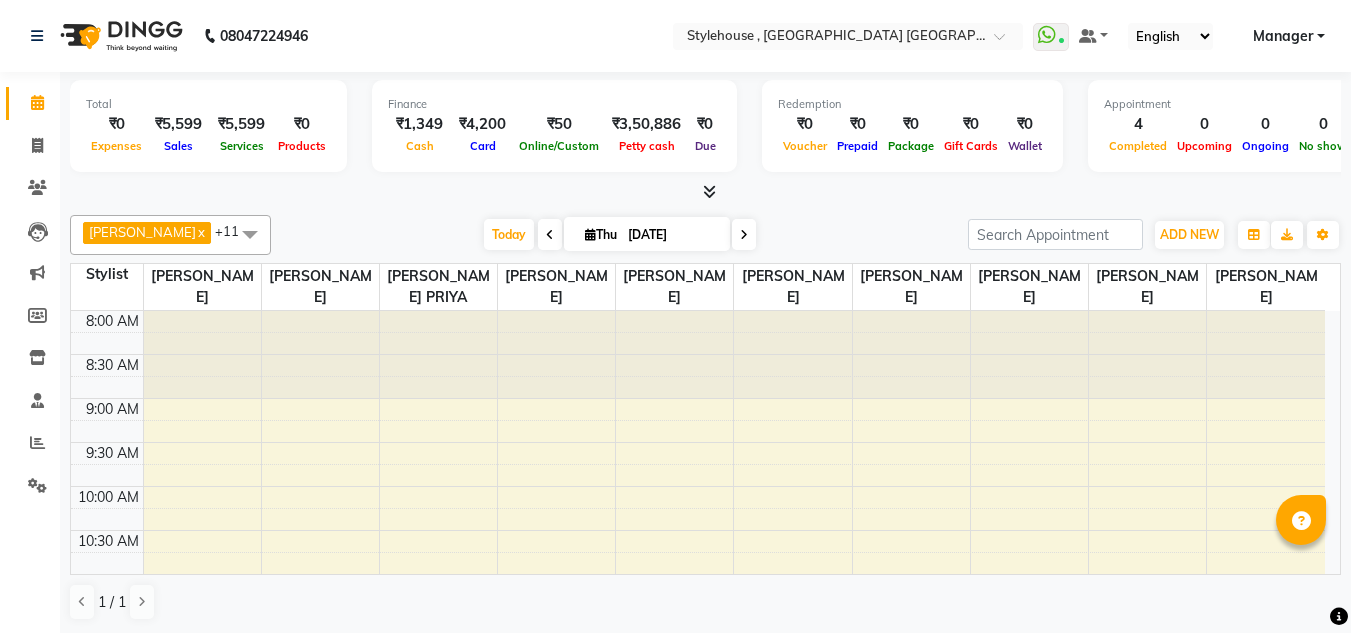 scroll, scrollTop: 0, scrollLeft: 0, axis: both 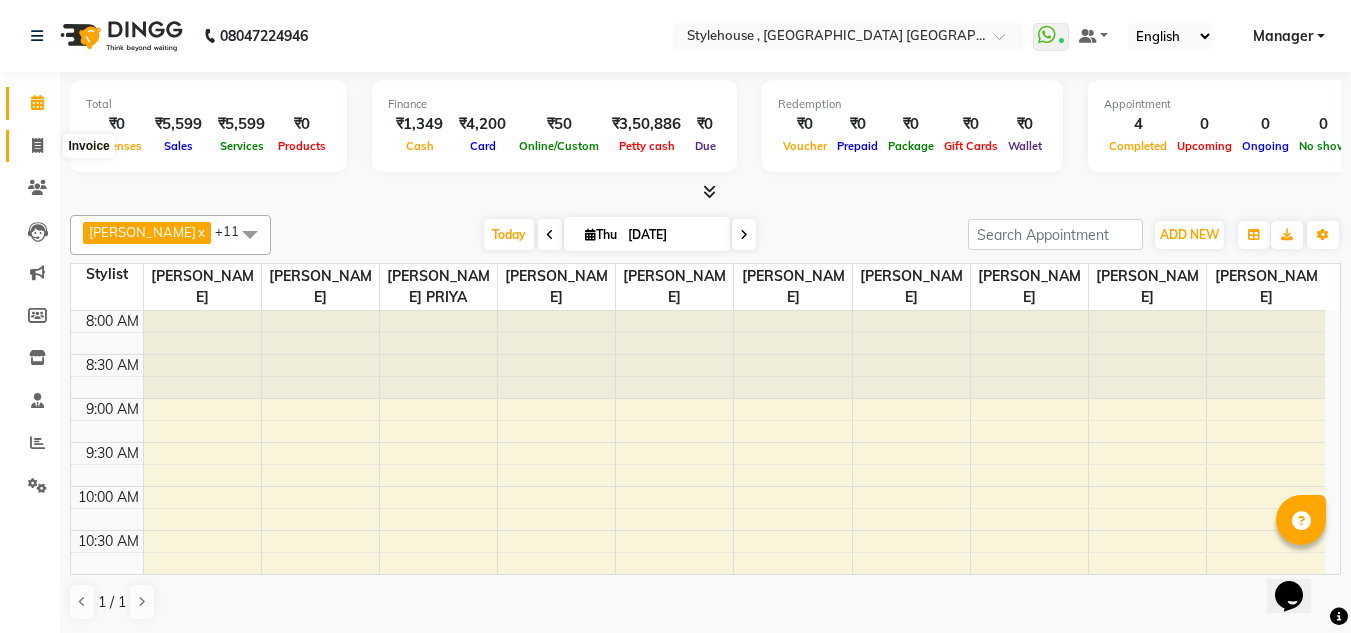 click 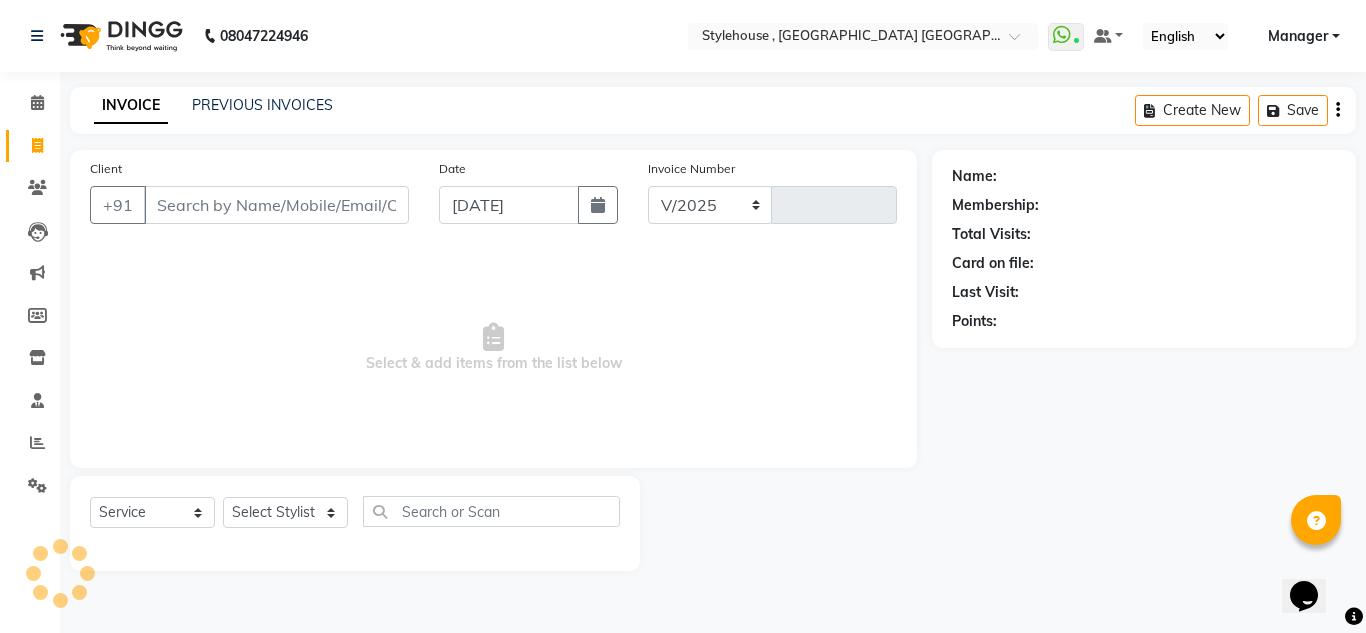 select on "7793" 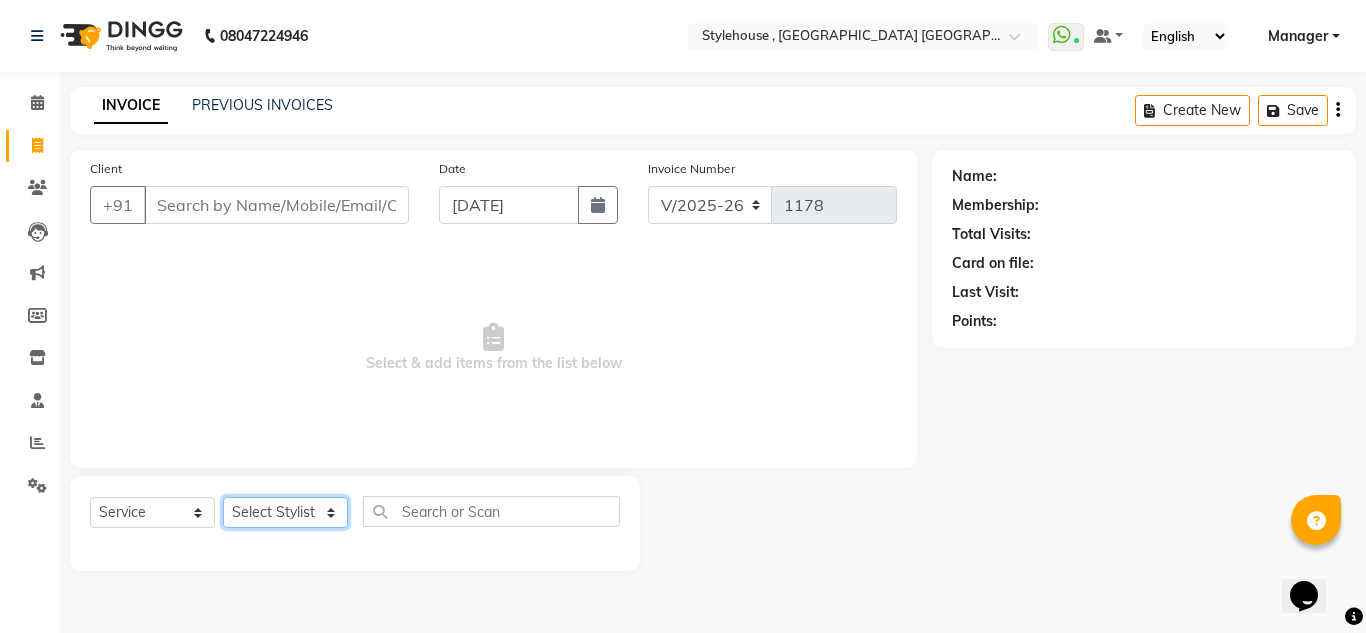 click on "Select Stylist ANIL BARIK ANIRUDH SAHOO JYOTIRANJAN BARIK KANHA LAXMI PRIYA Manager Manisha MANJIT BARIK PRADEEP BARIK PRIYANKA NANDA PUJA ROUT RUMA SAGARIKA SAHOO SALMAN SAMEER BARIK SAROJ SITHA" 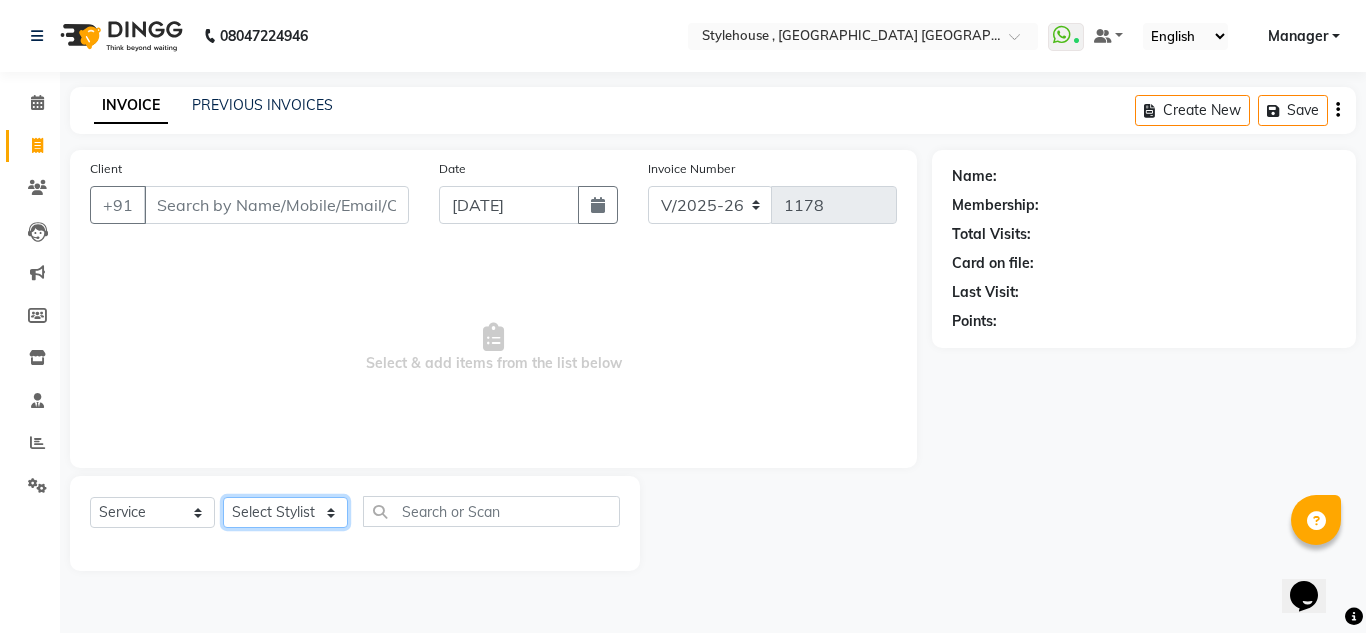select on "78233" 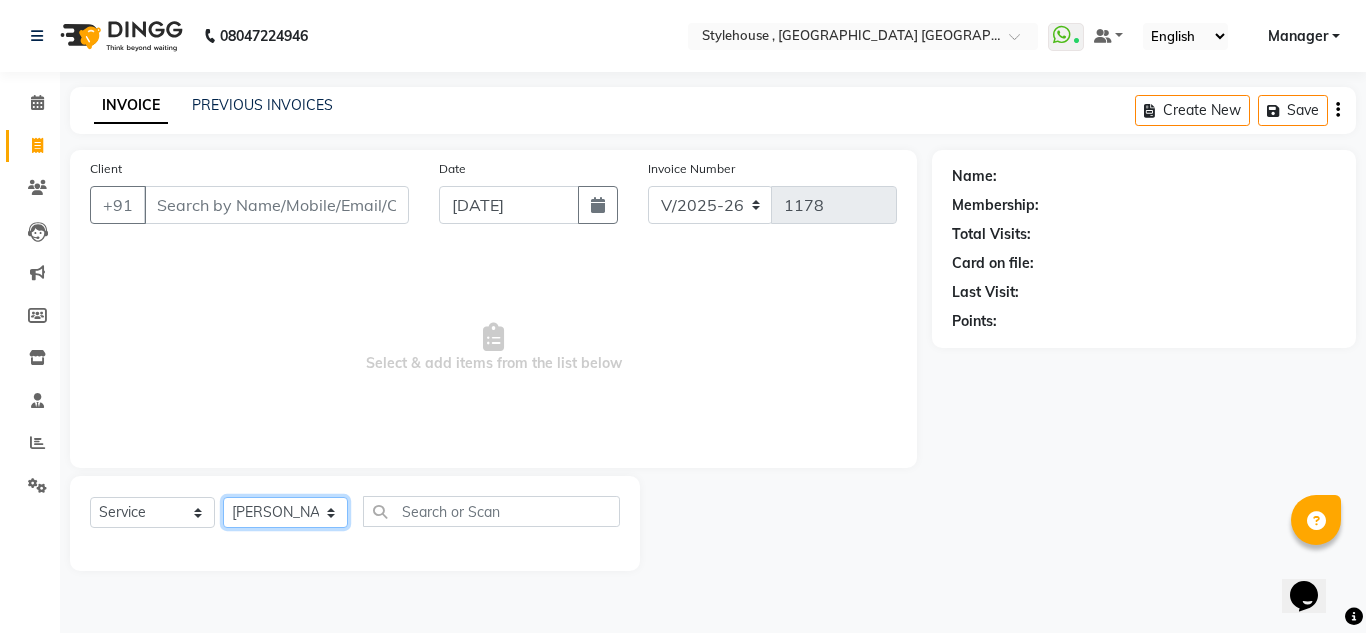 click on "Select Stylist ANIL BARIK ANIRUDH SAHOO JYOTIRANJAN BARIK KANHA LAXMI PRIYA Manager Manisha MANJIT BARIK PRADEEP BARIK PRIYANKA NANDA PUJA ROUT RUMA SAGARIKA SAHOO SALMAN SAMEER BARIK SAROJ SITHA" 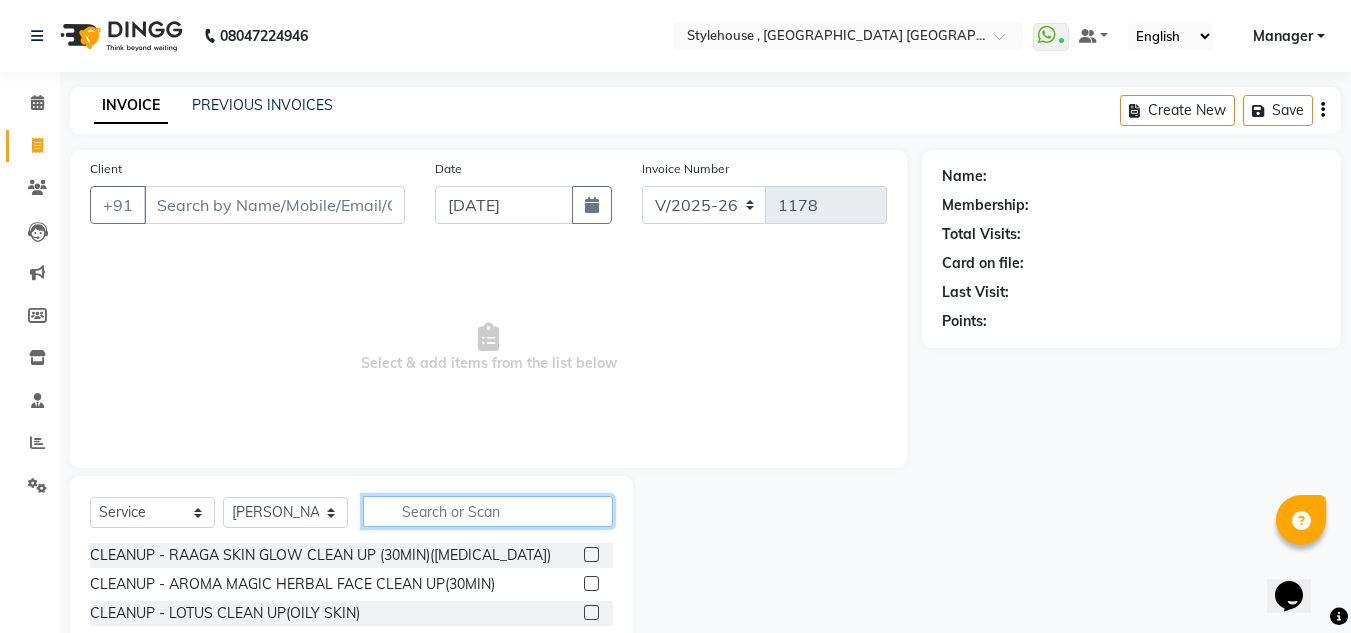 click 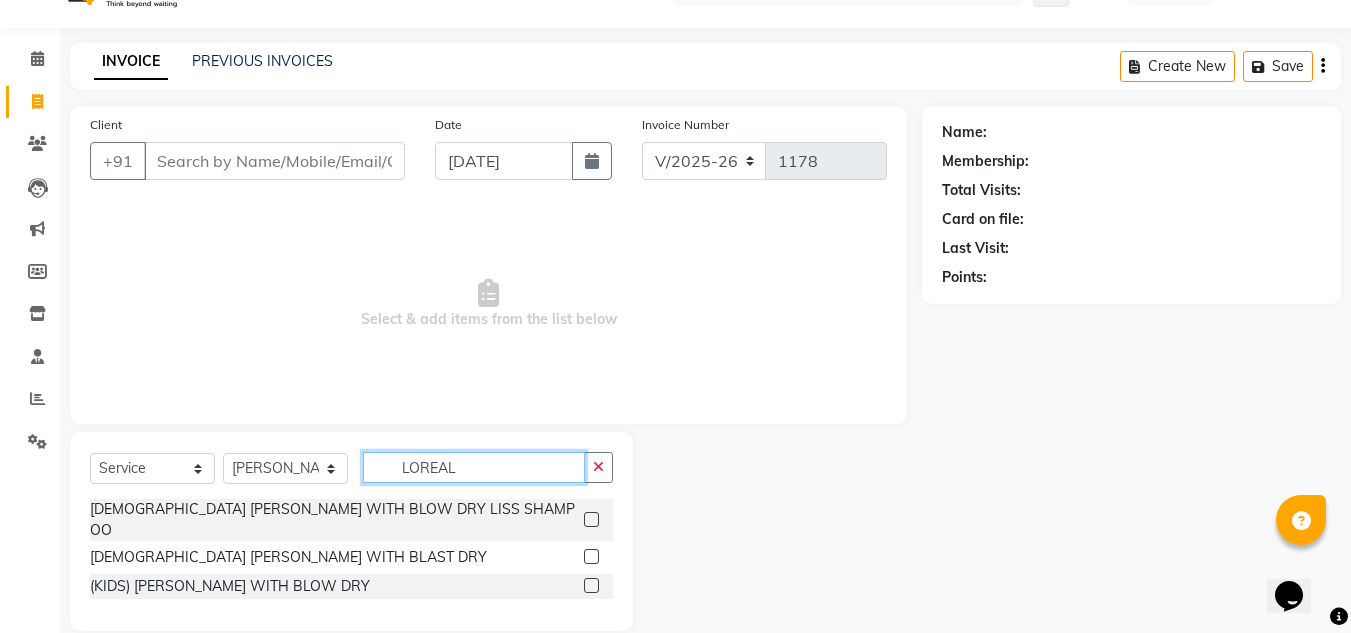 scroll, scrollTop: 55, scrollLeft: 0, axis: vertical 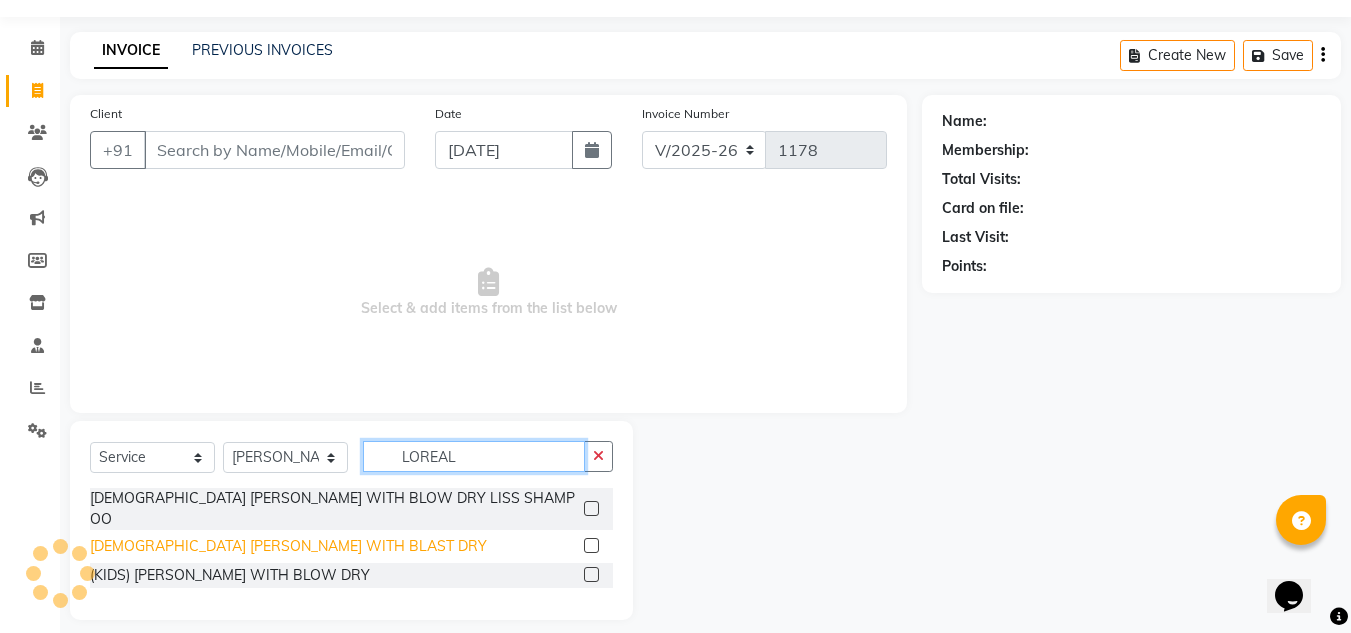 type on "LOREAL" 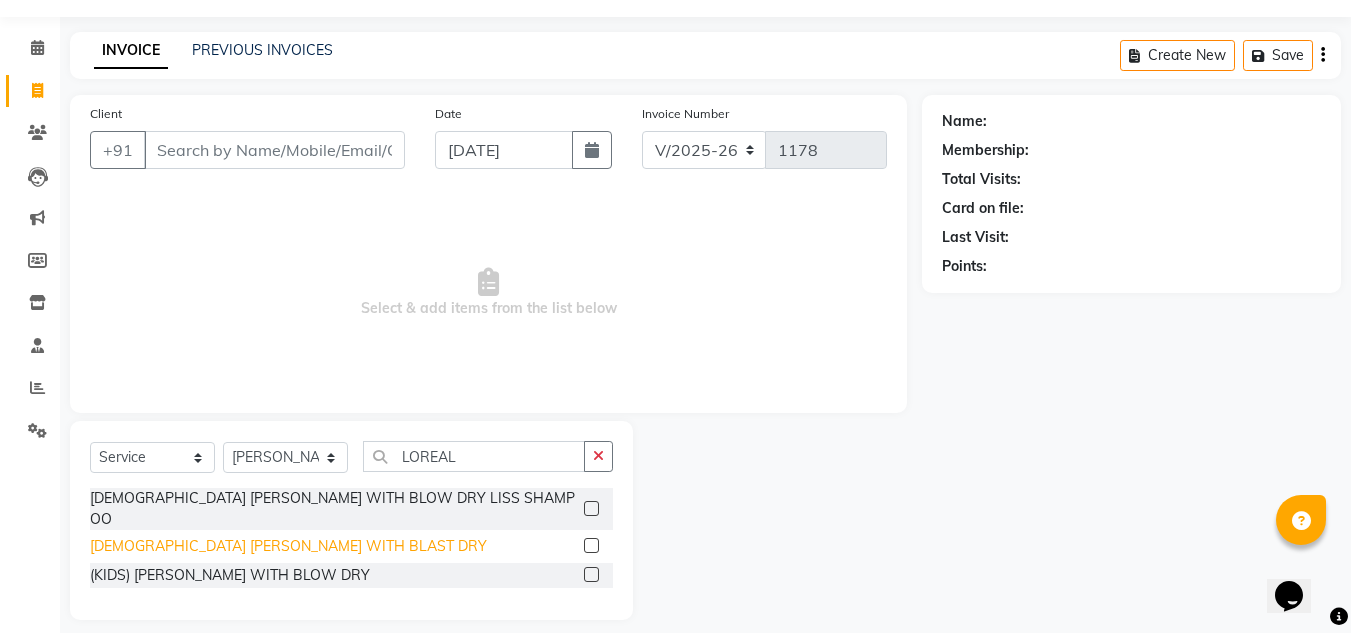 click on "[DEMOGRAPHIC_DATA] [PERSON_NAME] WITH BLAST DRY" 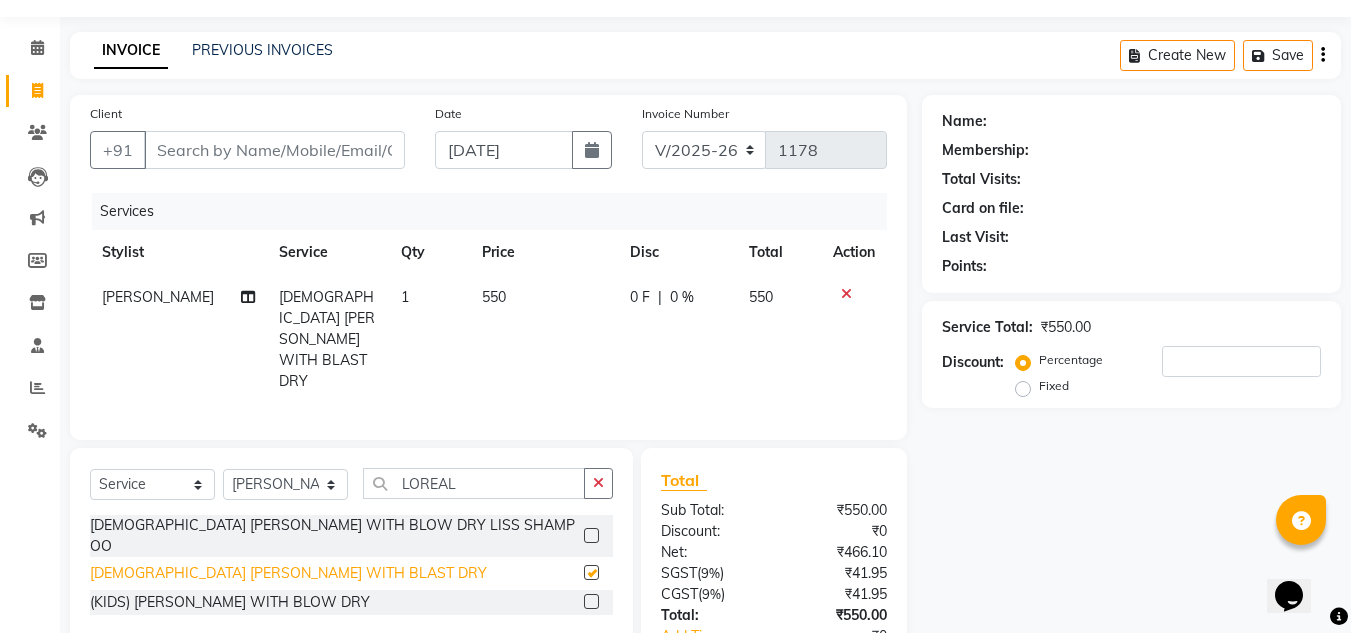 checkbox on "false" 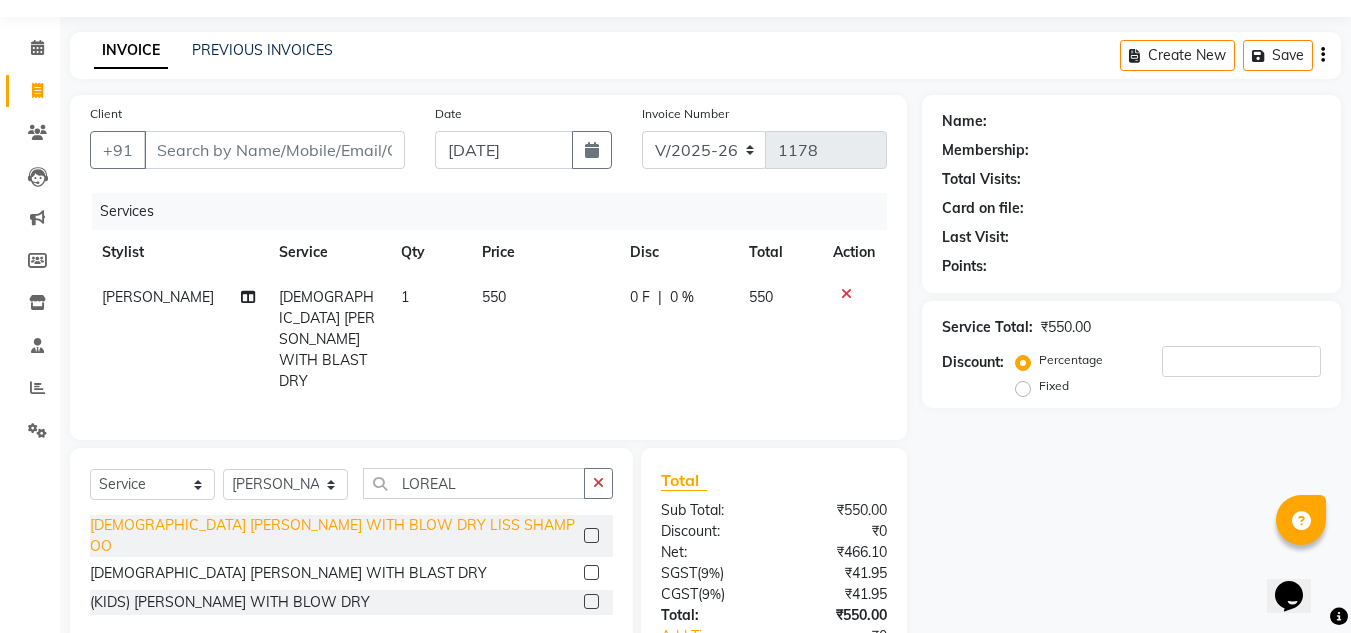 click on "LADIES LOREAL SHAMPOO WITH BLOW DRY LISS SHAMPOO" 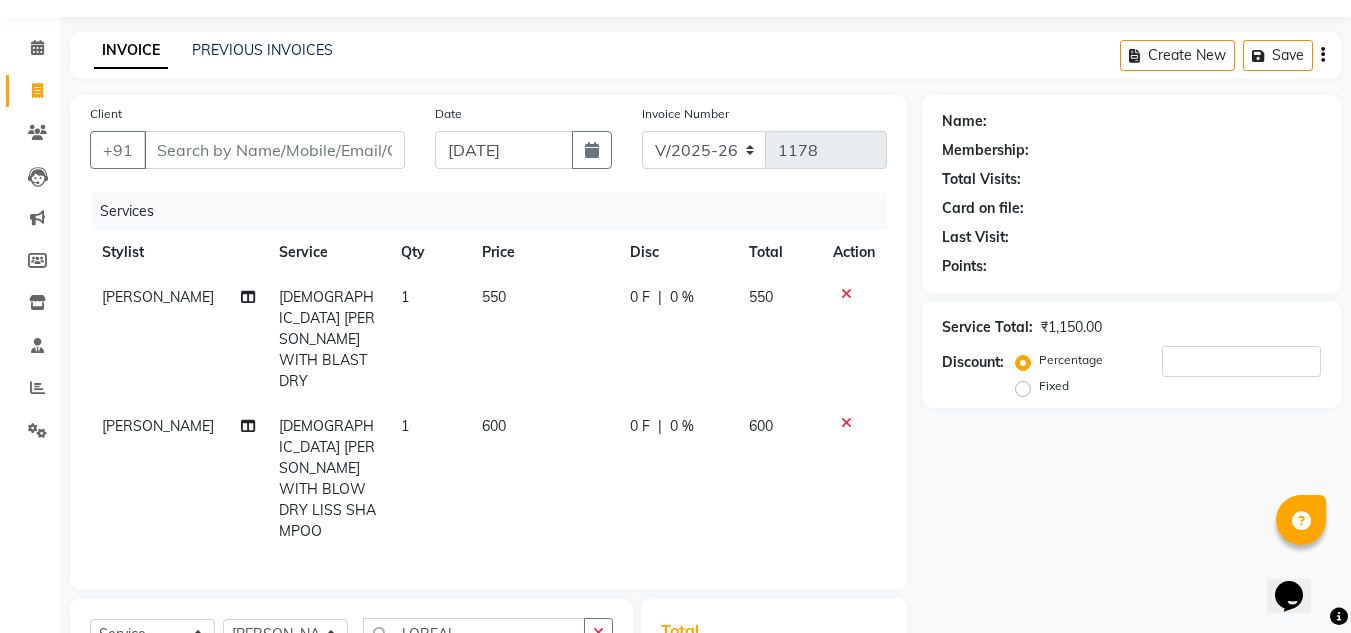 checkbox on "false" 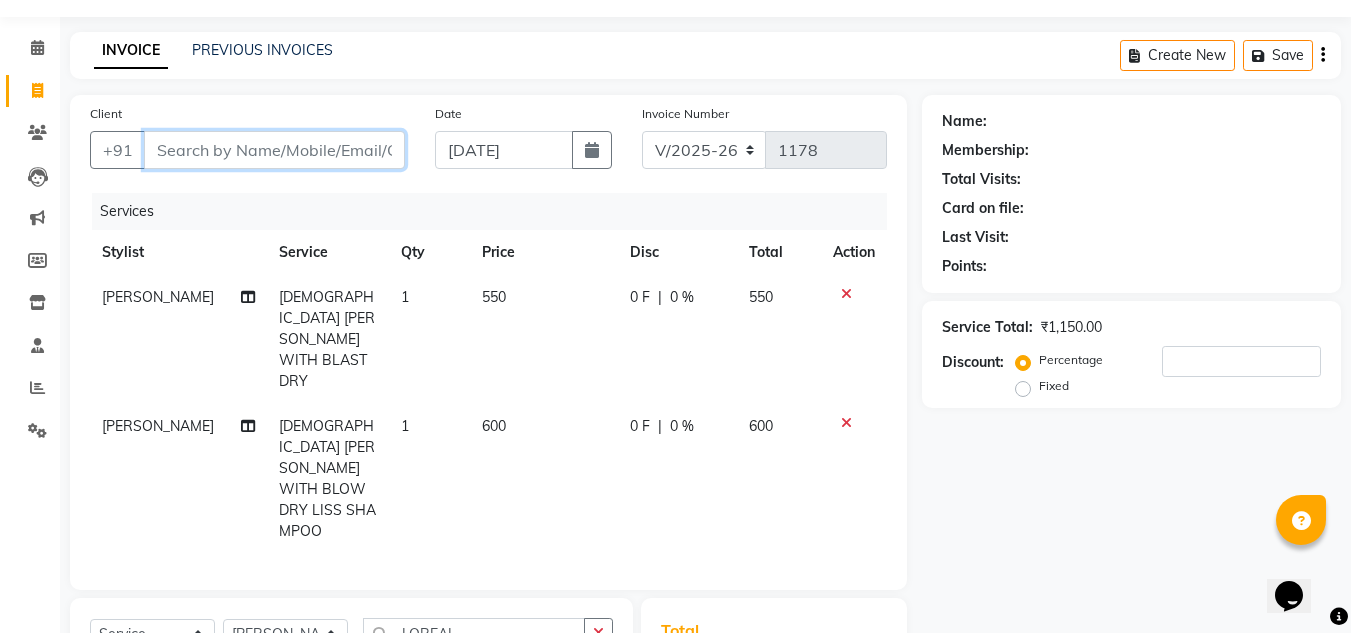 click on "Client" at bounding box center [274, 150] 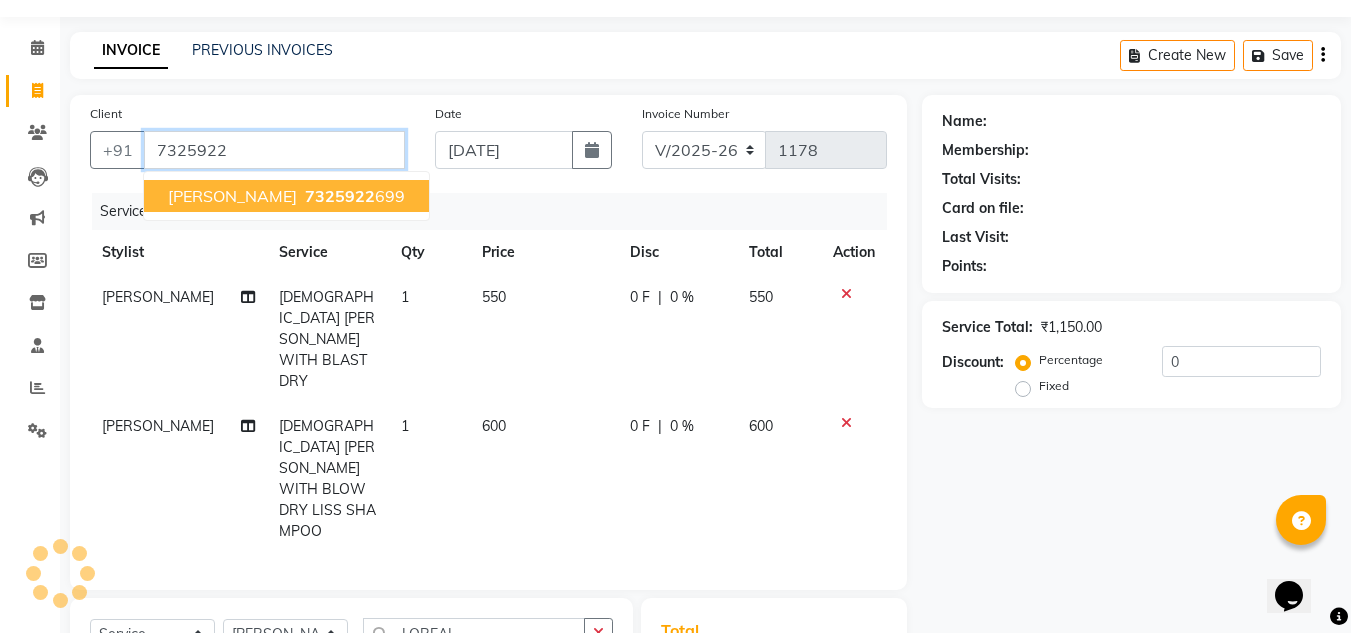 click on "[PERSON_NAME]" at bounding box center [232, 196] 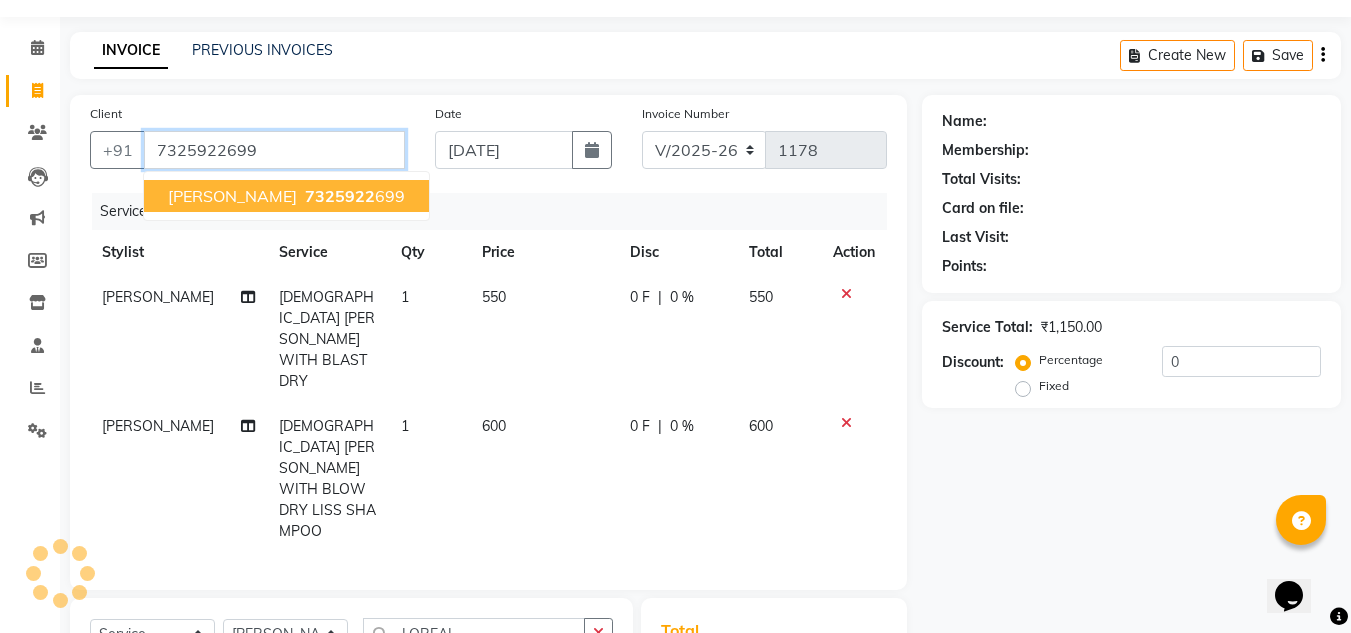 type on "7325922699" 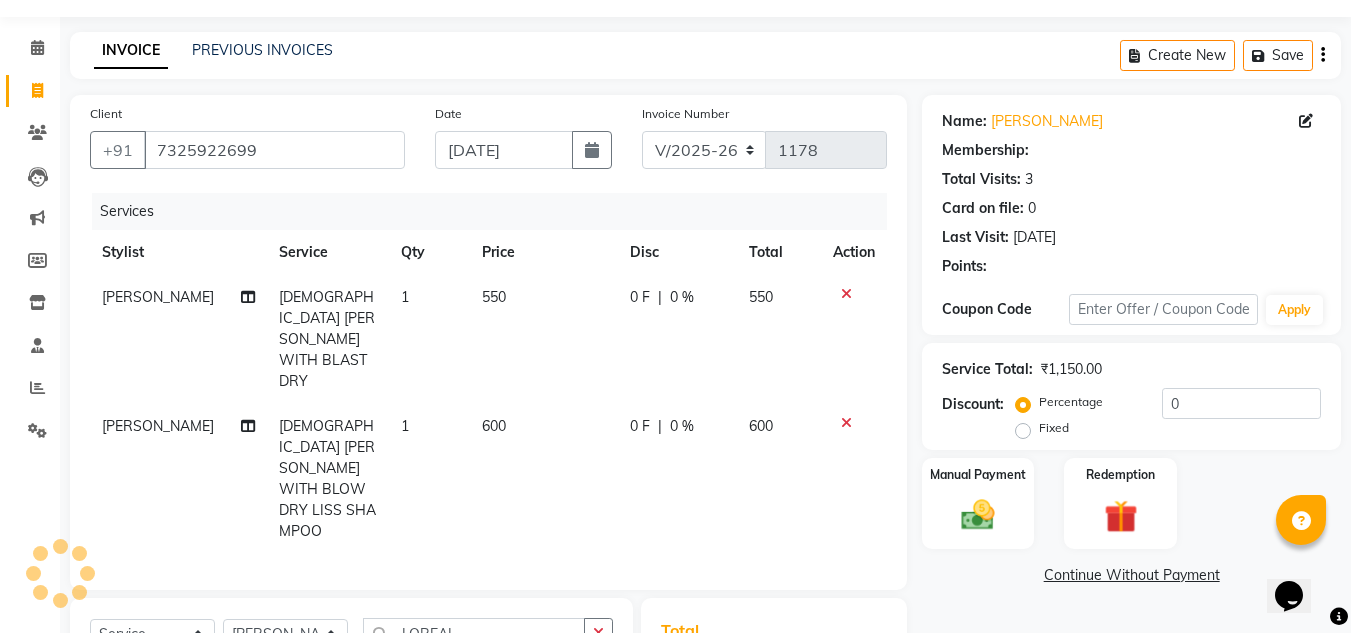 select on "1: Object" 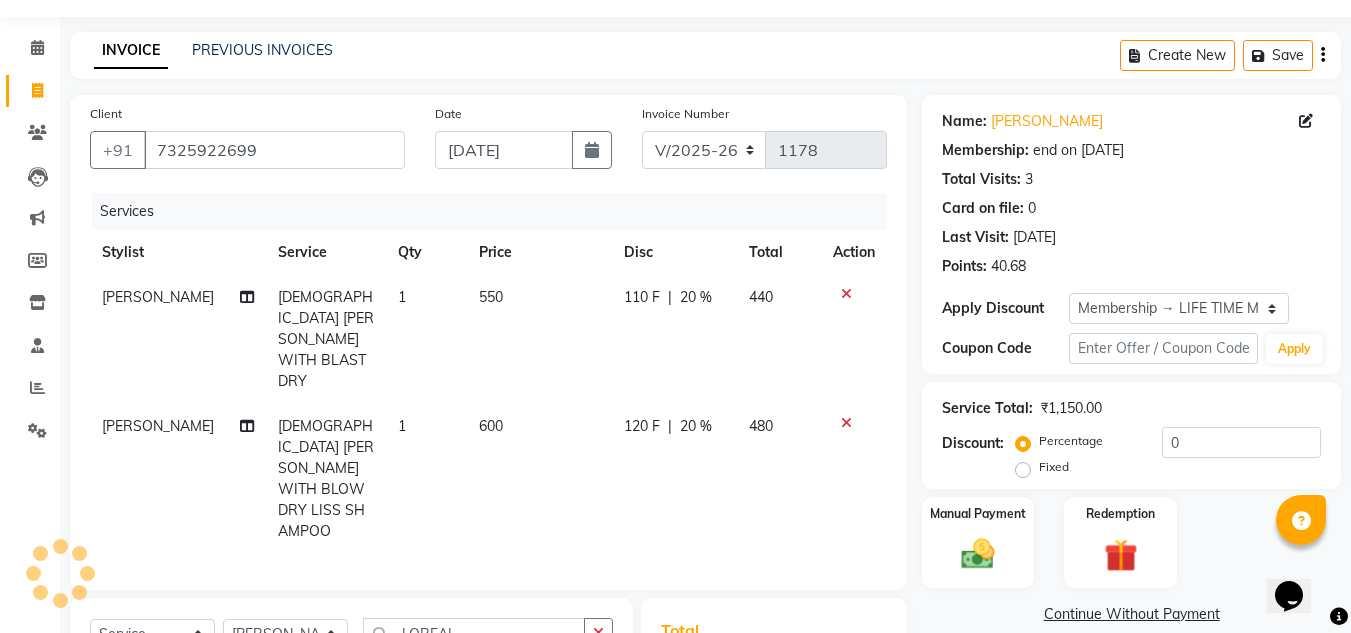 type on "20" 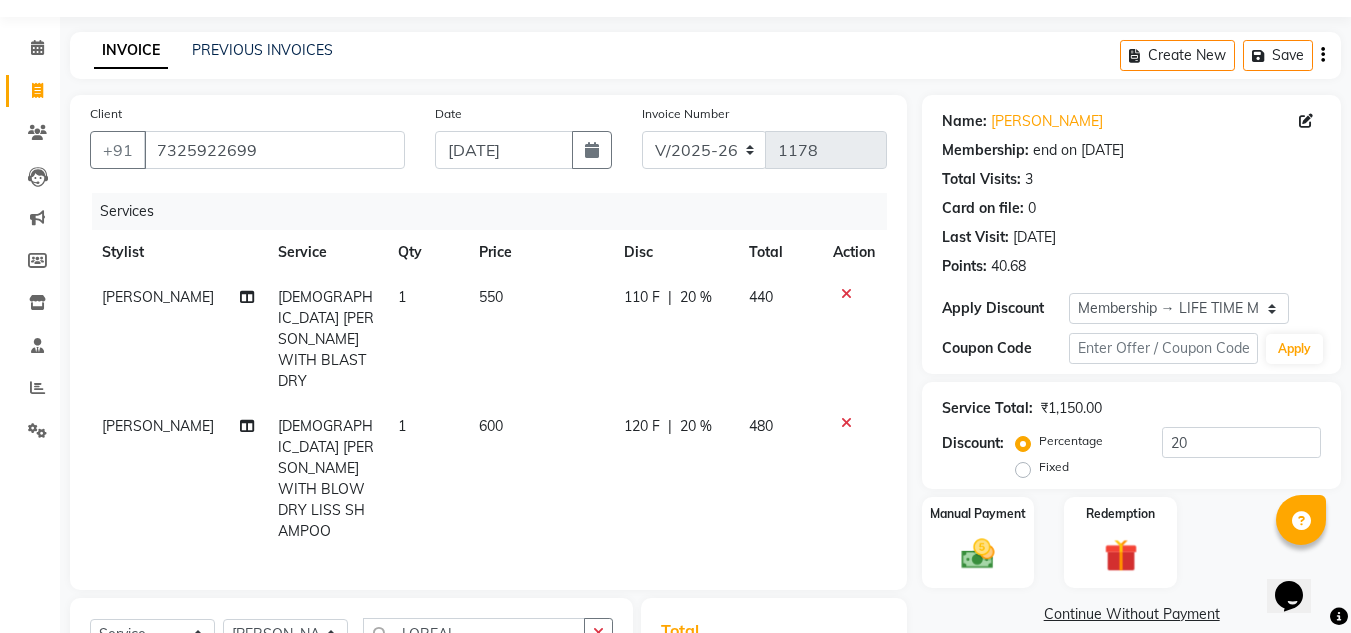 click 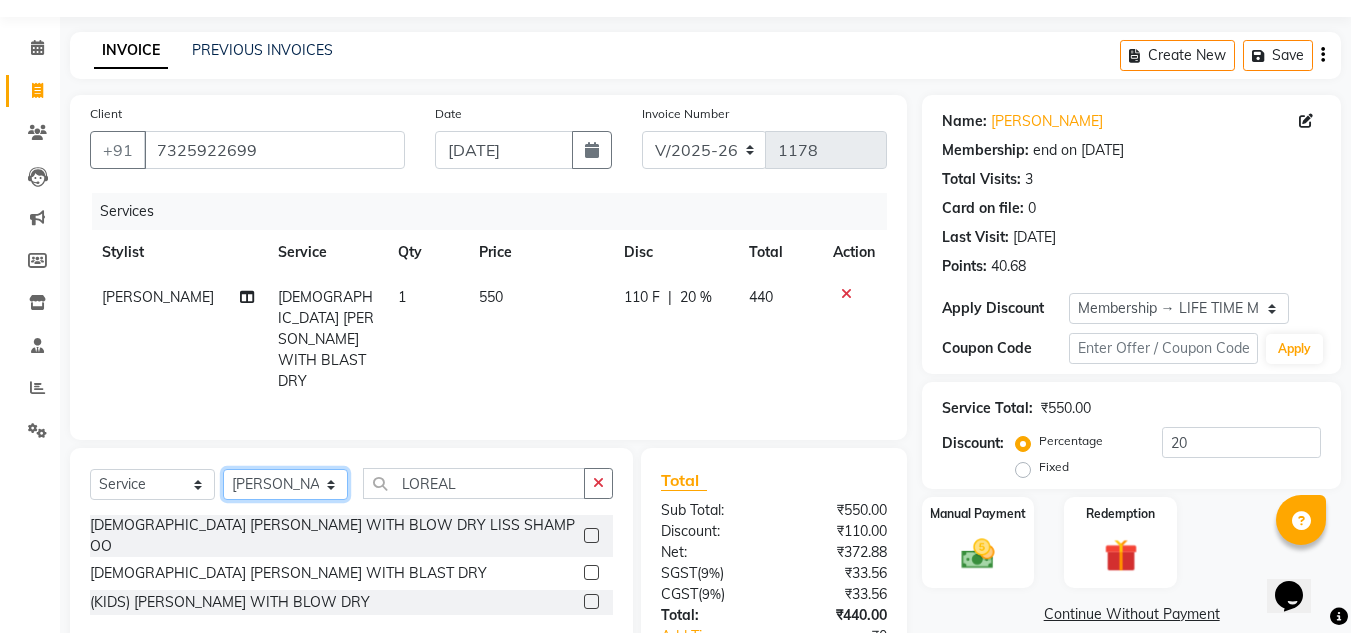 click on "Select Stylist ANIL BARIK ANIRUDH SAHOO JYOTIRANJAN BARIK KANHA LAXMI PRIYA Manager Manisha MANJIT BARIK PRADEEP BARIK PRIYANKA NANDA PUJA ROUT RUMA SAGARIKA SAHOO SALMAN SAMEER BARIK SAROJ SITHA" 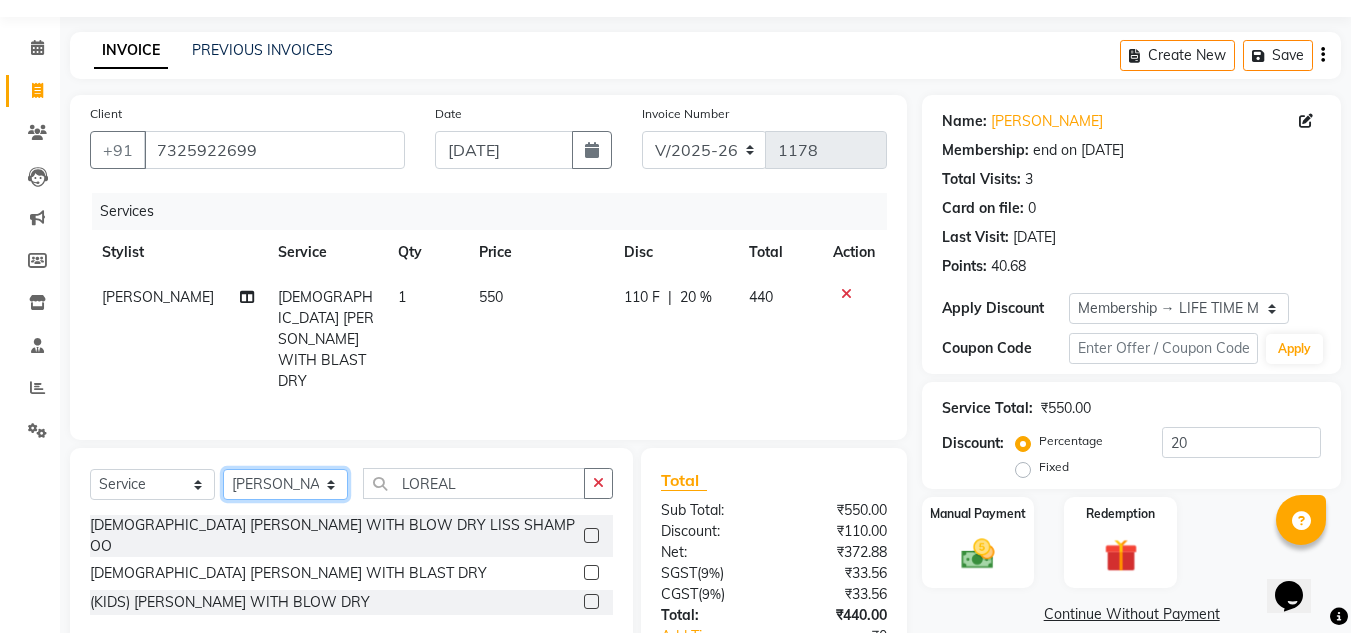 select on "69893" 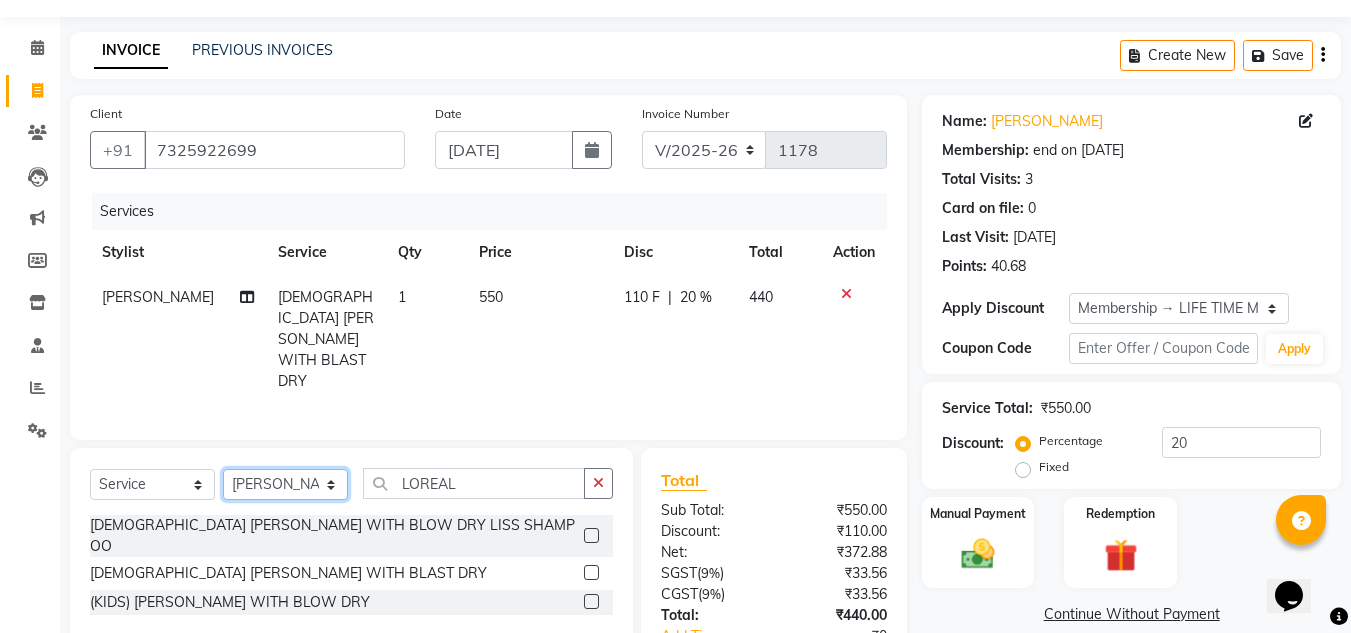 click on "Select Stylist ANIL BARIK ANIRUDH SAHOO JYOTIRANJAN BARIK KANHA LAXMI PRIYA Manager Manisha MANJIT BARIK PRADEEP BARIK PRIYANKA NANDA PUJA ROUT RUMA SAGARIKA SAHOO SALMAN SAMEER BARIK SAROJ SITHA" 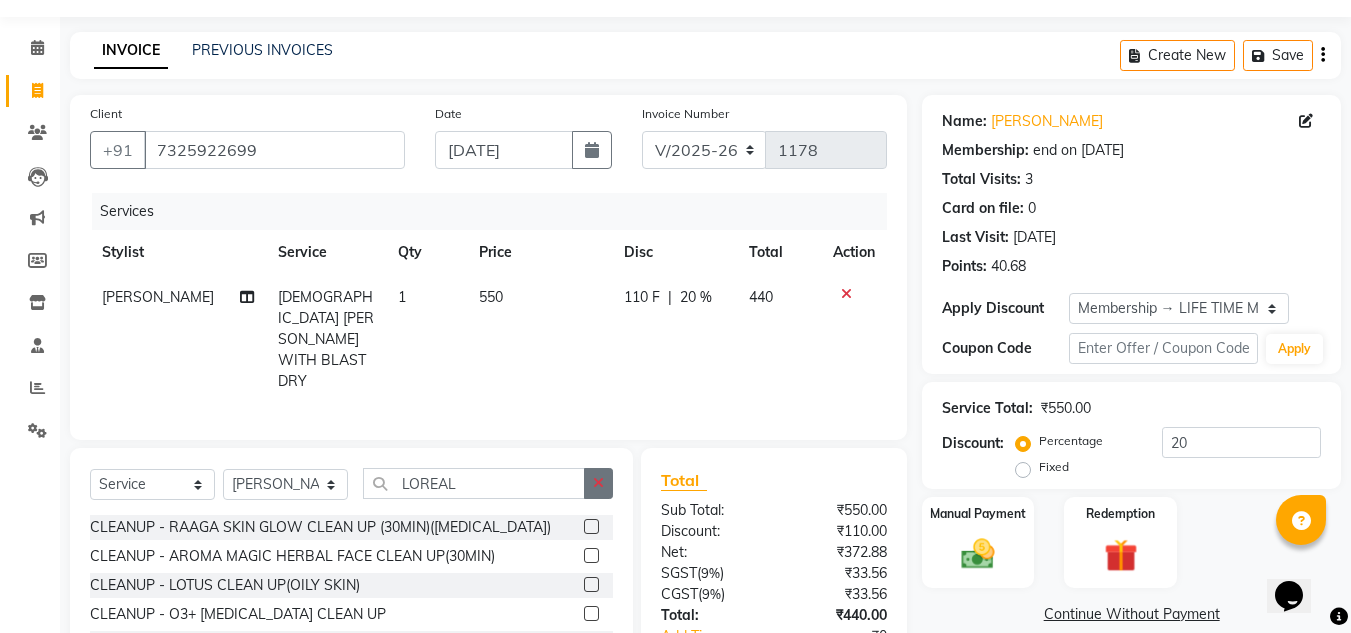 click 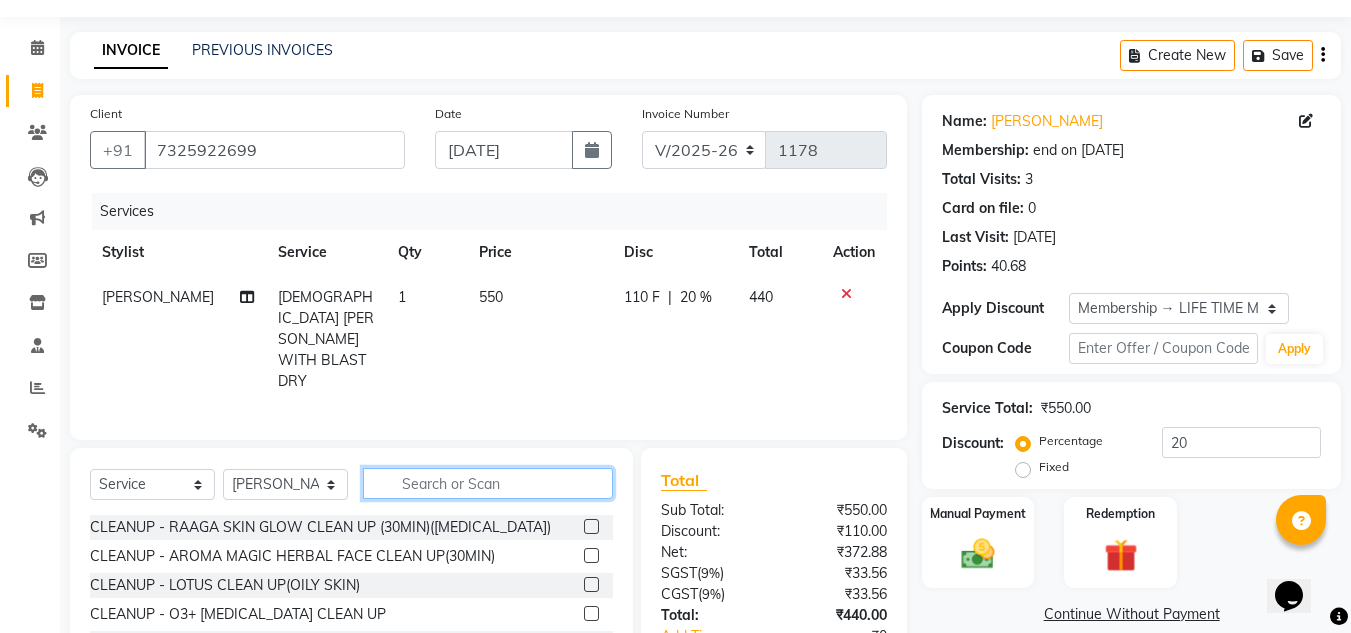 click 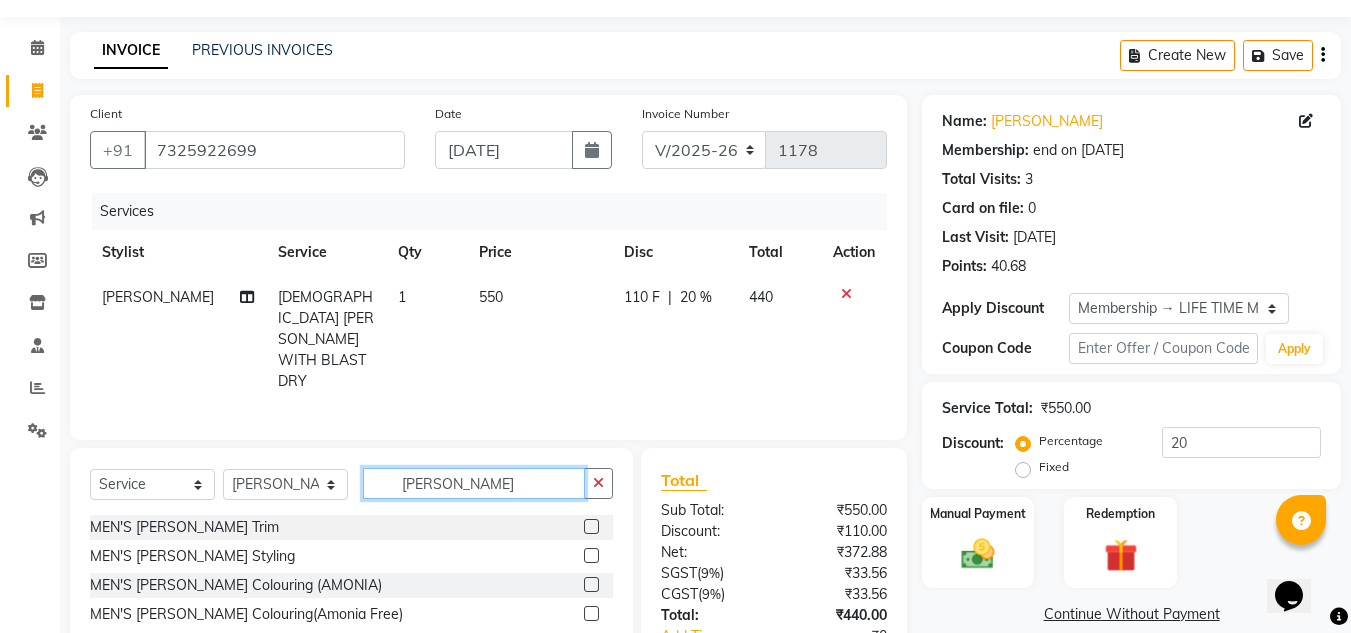 type on "BEARD" 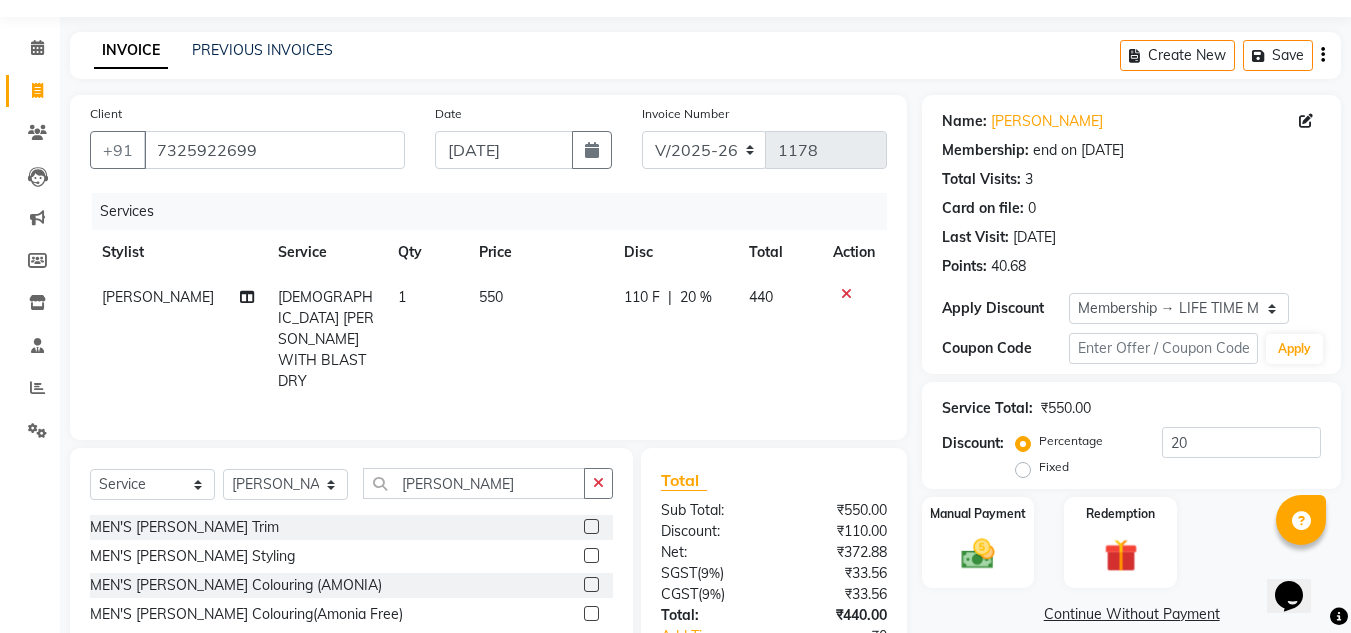 click 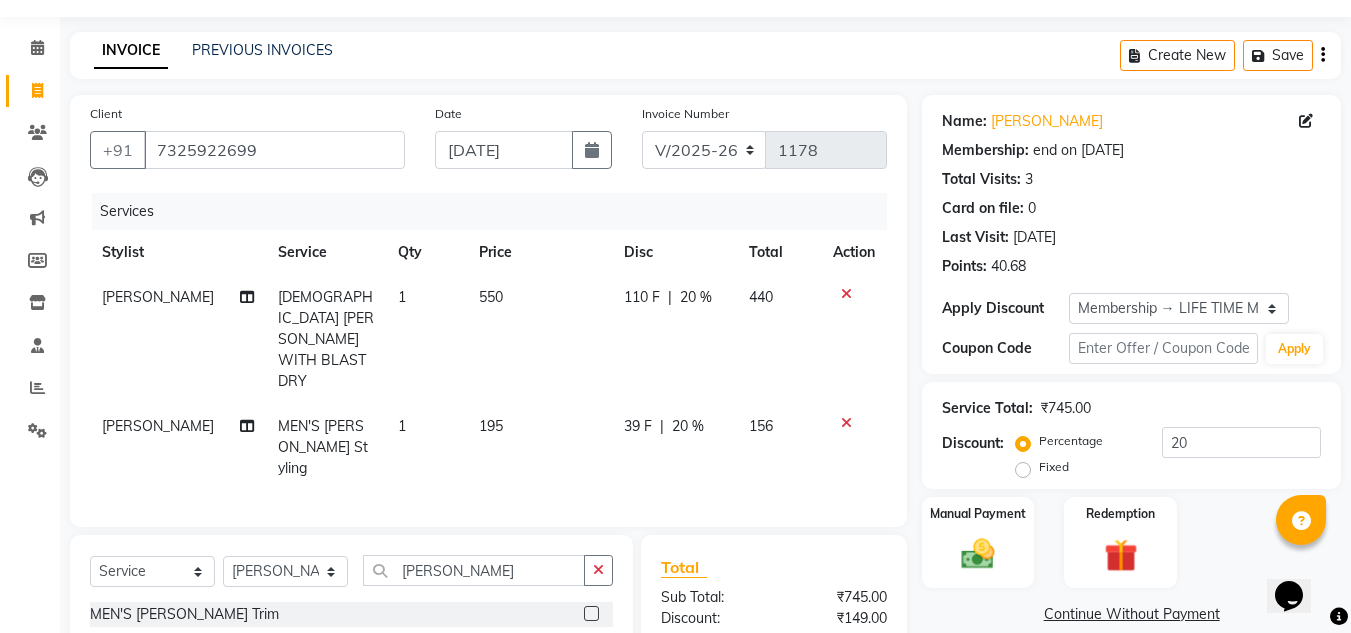 checkbox on "false" 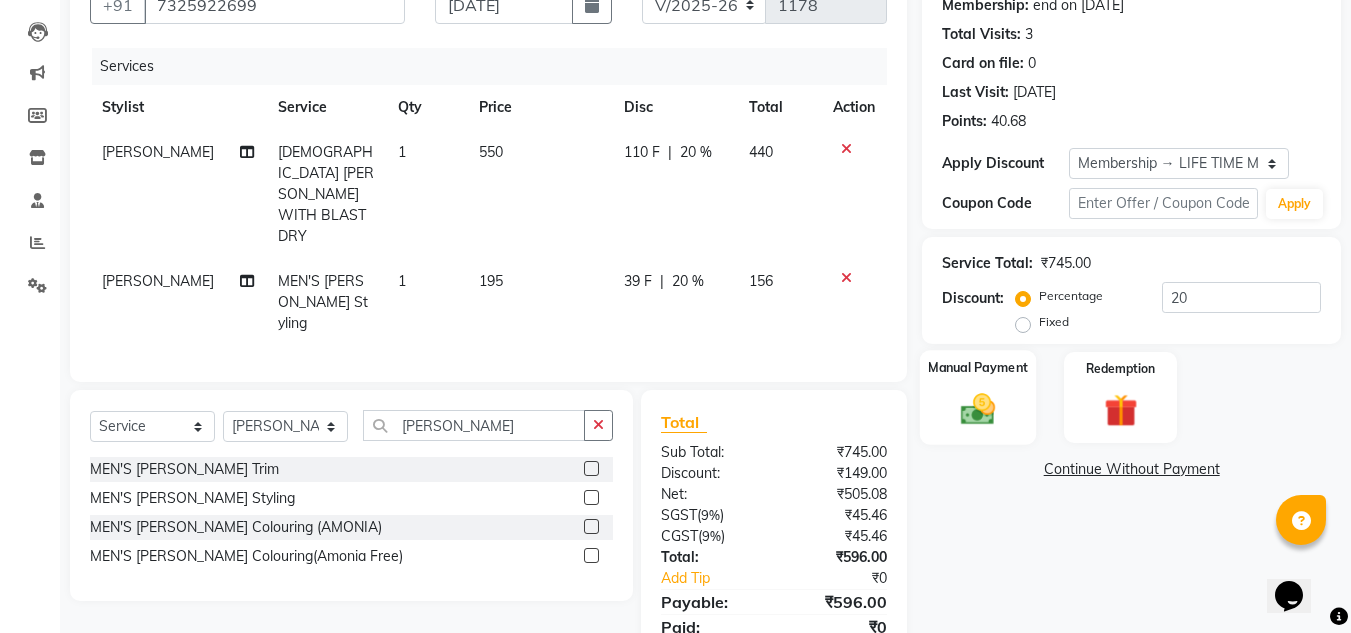 scroll, scrollTop: 254, scrollLeft: 0, axis: vertical 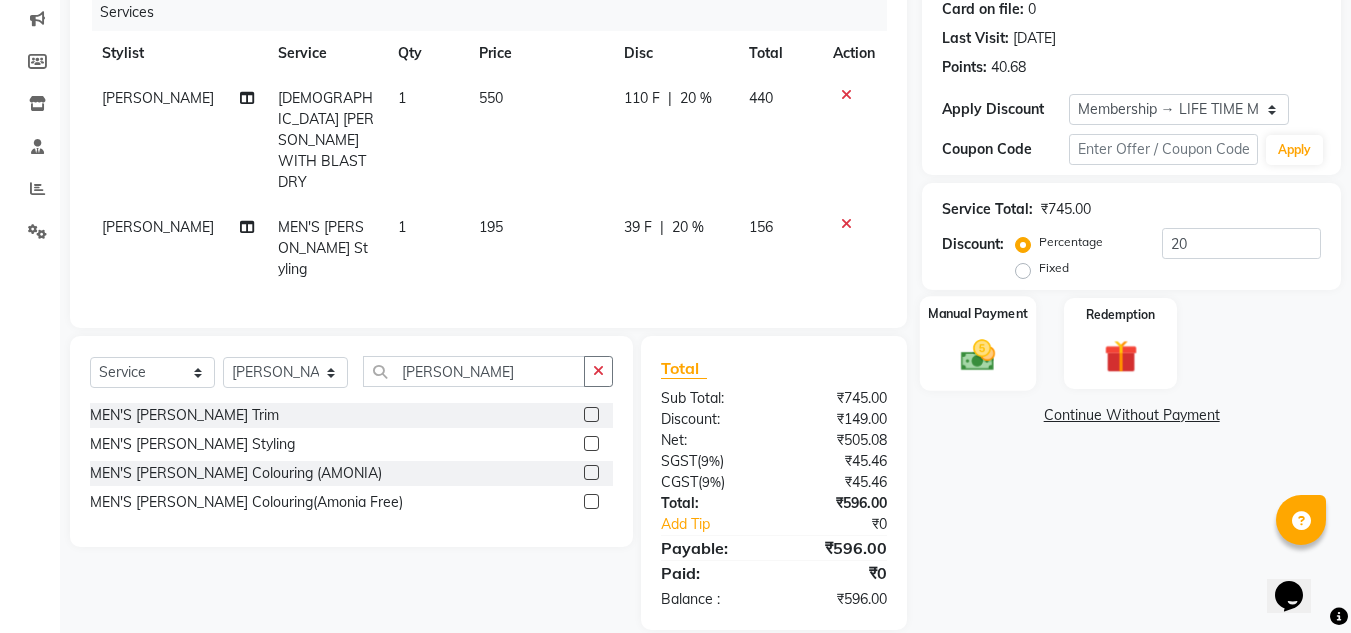 click on "Manual Payment" 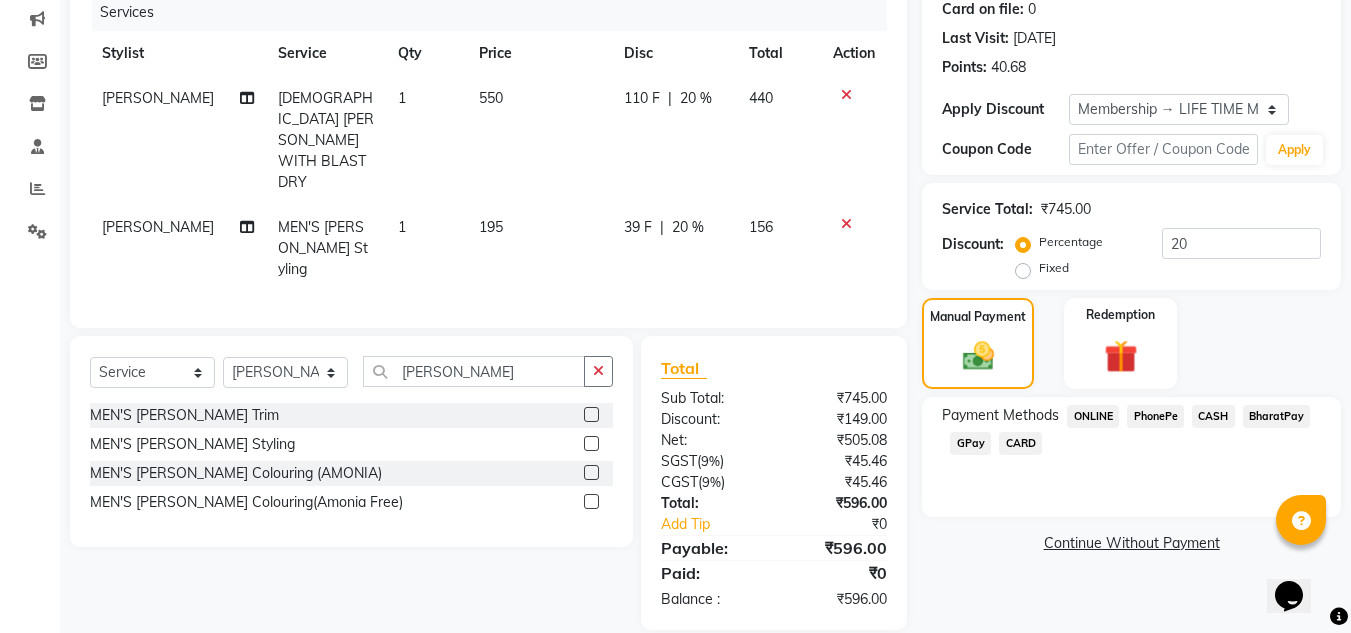 click on "PhonePe" 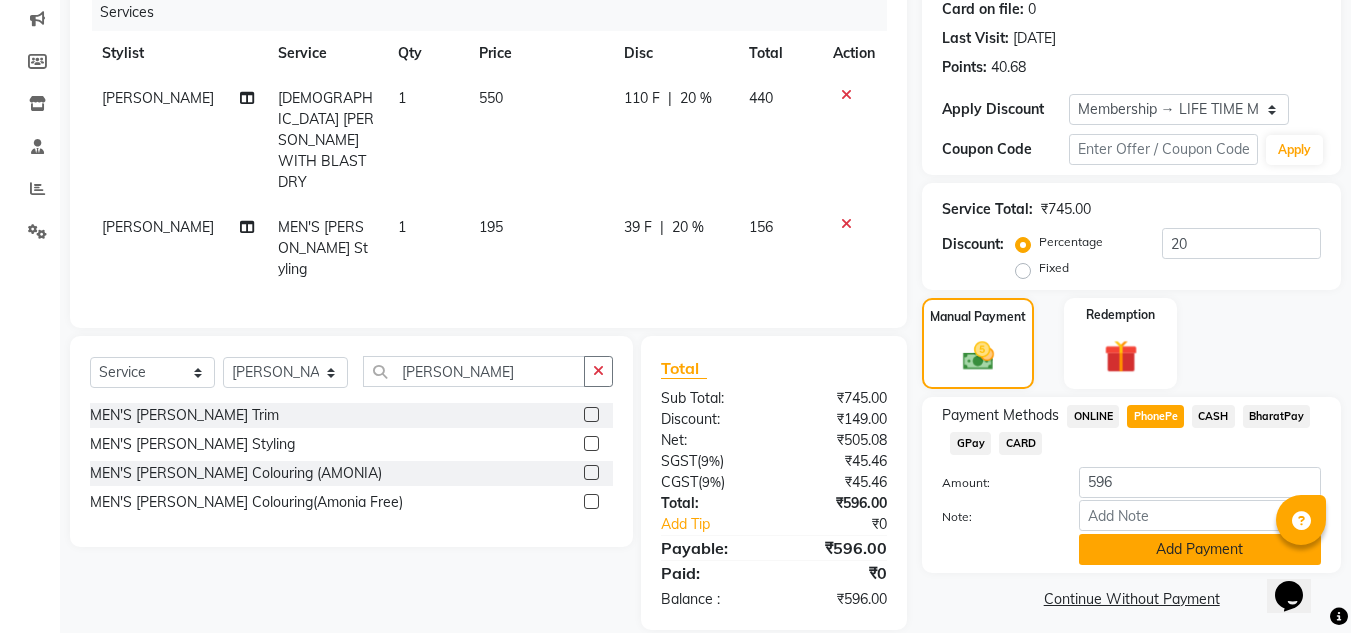 scroll, scrollTop: 265, scrollLeft: 0, axis: vertical 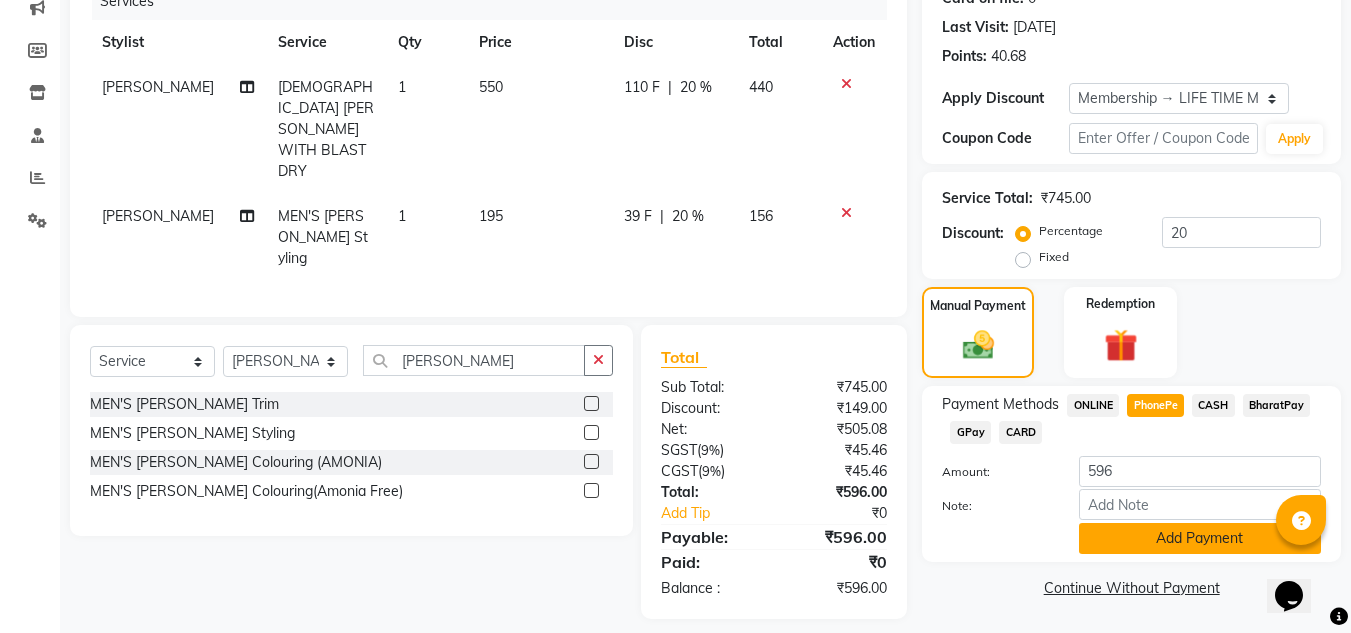 click on "Add Payment" 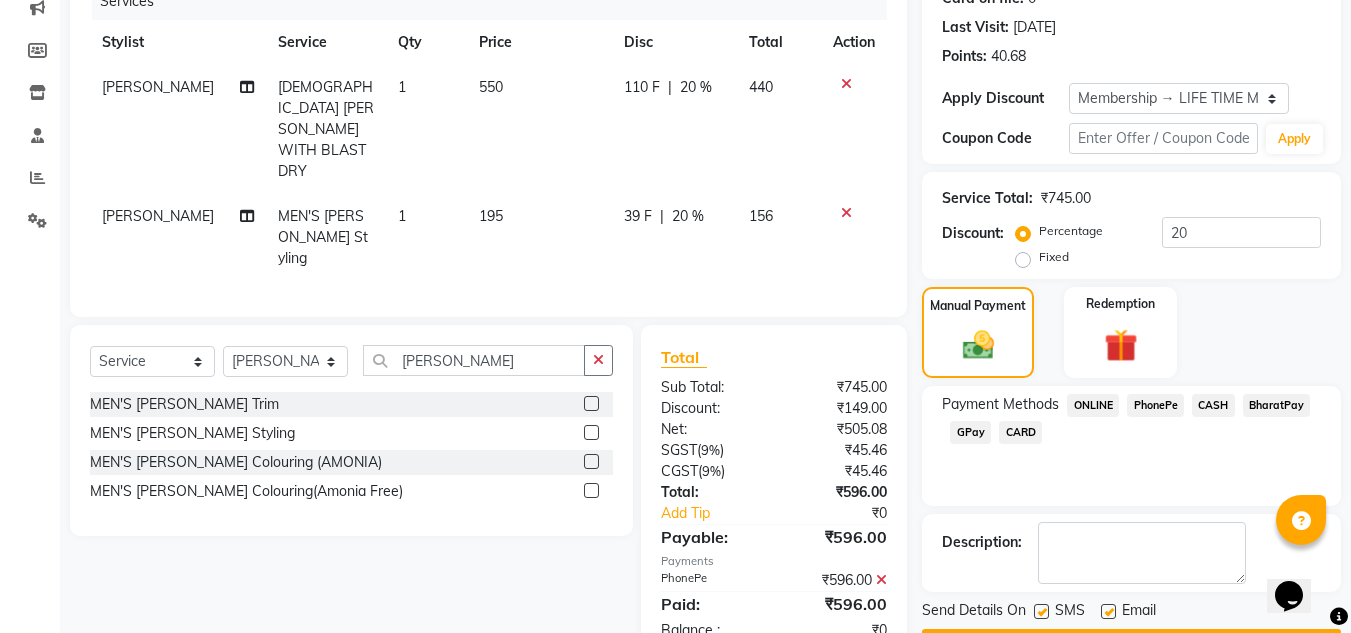 scroll, scrollTop: 416, scrollLeft: 0, axis: vertical 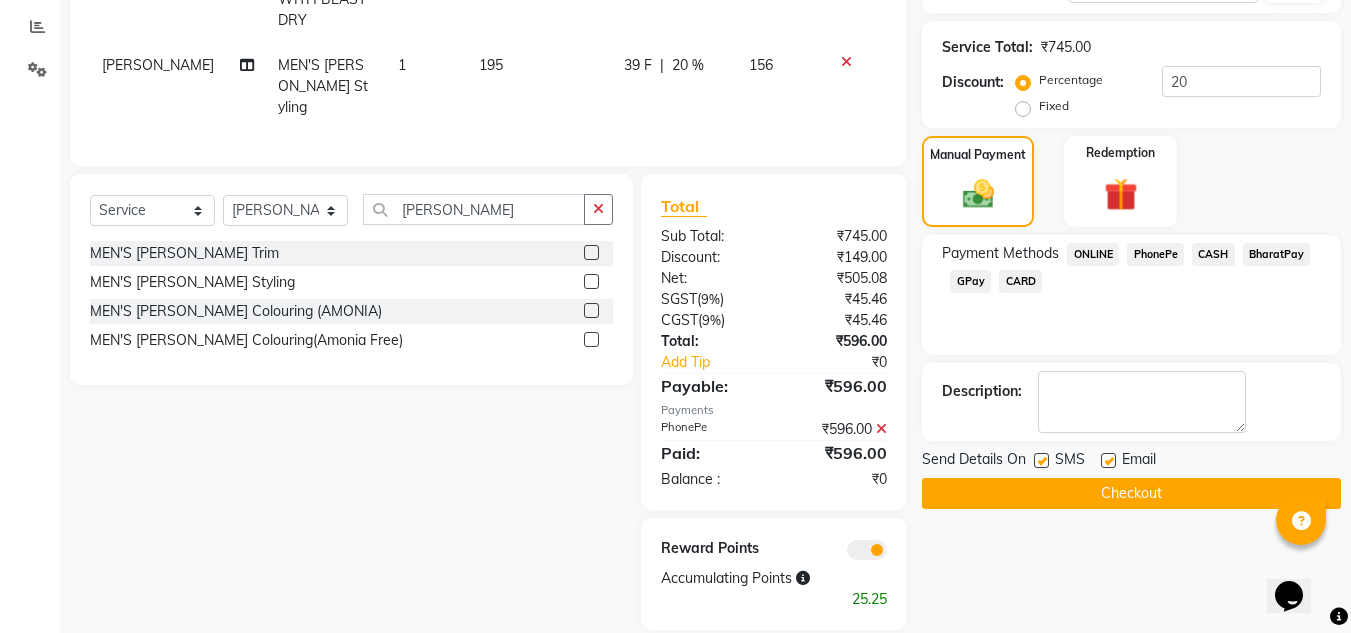 click on "Checkout" 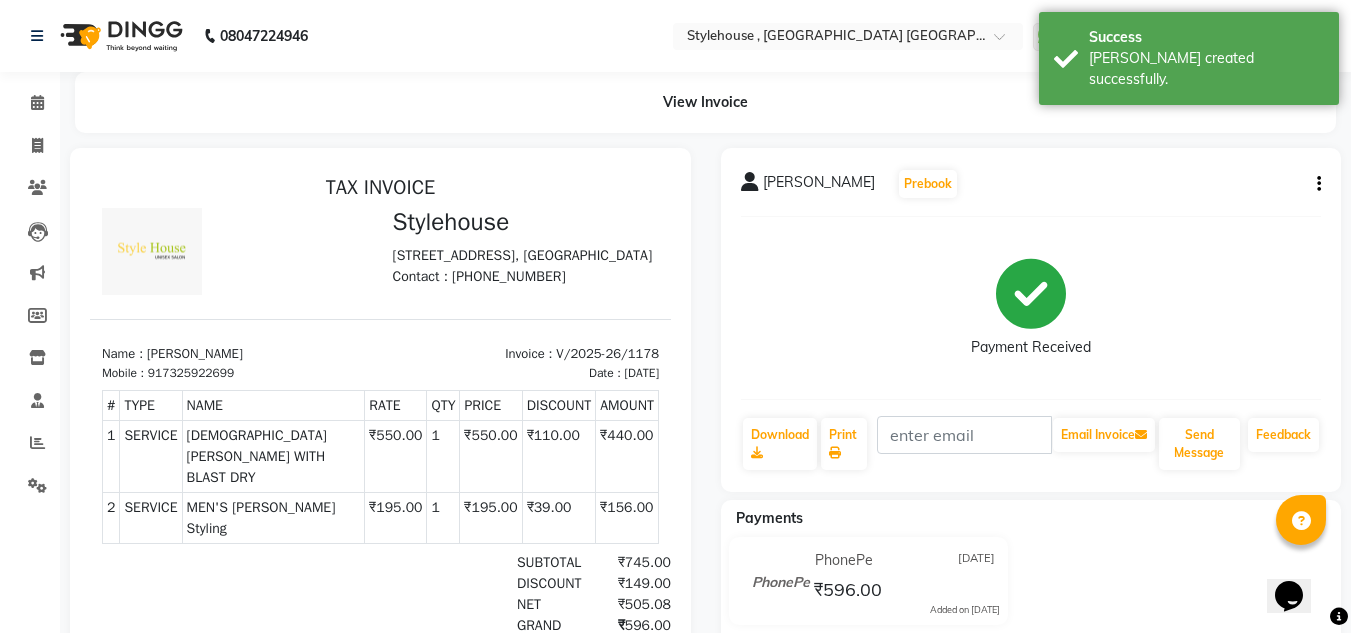 scroll, scrollTop: 0, scrollLeft: 0, axis: both 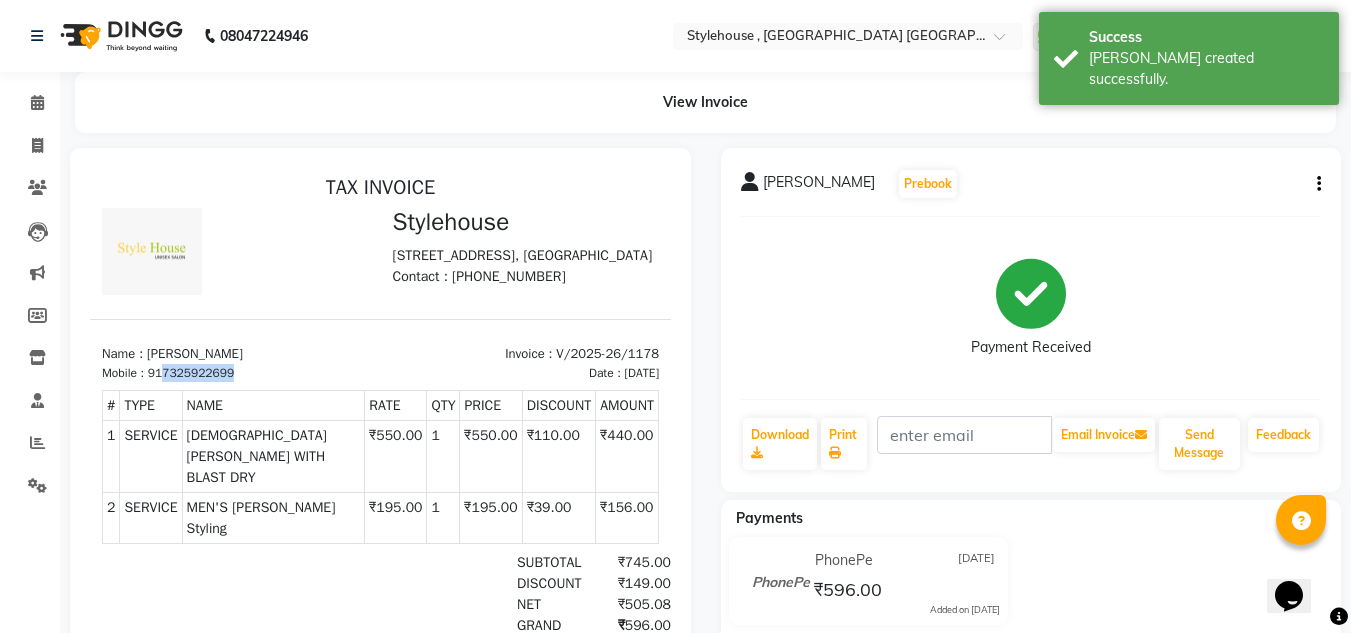 drag, startPoint x: 236, startPoint y: 402, endPoint x: 165, endPoint y: 411, distance: 71.568146 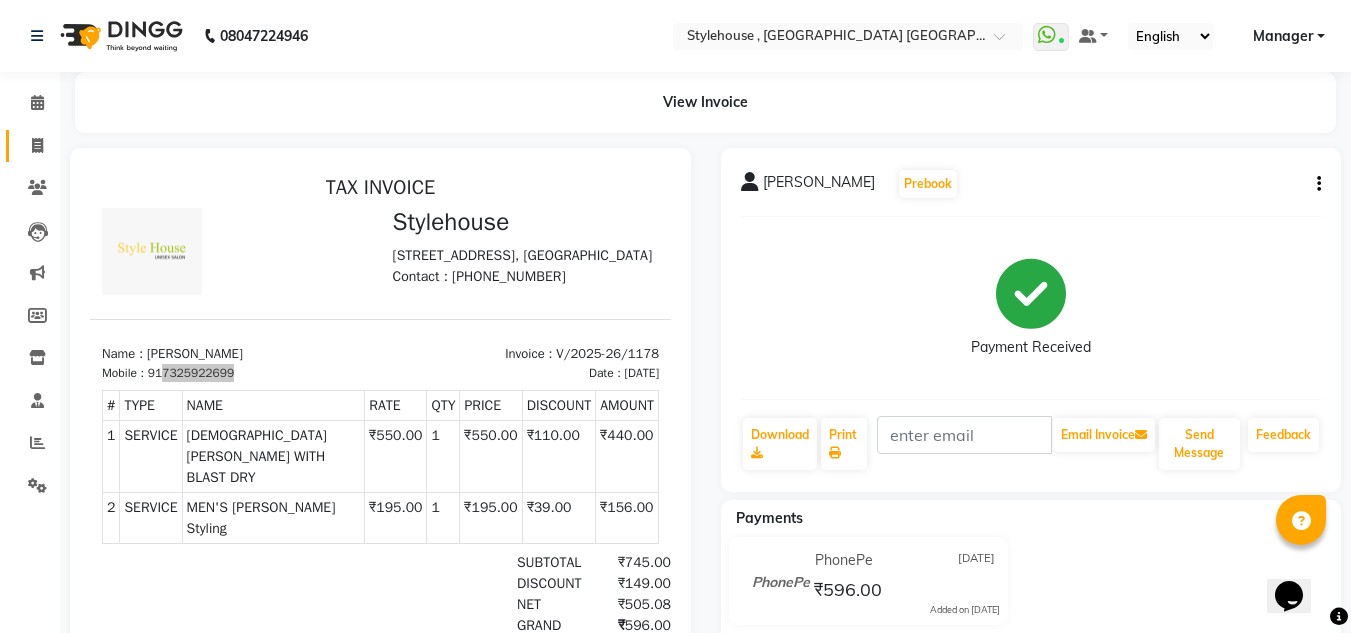 click on "Invoice" 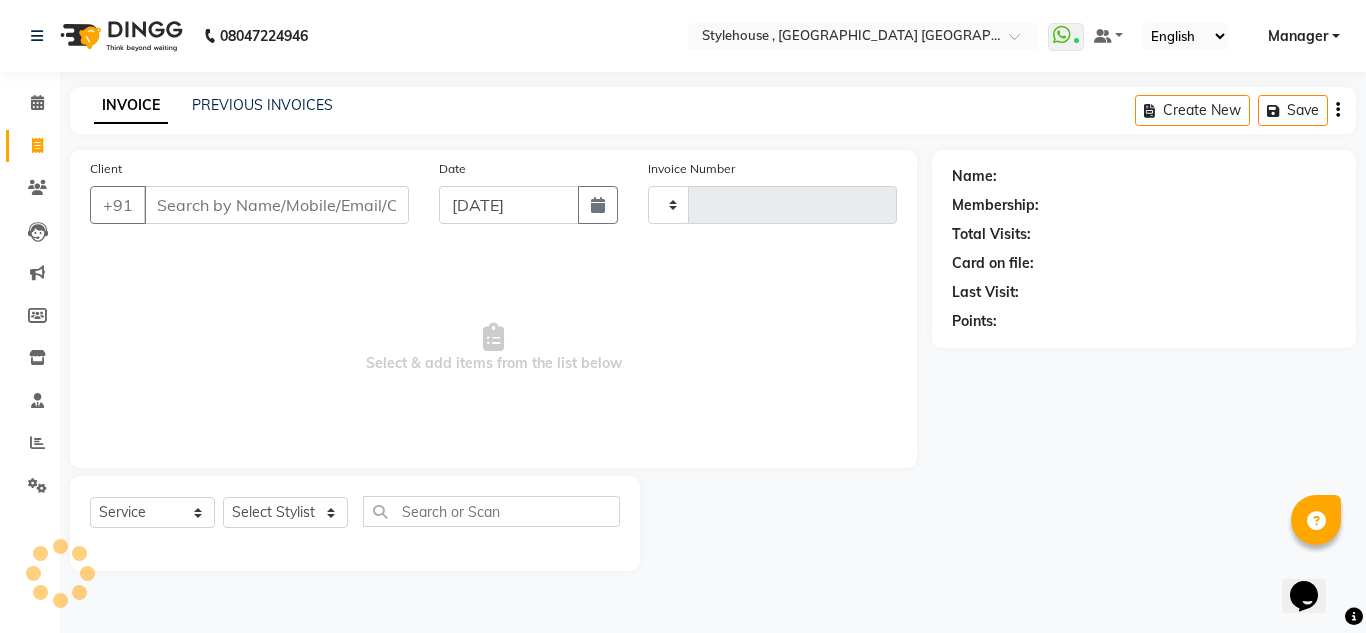 type on "1179" 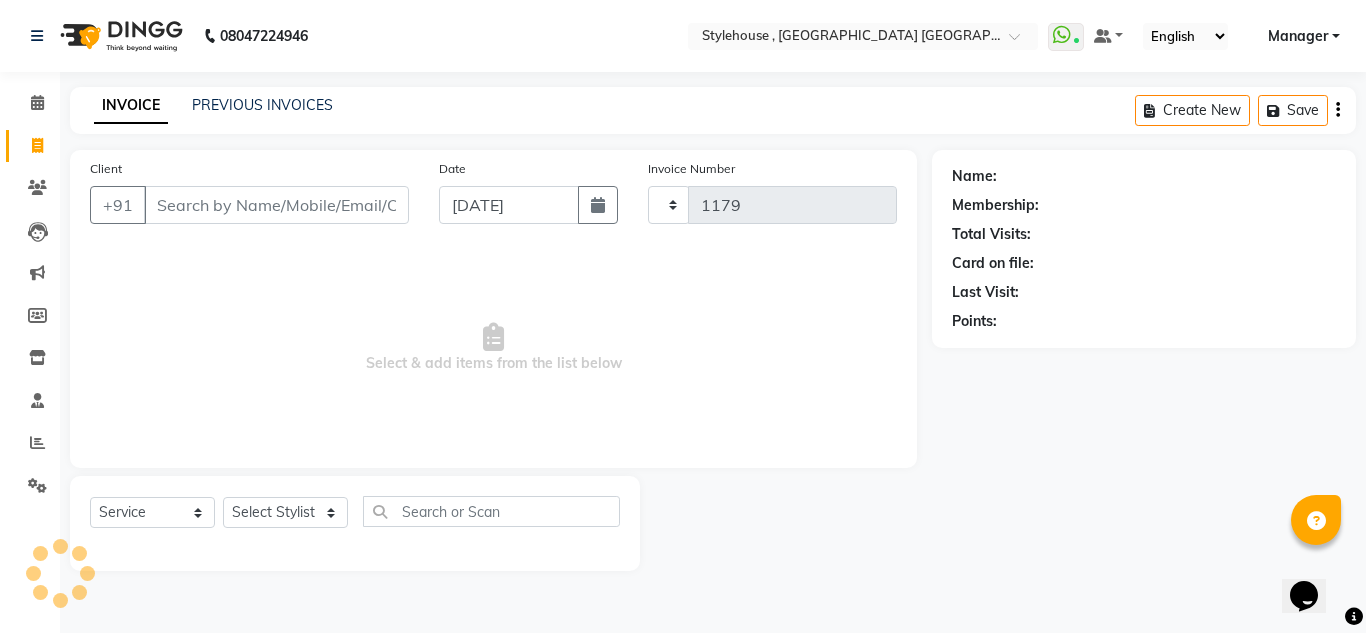 select on "7793" 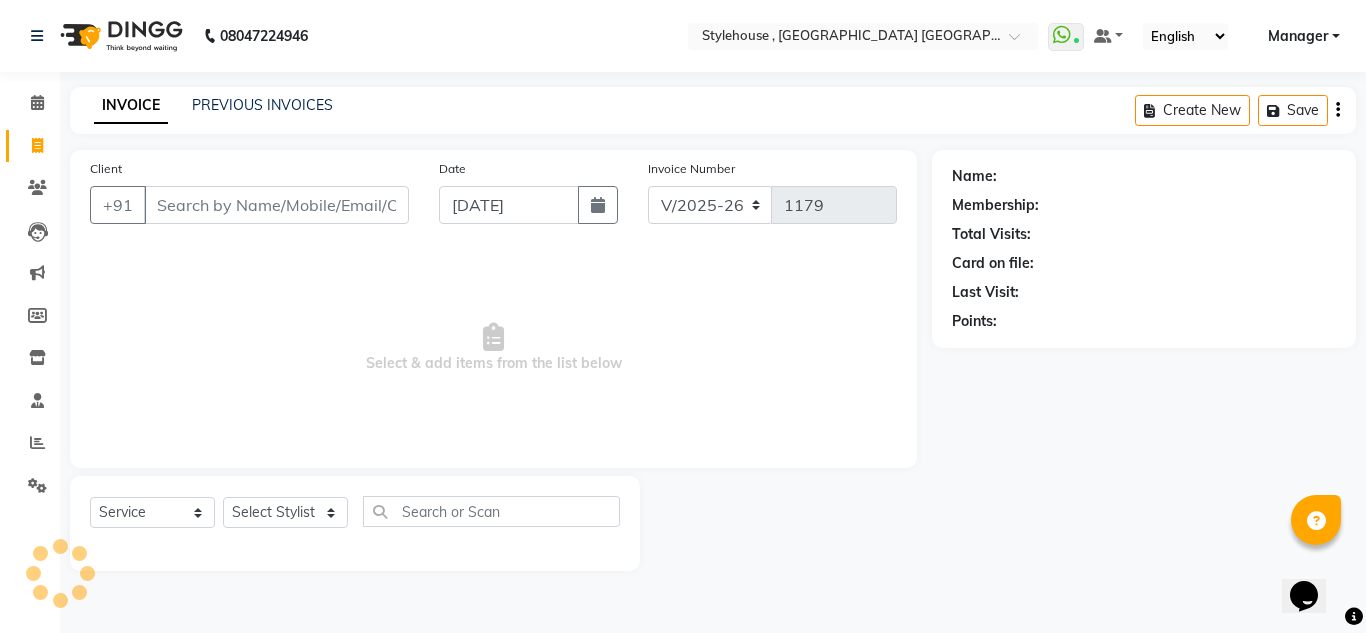click on "Client" at bounding box center (276, 205) 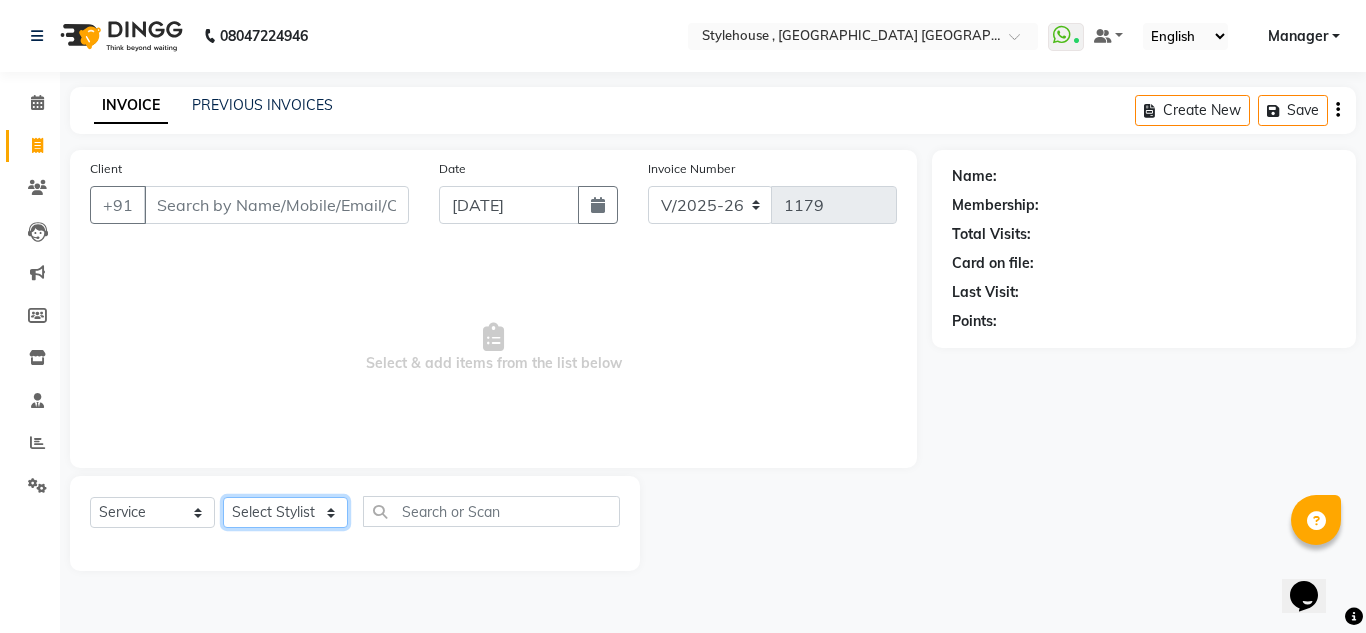 click on "Select Stylist ANIL BARIK ANIRUDH SAHOO JYOTIRANJAN BARIK KANHA LAXMI PRIYA Manager Manisha MANJIT BARIK PRADEEP BARIK PRIYANKA NANDA PUJA ROUT RUMA SAGARIKA SAHOO SALMAN SAMEER BARIK SAROJ SITHA" 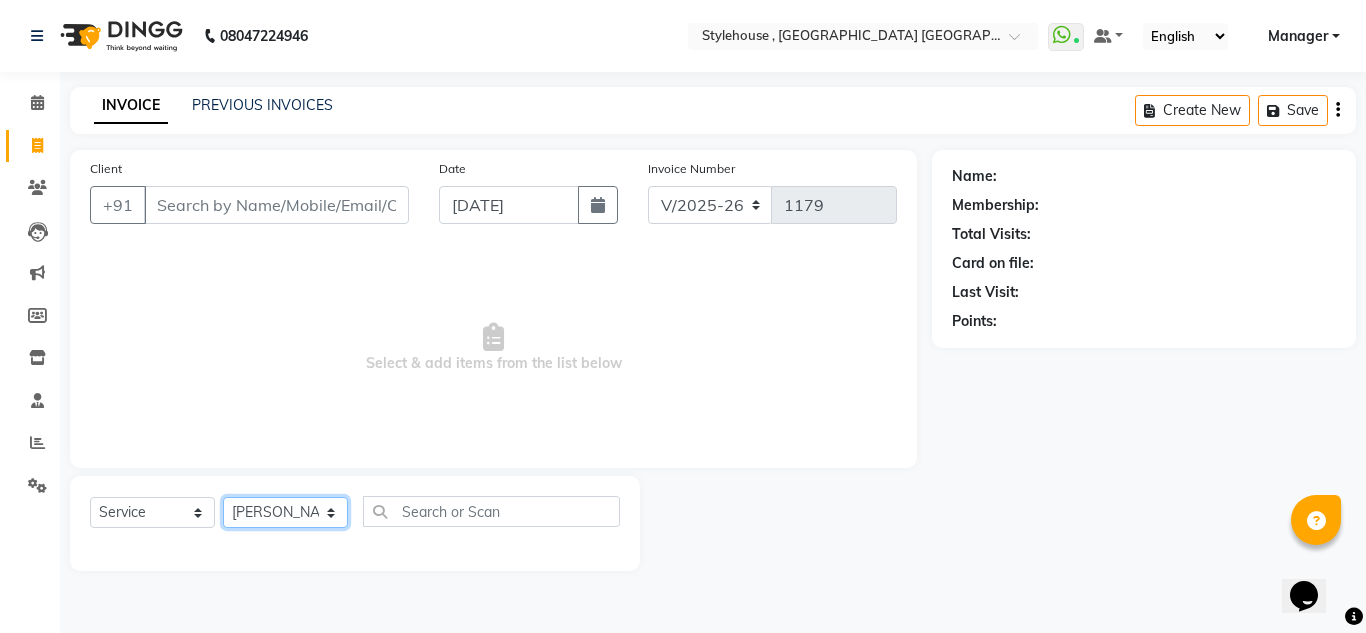click on "Select Stylist ANIL BARIK ANIRUDH SAHOO JYOTIRANJAN BARIK KANHA LAXMI PRIYA Manager Manisha MANJIT BARIK PRADEEP BARIK PRIYANKA NANDA PUJA ROUT RUMA SAGARIKA SAHOO SALMAN SAMEER BARIK SAROJ SITHA" 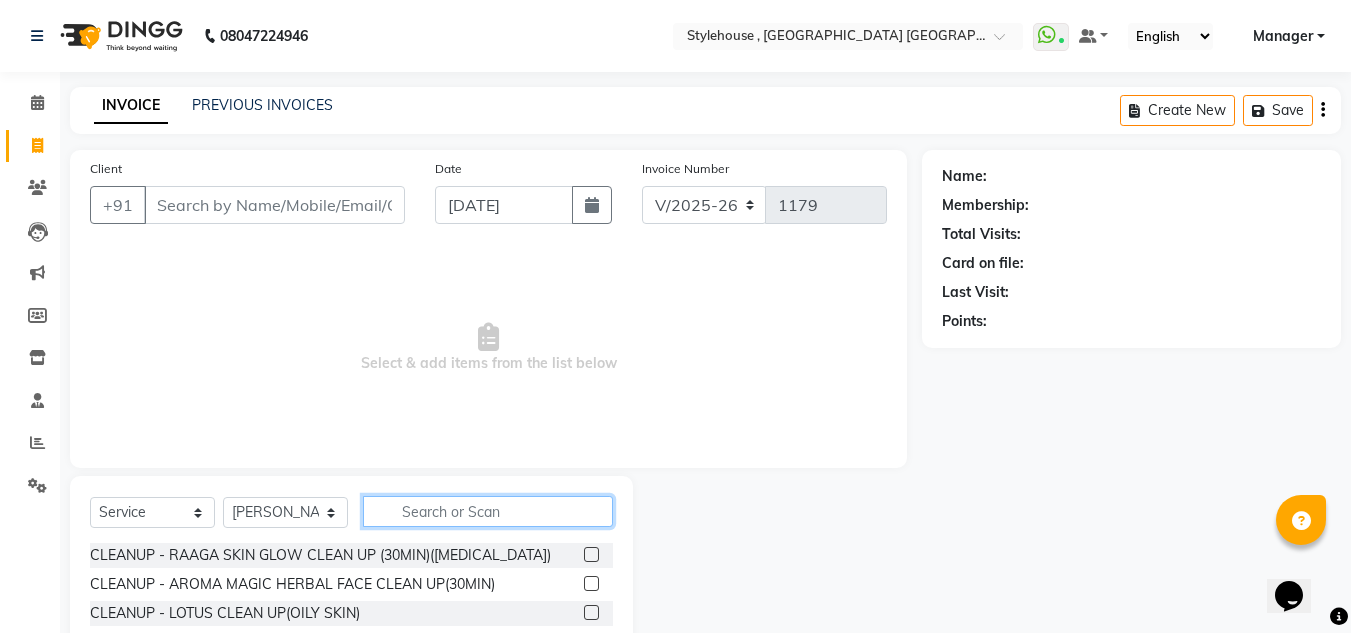 click 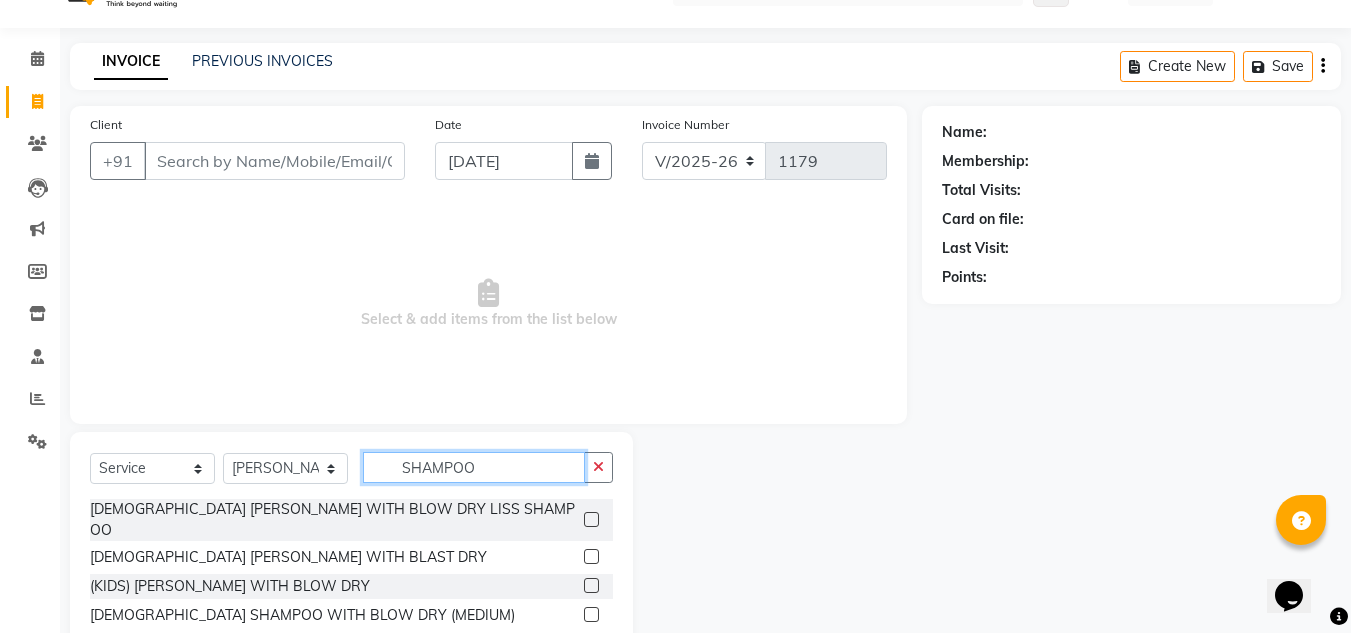 scroll, scrollTop: 84, scrollLeft: 0, axis: vertical 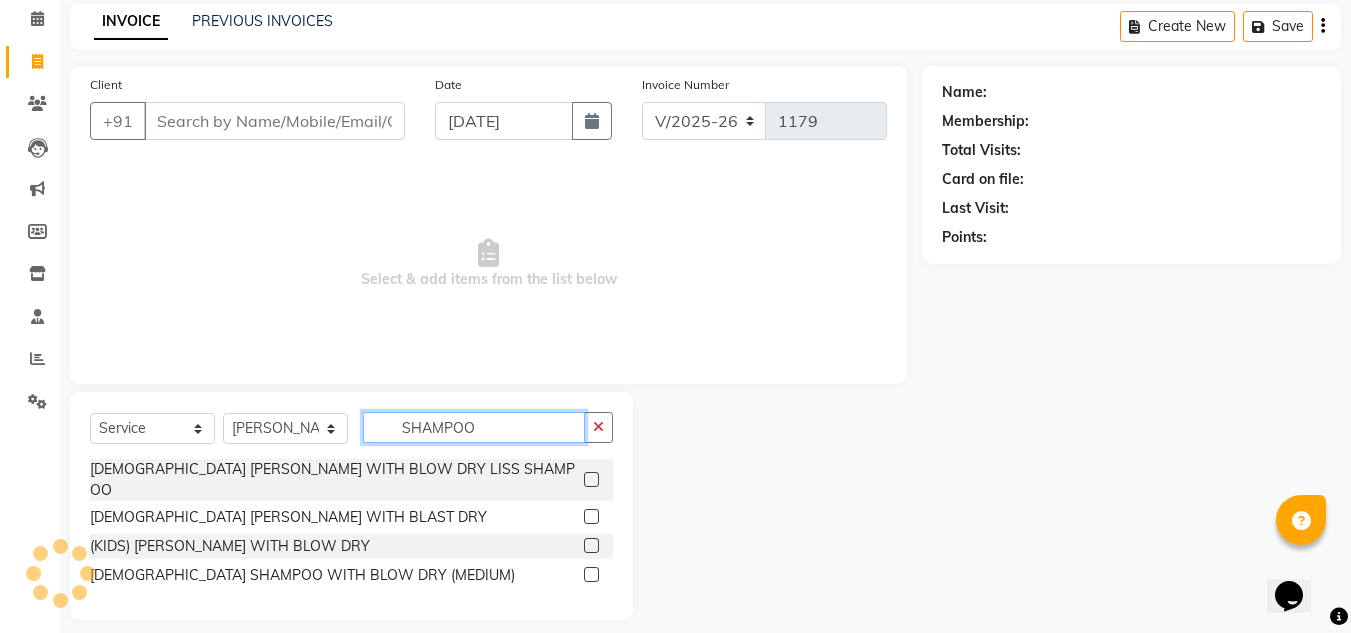 type on "SHAMPOO" 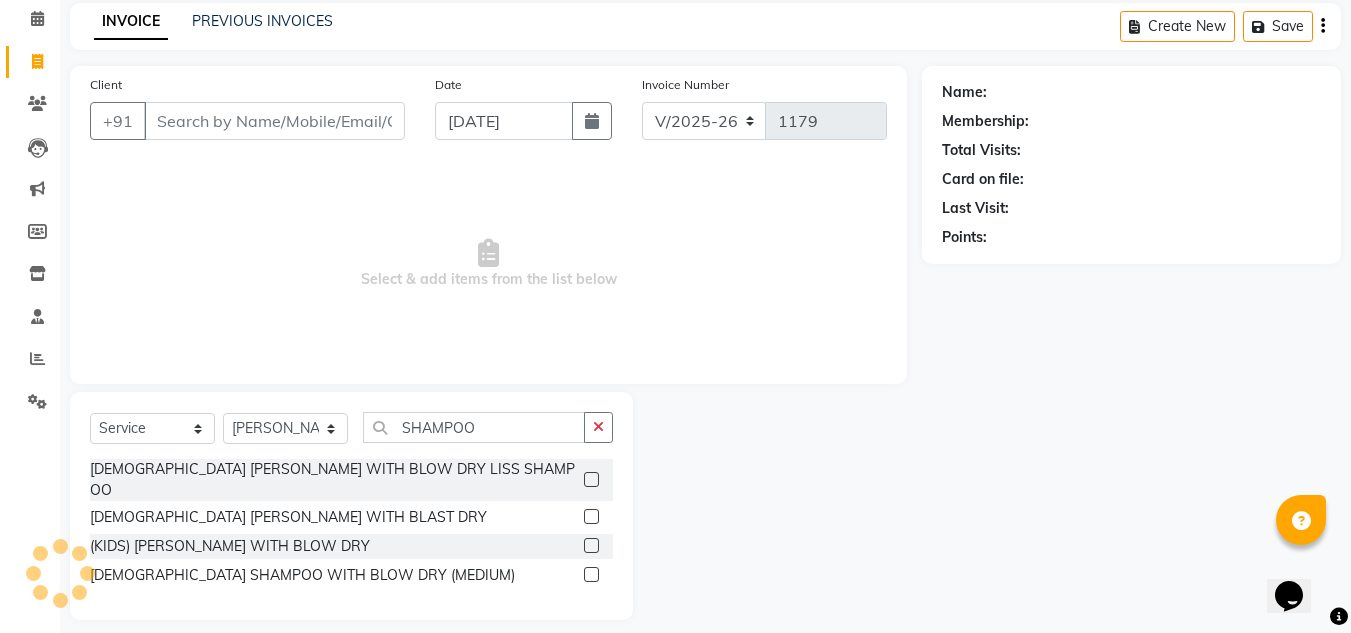 click 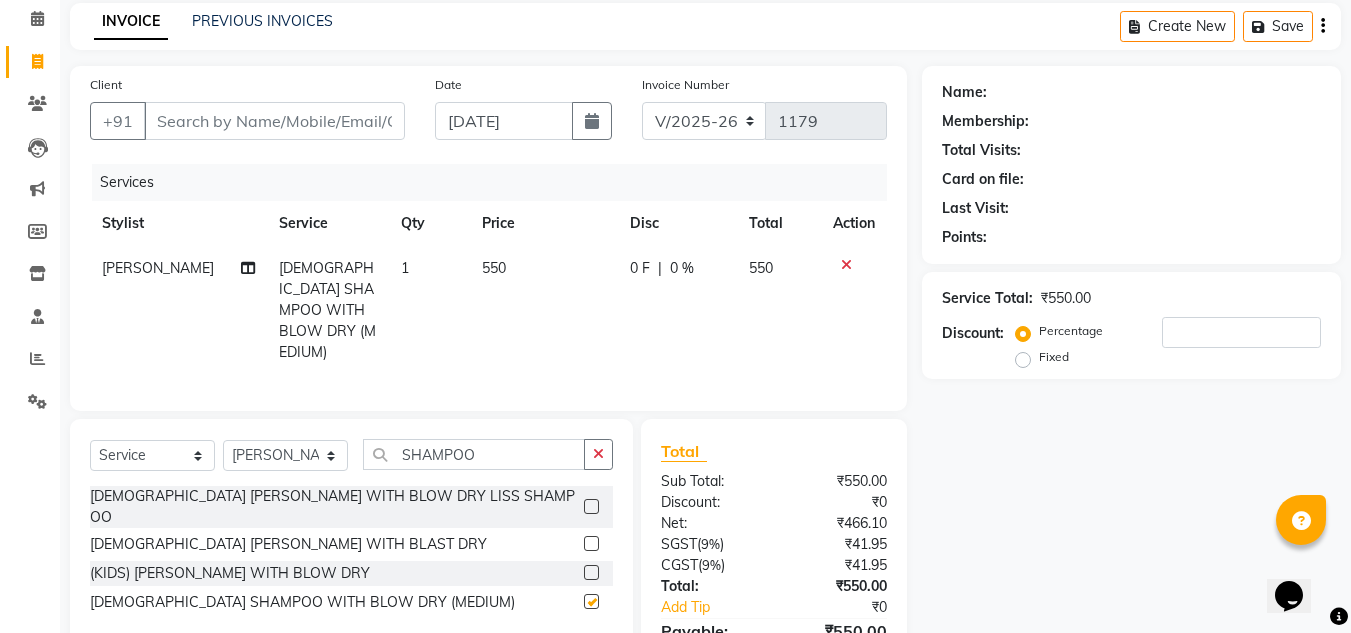 checkbox on "false" 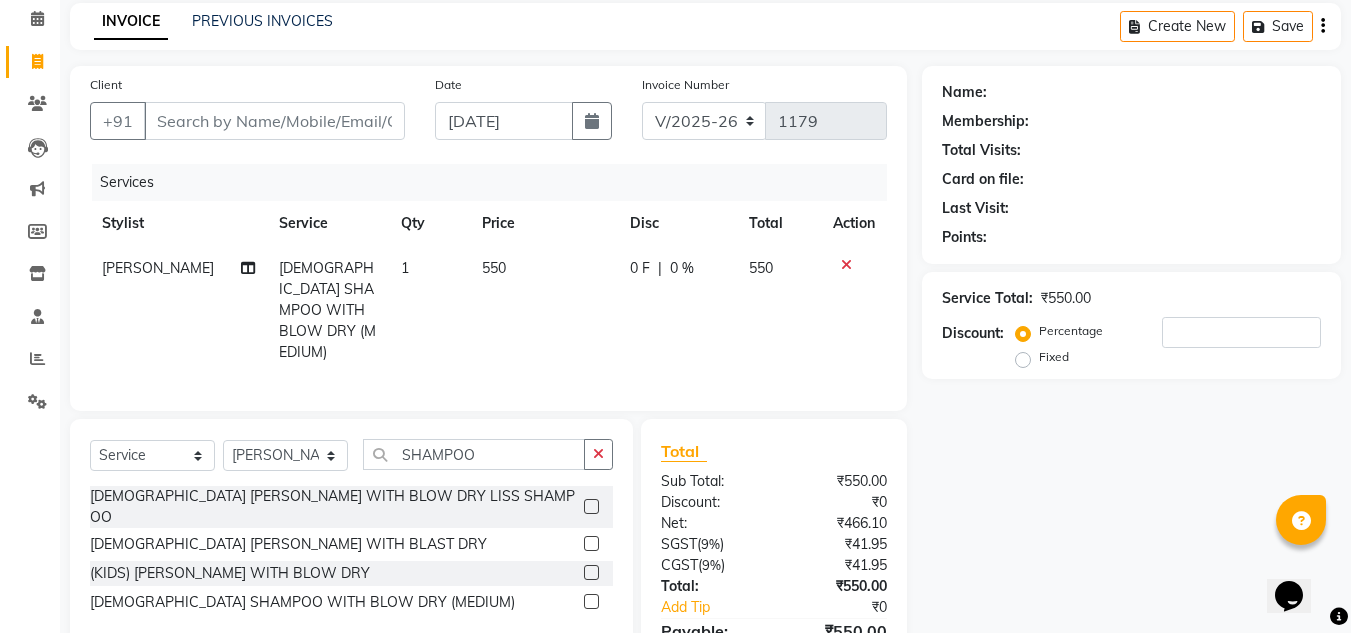 click 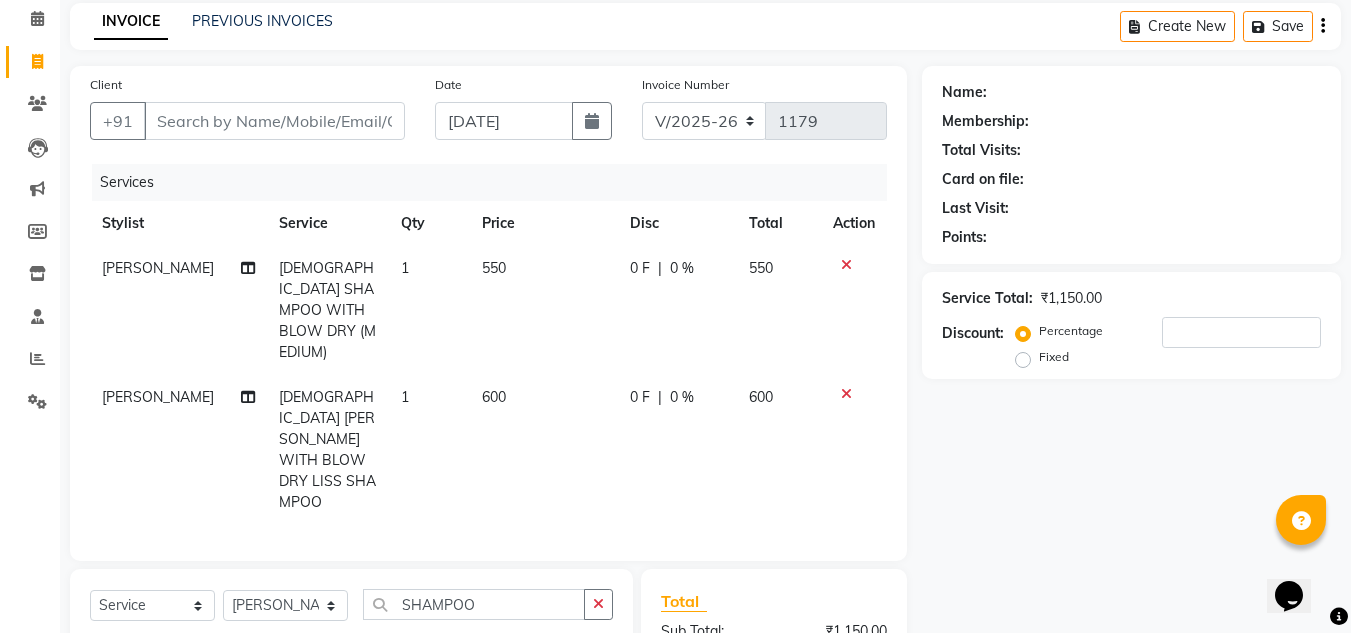 checkbox on "false" 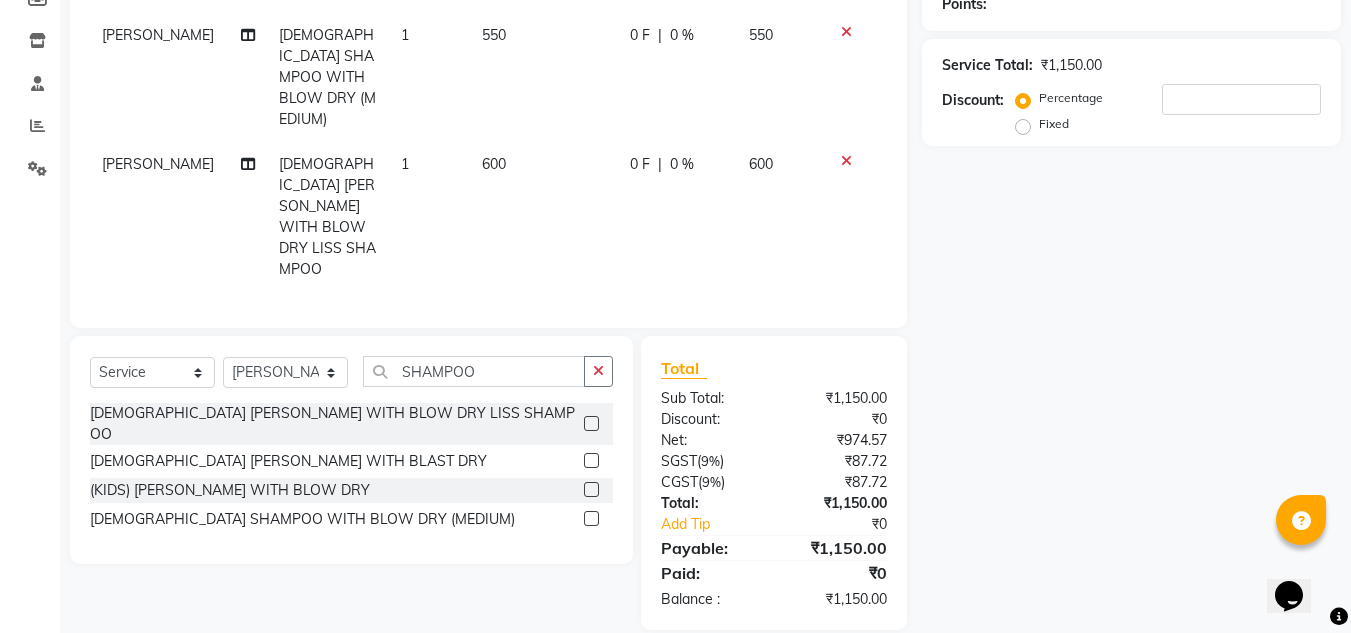 click 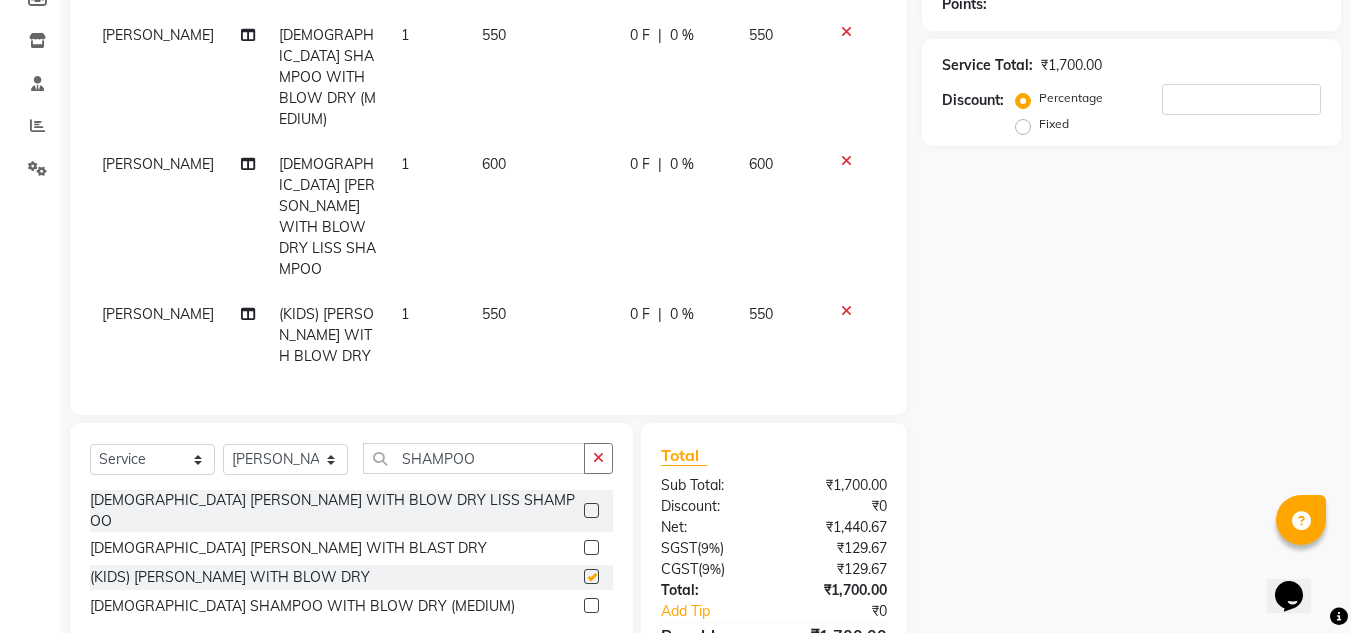 checkbox on "false" 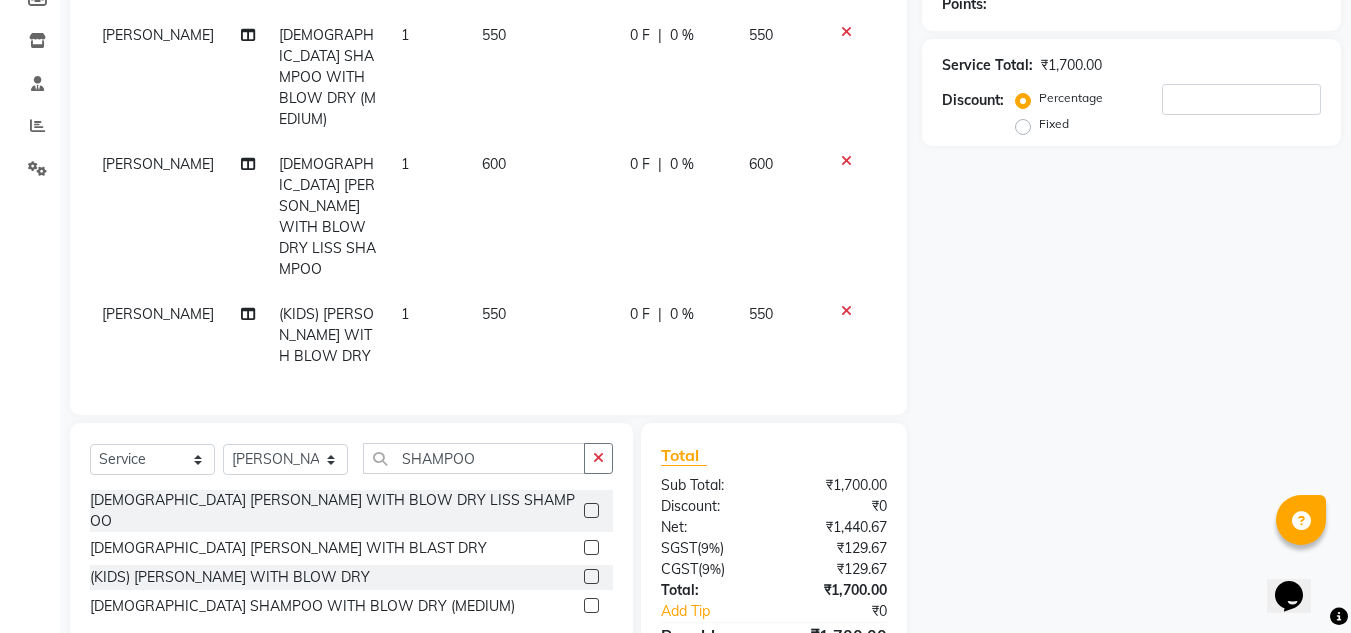 click 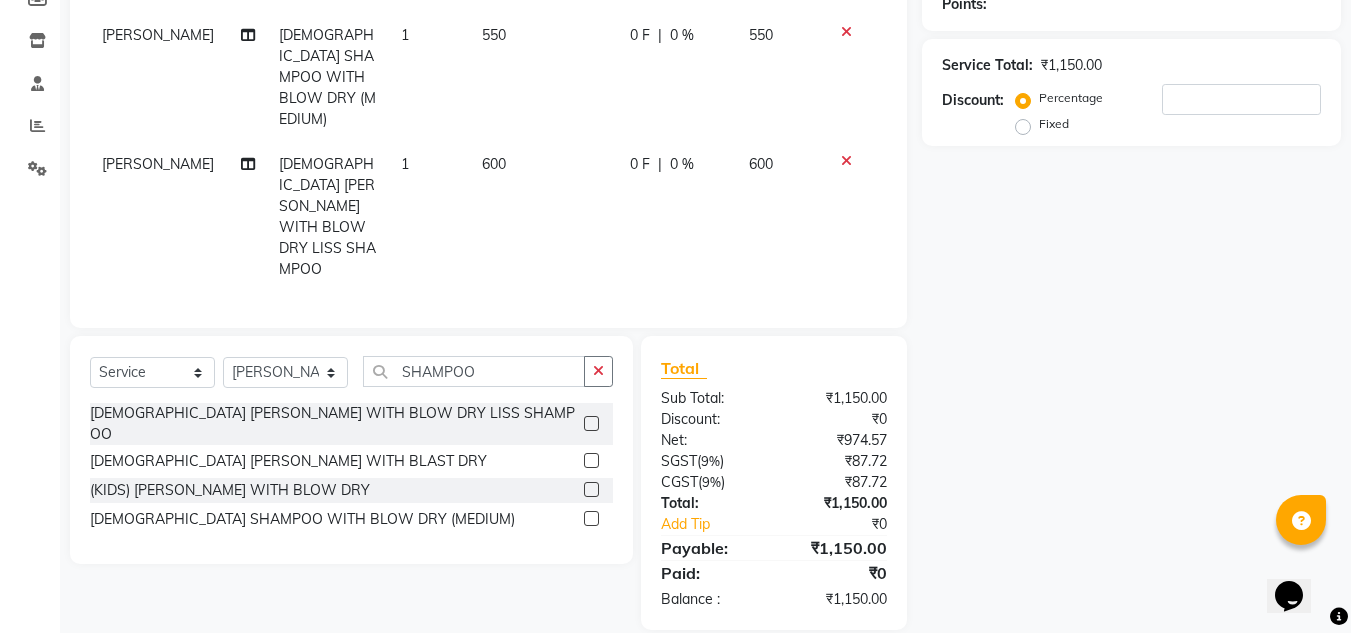 click 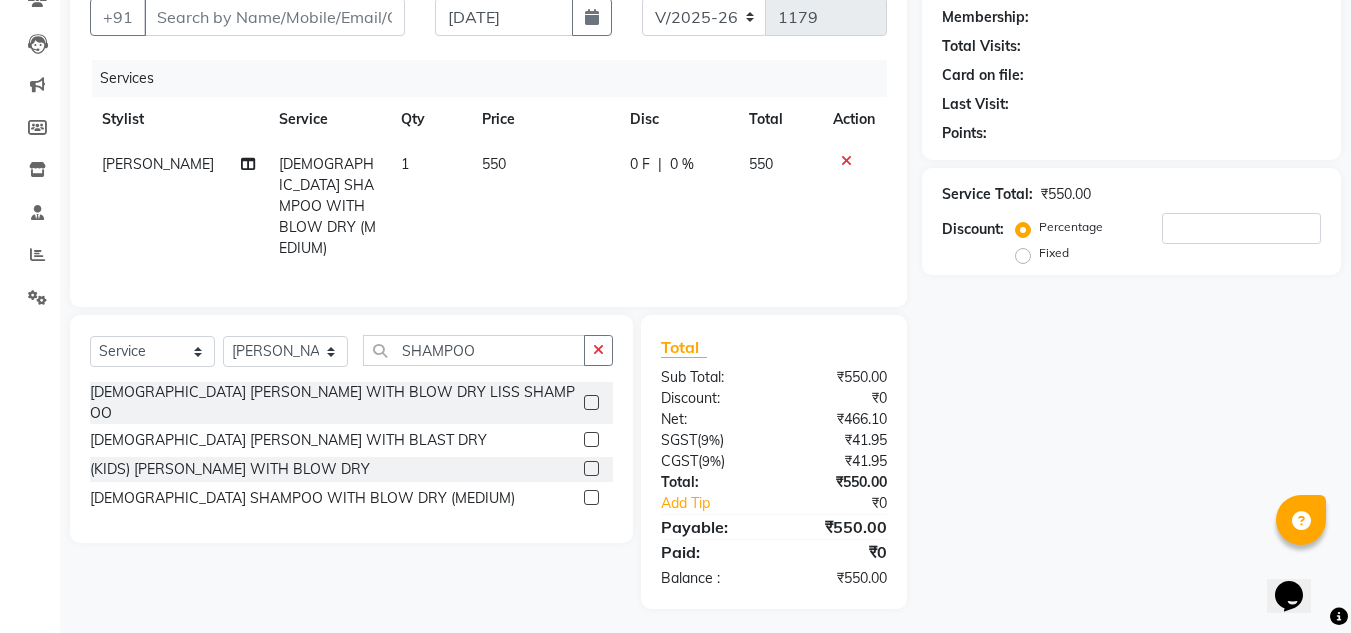 click 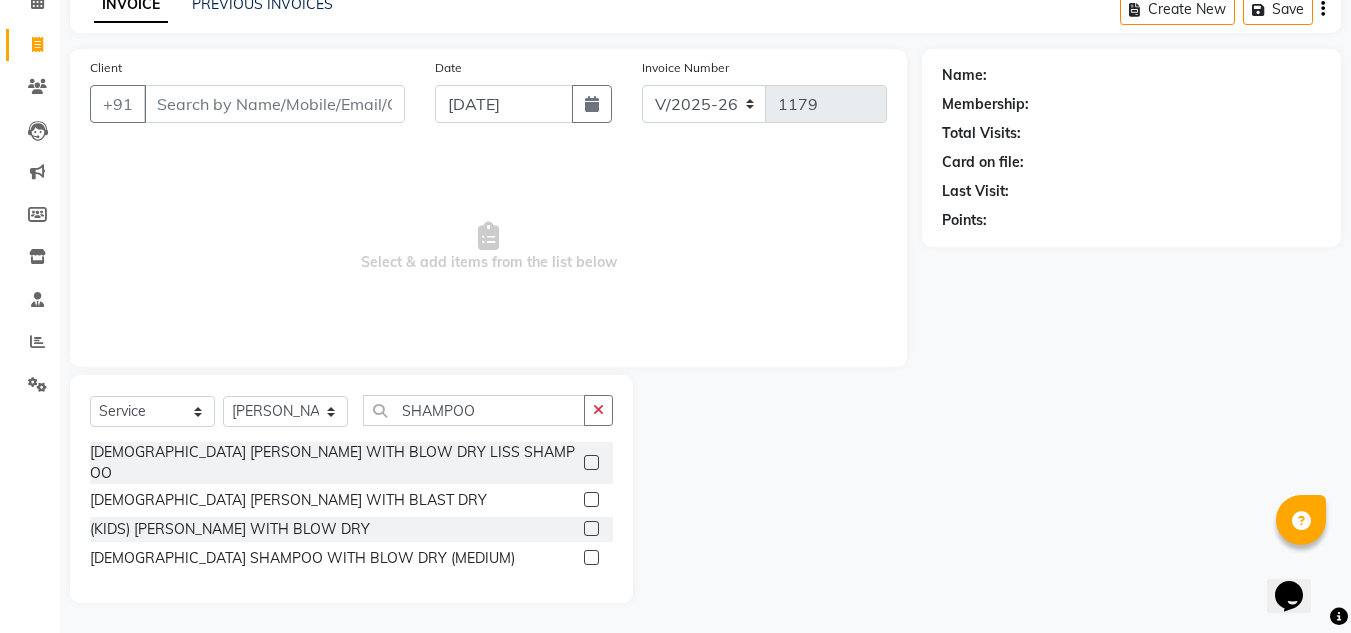 scroll, scrollTop: 84, scrollLeft: 0, axis: vertical 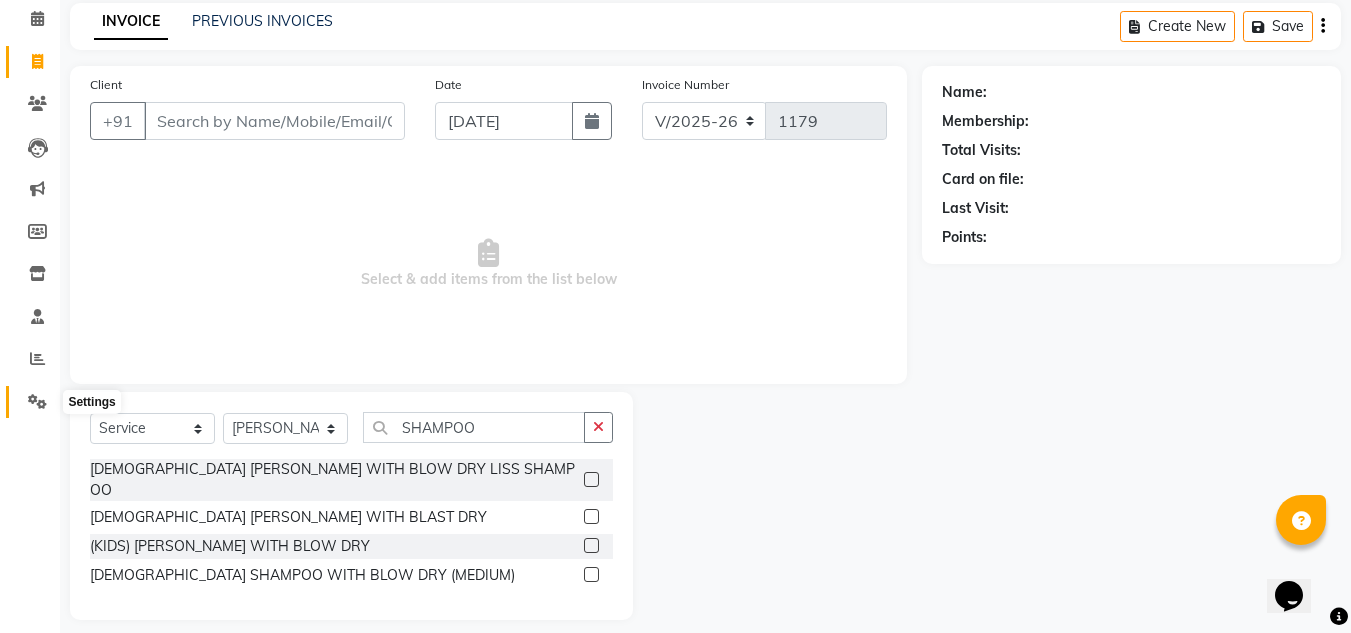 click 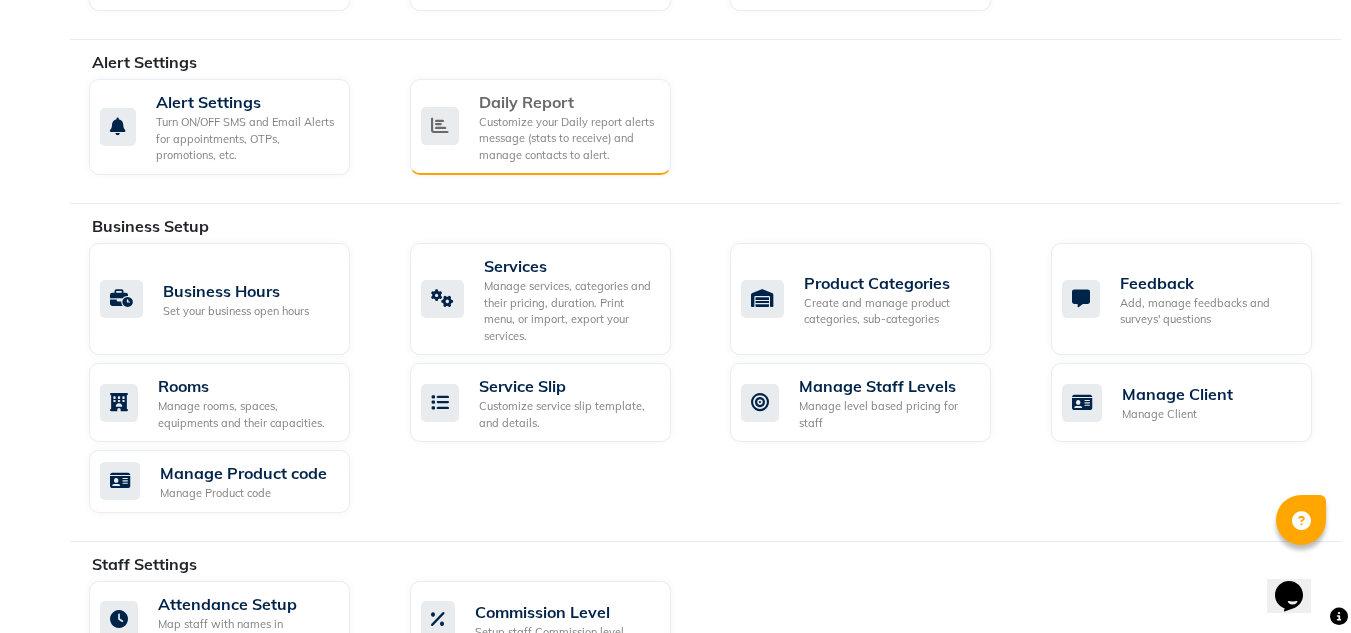 scroll, scrollTop: 784, scrollLeft: 0, axis: vertical 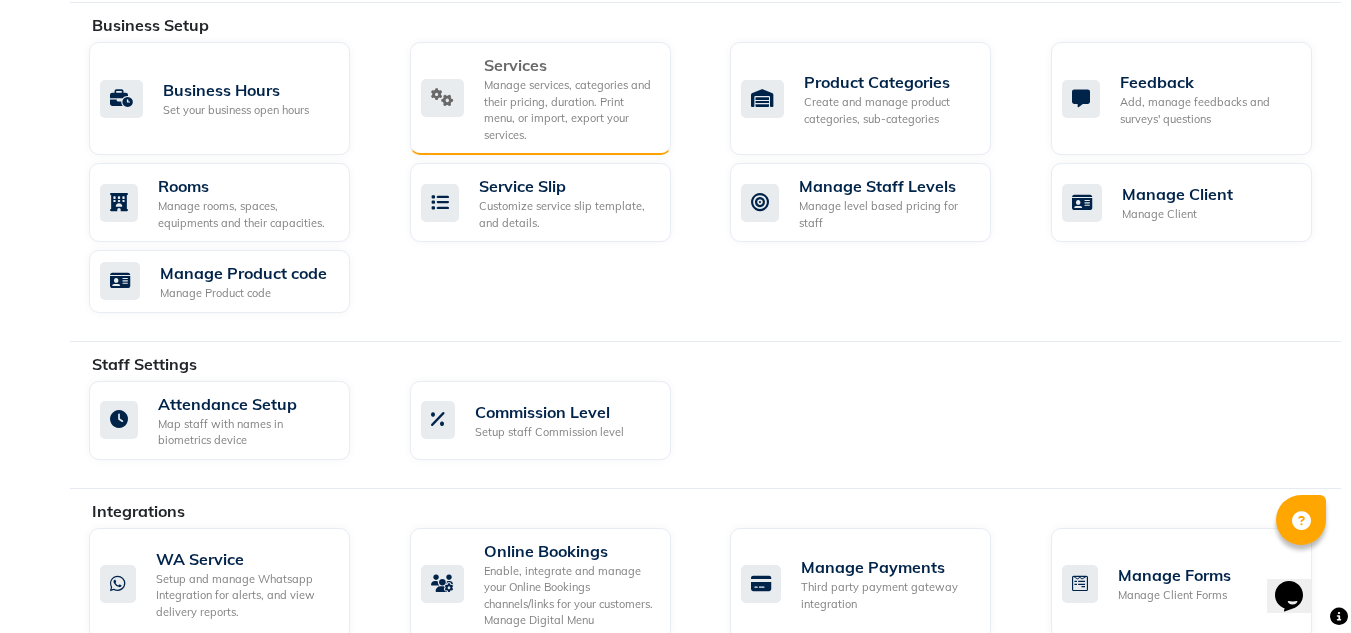 click on "Manage services, categories and their pricing, duration. Print menu, or import, export your services." 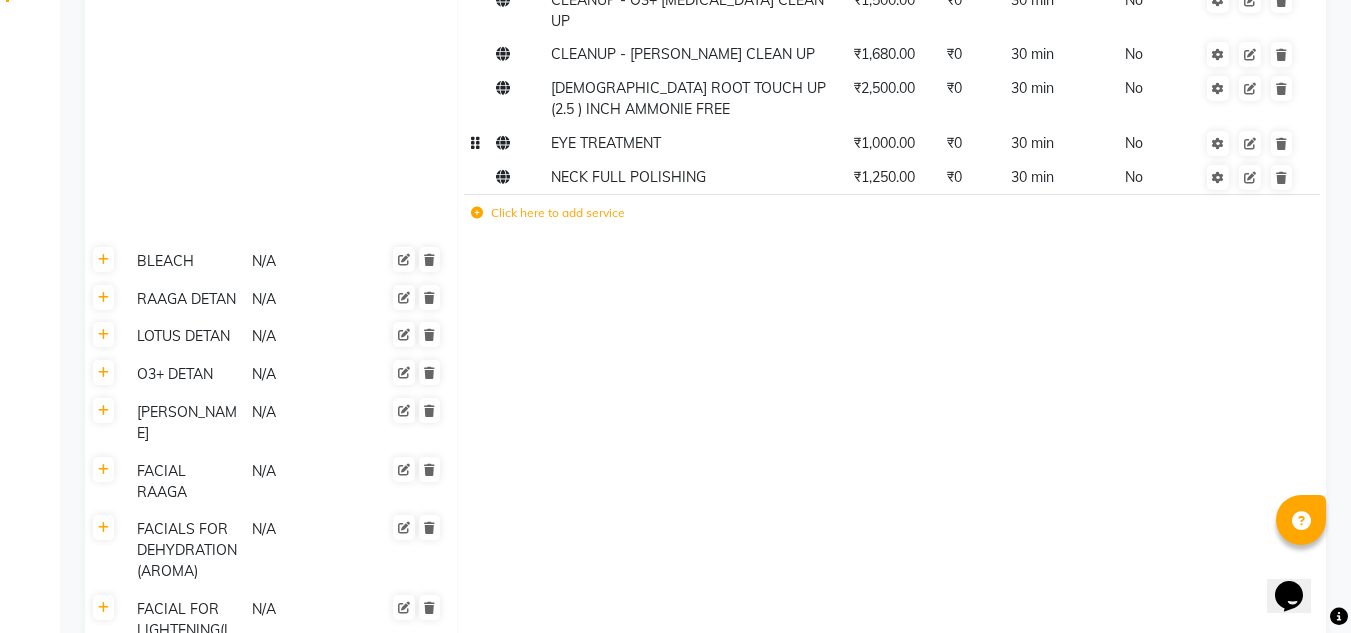 scroll, scrollTop: 200, scrollLeft: 0, axis: vertical 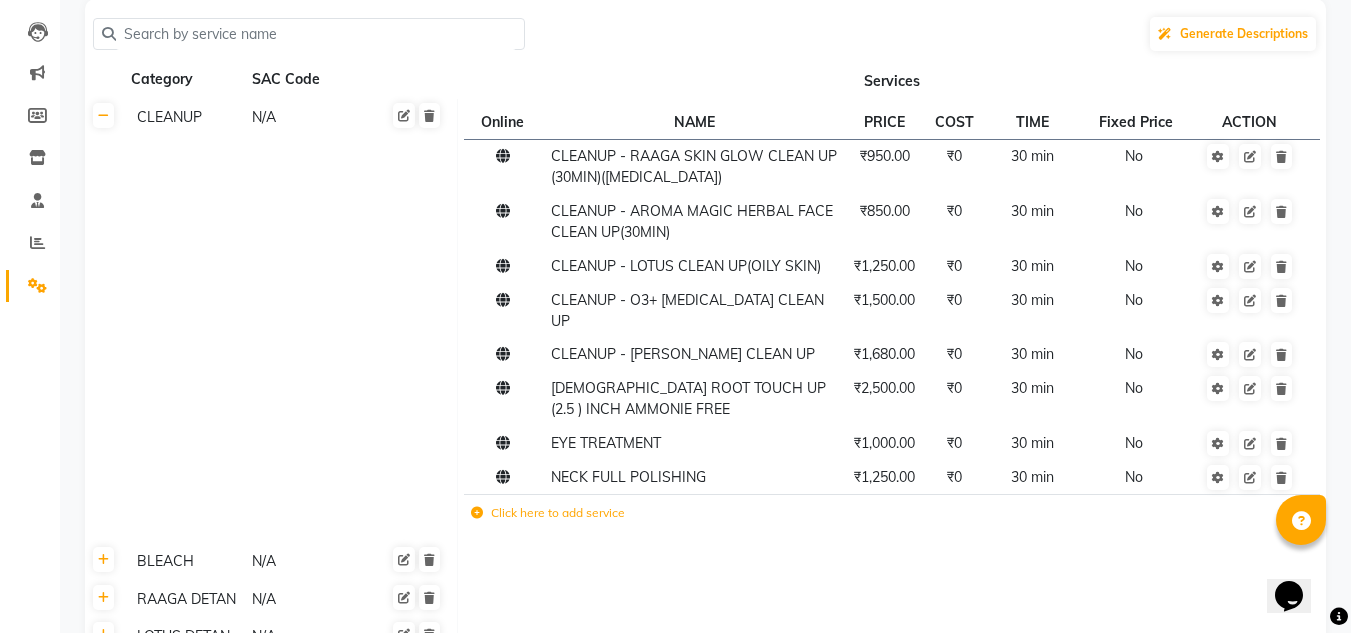 click on "Click here to add service" 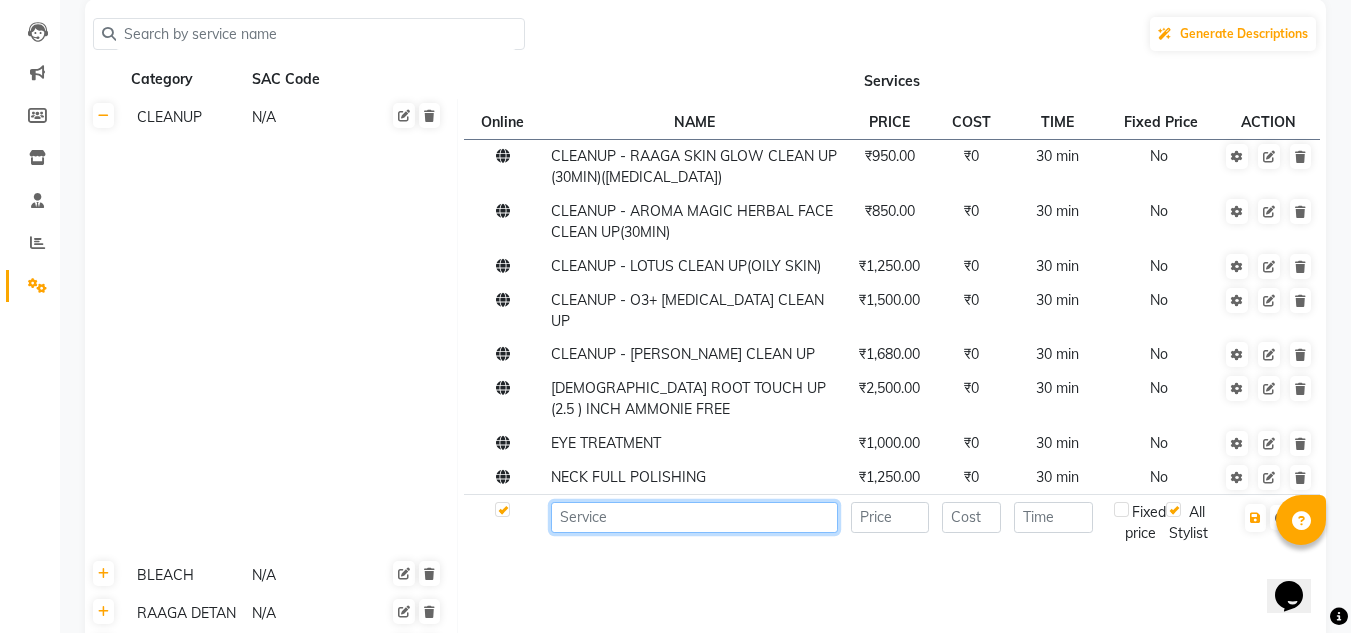 click 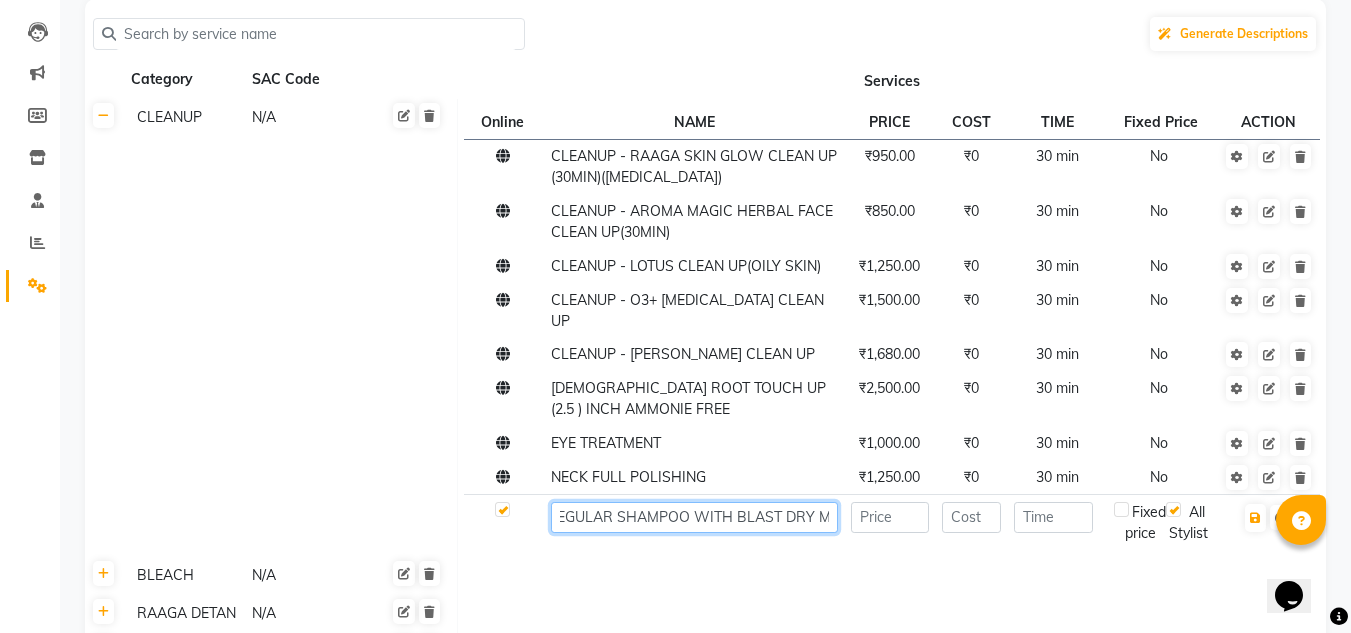 scroll, scrollTop: 0, scrollLeft: 24, axis: horizontal 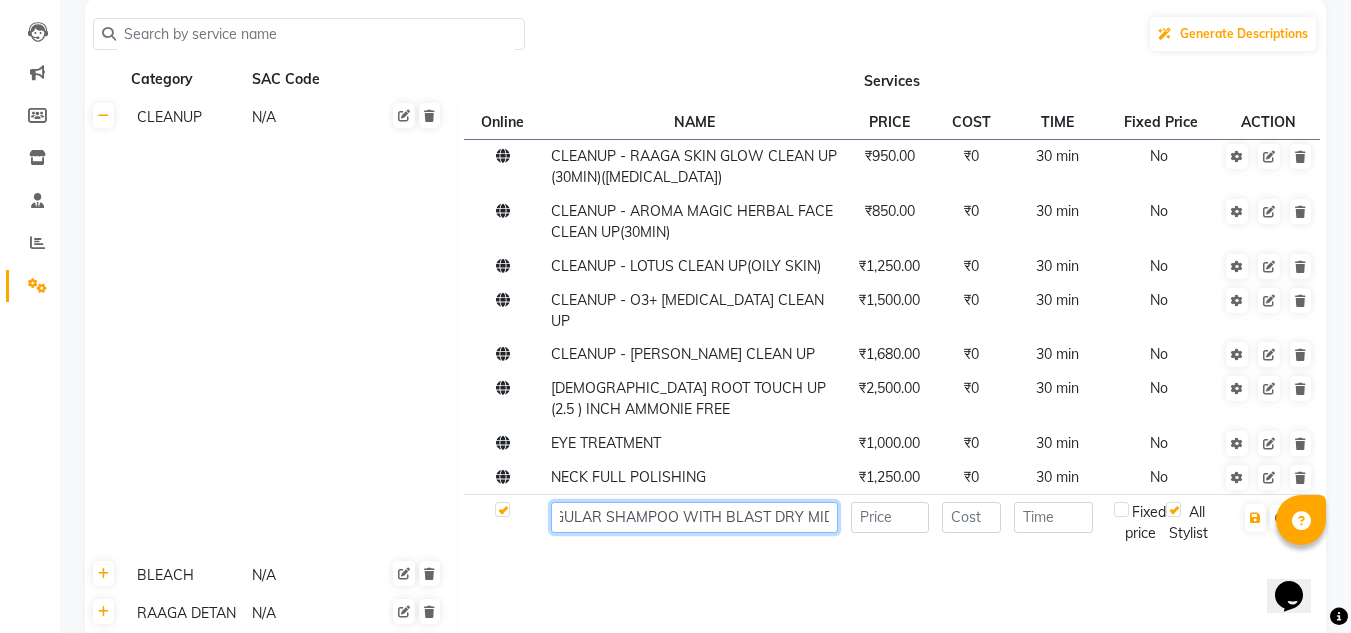 type on "REGULAR SHAMPOO WITH BLAST DRY MID" 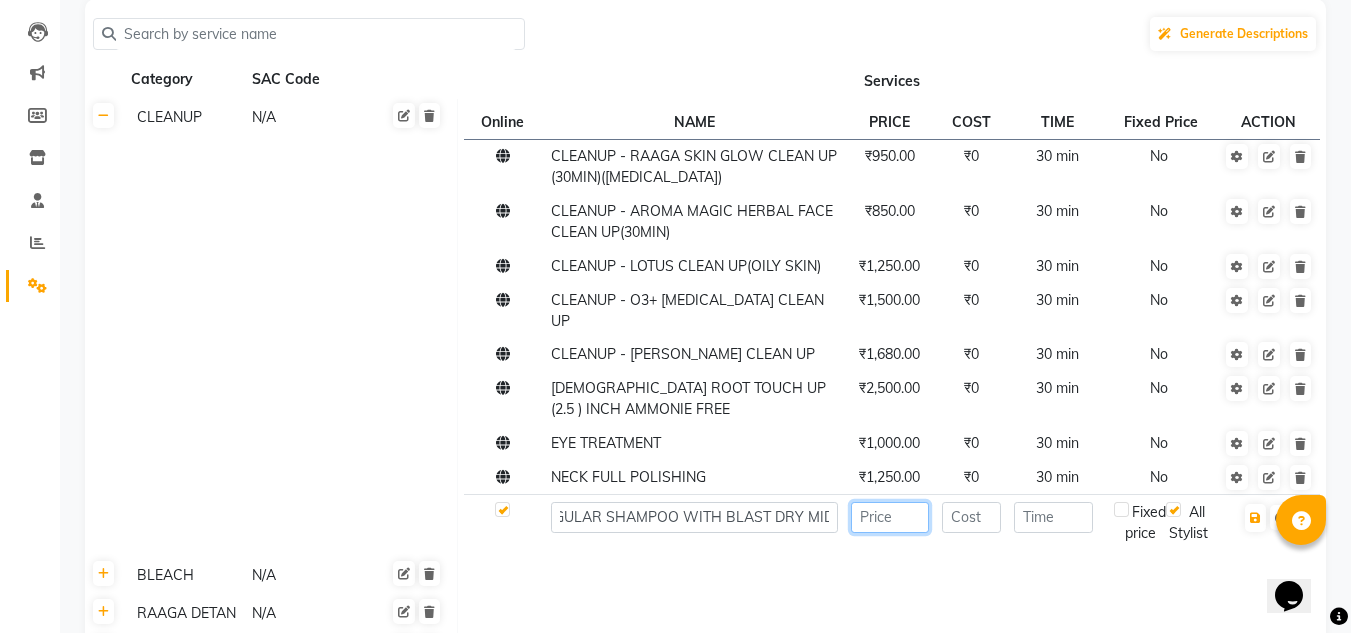 scroll, scrollTop: 0, scrollLeft: 0, axis: both 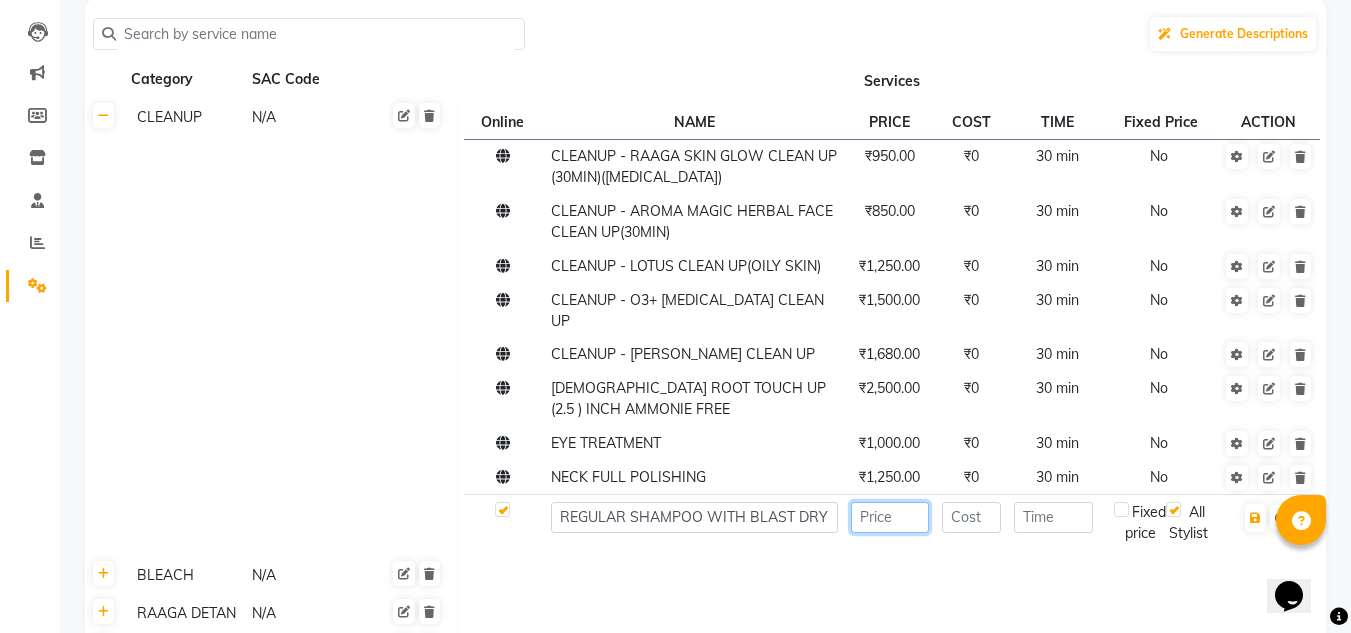 click 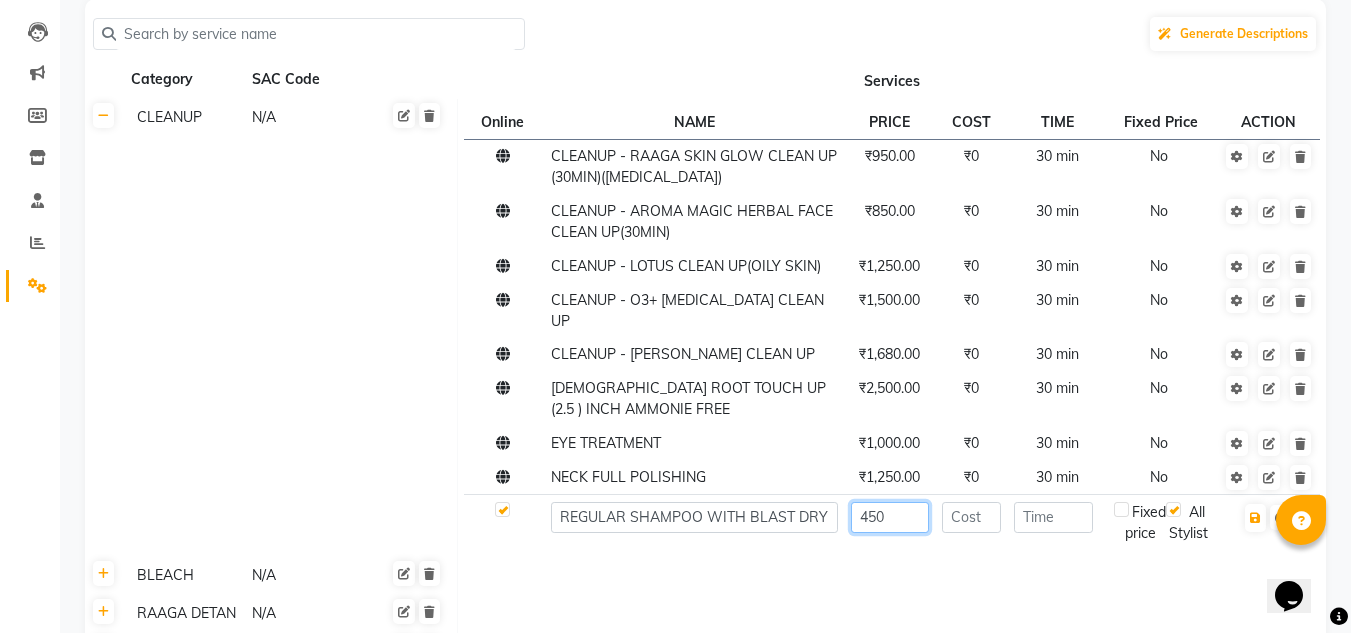 type on "450" 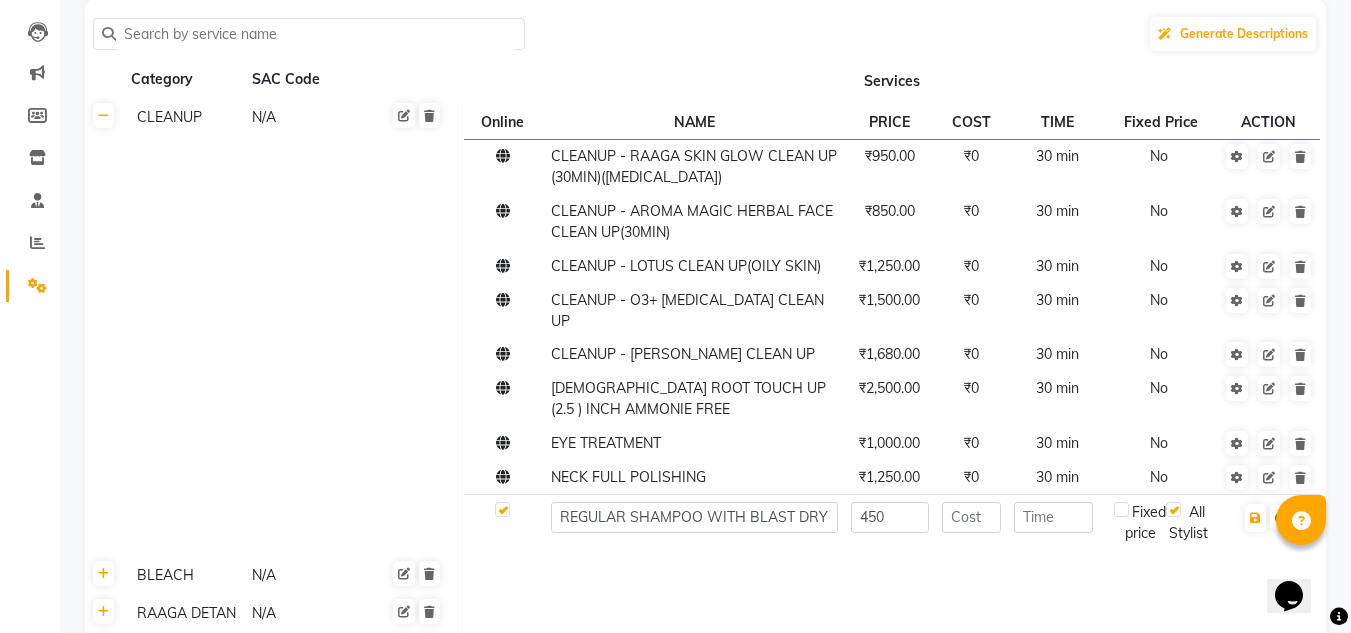 click 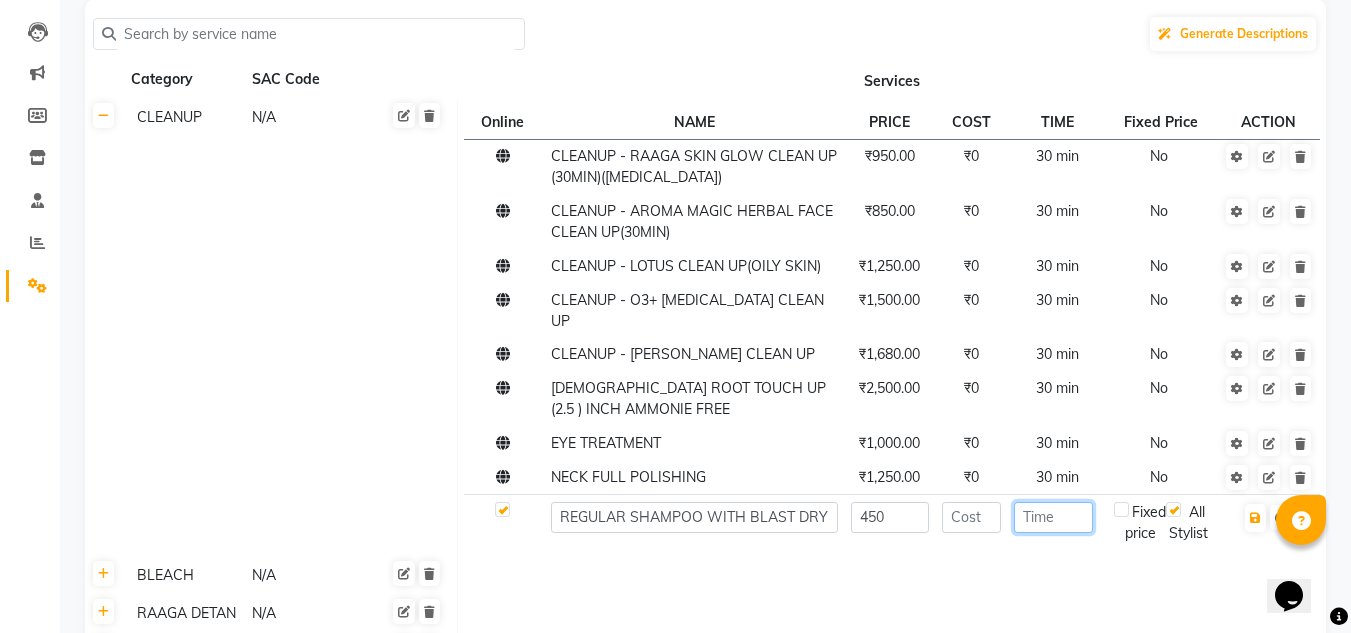 click 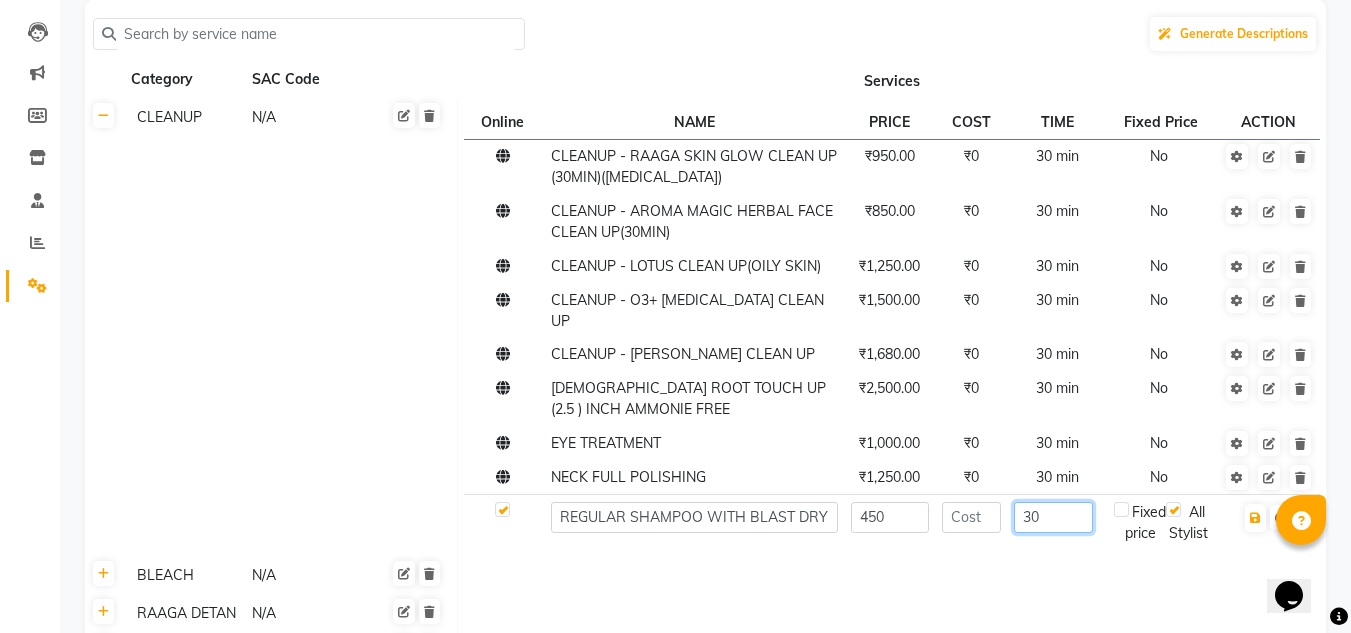 type on "30" 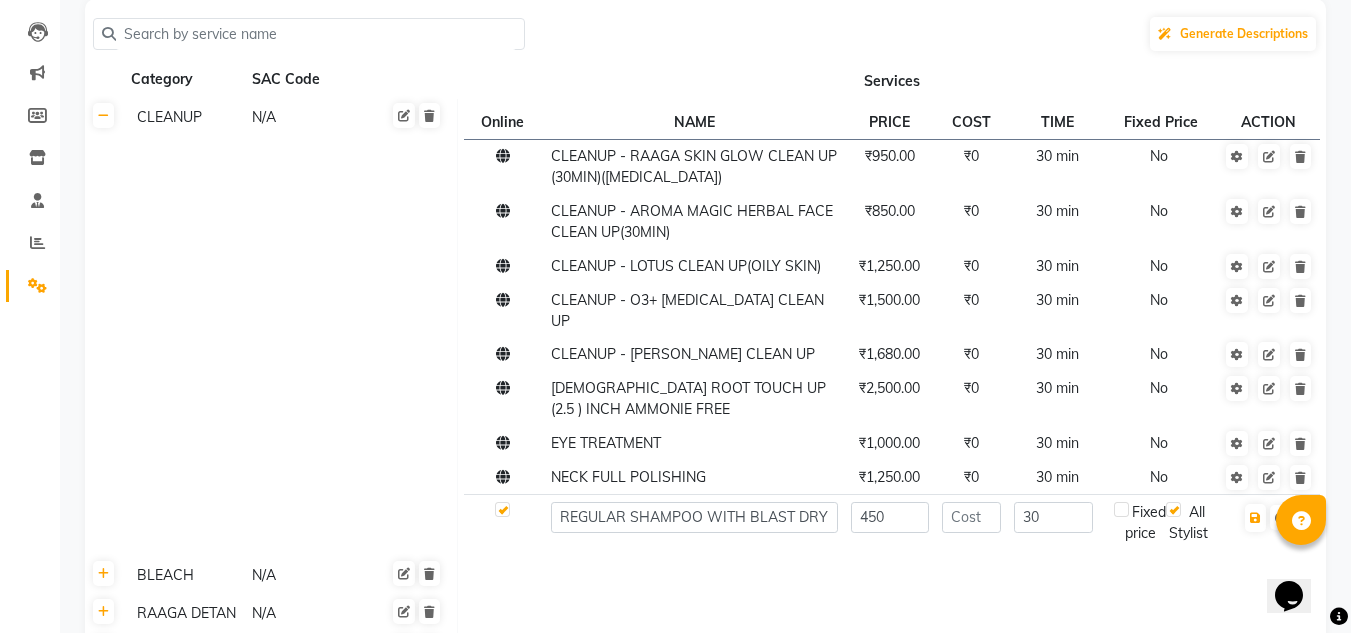 click on "30" 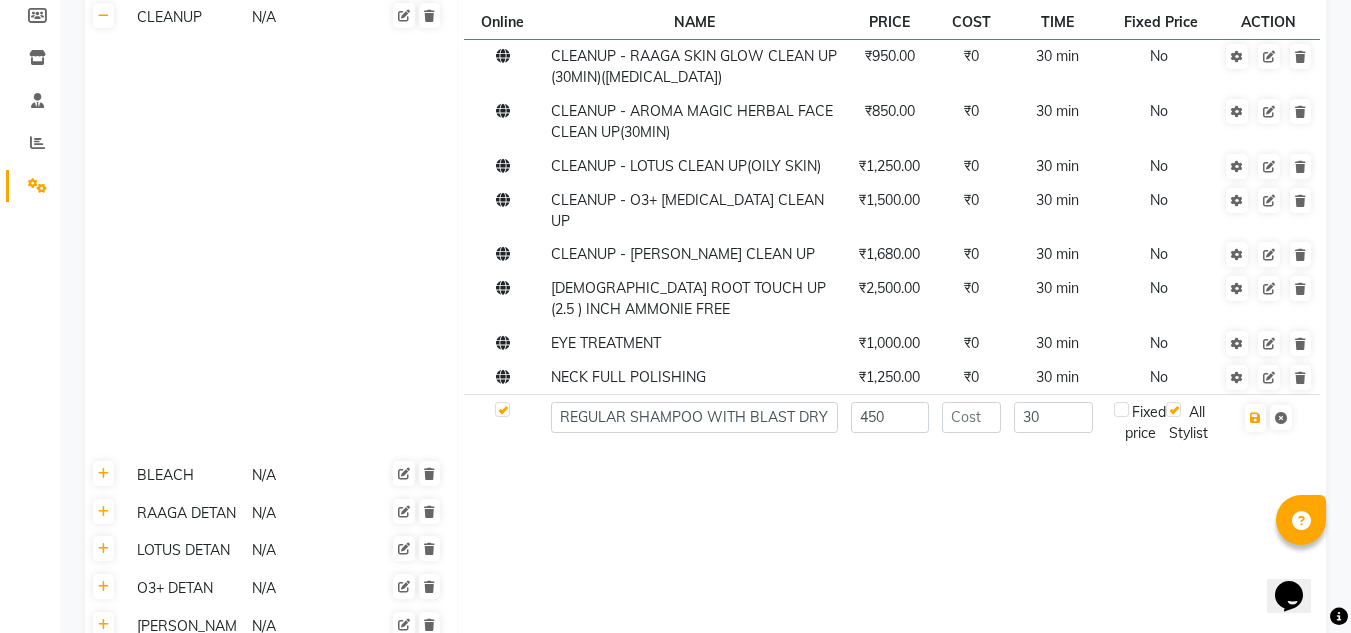 scroll, scrollTop: 400, scrollLeft: 0, axis: vertical 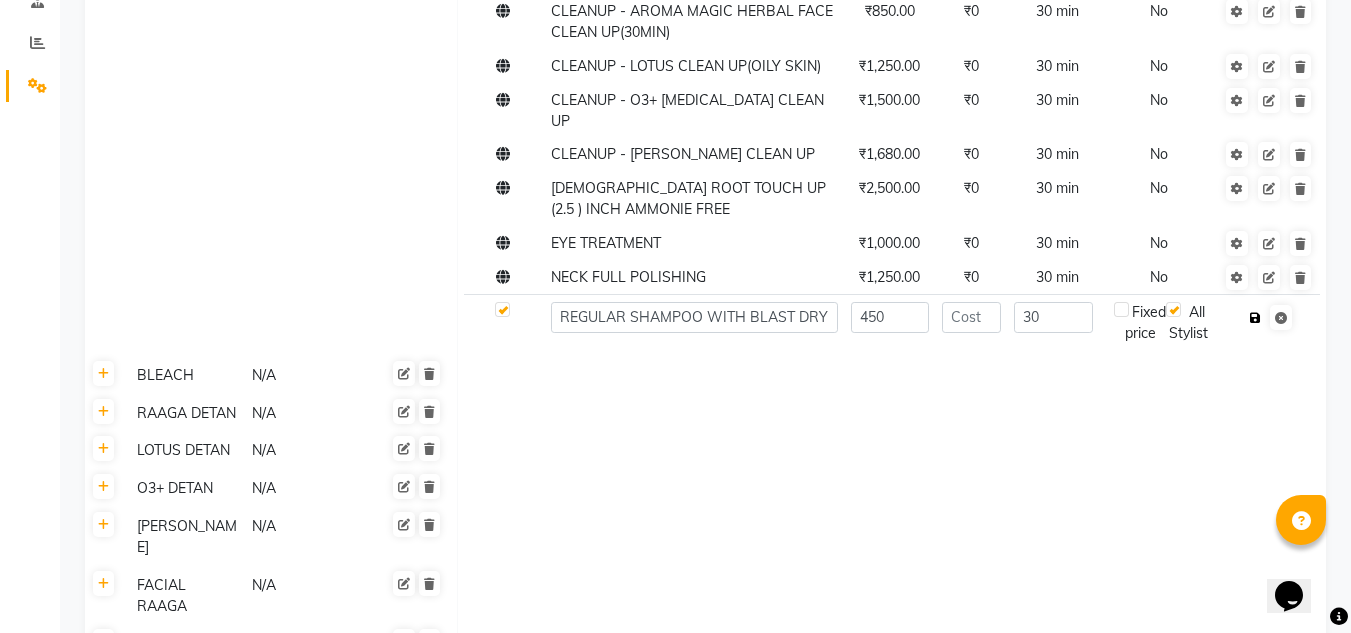 click at bounding box center (1255, 318) 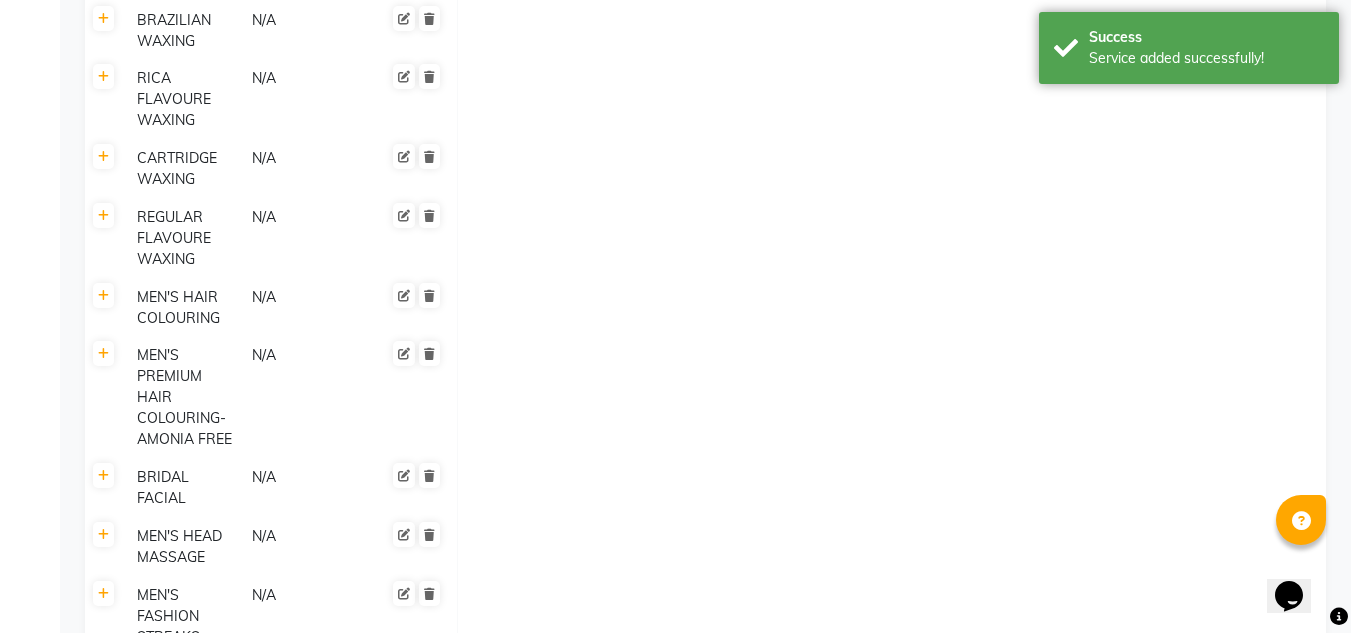 scroll, scrollTop: 3029, scrollLeft: 0, axis: vertical 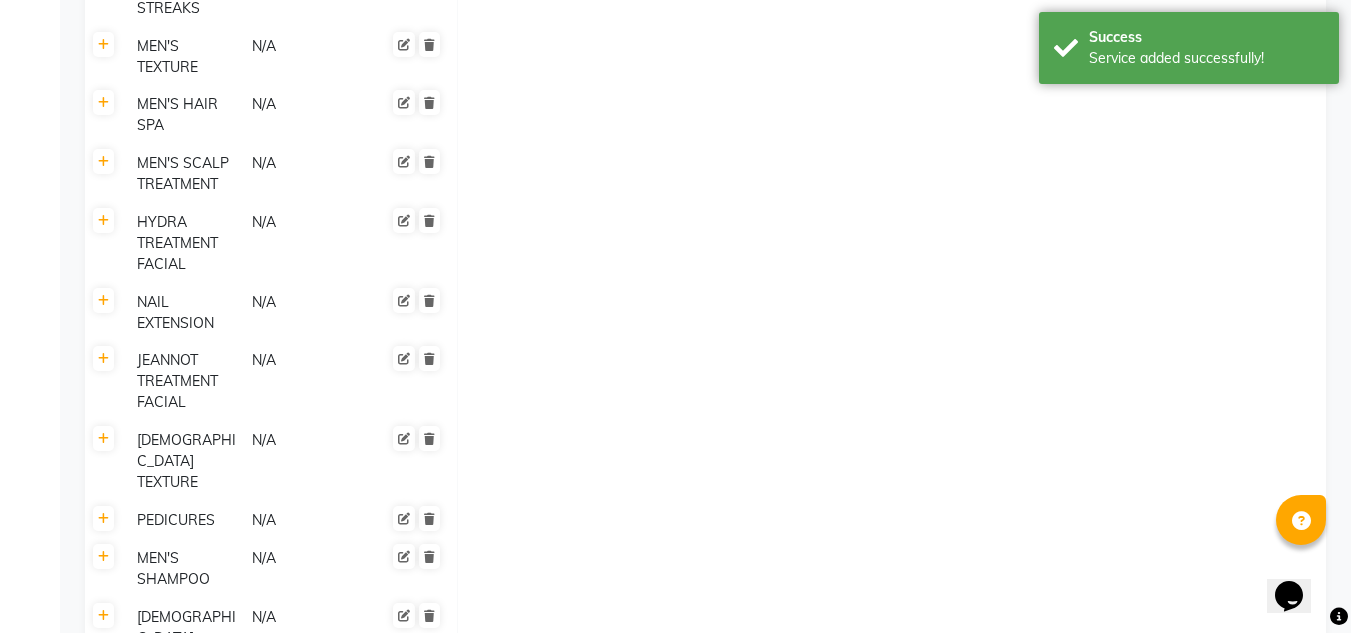 click on "Save Changes" 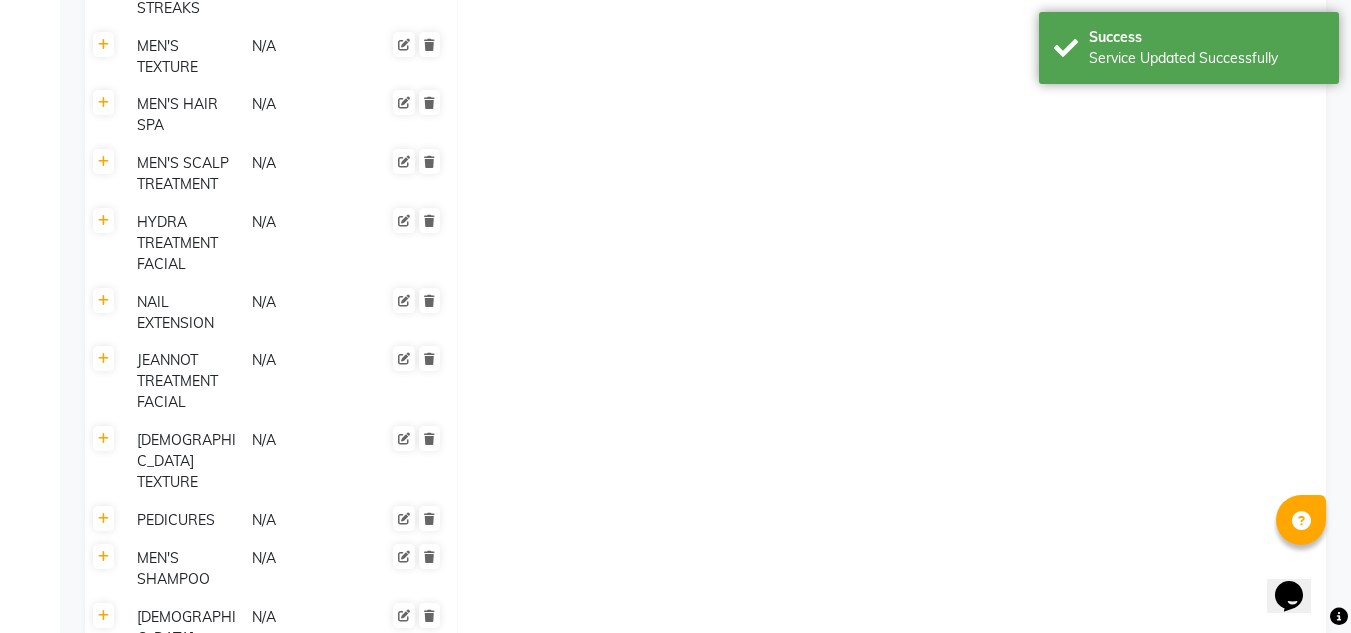 click on "Save Changes" 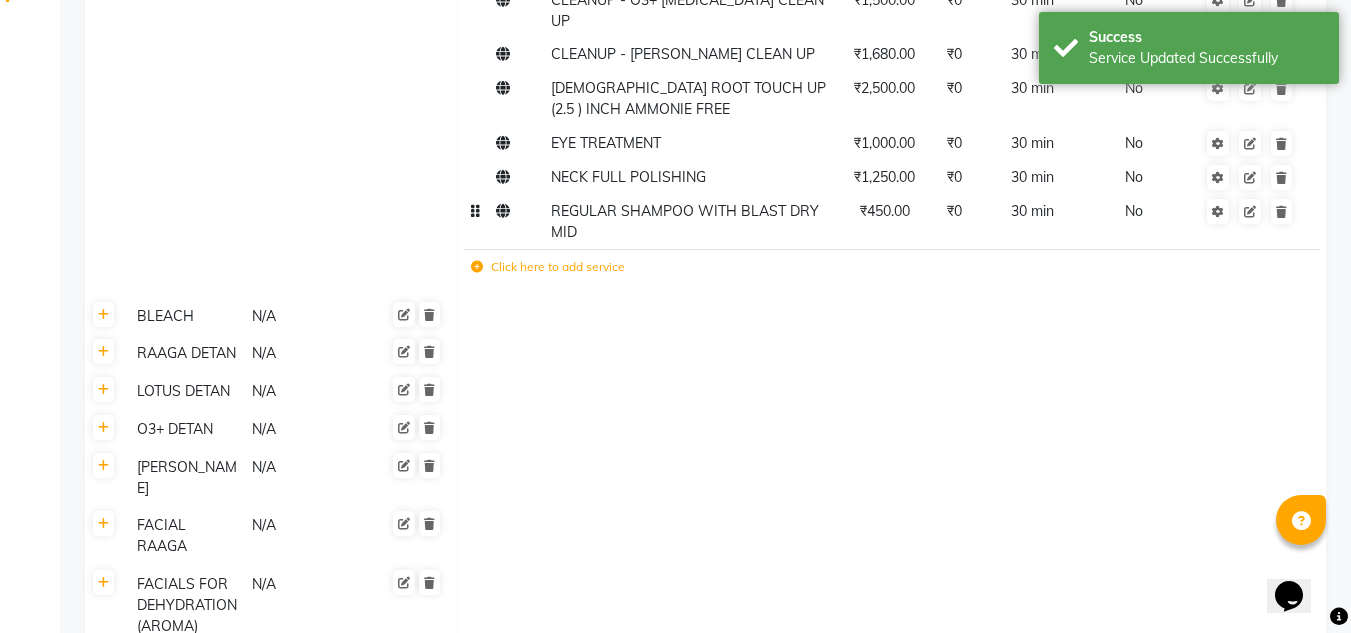 scroll, scrollTop: 329, scrollLeft: 0, axis: vertical 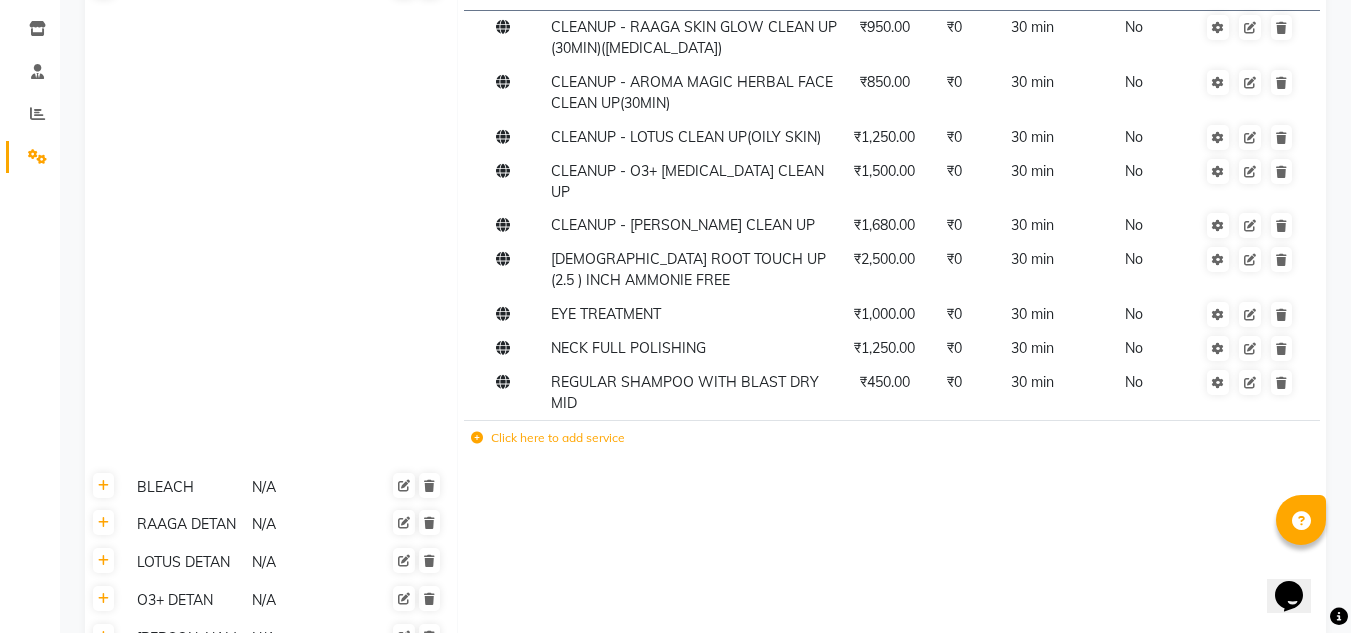 click on "Click here to add service" 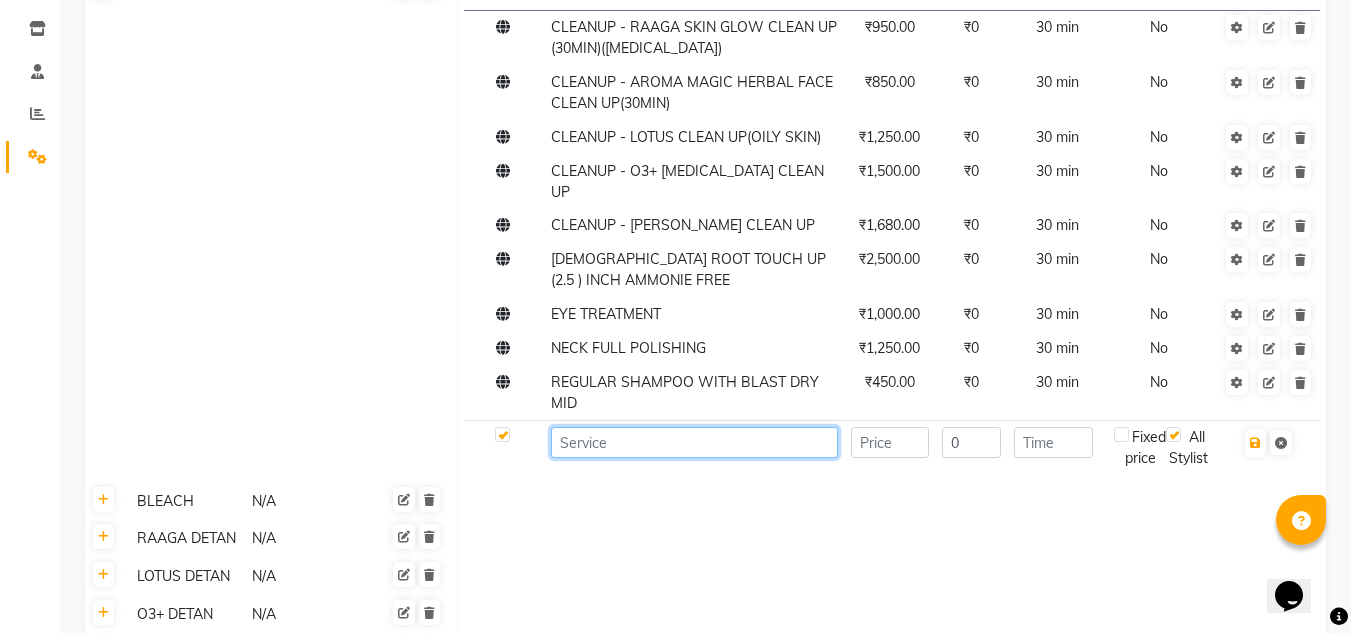 click 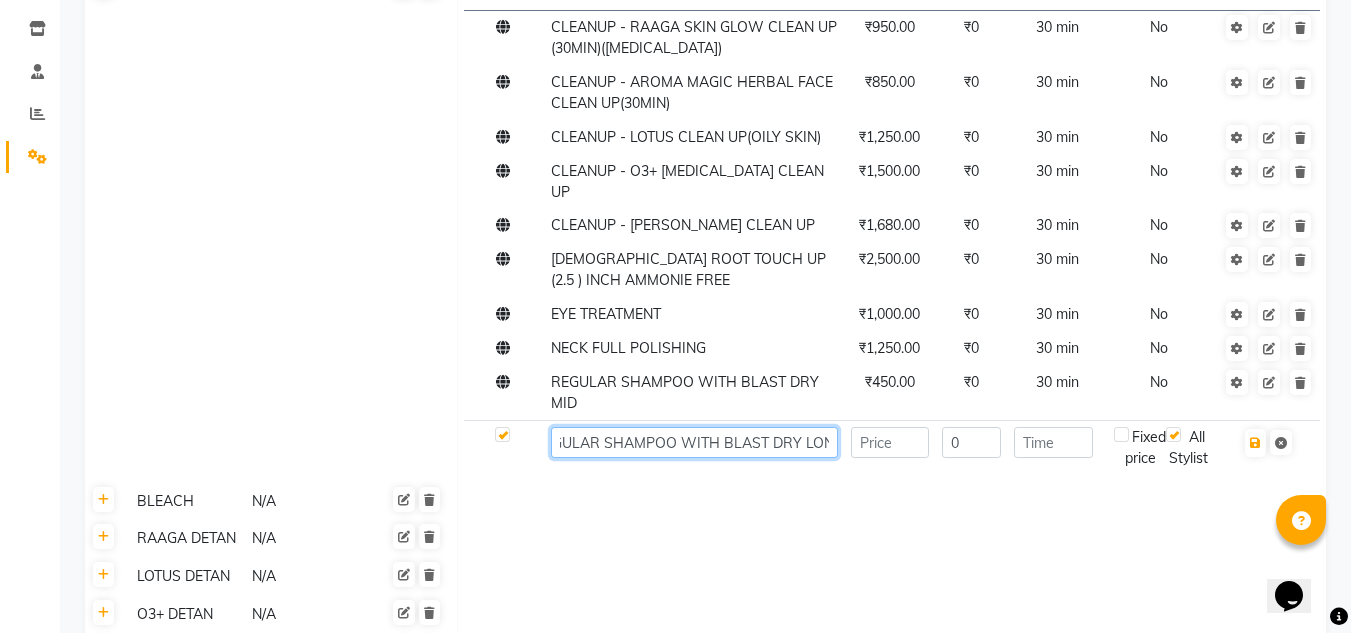 scroll, scrollTop: 0, scrollLeft: 36, axis: horizontal 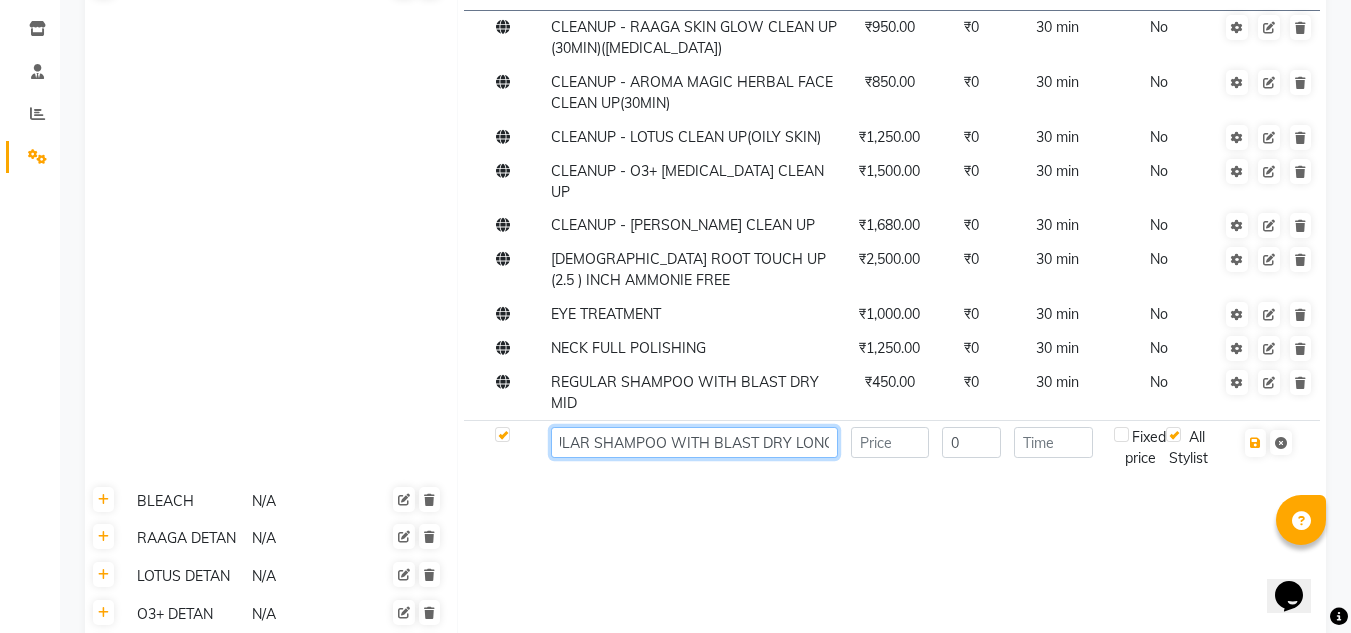 type on "REGULAR SHAMPOO WITH BLAST DRY LONG" 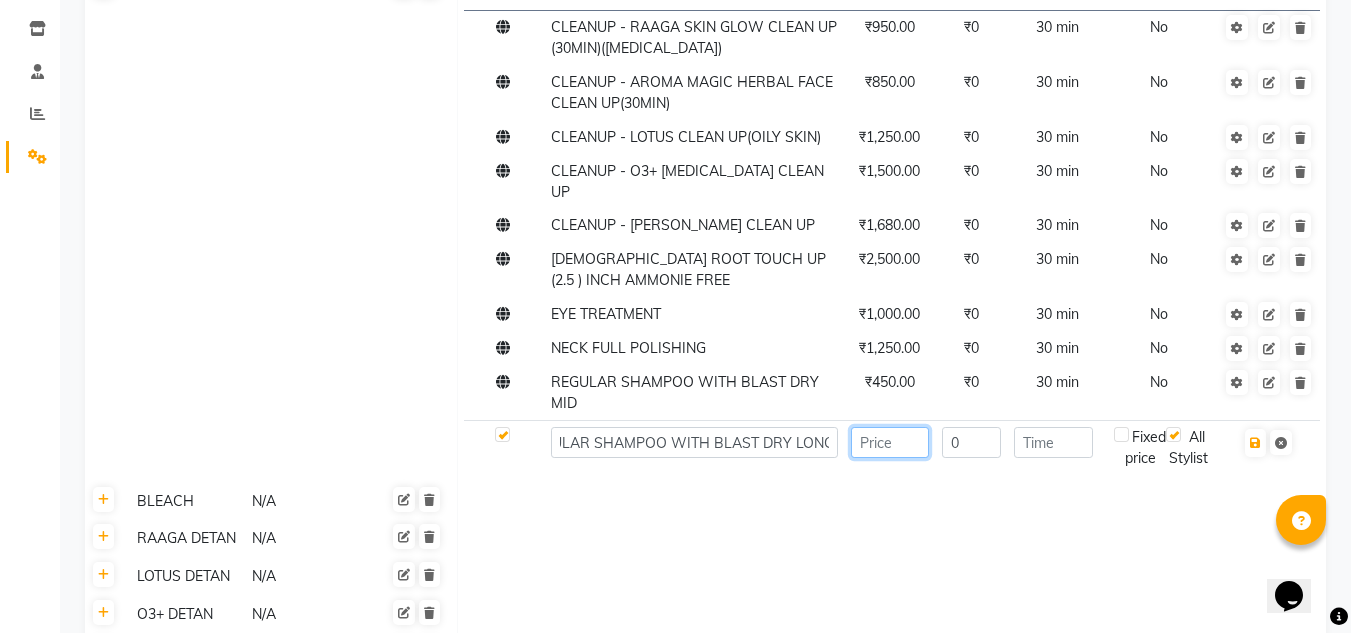 scroll, scrollTop: 0, scrollLeft: 0, axis: both 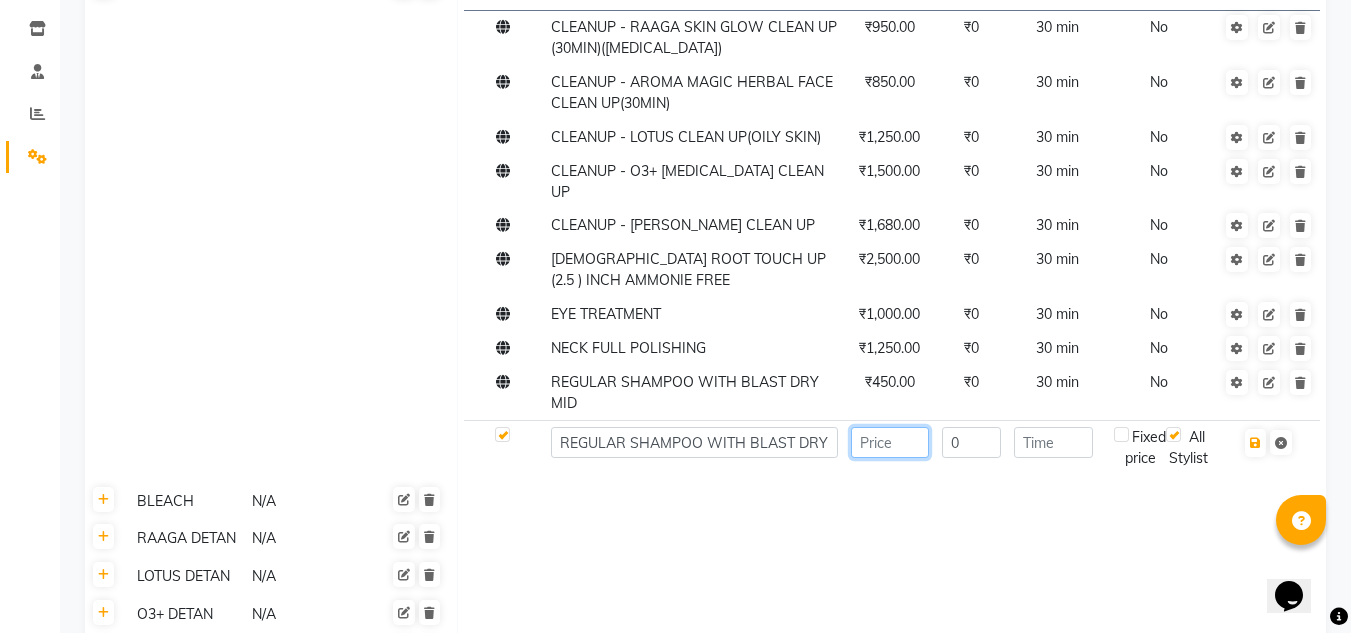 click 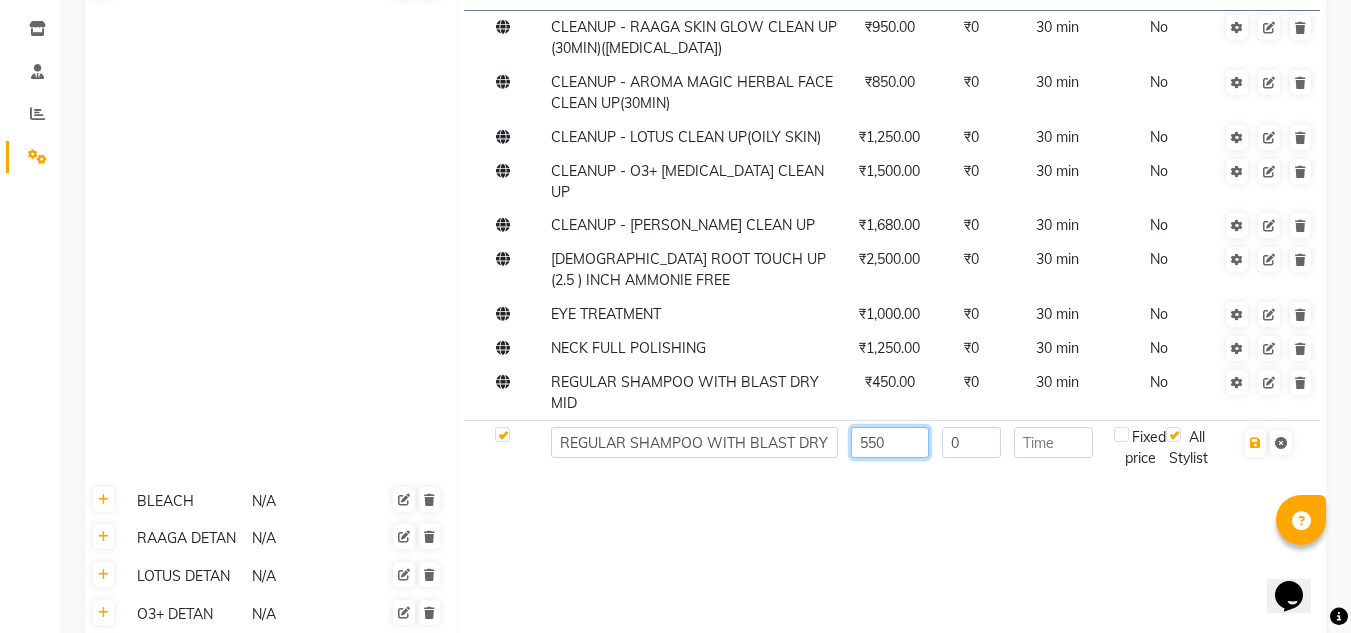 type on "550" 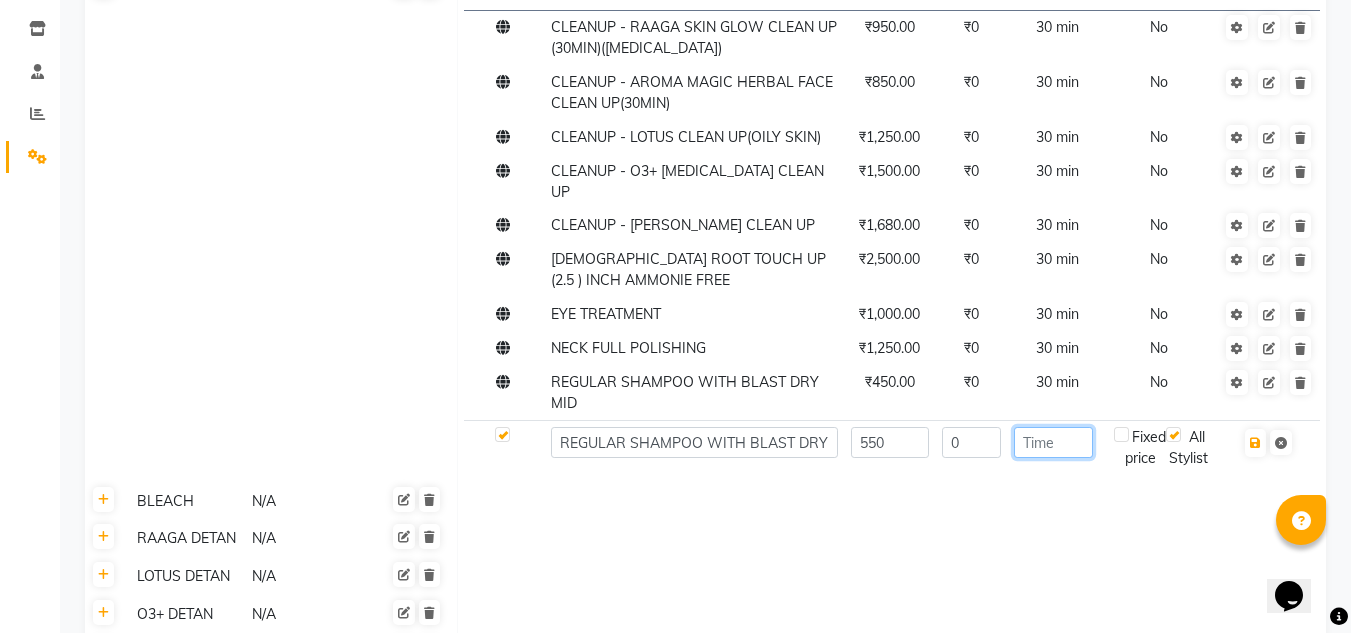 click 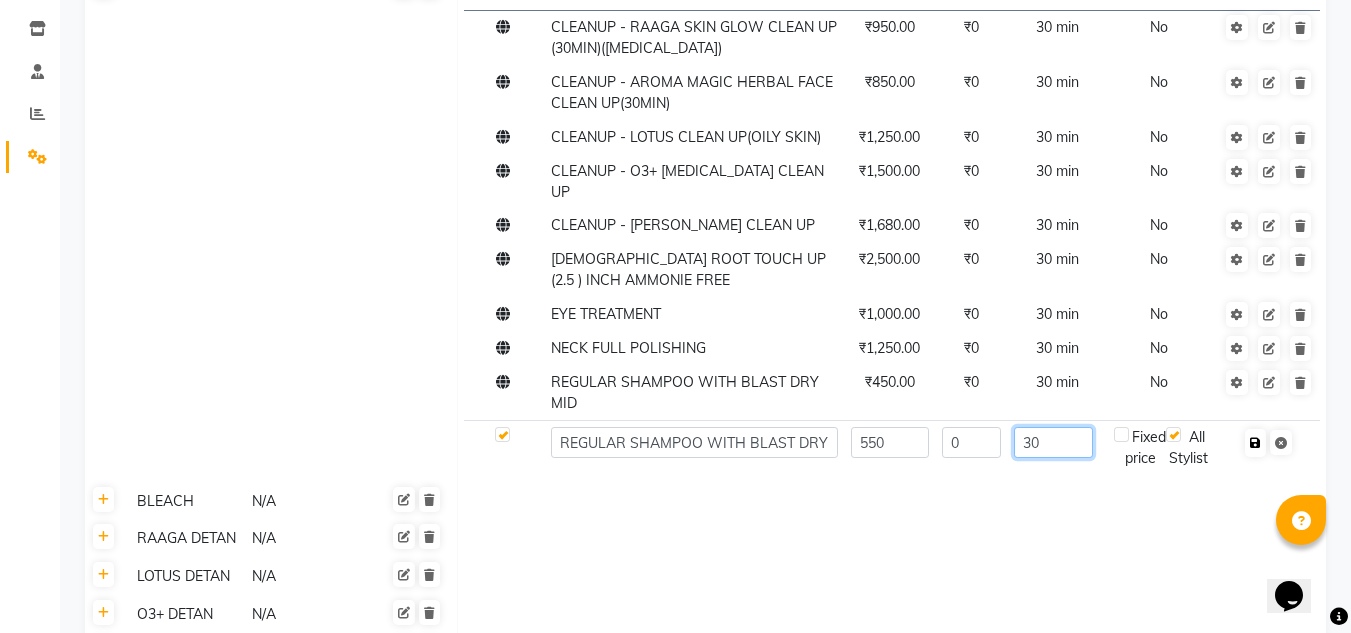 type on "30" 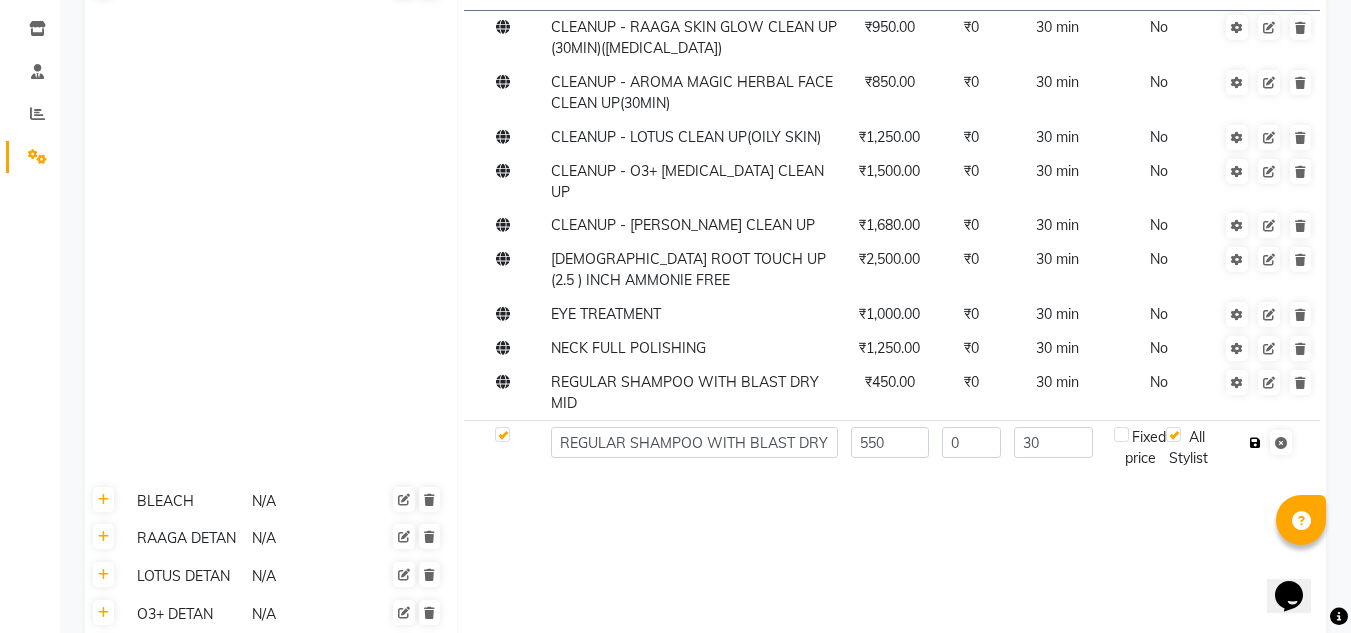 click at bounding box center [1255, 443] 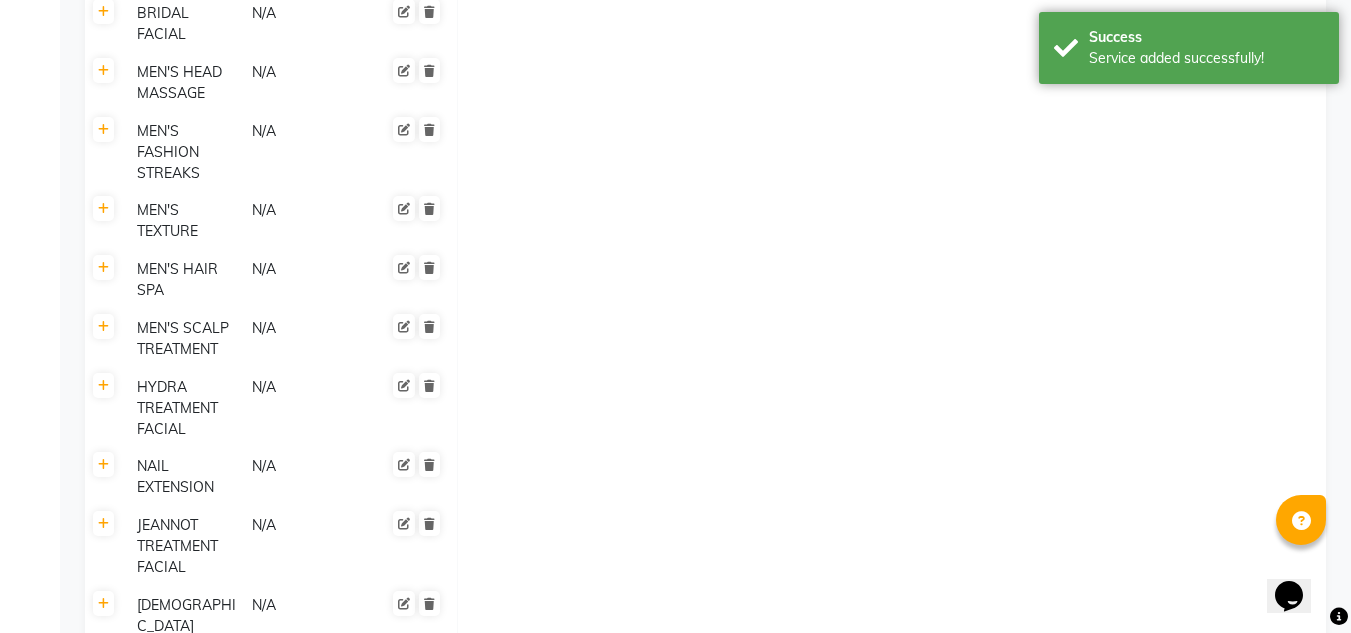 scroll, scrollTop: 3083, scrollLeft: 0, axis: vertical 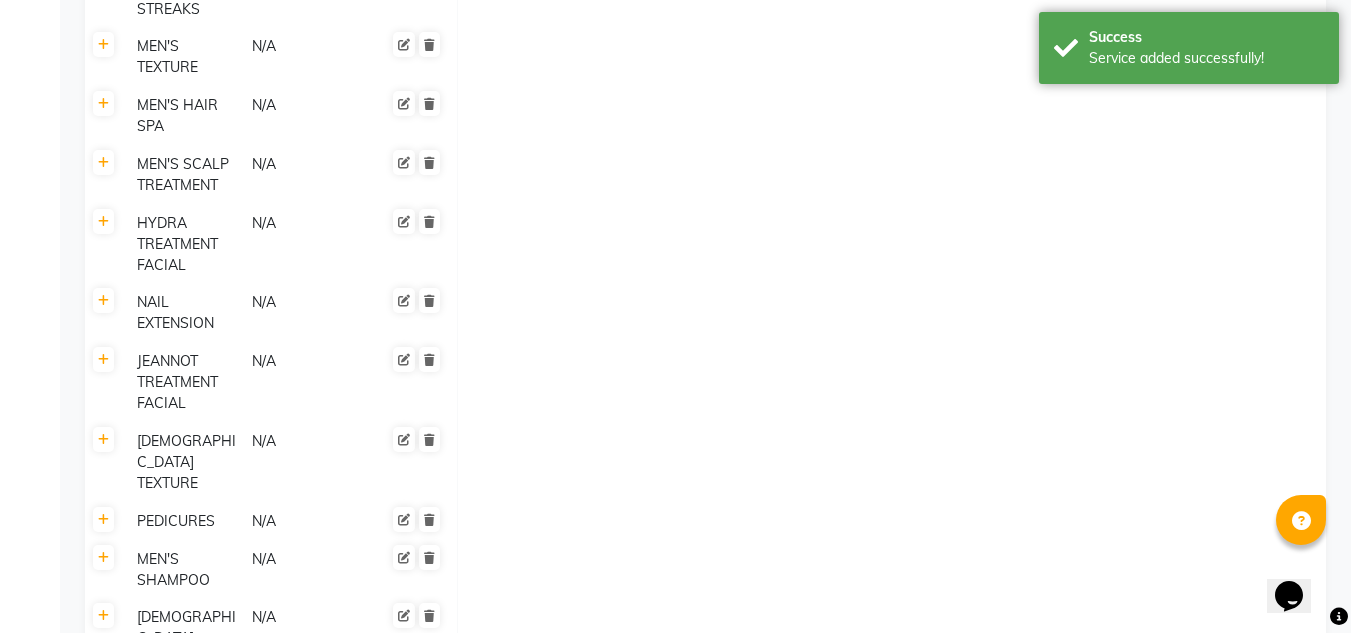click on "Save Changes" 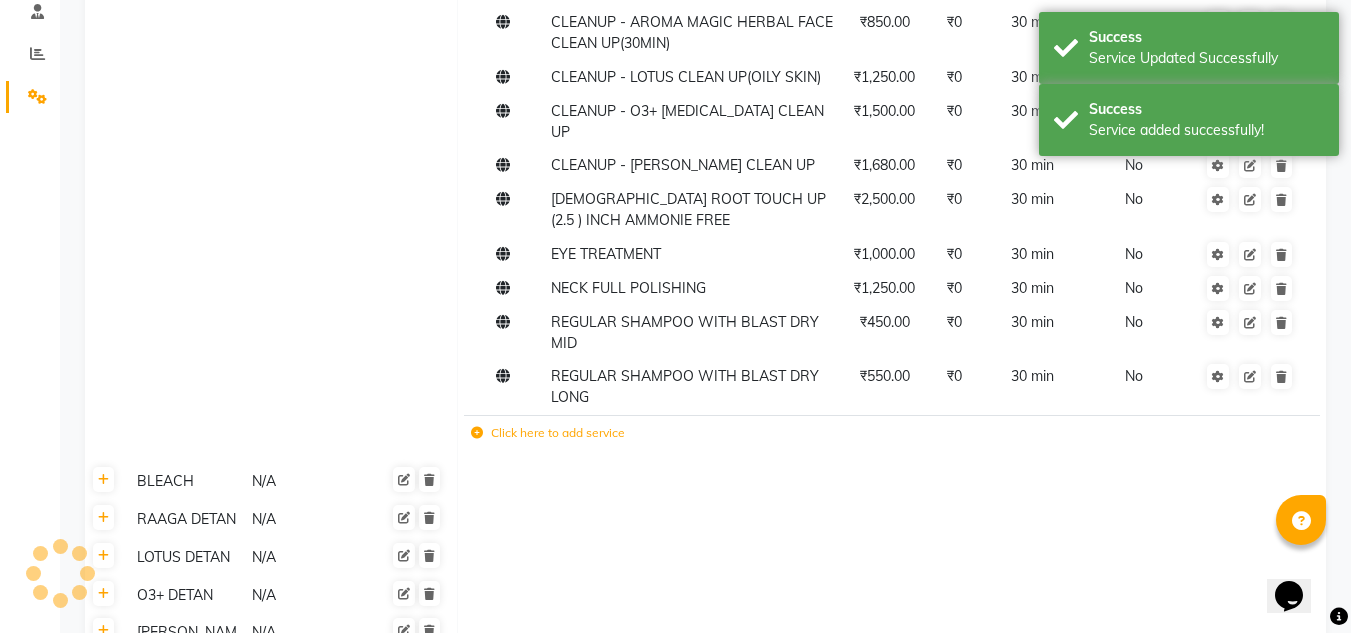 scroll, scrollTop: 383, scrollLeft: 0, axis: vertical 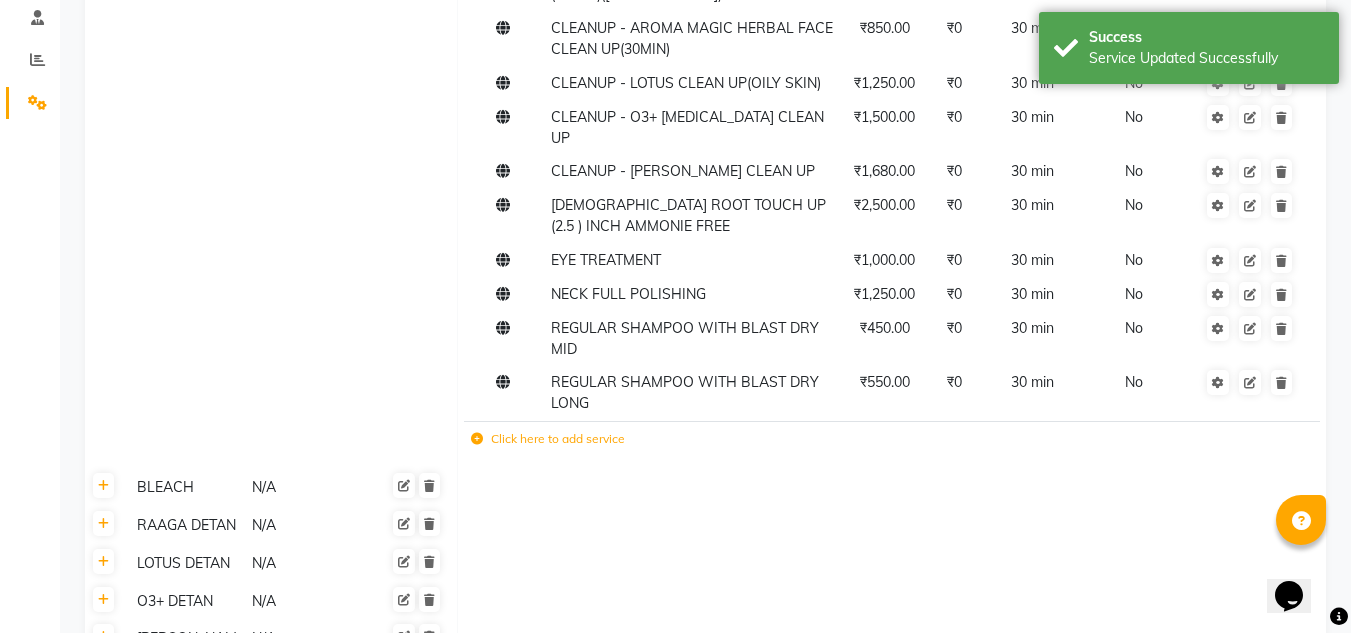 click on "Click here to add service" 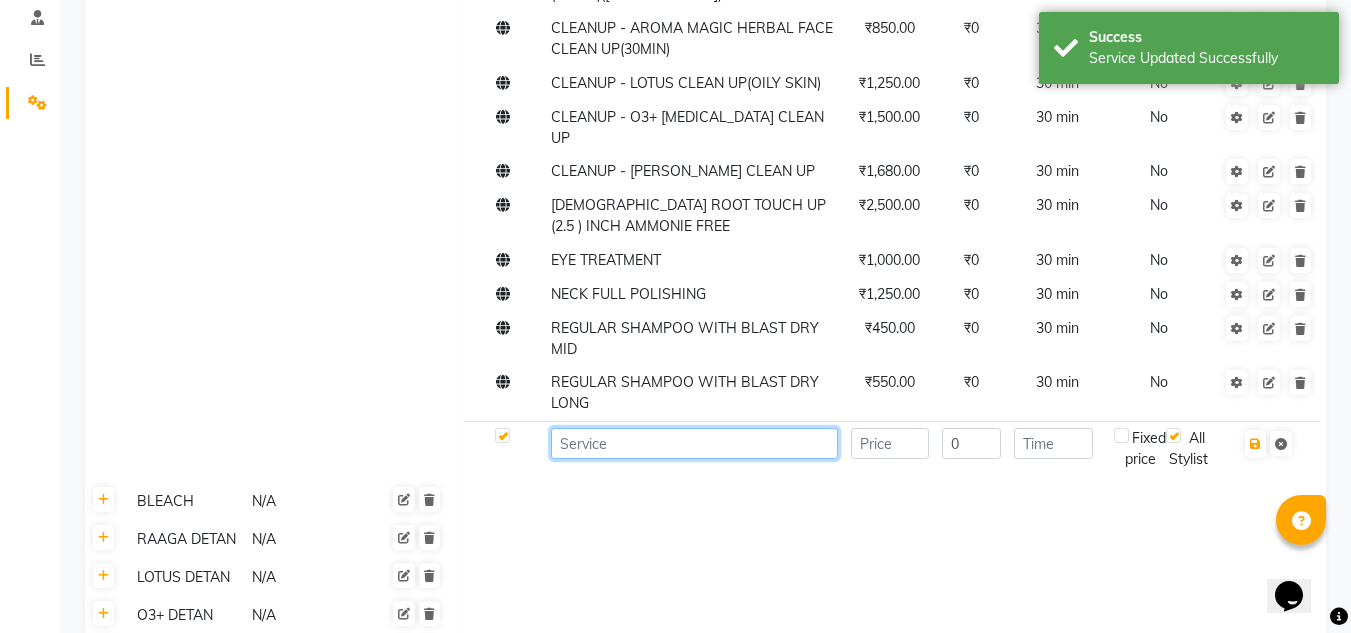 click 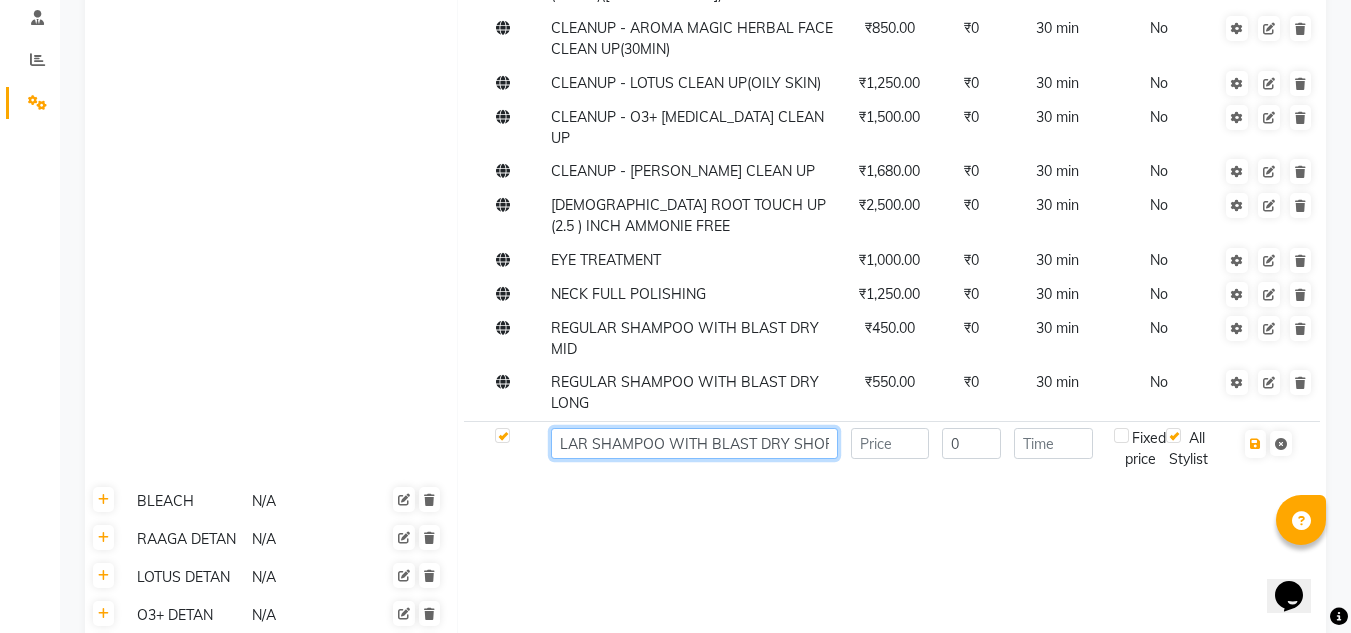 scroll, scrollTop: 0, scrollLeft: 46, axis: horizontal 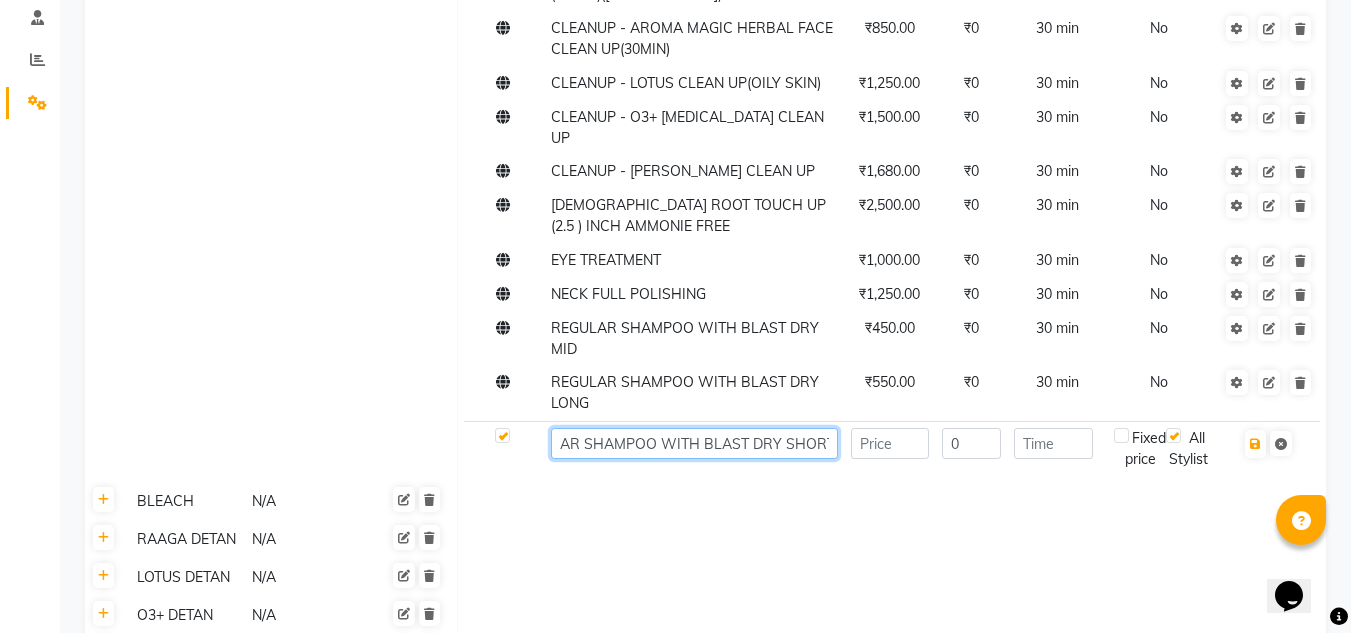 type on "REGULAR SHAMPOO WITH BLAST DRY SHORT" 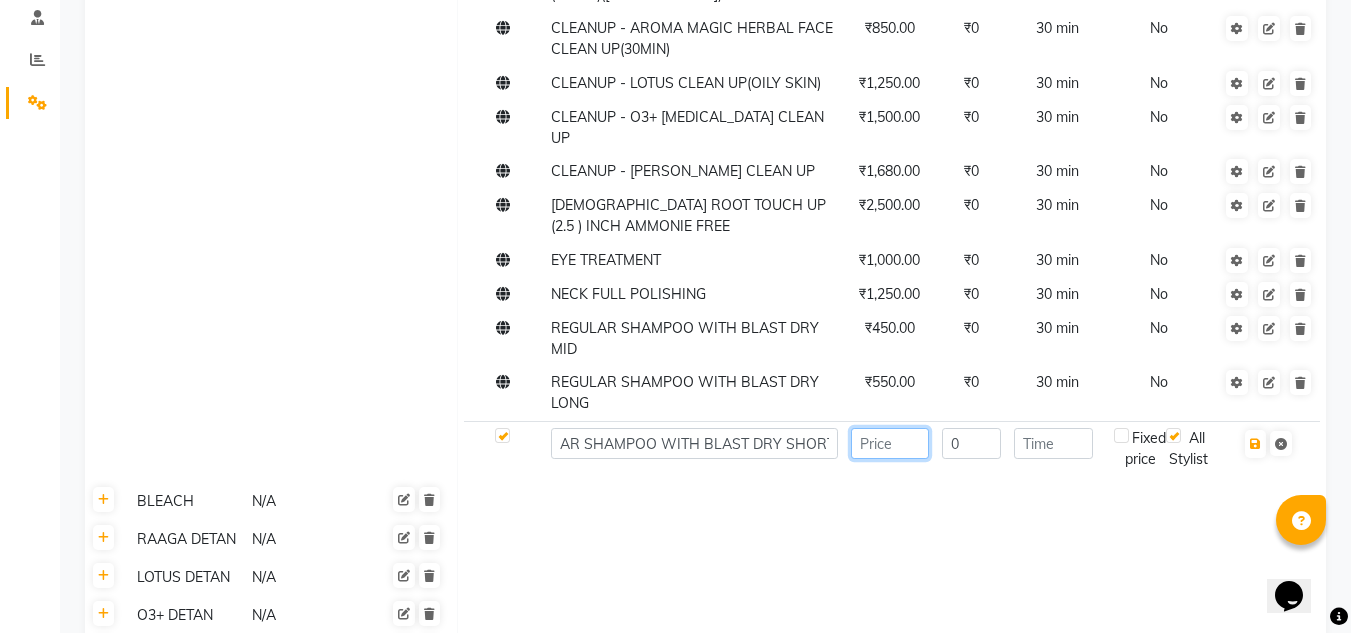 scroll, scrollTop: 0, scrollLeft: 0, axis: both 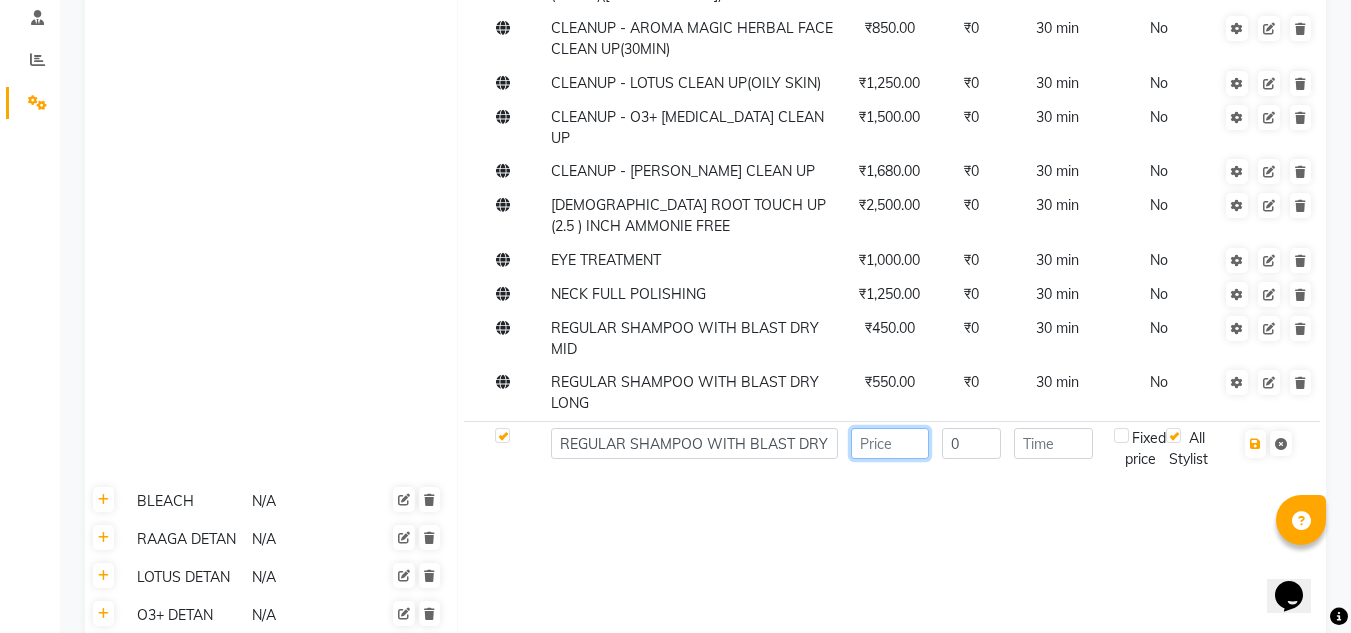 click 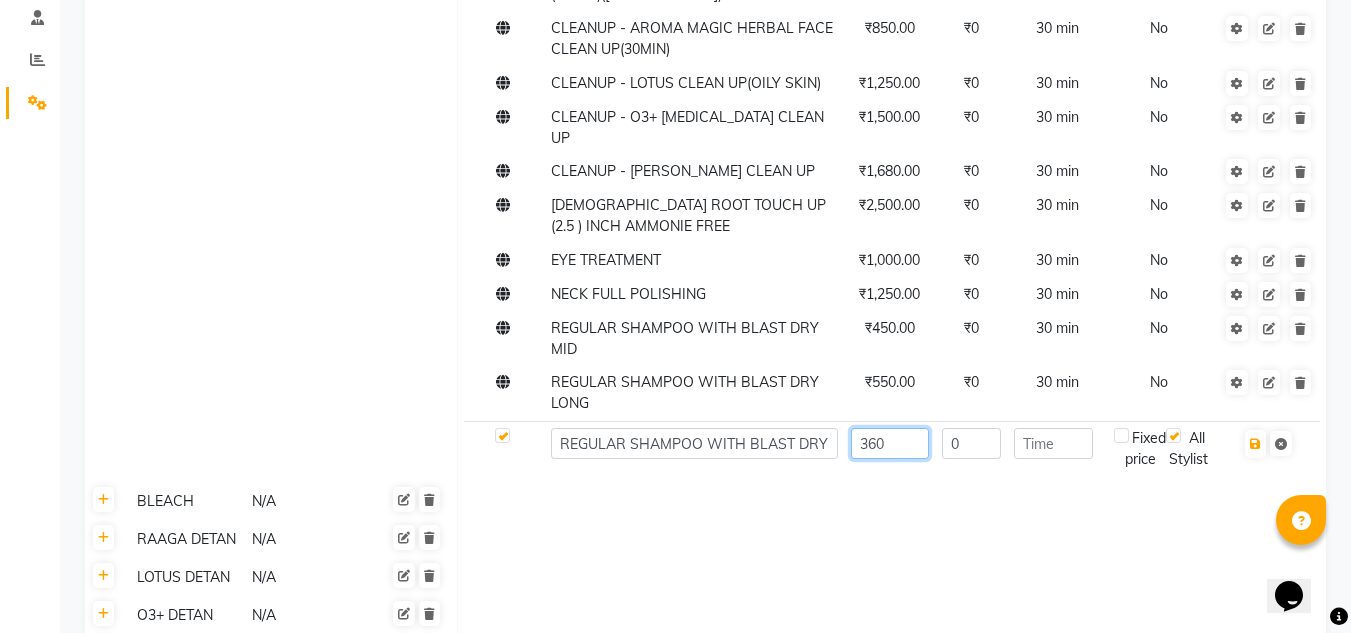 type on "360" 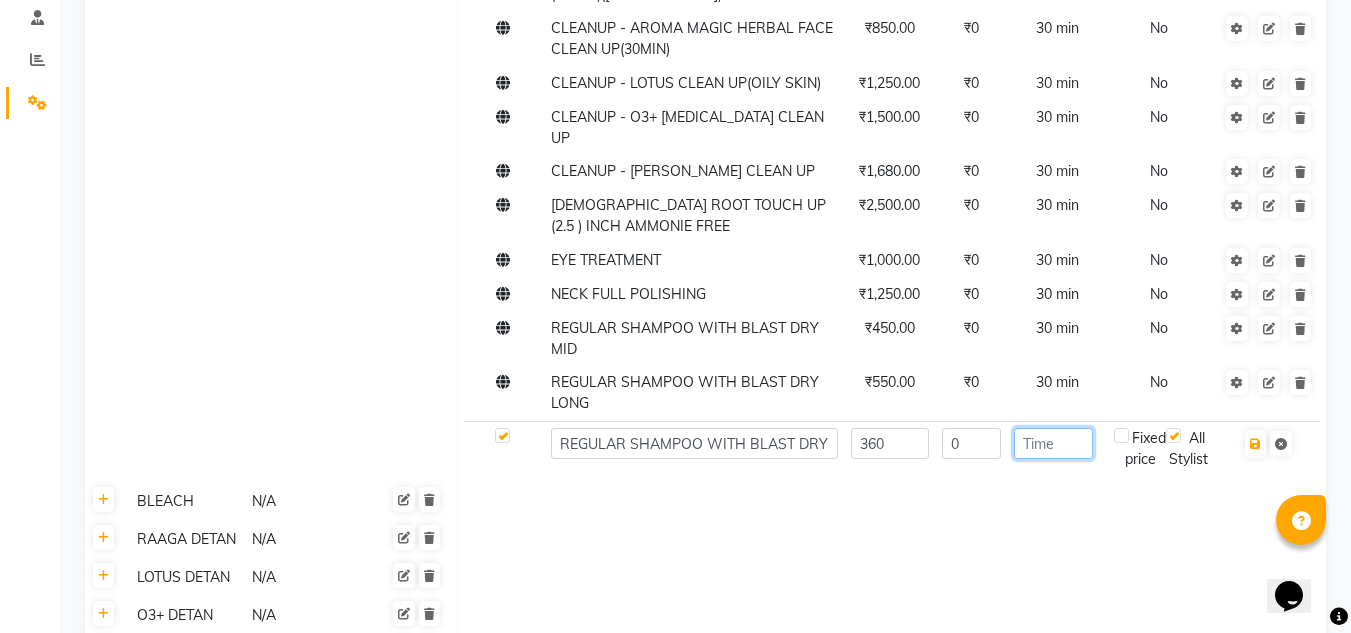 click 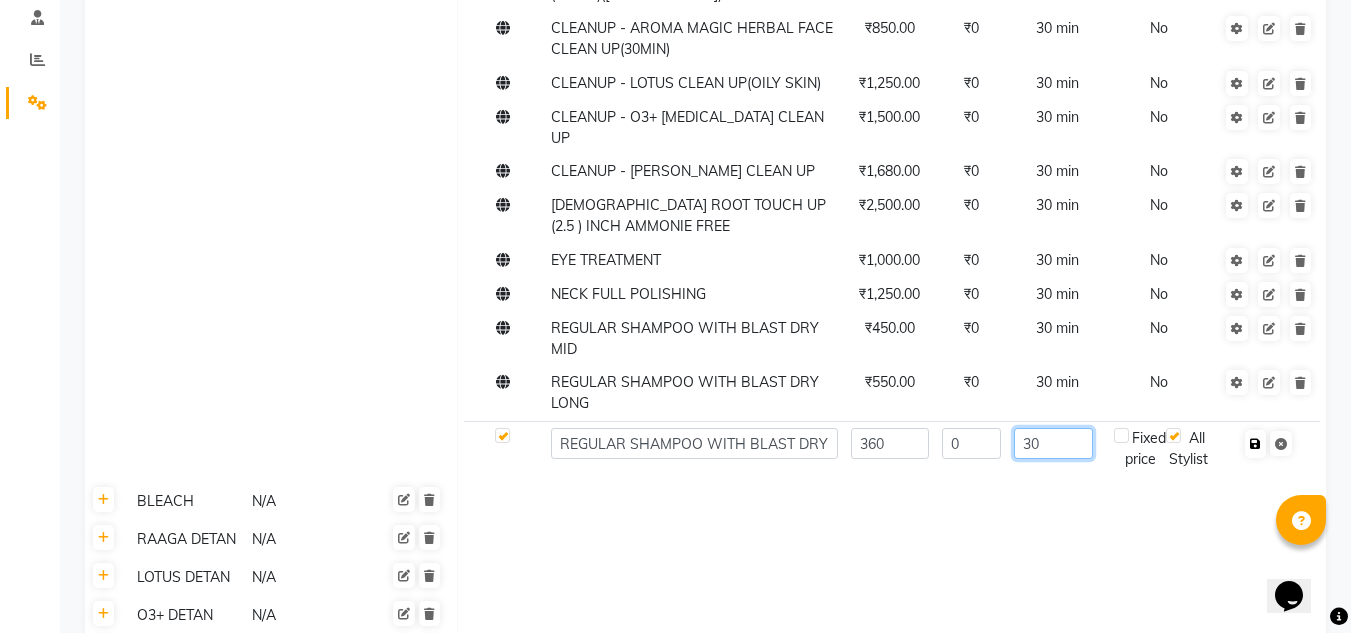 type on "30" 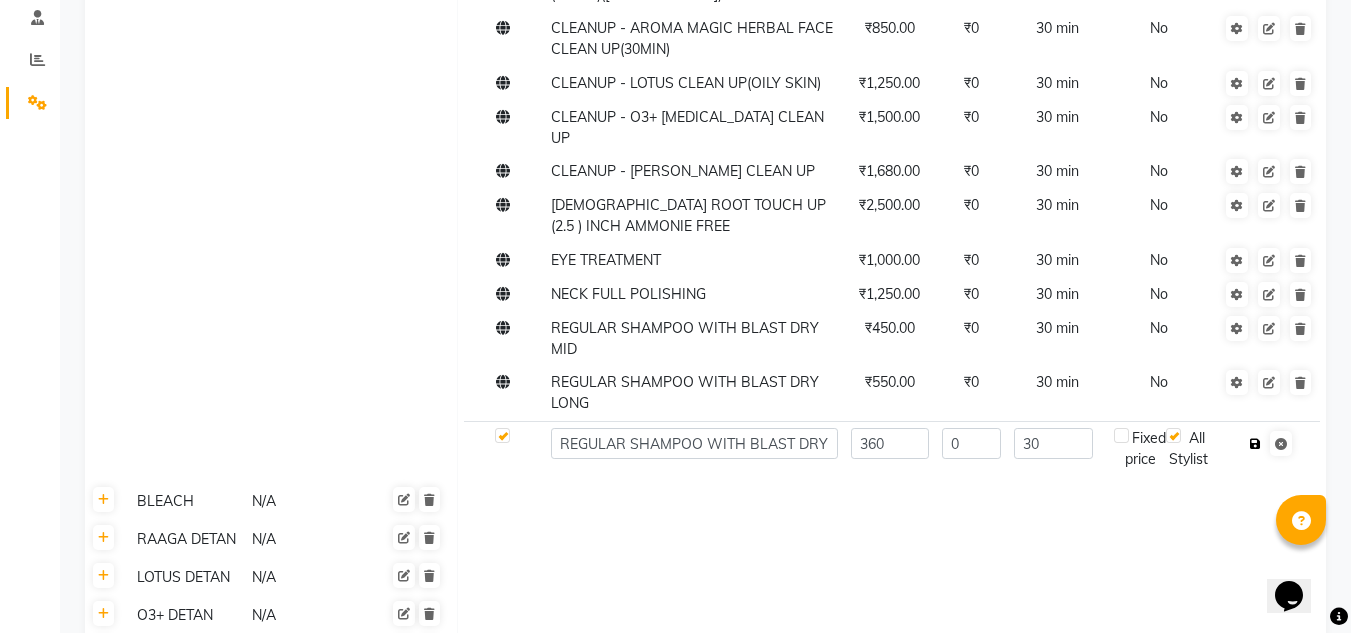 click at bounding box center [1255, 444] 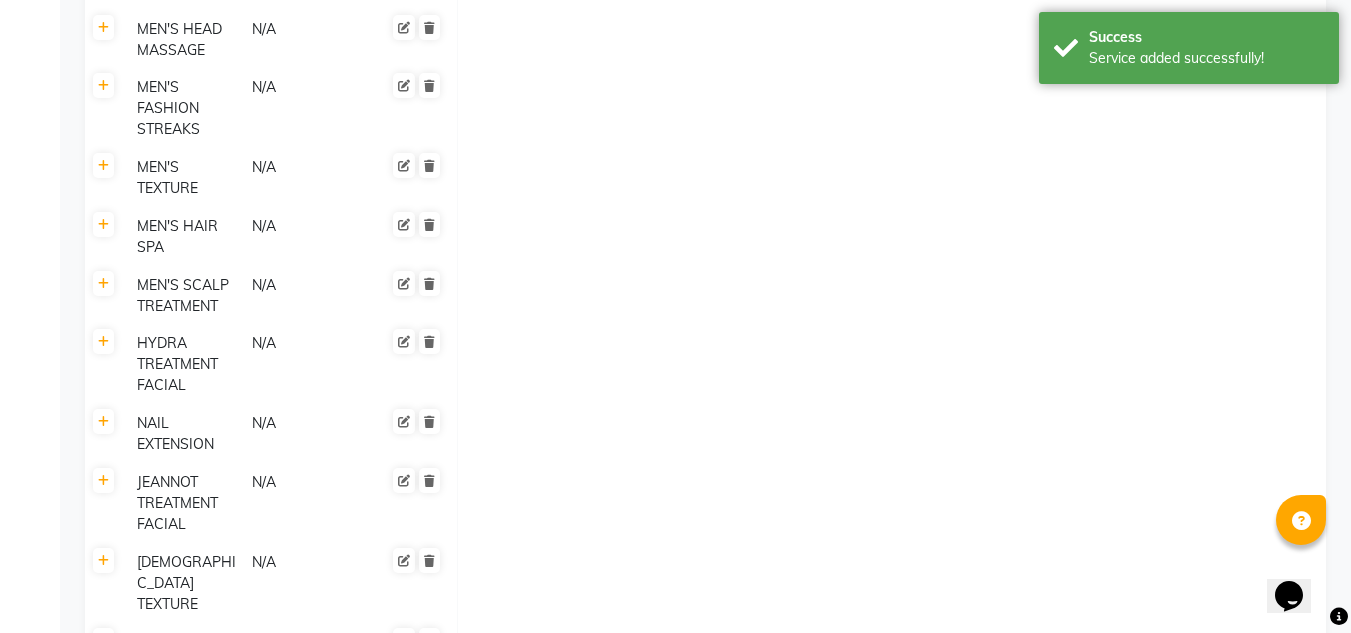 scroll, scrollTop: 3138, scrollLeft: 0, axis: vertical 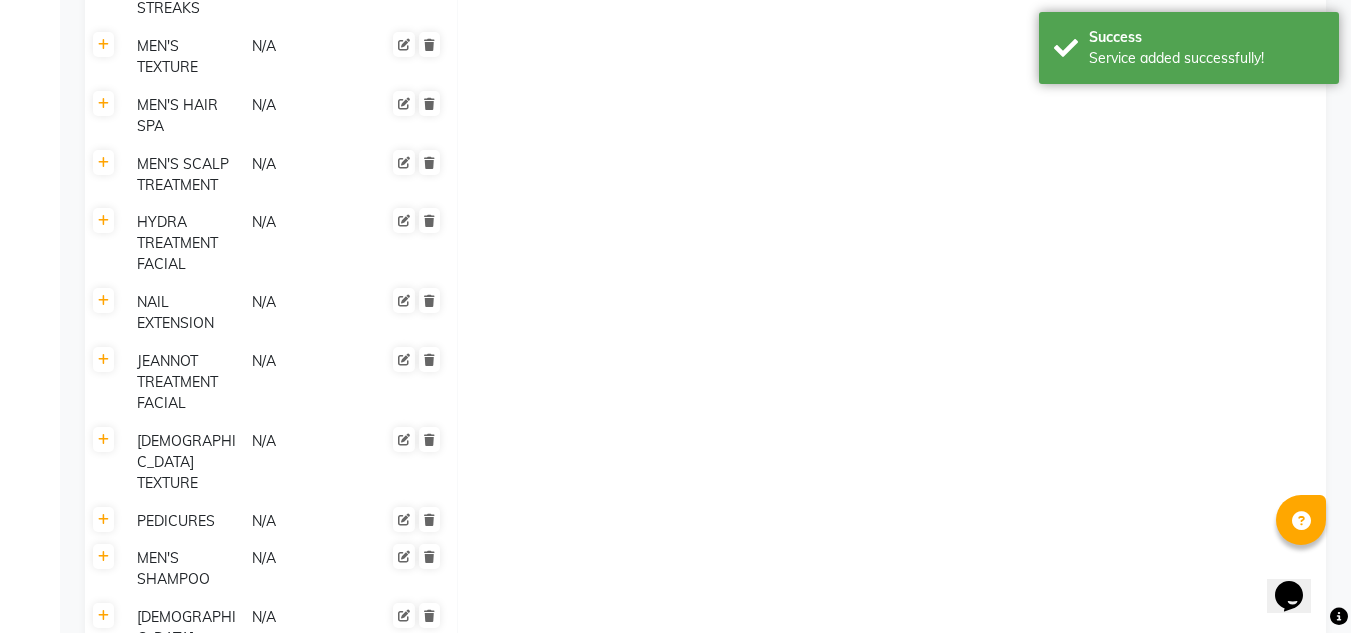click on "Save Changes" 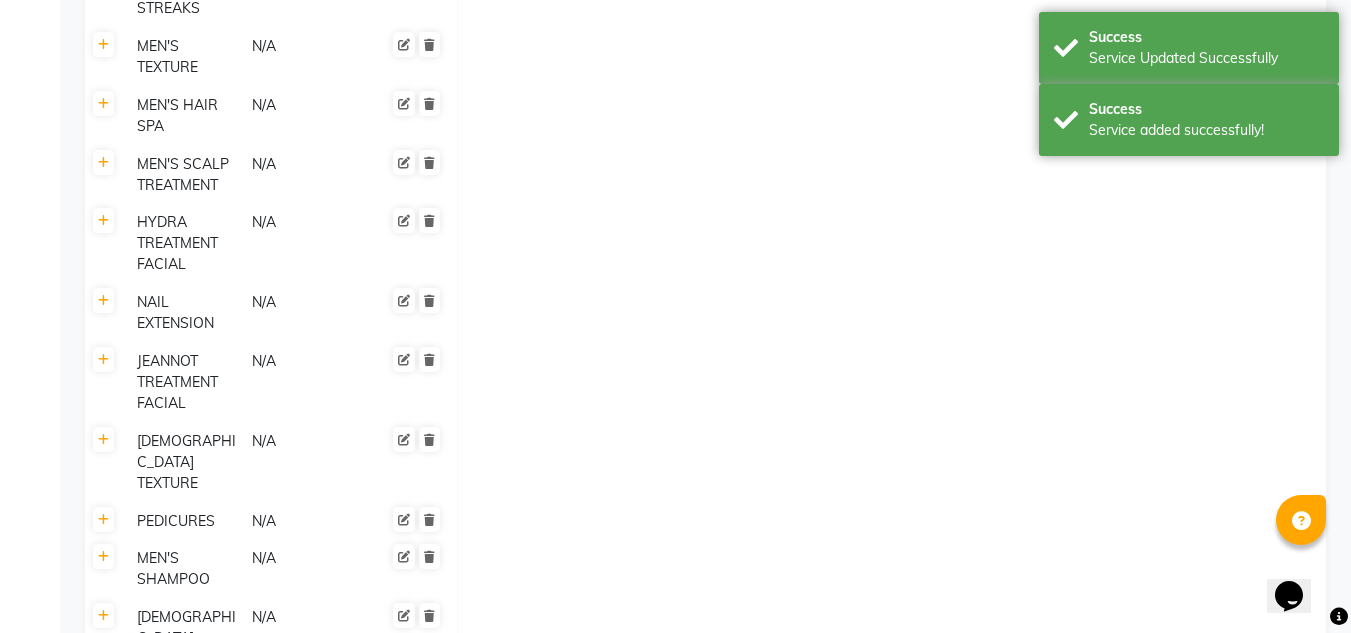 click on "Save Changes" 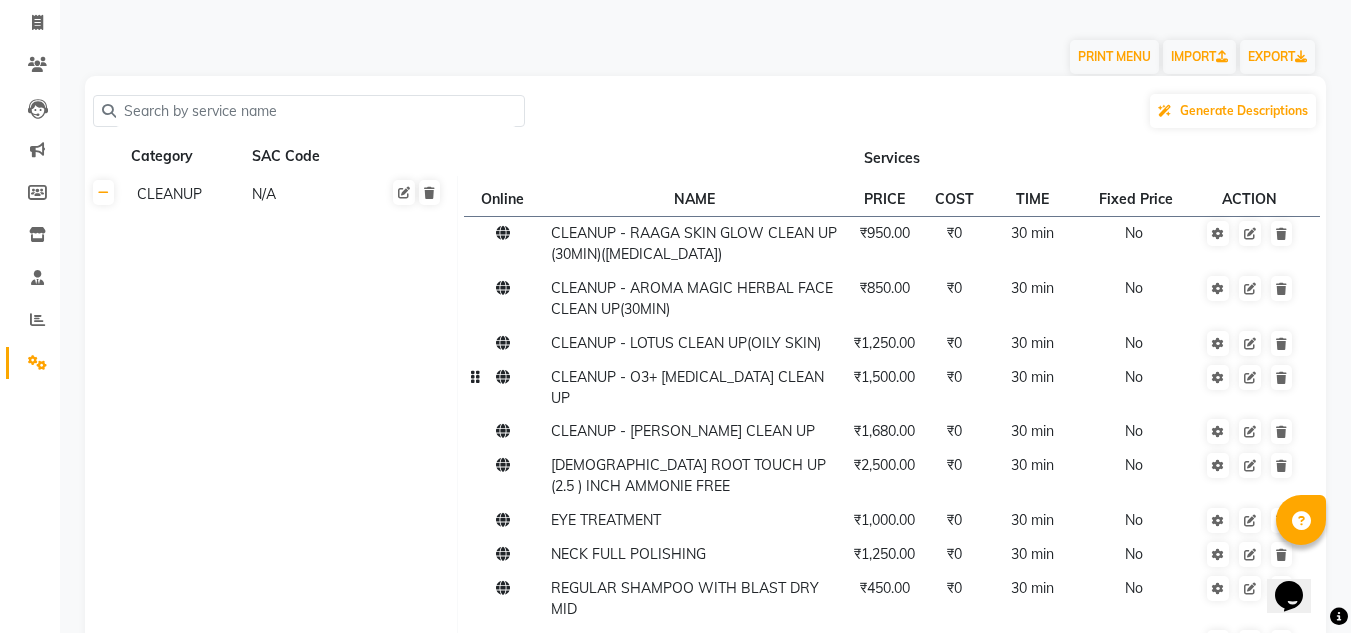scroll, scrollTop: 0, scrollLeft: 0, axis: both 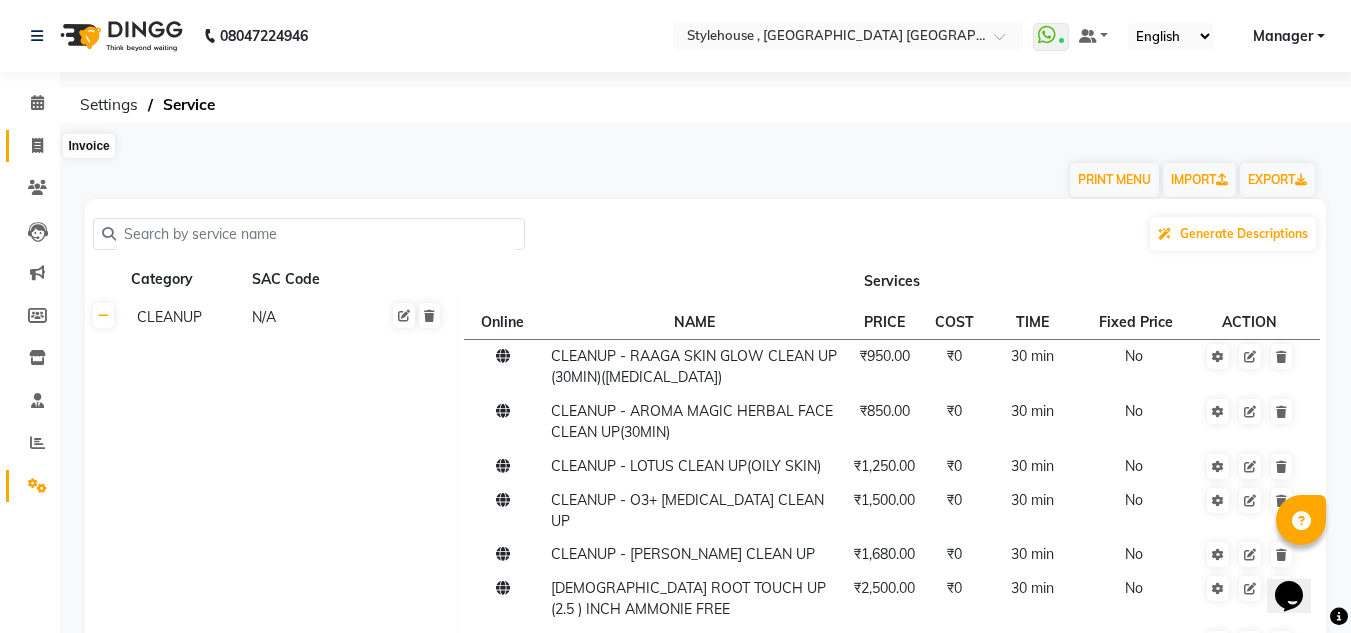 click 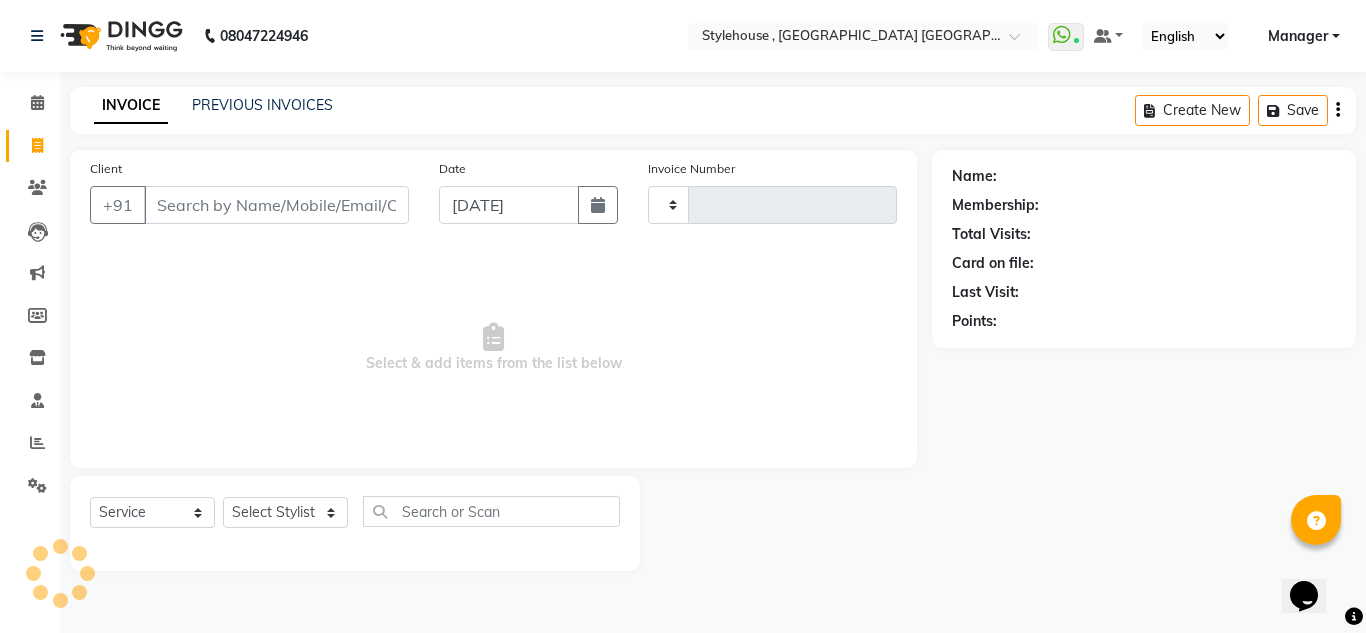 type on "1179" 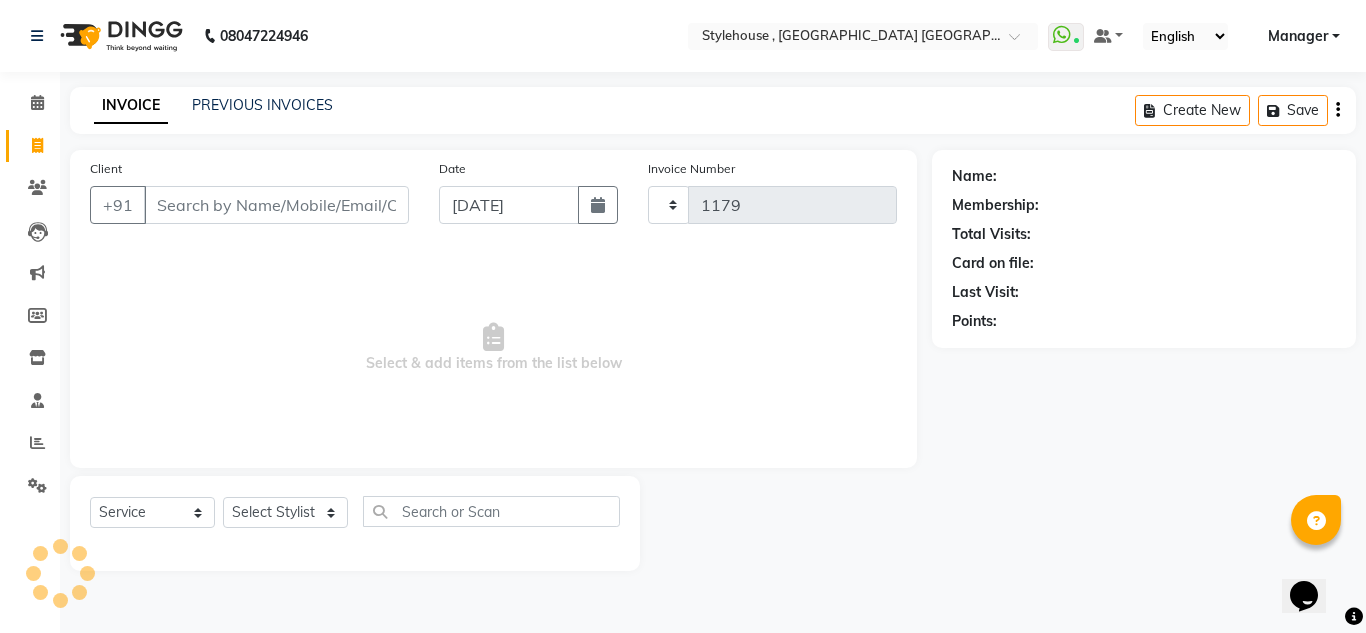 select on "7793" 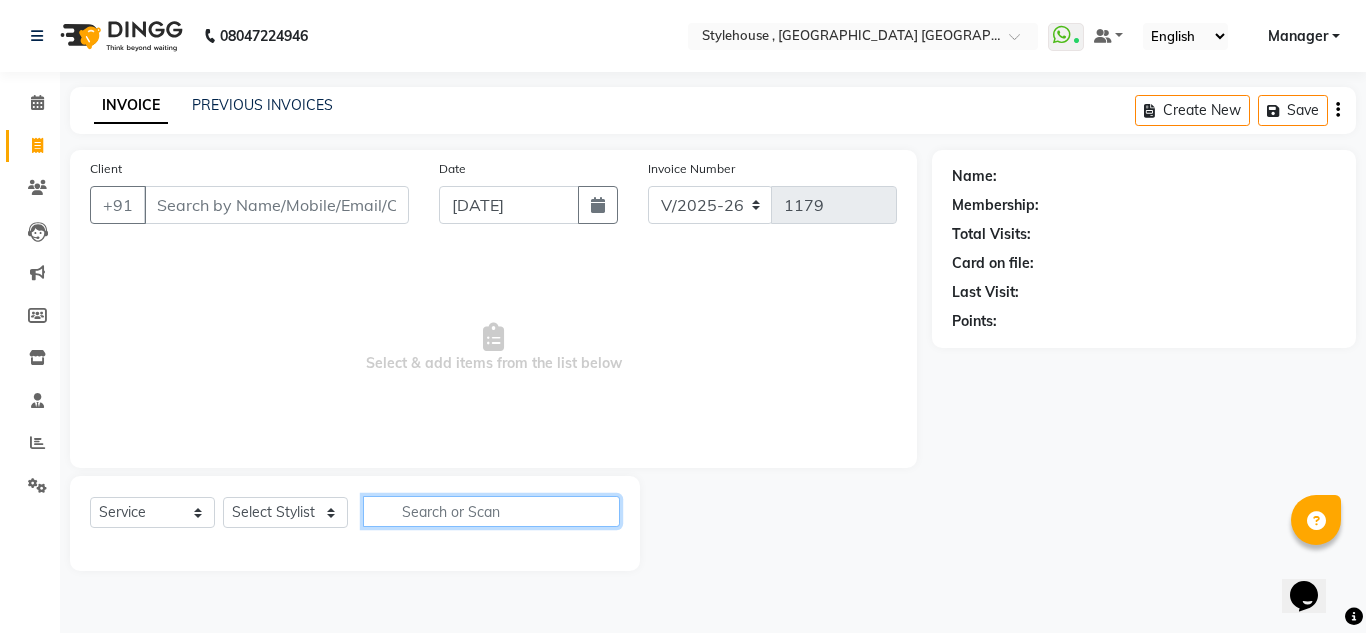 click 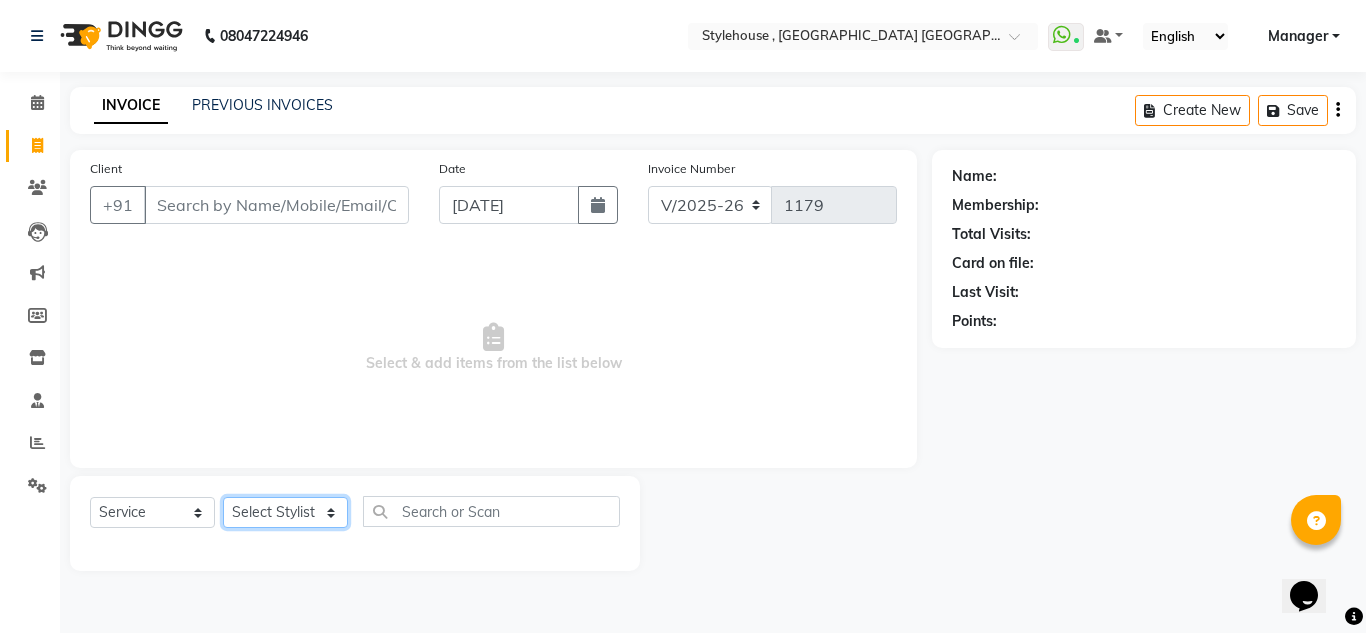 drag, startPoint x: 333, startPoint y: 513, endPoint x: 337, endPoint y: 485, distance: 28.284271 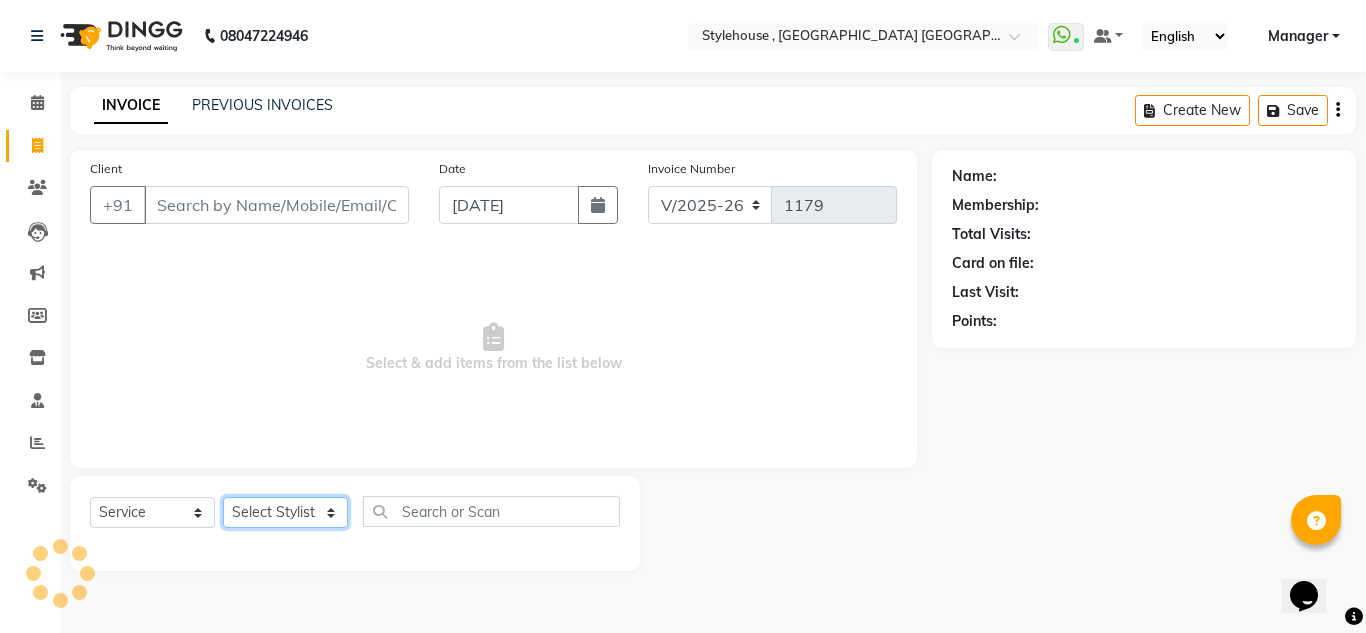 select on "69893" 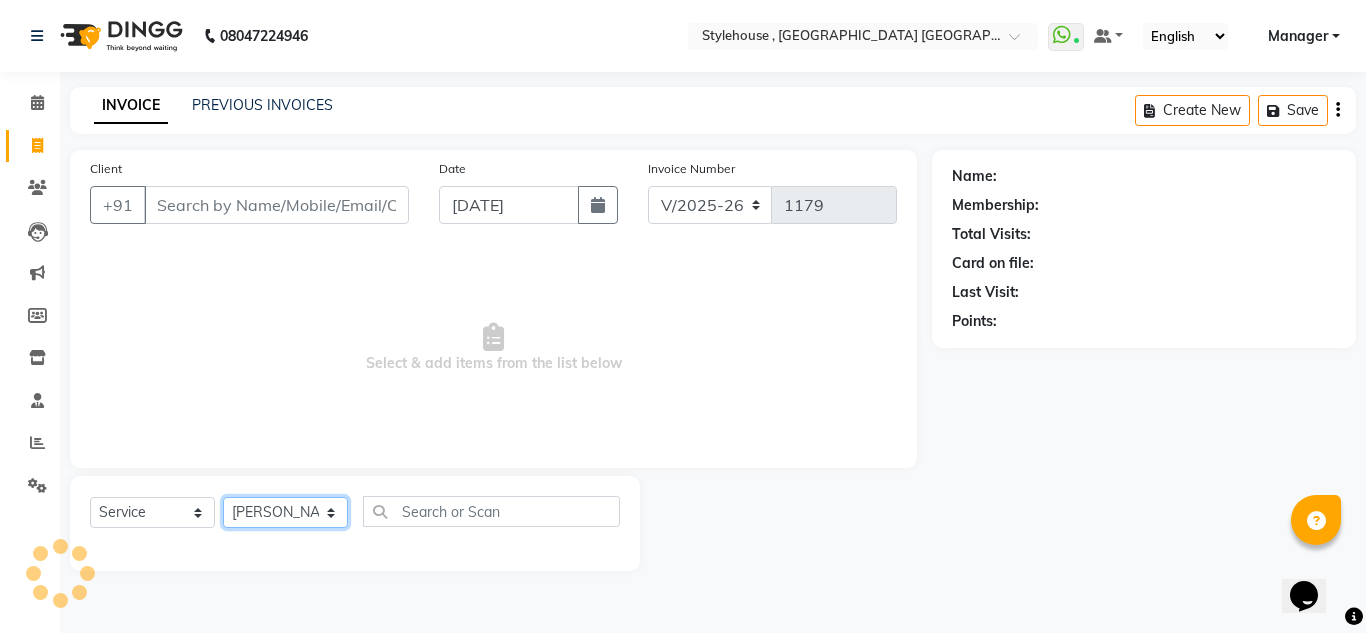 click on "Select Stylist ANIL BARIK ANIRUDH SAHOO JYOTIRANJAN BARIK KANHA LAXMI PRIYA Manager Manisha MANJIT BARIK PRADEEP BARIK PRIYANKA NANDA PUJA ROUT RUMA SAGARIKA SAHOO SALMAN SAMEER BARIK SAROJ SITHA" 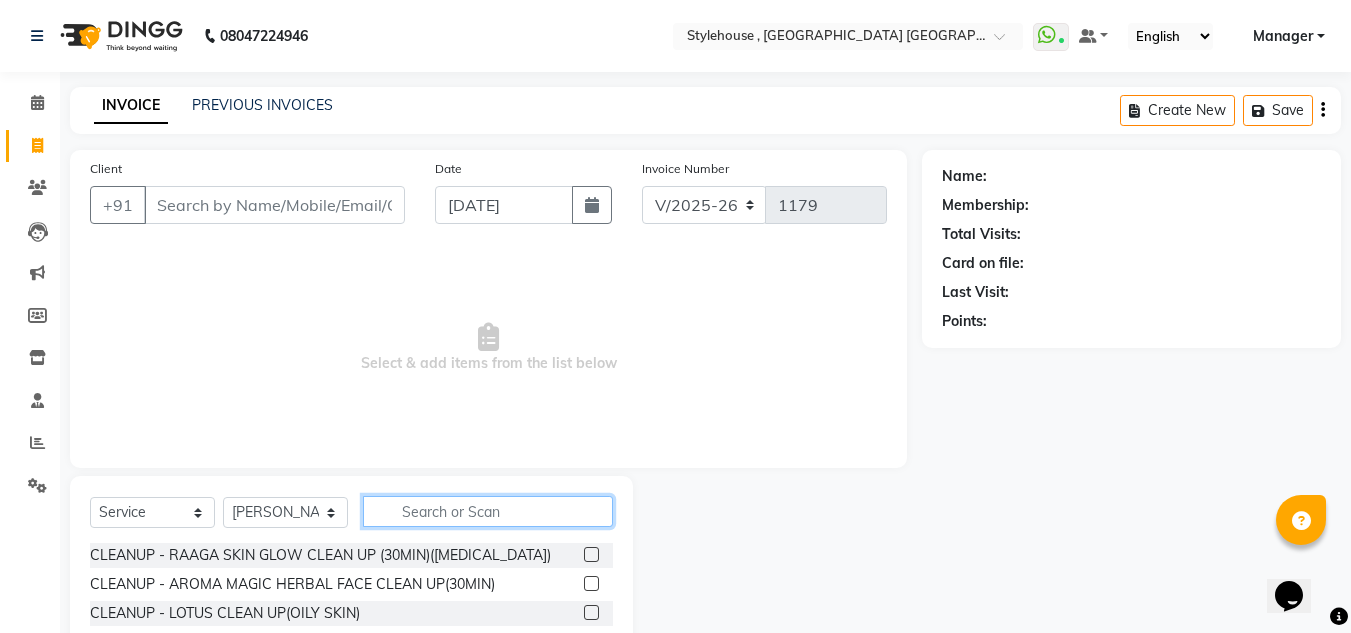click 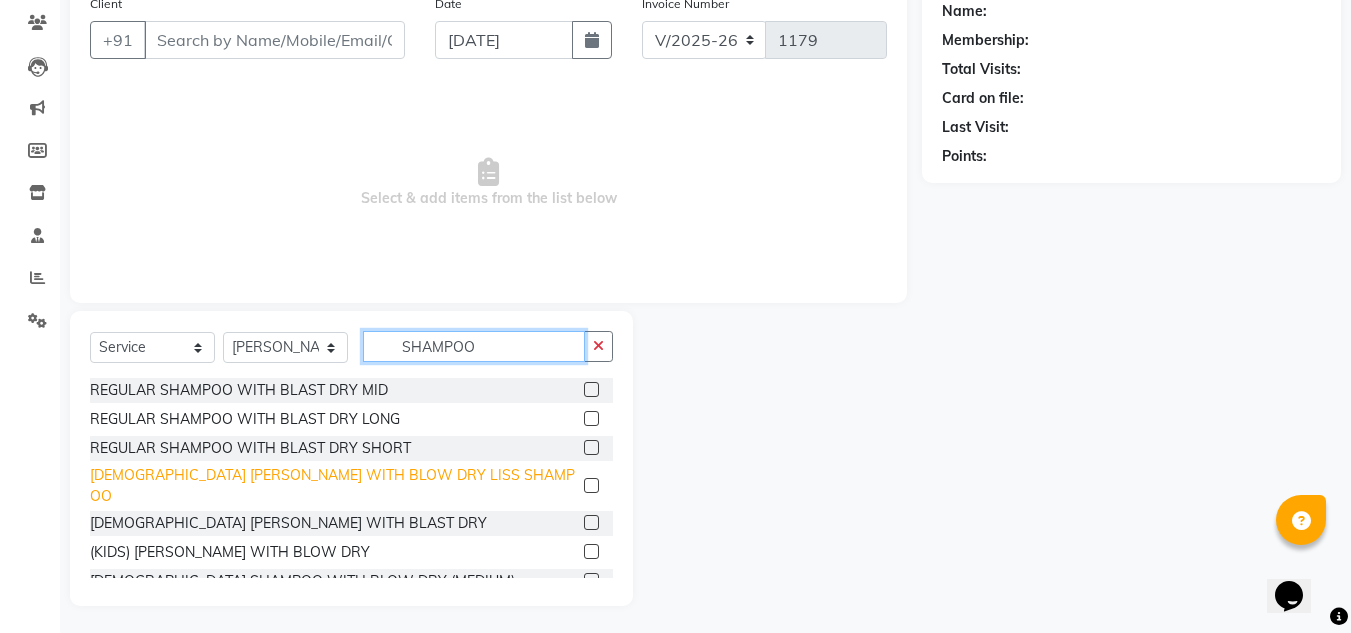 scroll, scrollTop: 168, scrollLeft: 0, axis: vertical 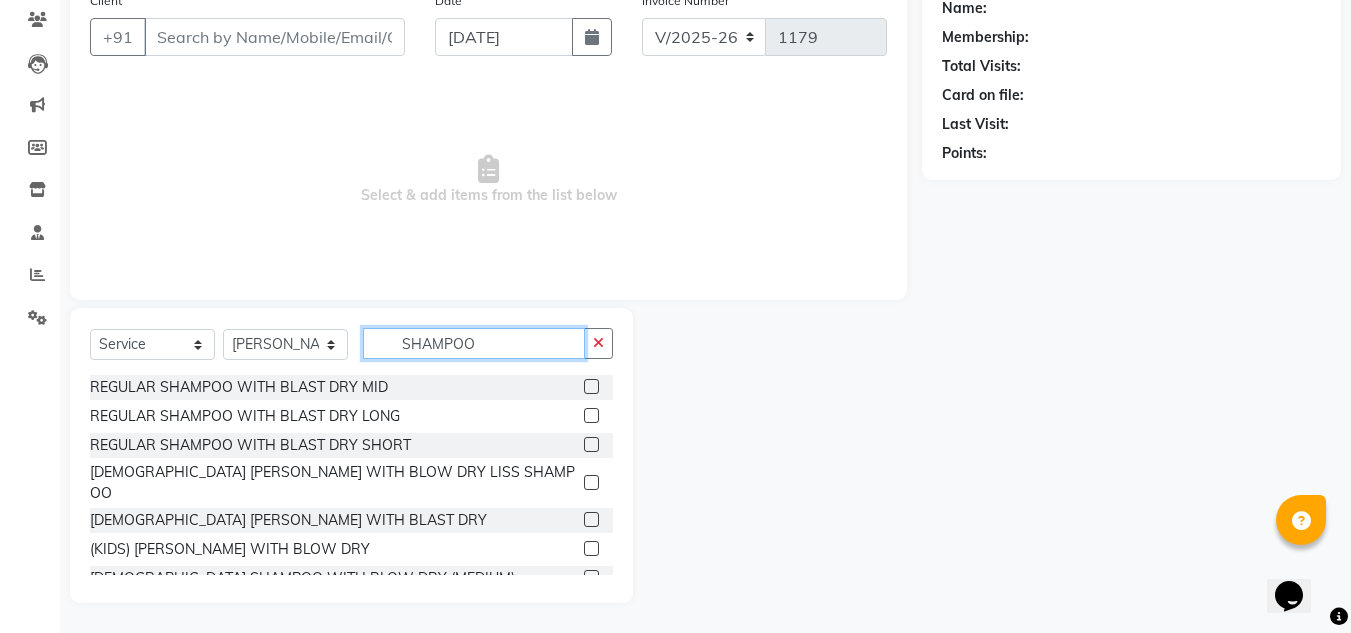 type on "SHAMPOO" 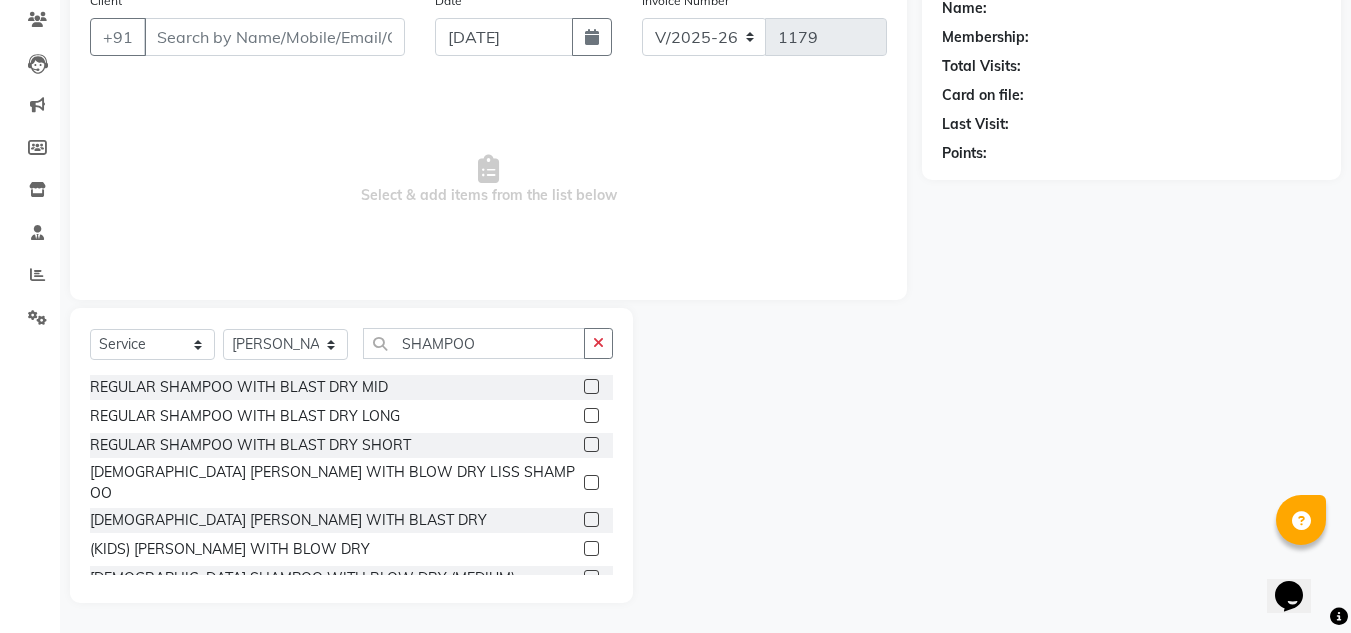 click 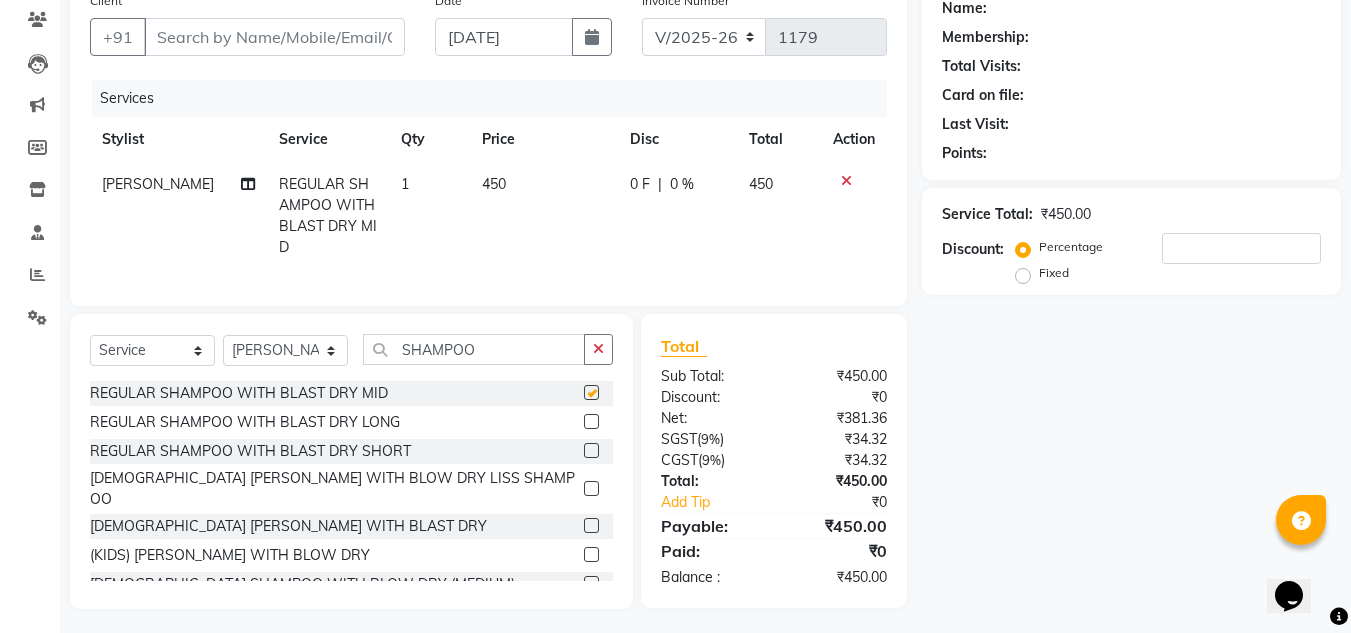 checkbox on "false" 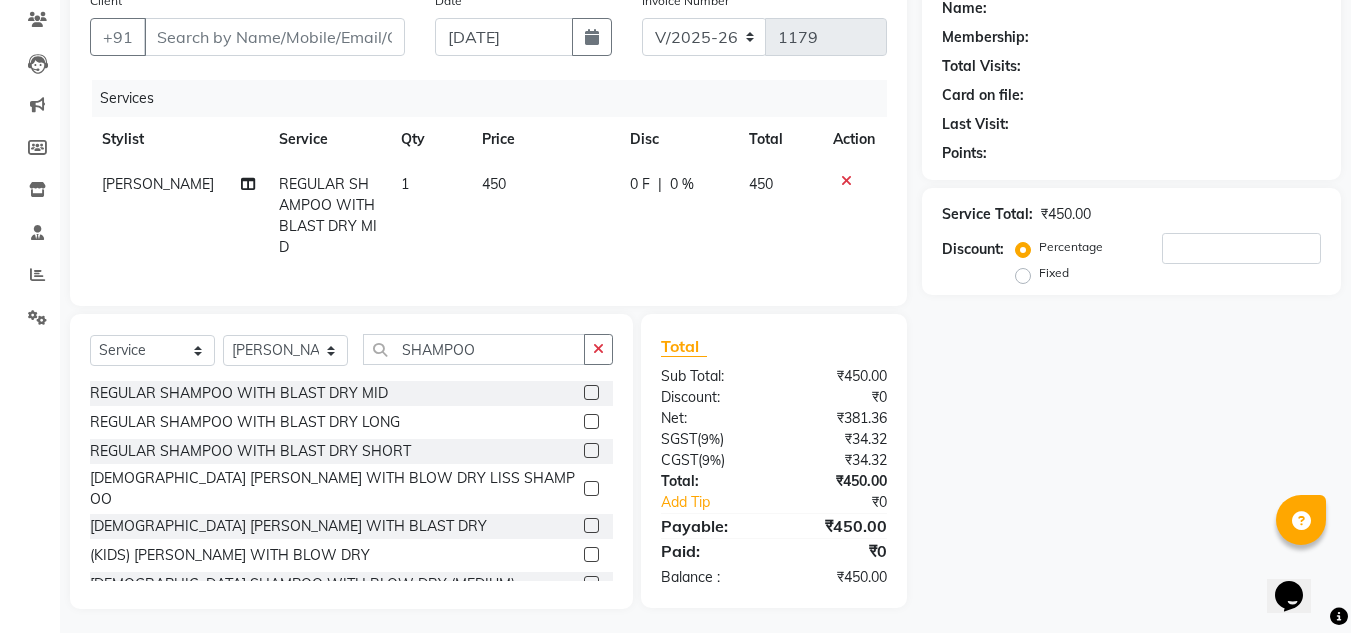 click 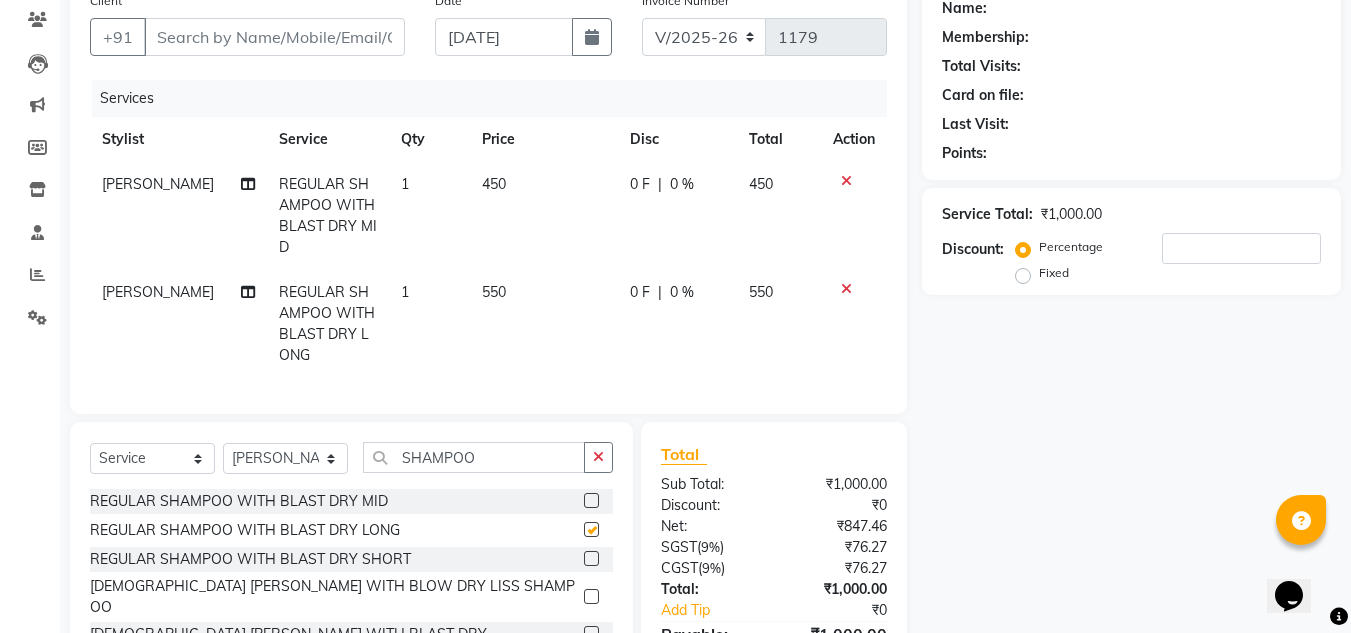 checkbox on "false" 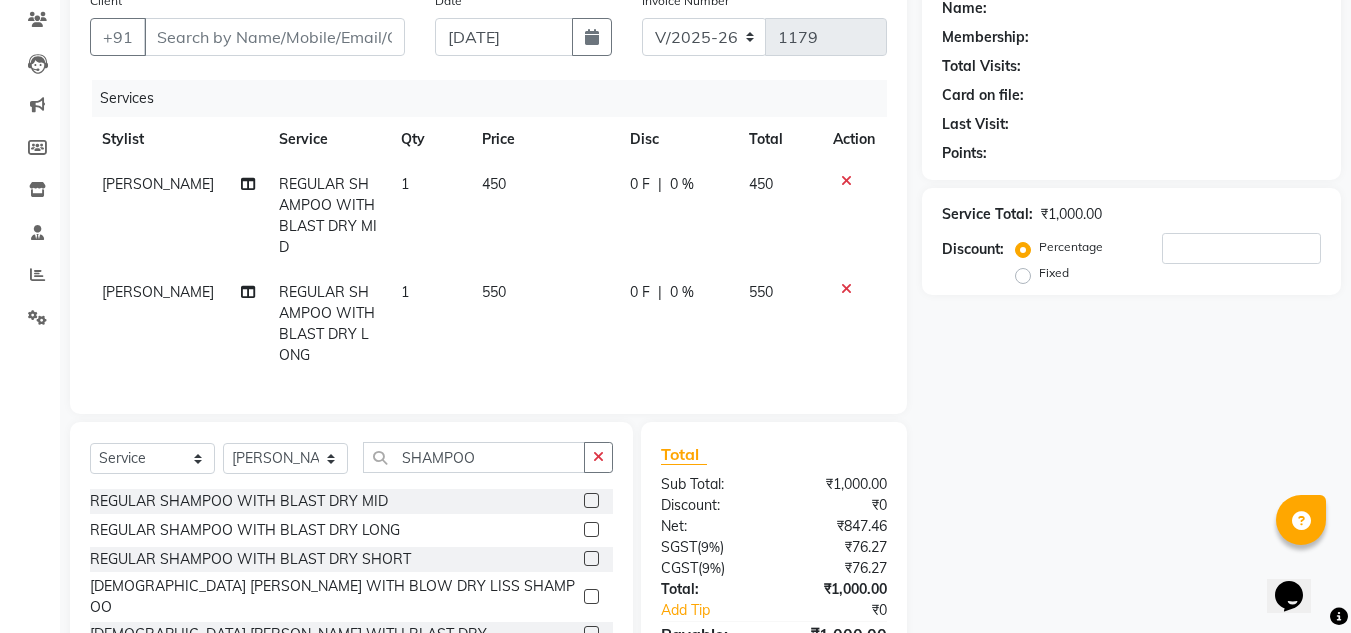 scroll, scrollTop: 276, scrollLeft: 0, axis: vertical 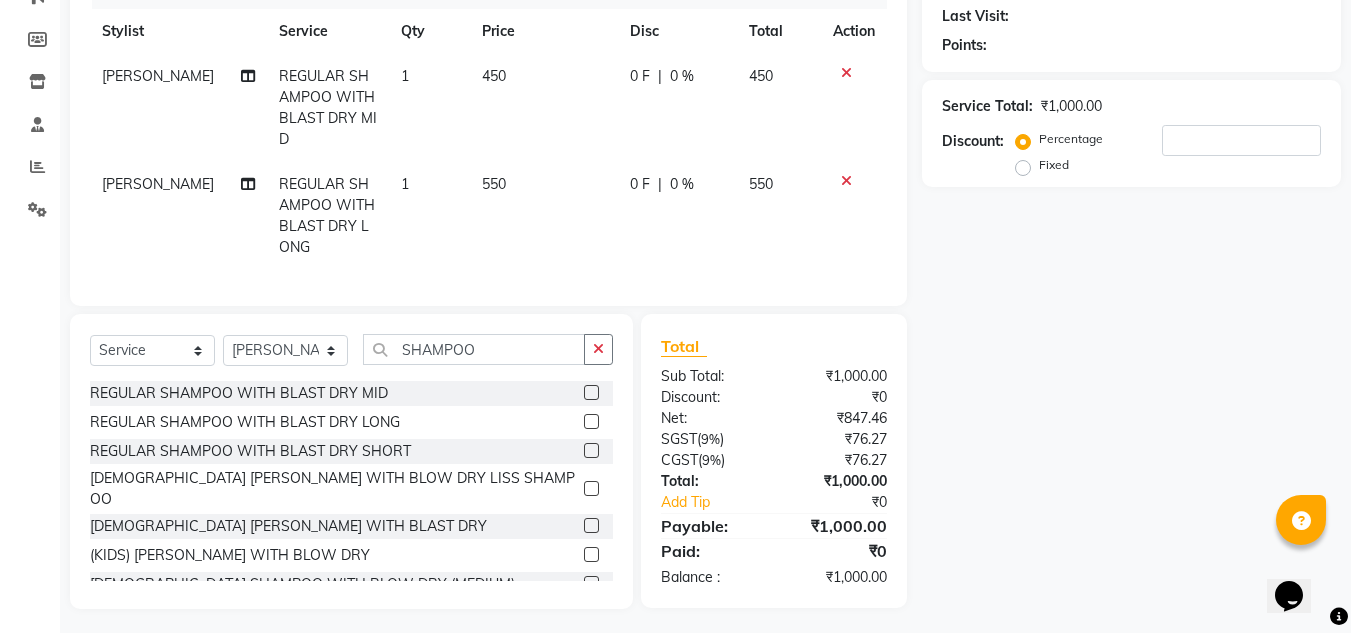 click 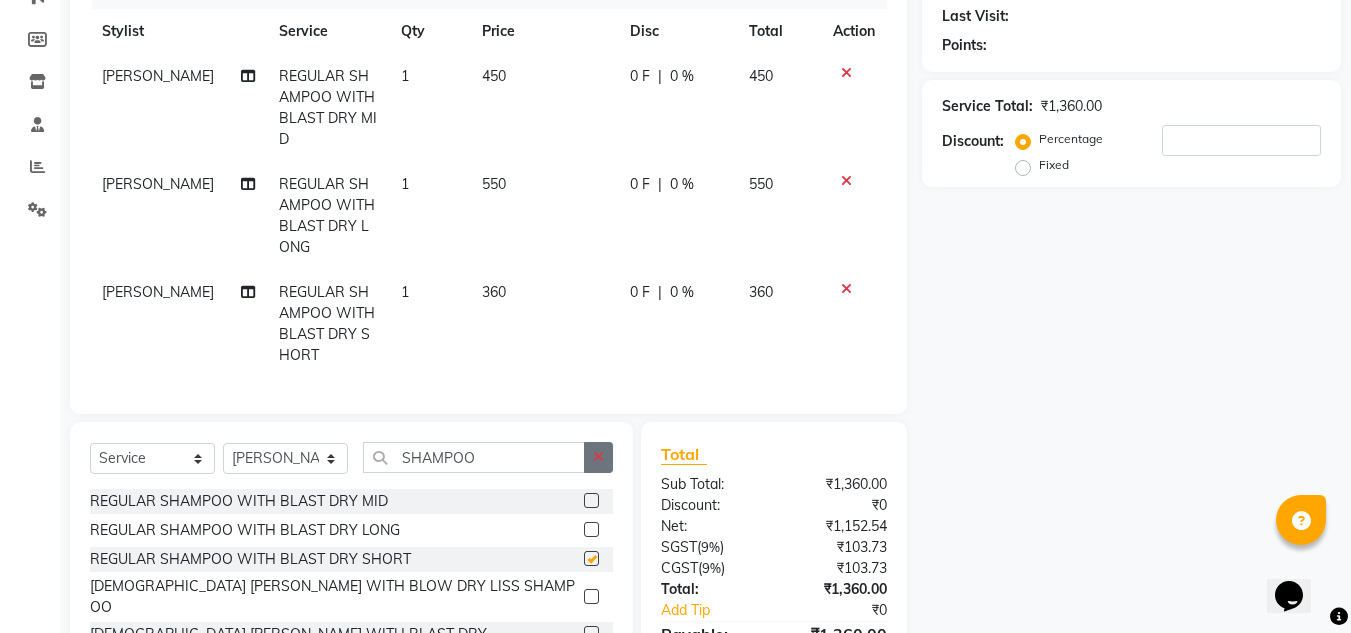 checkbox on "false" 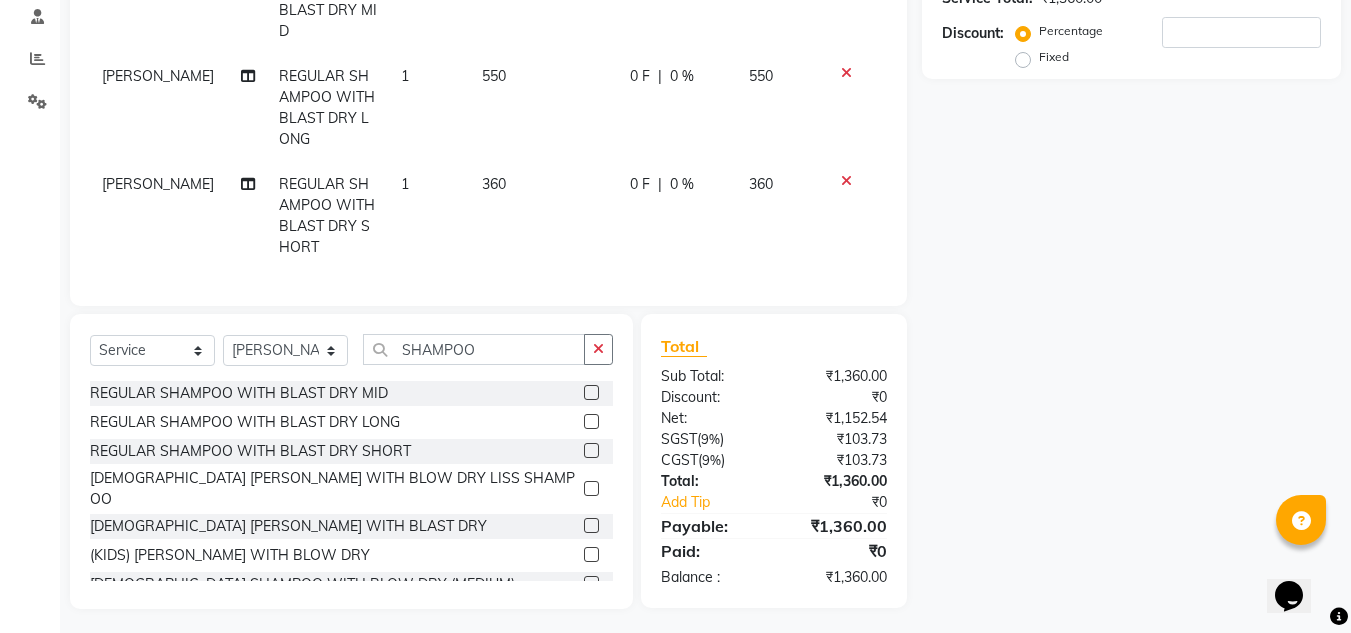scroll, scrollTop: 84, scrollLeft: 0, axis: vertical 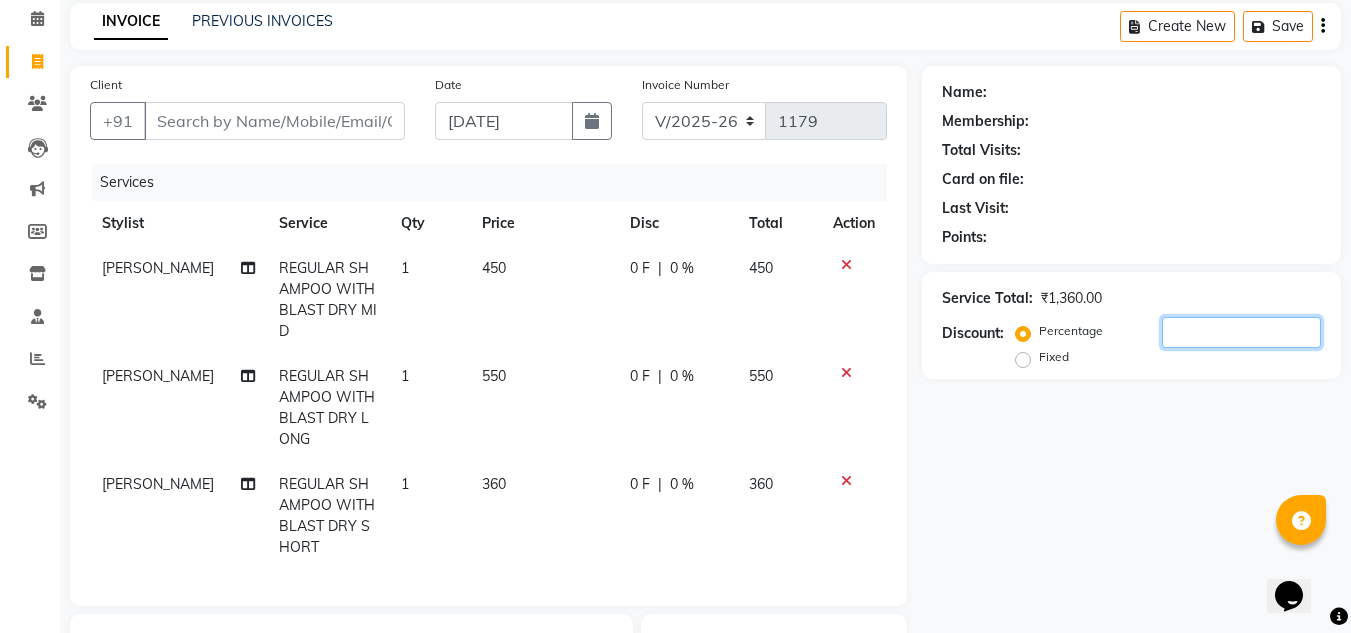 click 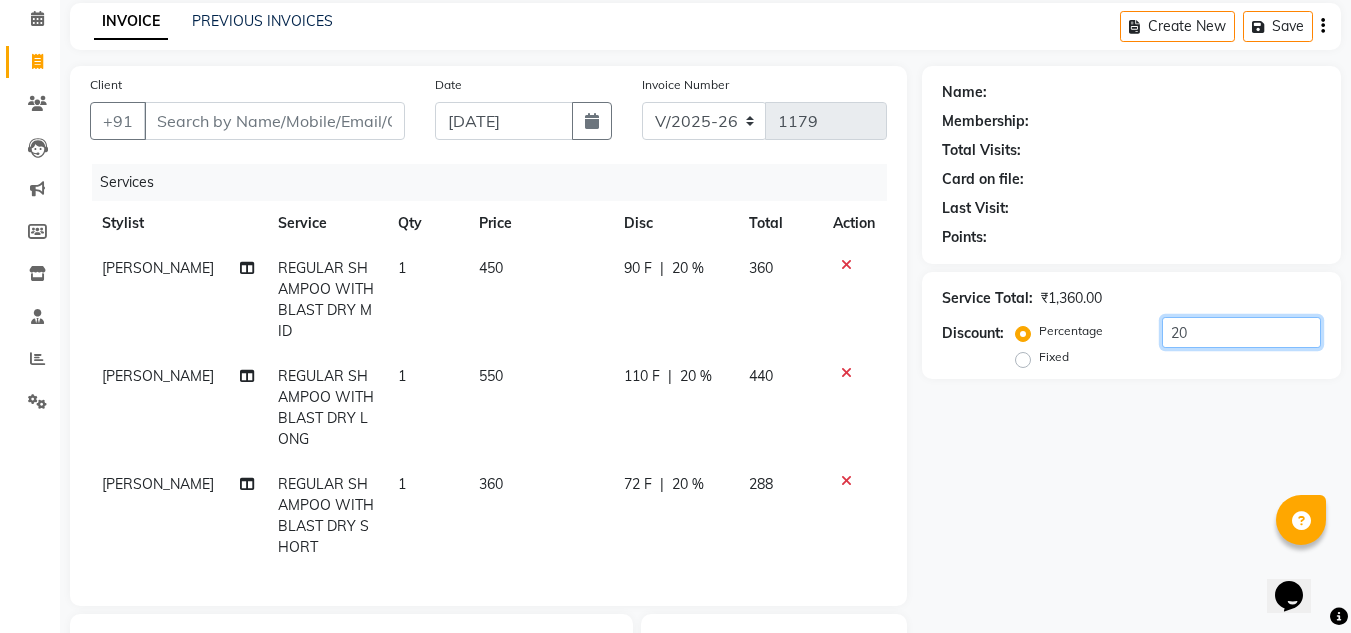 type on "20" 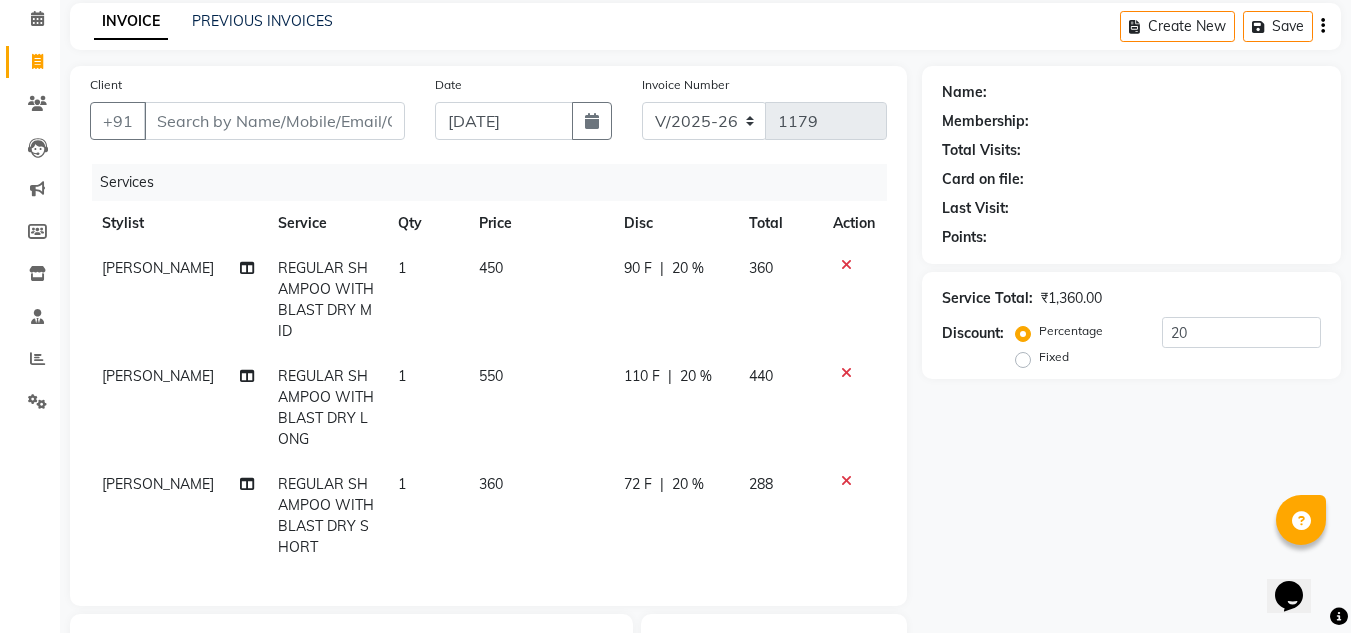 click 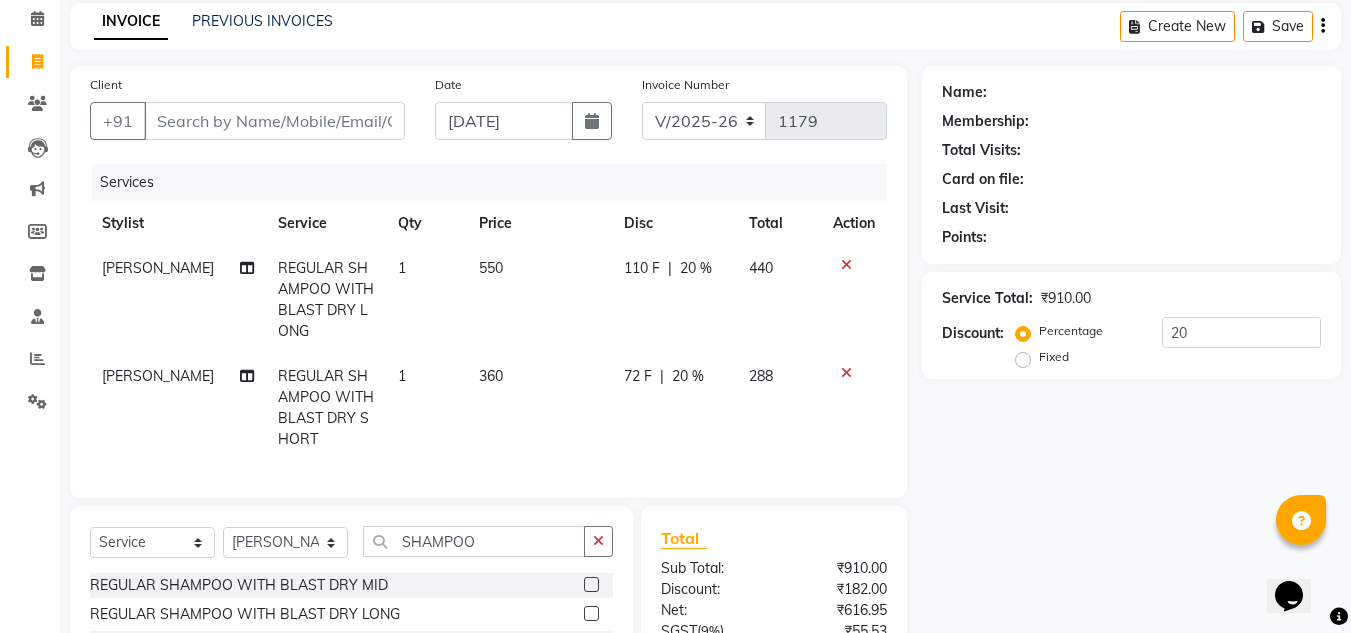 click 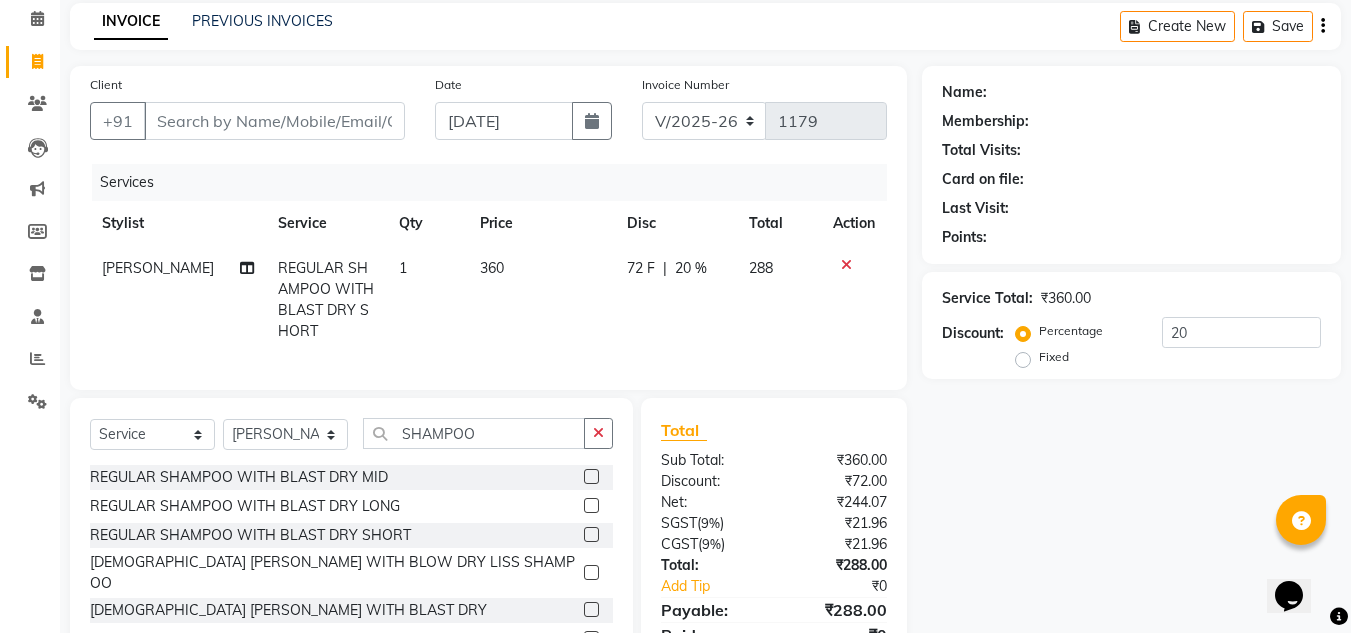 click 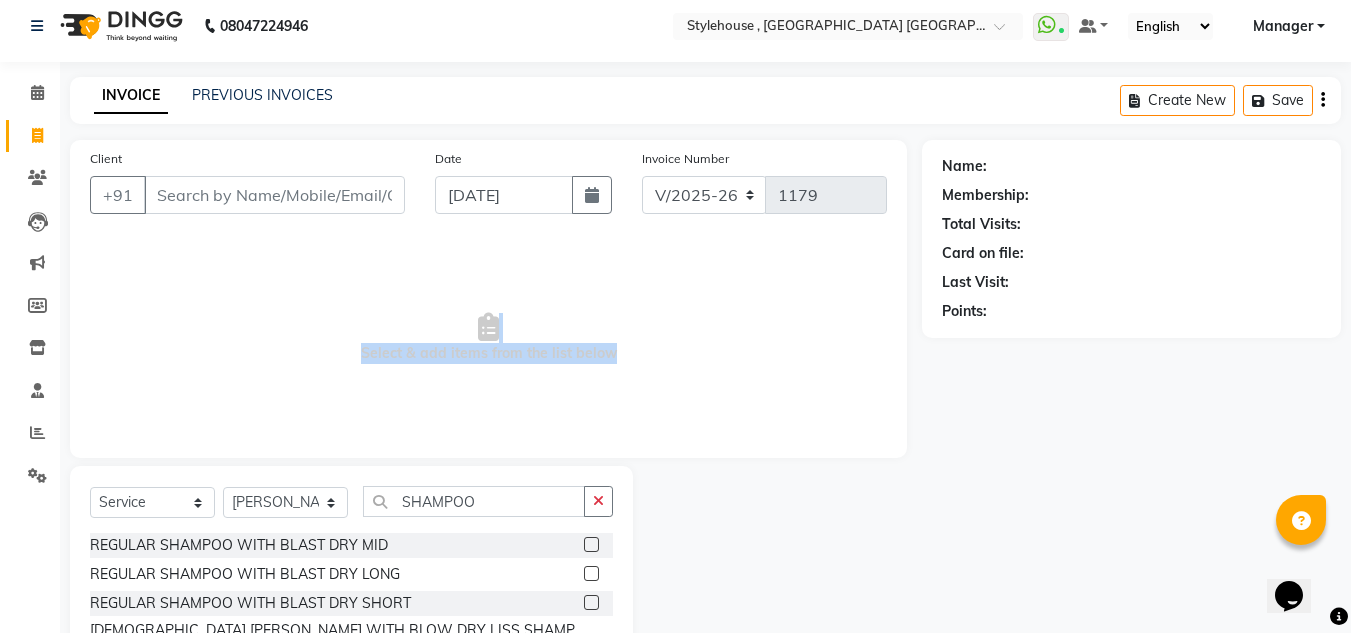 scroll, scrollTop: 0, scrollLeft: 0, axis: both 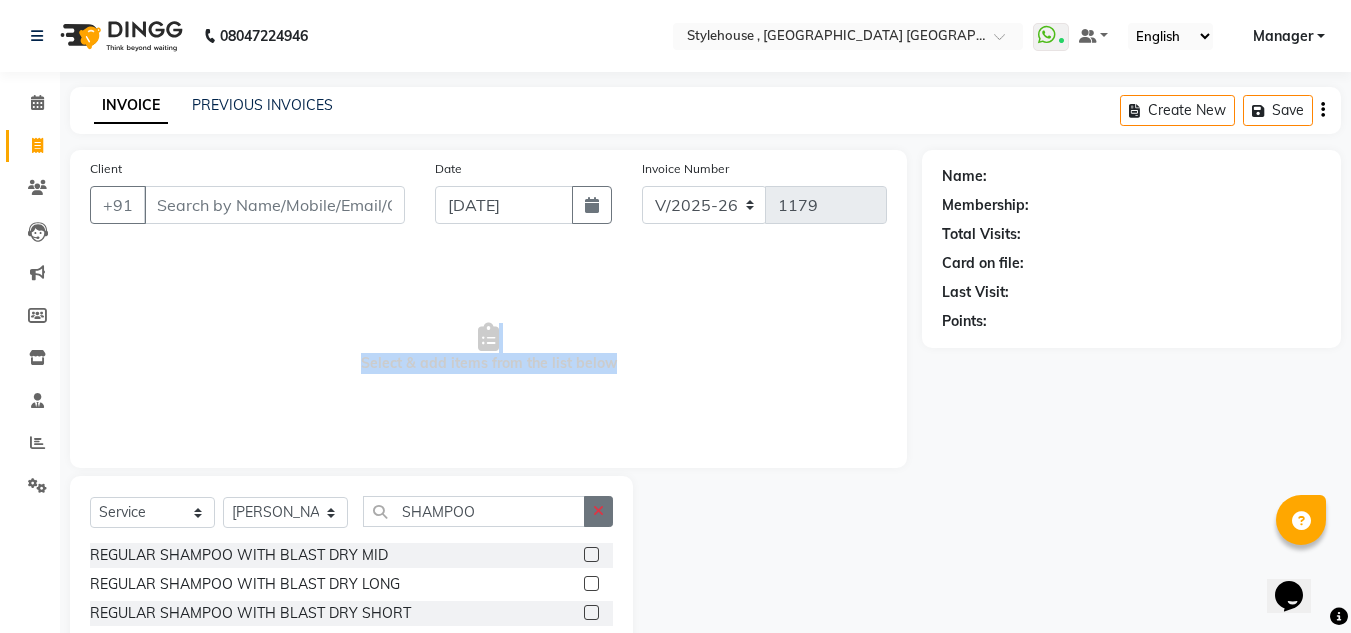 click 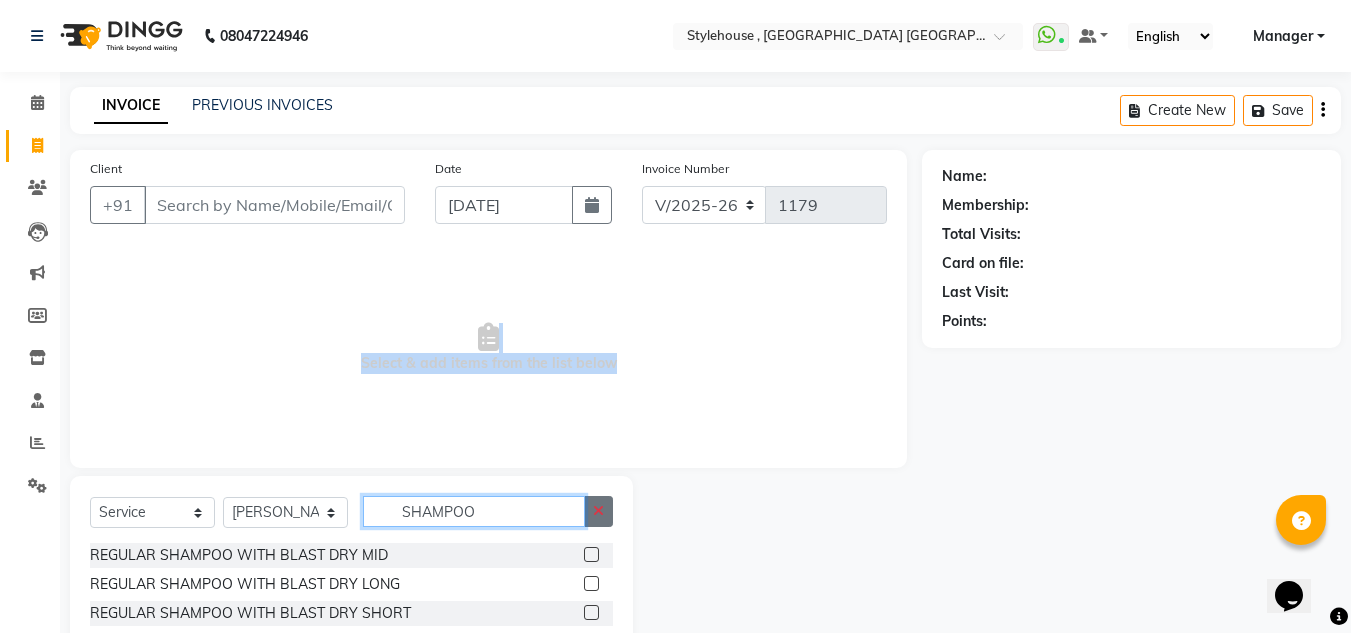 type 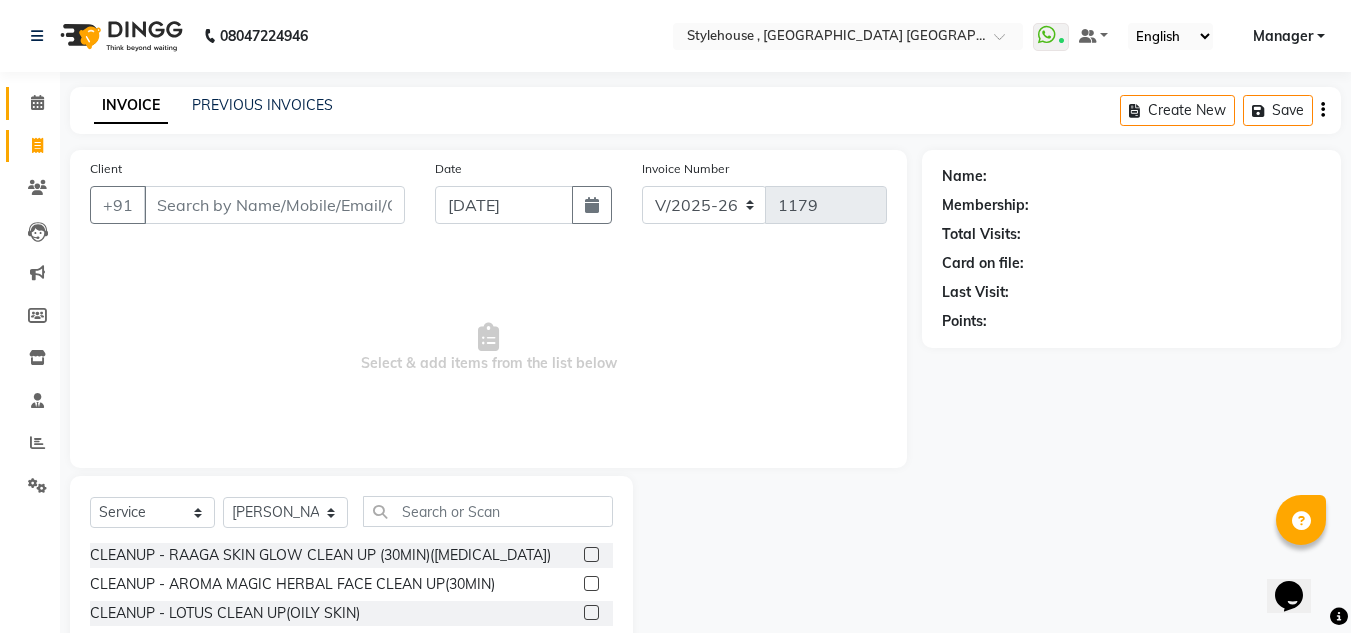 click on "Calendar" 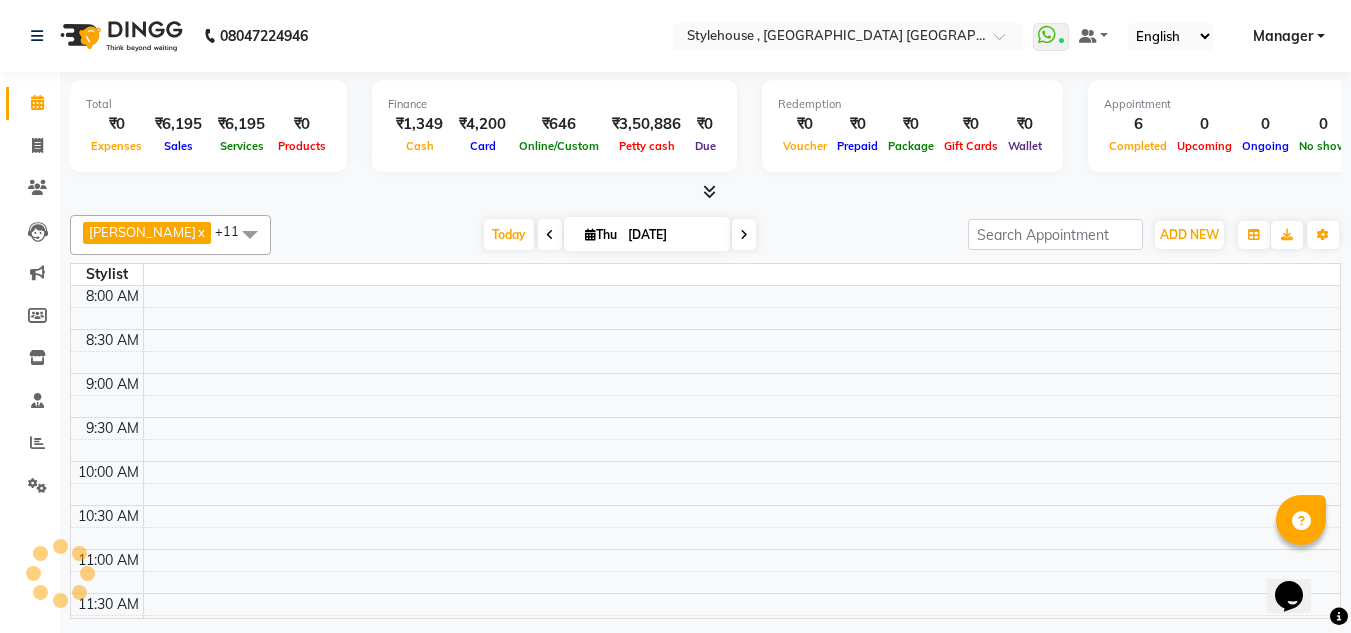 scroll, scrollTop: 0, scrollLeft: 0, axis: both 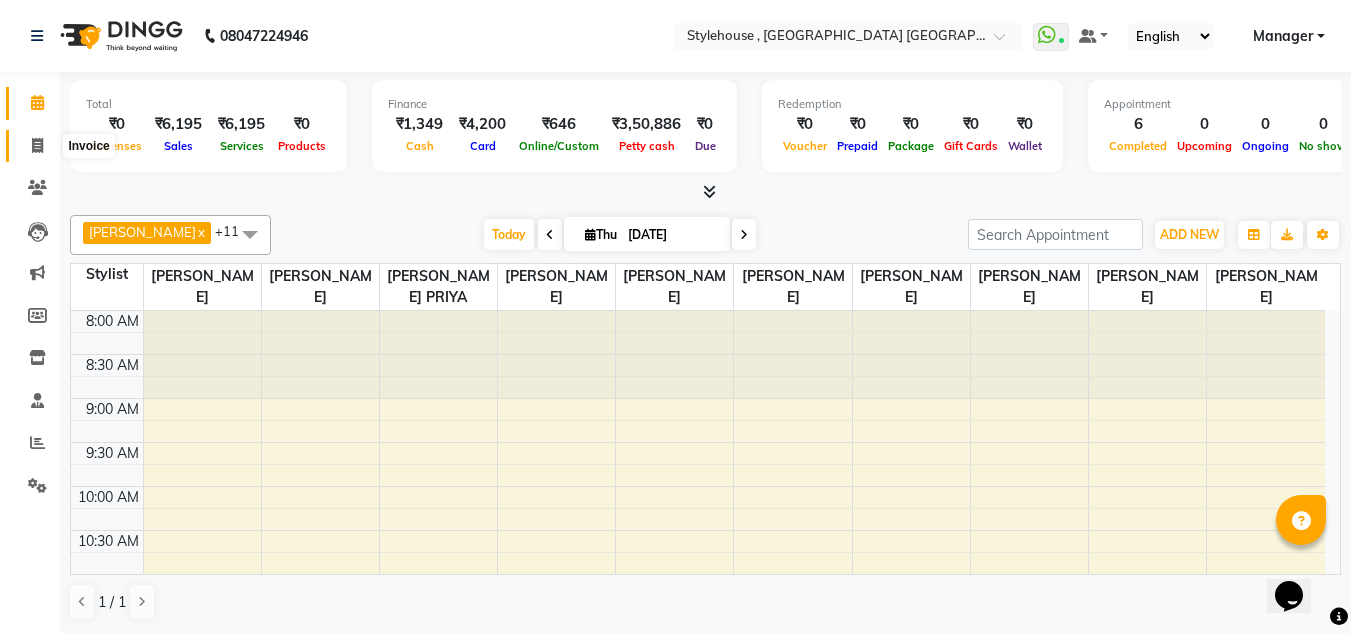 click 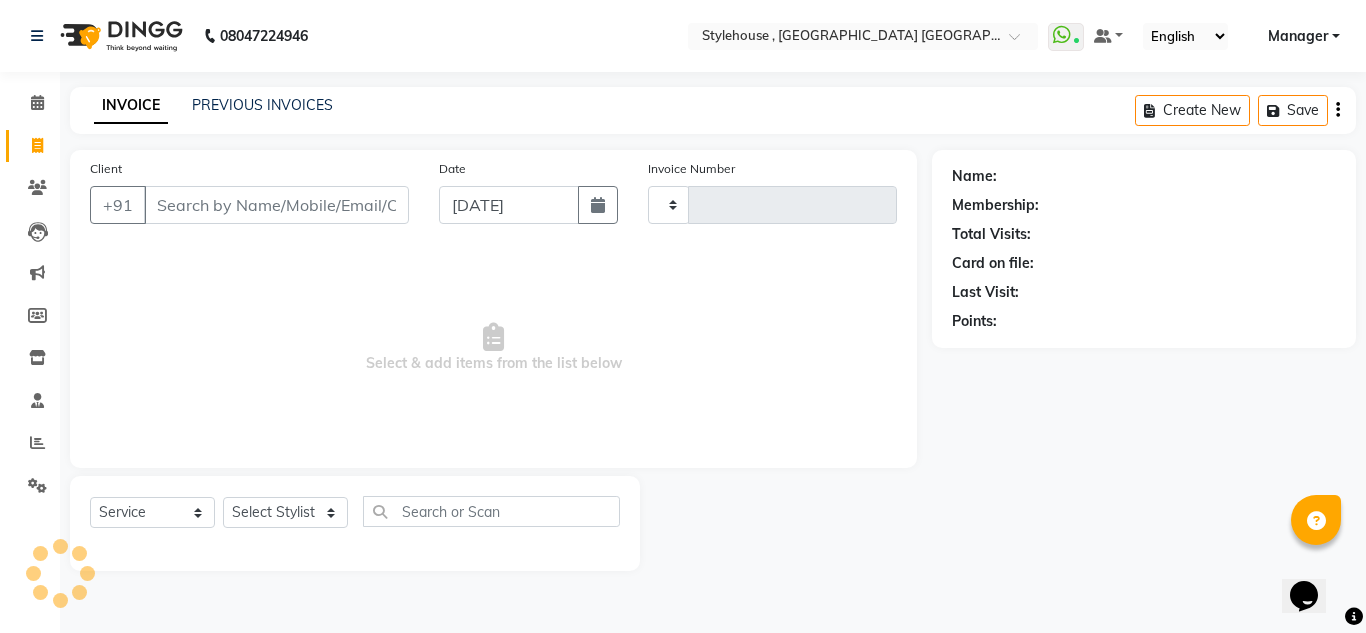 type on "1179" 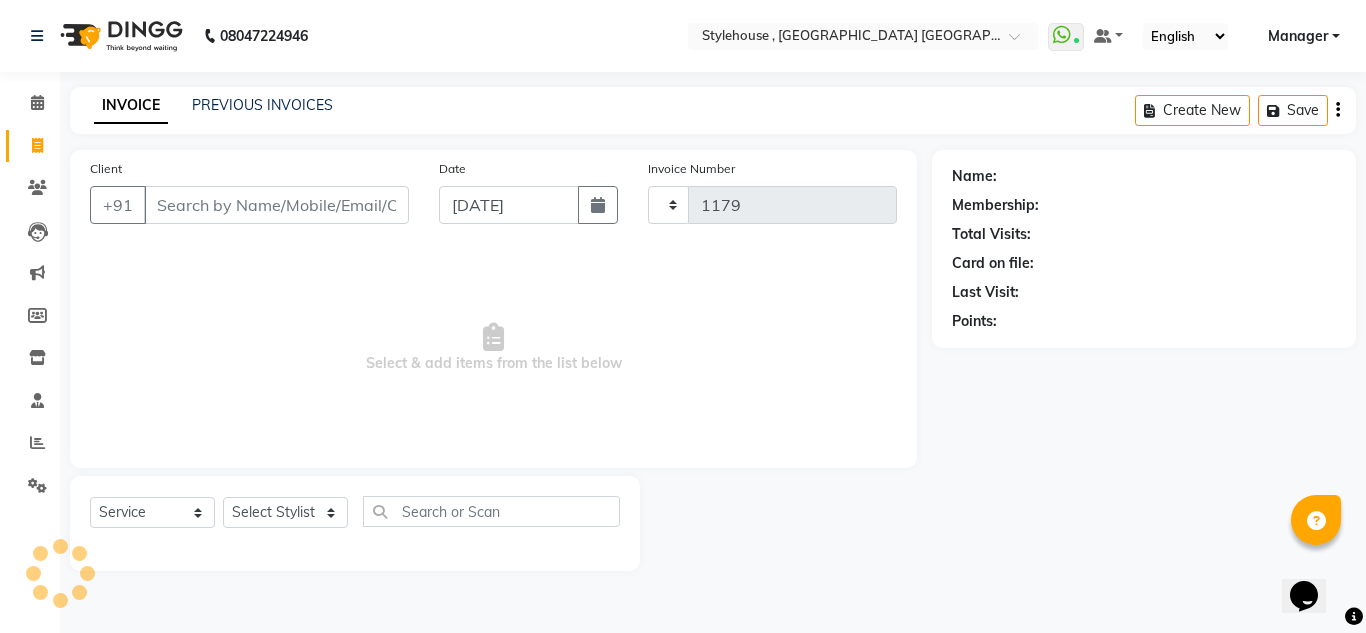 select on "7793" 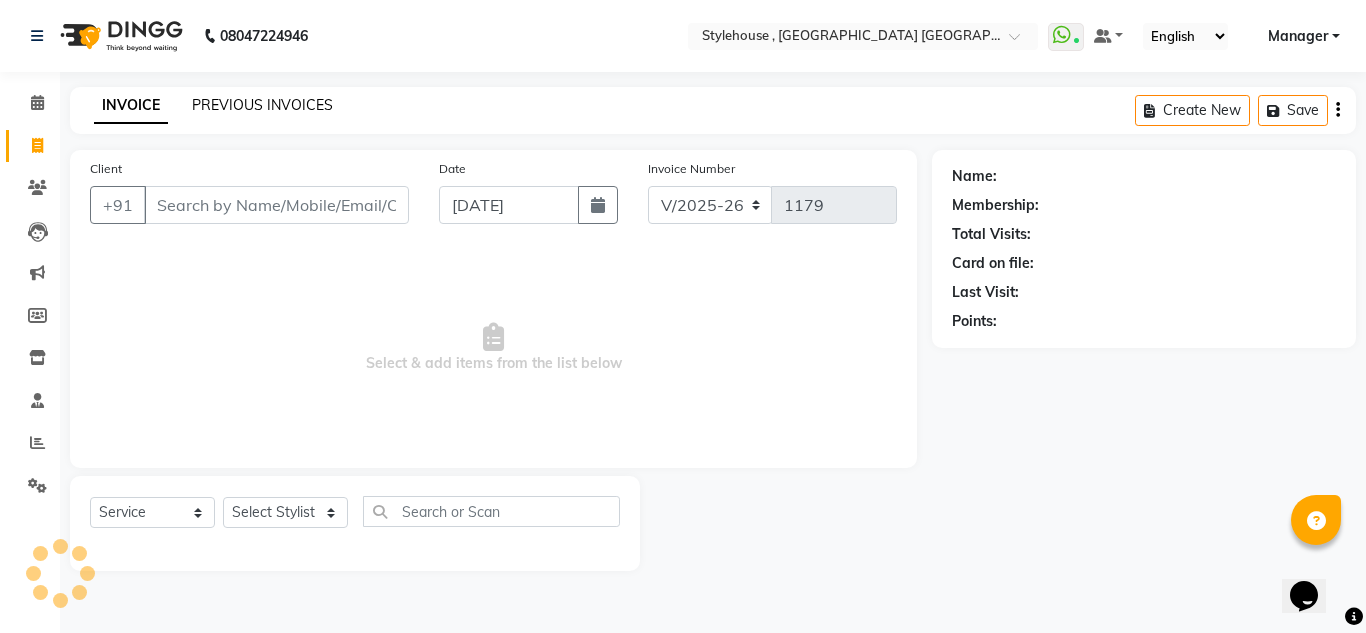 click on "PREVIOUS INVOICES" 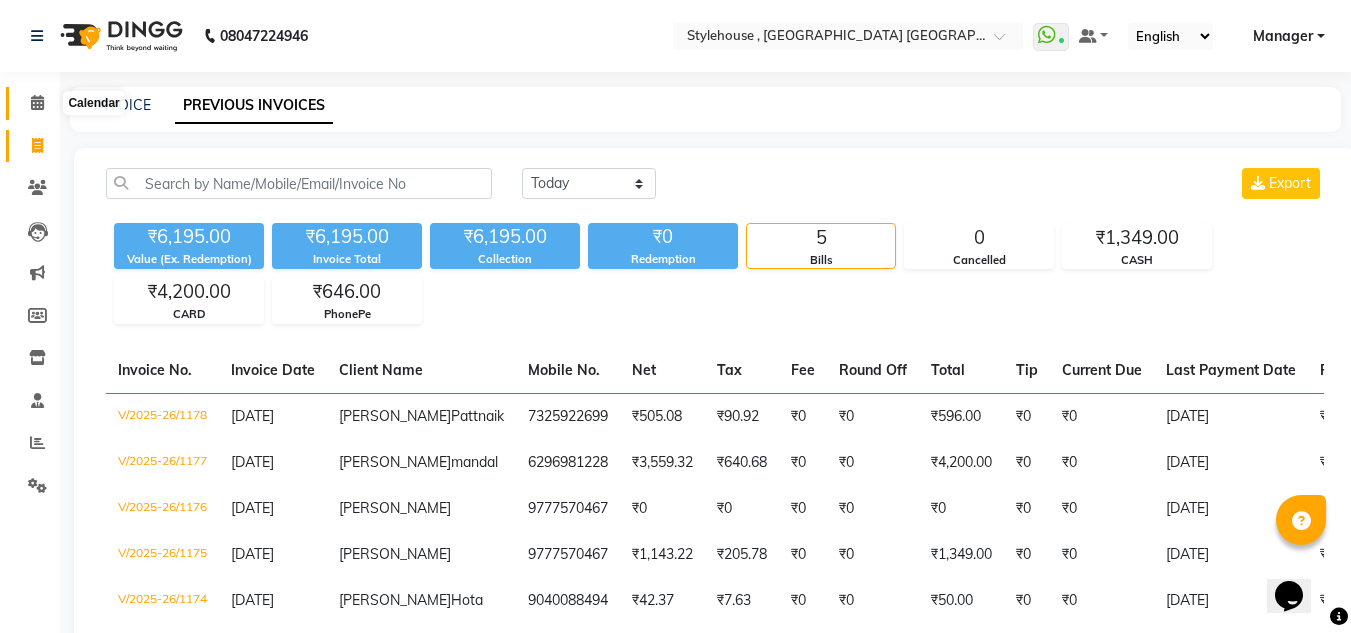 click 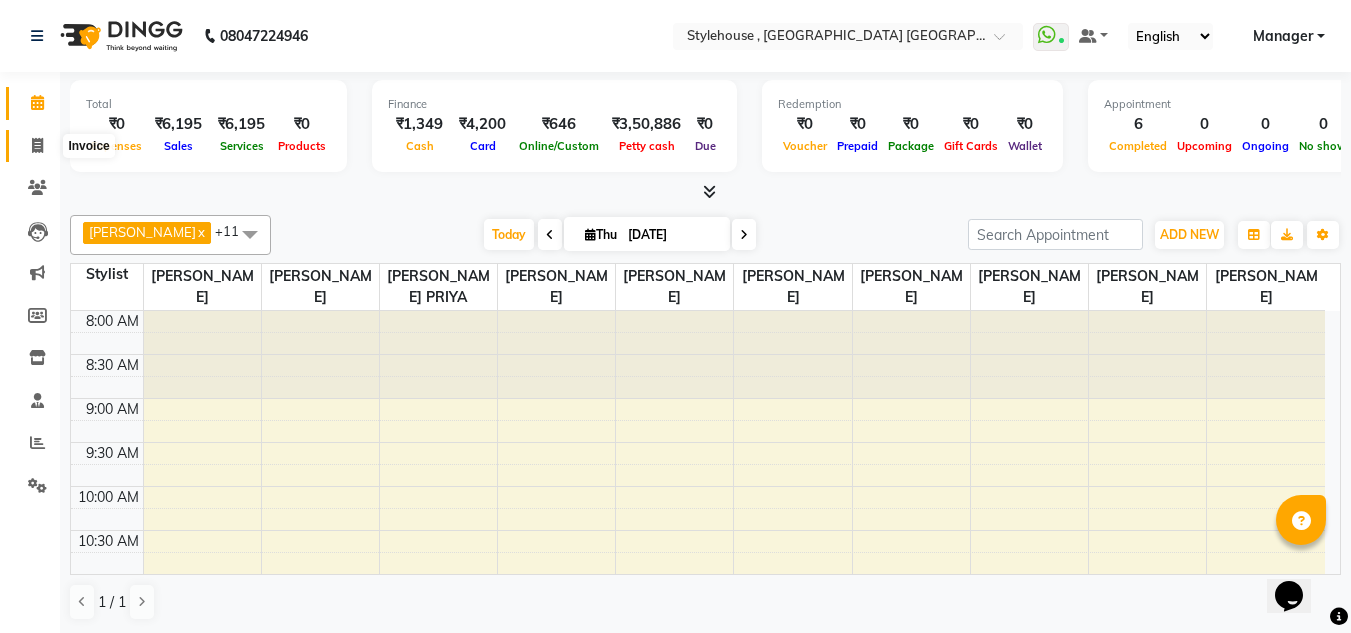 click 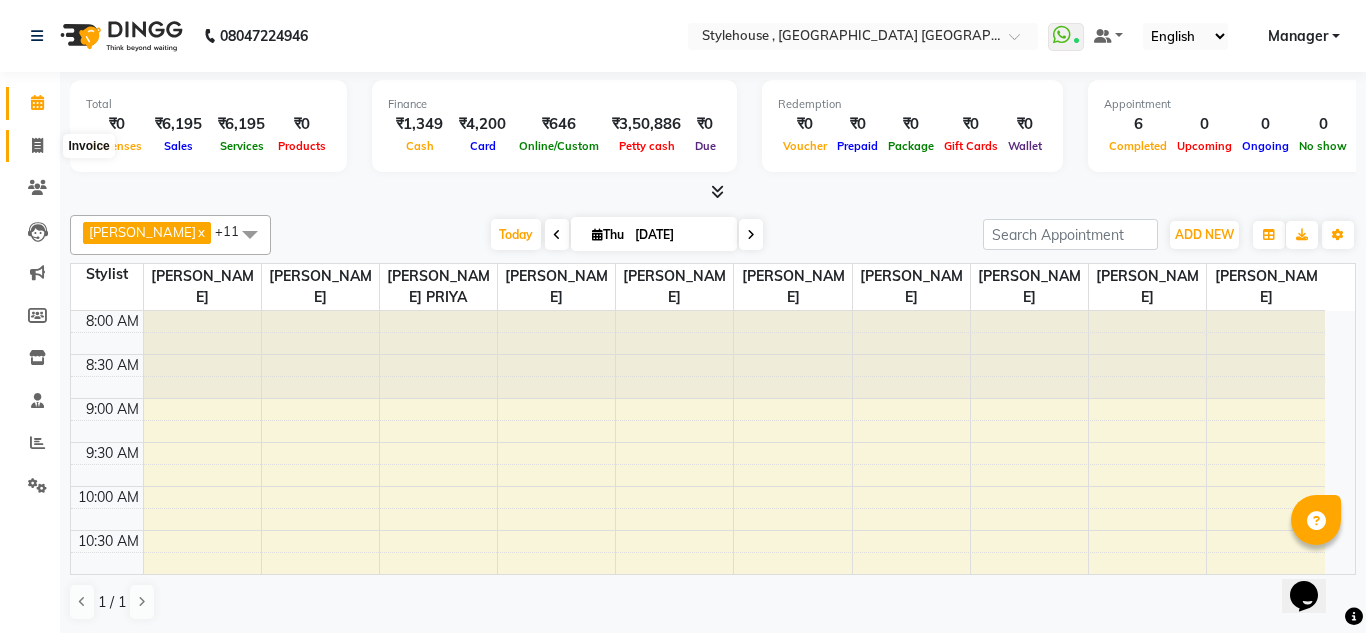 select on "7793" 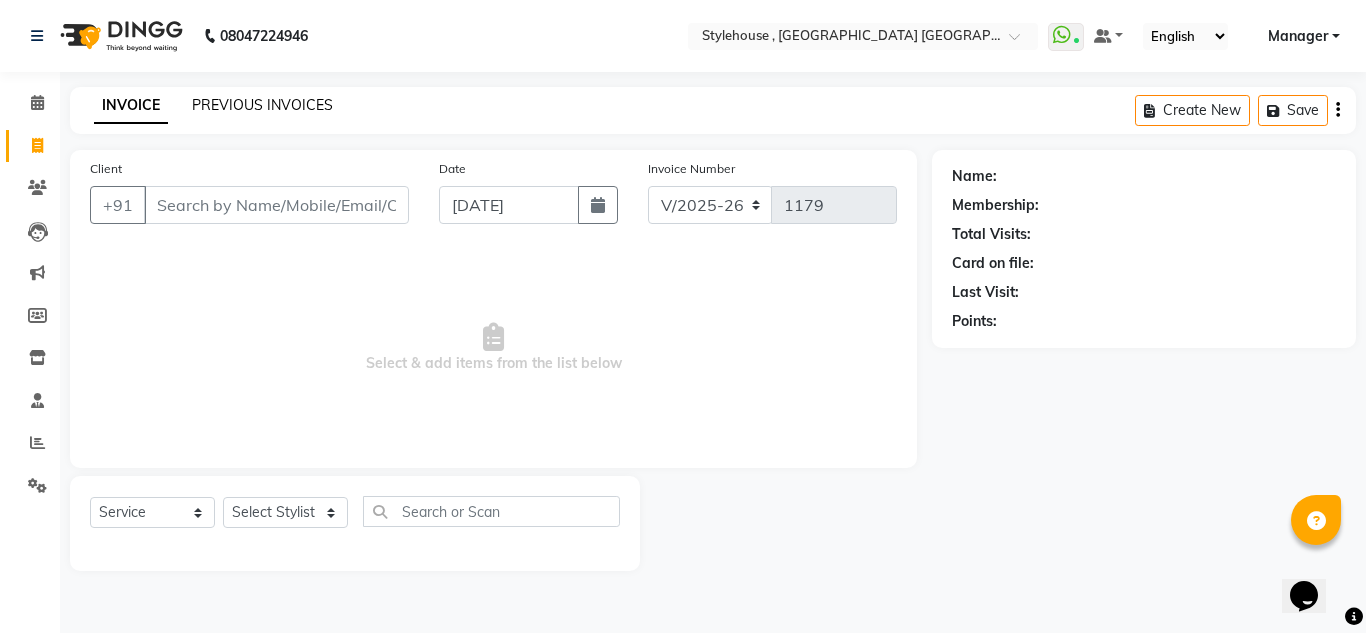click on "PREVIOUS INVOICES" 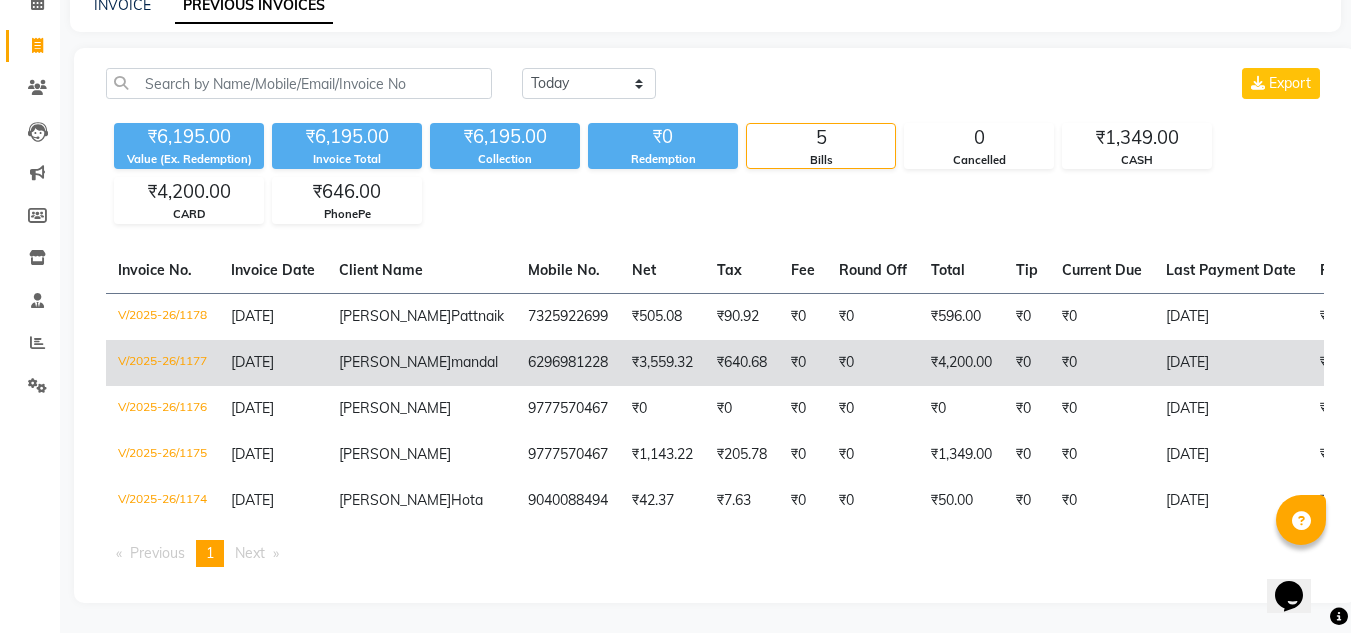 scroll, scrollTop: 196, scrollLeft: 0, axis: vertical 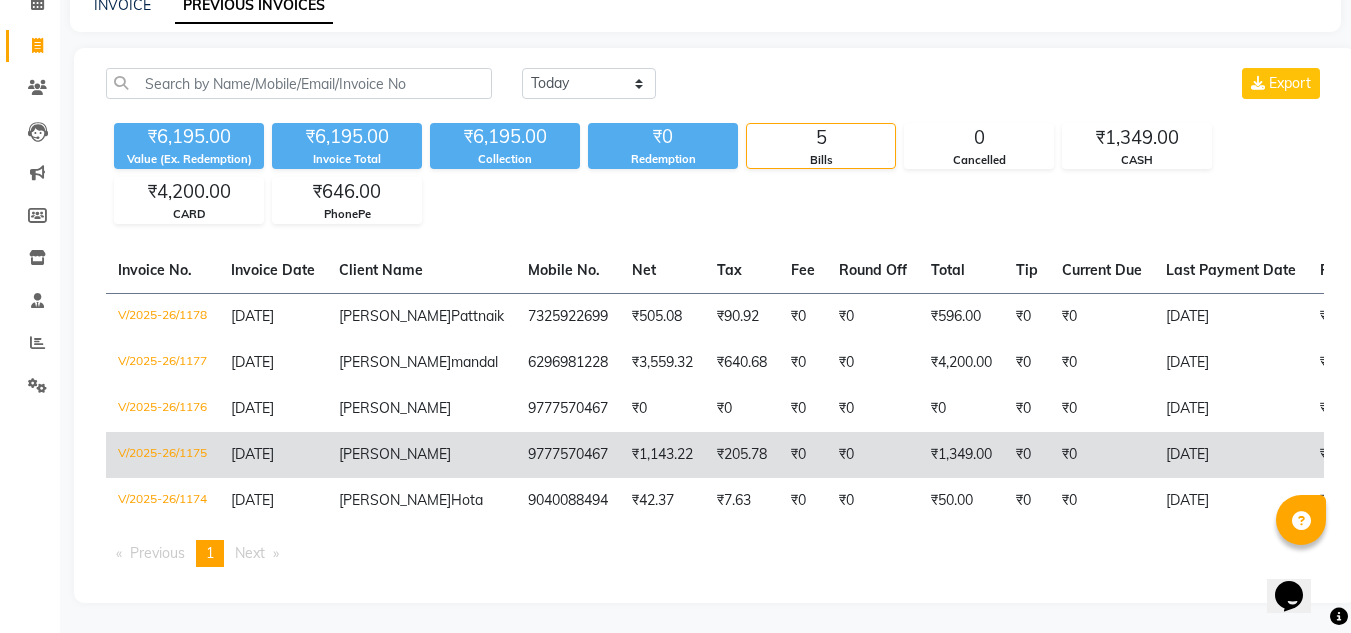 click on "Gayatree" 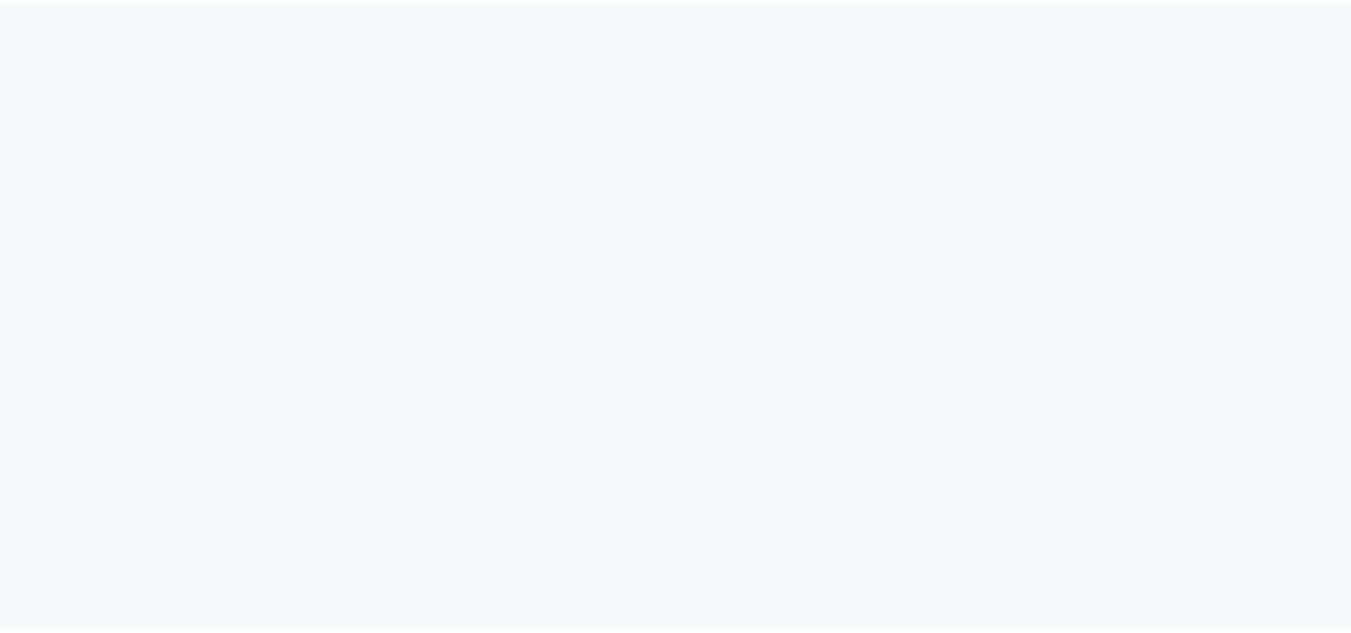scroll, scrollTop: 0, scrollLeft: 0, axis: both 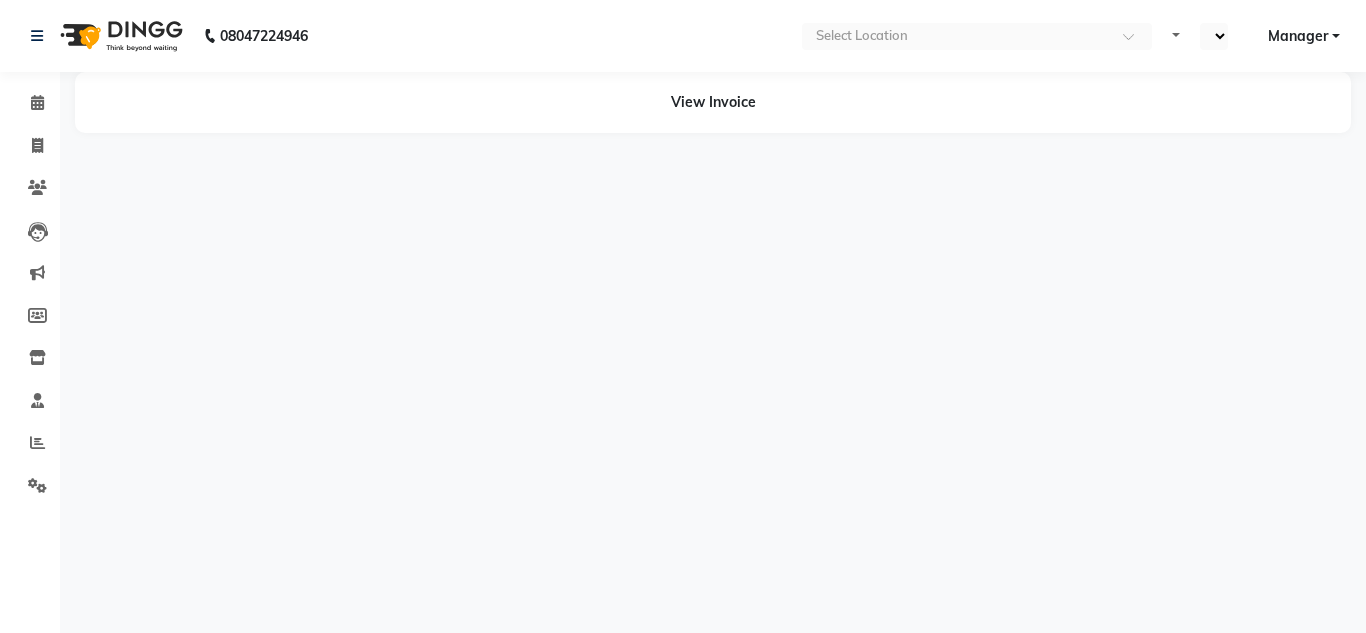 select on "en" 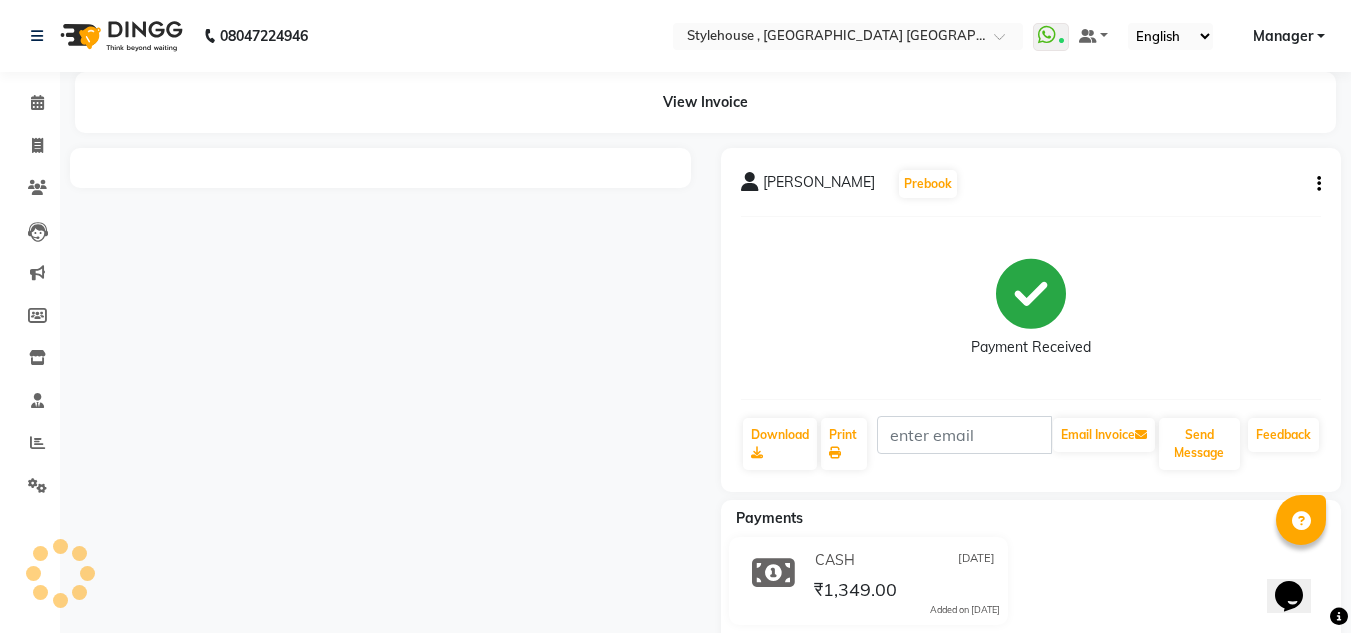 scroll, scrollTop: 0, scrollLeft: 0, axis: both 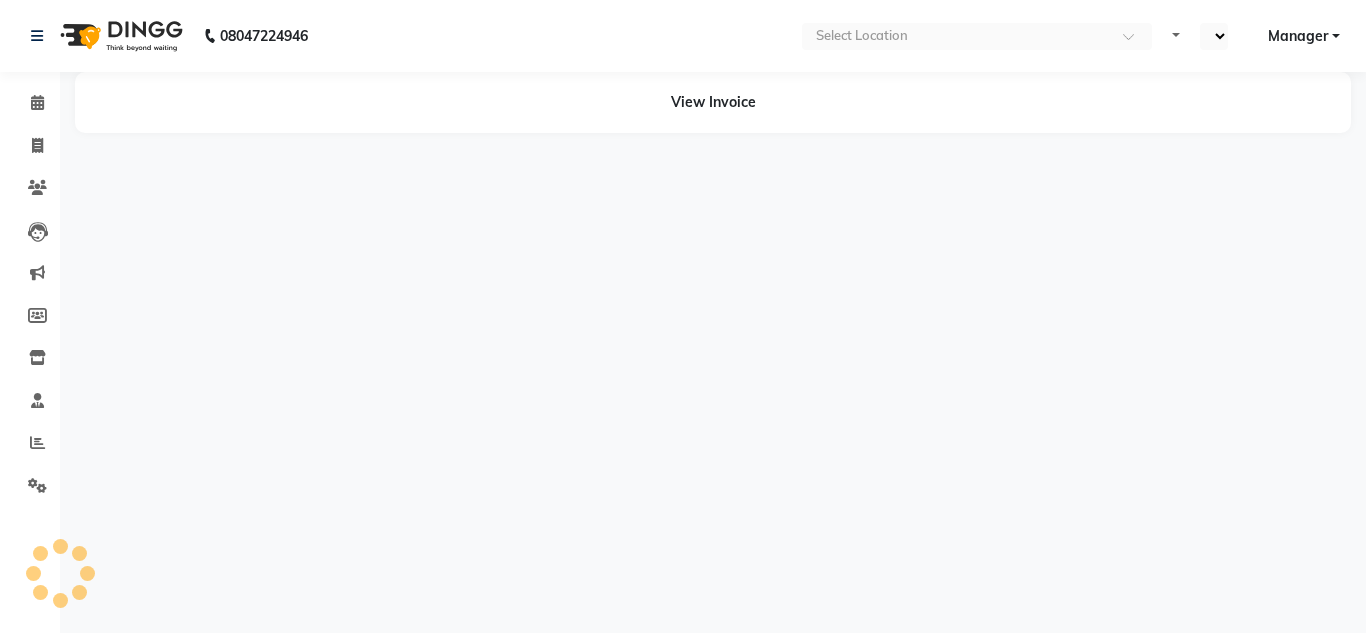 select on "en" 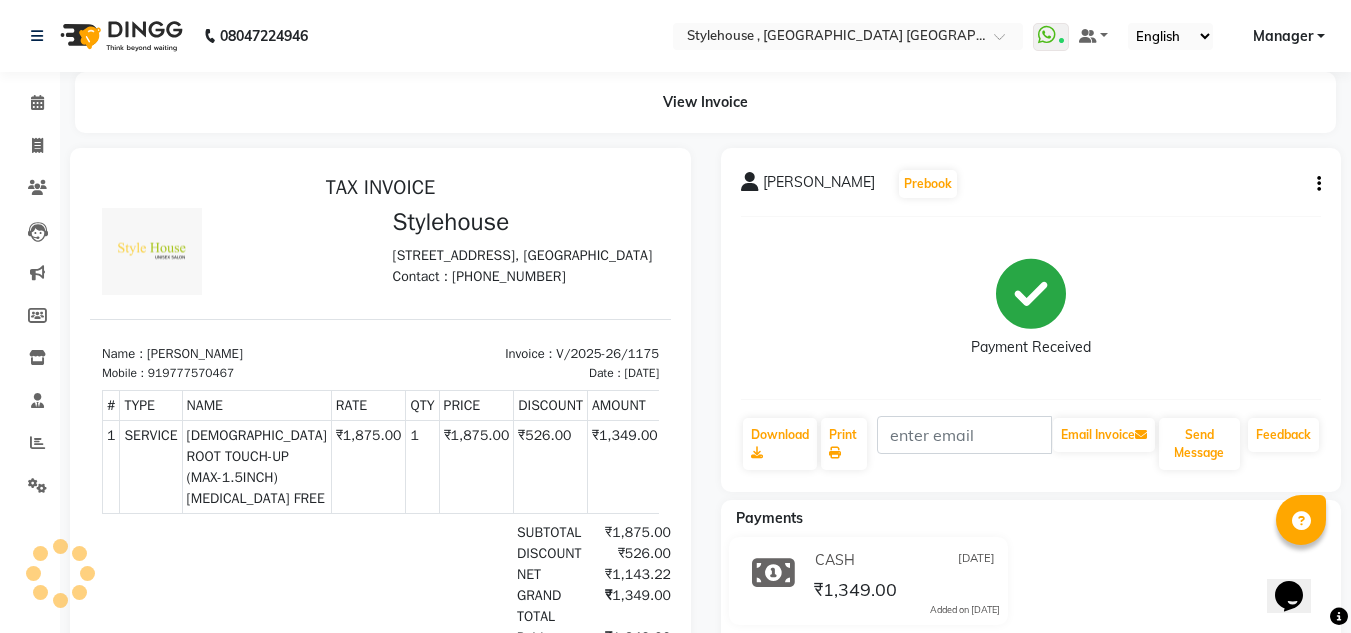 scroll, scrollTop: 0, scrollLeft: 0, axis: both 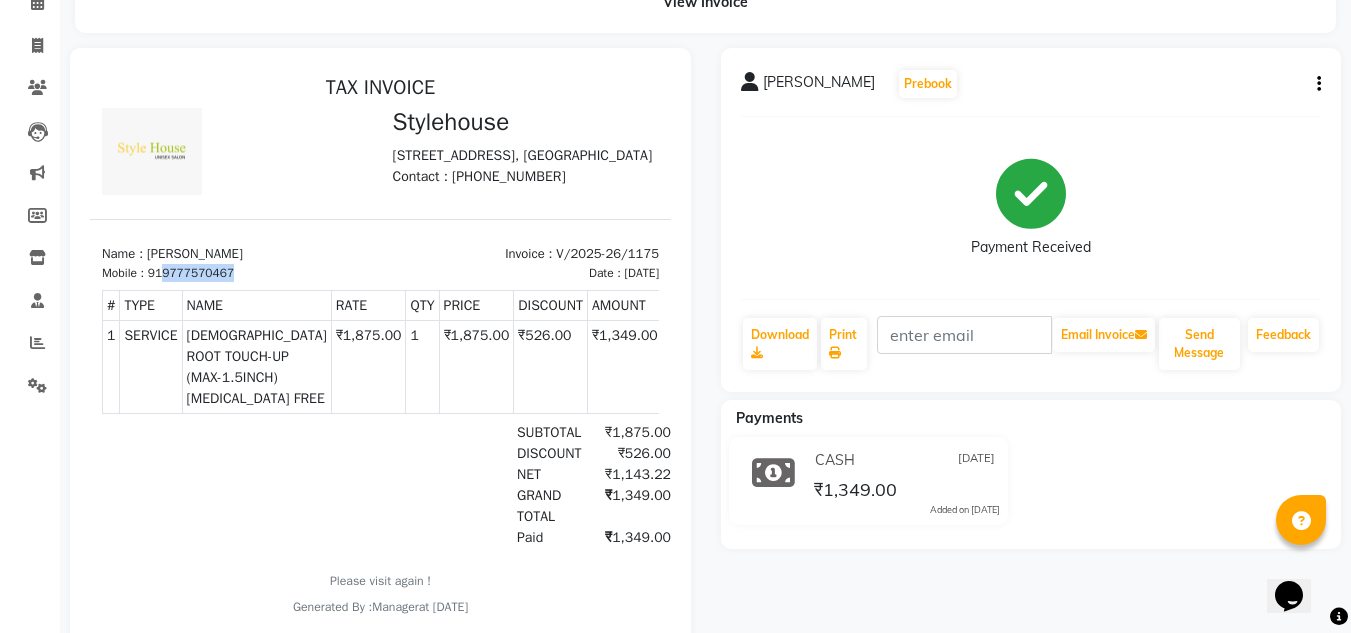 drag, startPoint x: 164, startPoint y: 291, endPoint x: 261, endPoint y: 286, distance: 97.128784 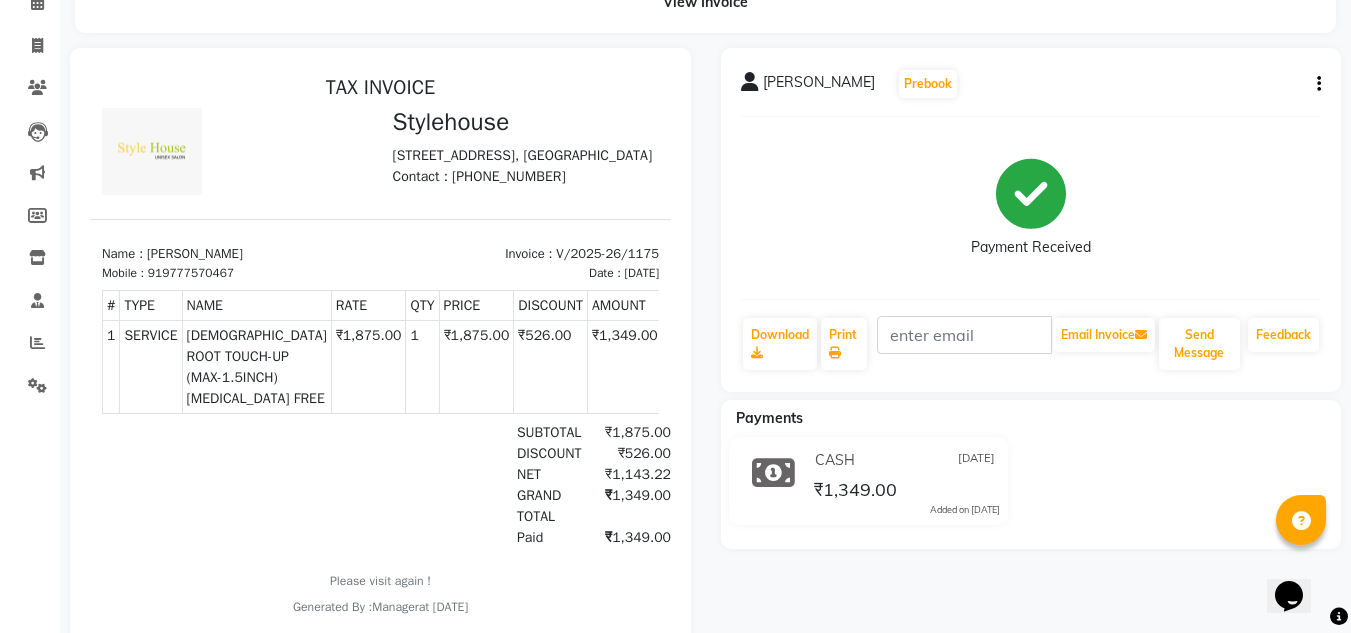click on "Mobile :
919777570467" at bounding box center (235, 273) 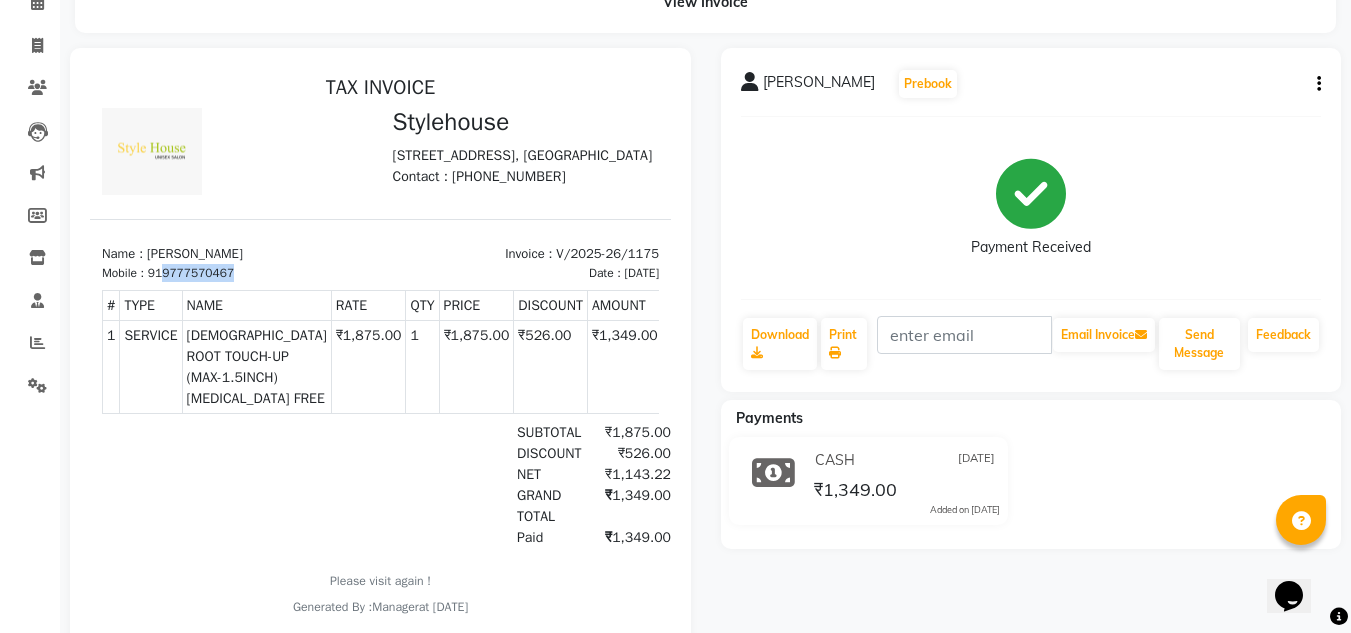drag, startPoint x: 163, startPoint y: 291, endPoint x: 254, endPoint y: 297, distance: 91.197586 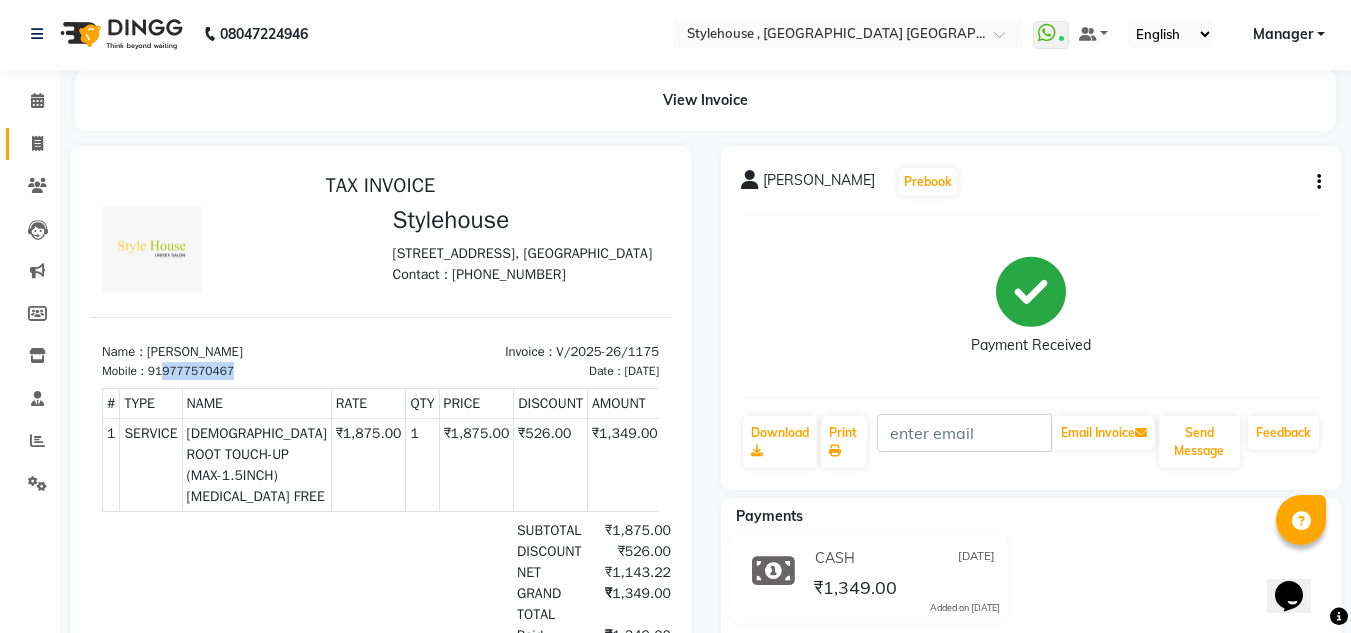 scroll, scrollTop: 0, scrollLeft: 0, axis: both 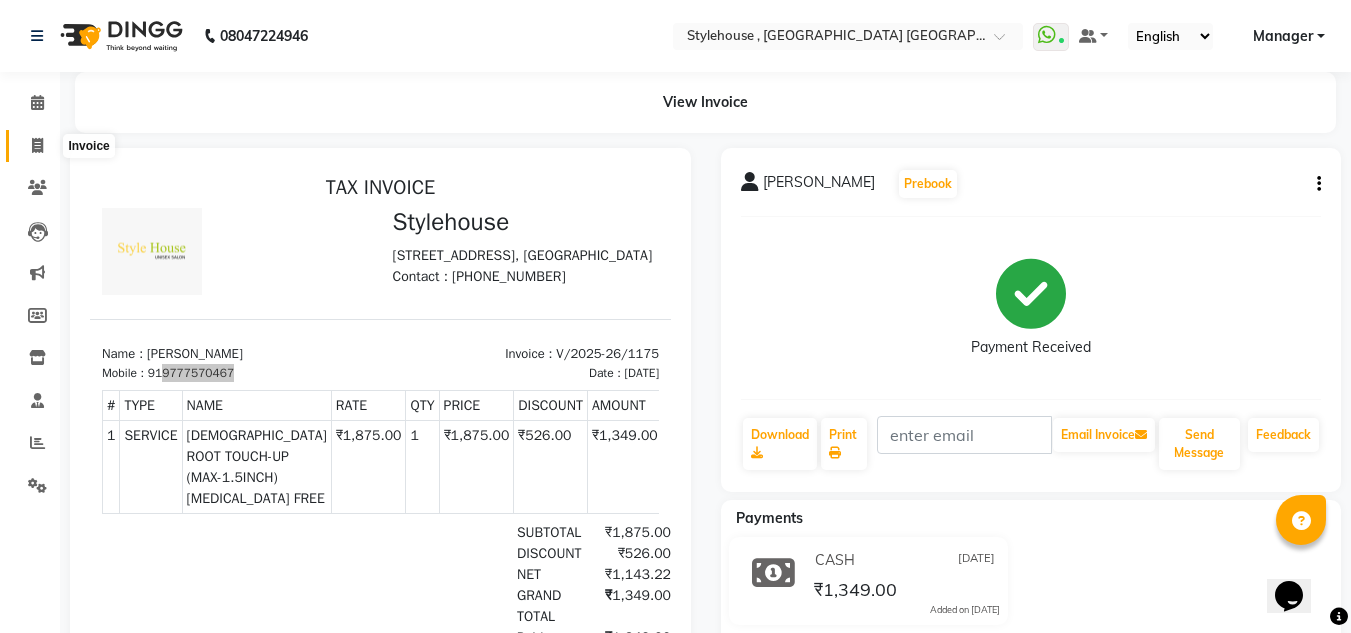 click 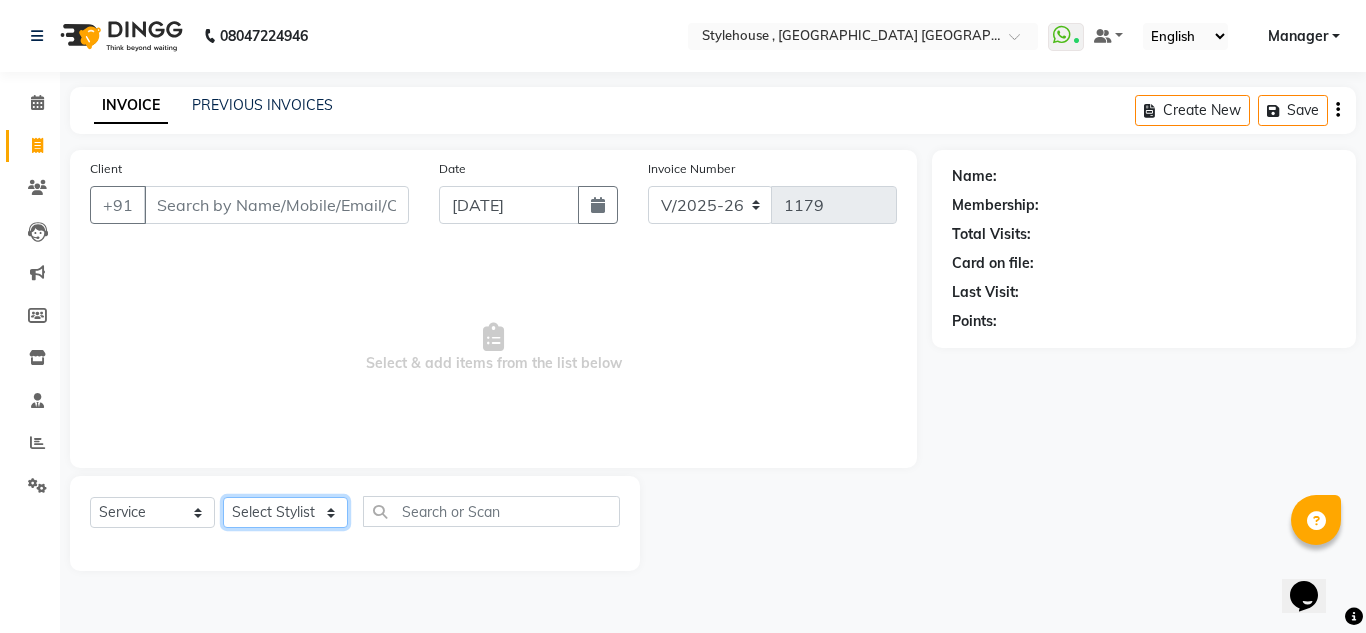 click on "Select Stylist ANIL BARIK ANIRUDH SAHOO JYOTIRANJAN BARIK KANHA LAXMI PRIYA Manager Manisha MANJIT BARIK PRADEEP BARIK PRIYANKA NANDA PUJA ROUT RUMA SAGARIKA SAHOO SALMAN SAMEER BARIK SAROJ SITHA" 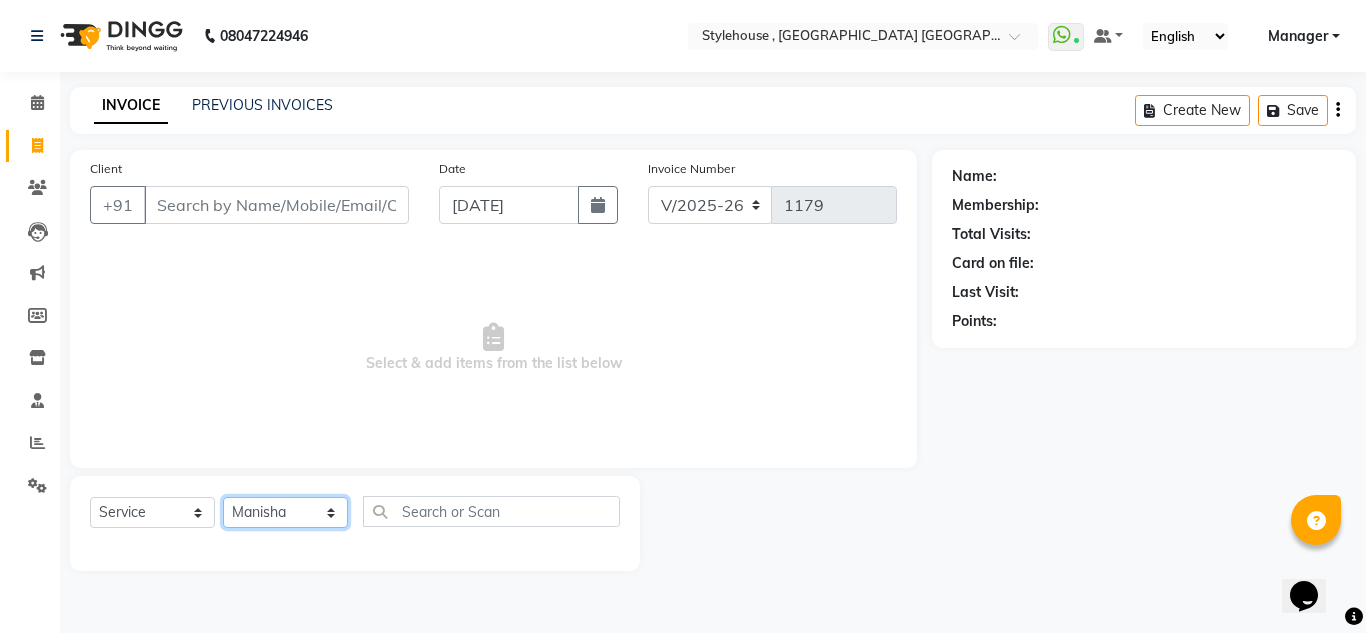 click on "Select Stylist ANIL BARIK ANIRUDH SAHOO JYOTIRANJAN BARIK KANHA LAXMI PRIYA Manager Manisha MANJIT BARIK PRADEEP BARIK PRIYANKA NANDA PUJA ROUT RUMA SAGARIKA SAHOO SALMAN SAMEER BARIK SAROJ SITHA" 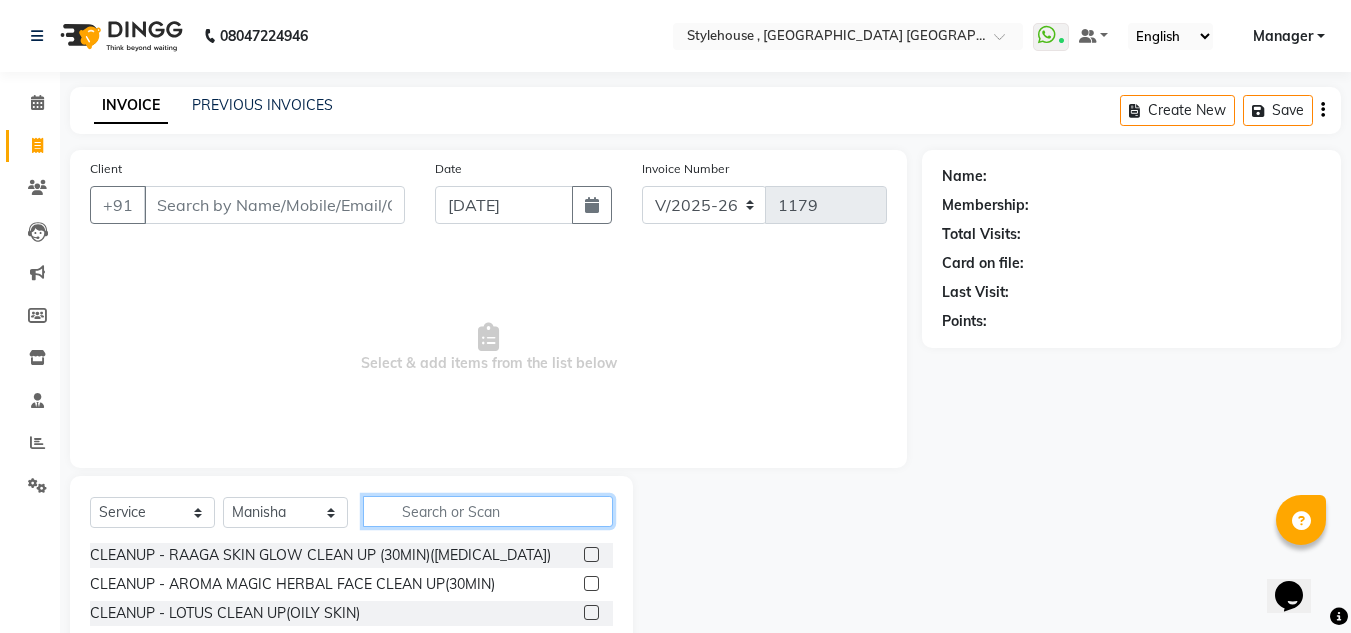 click 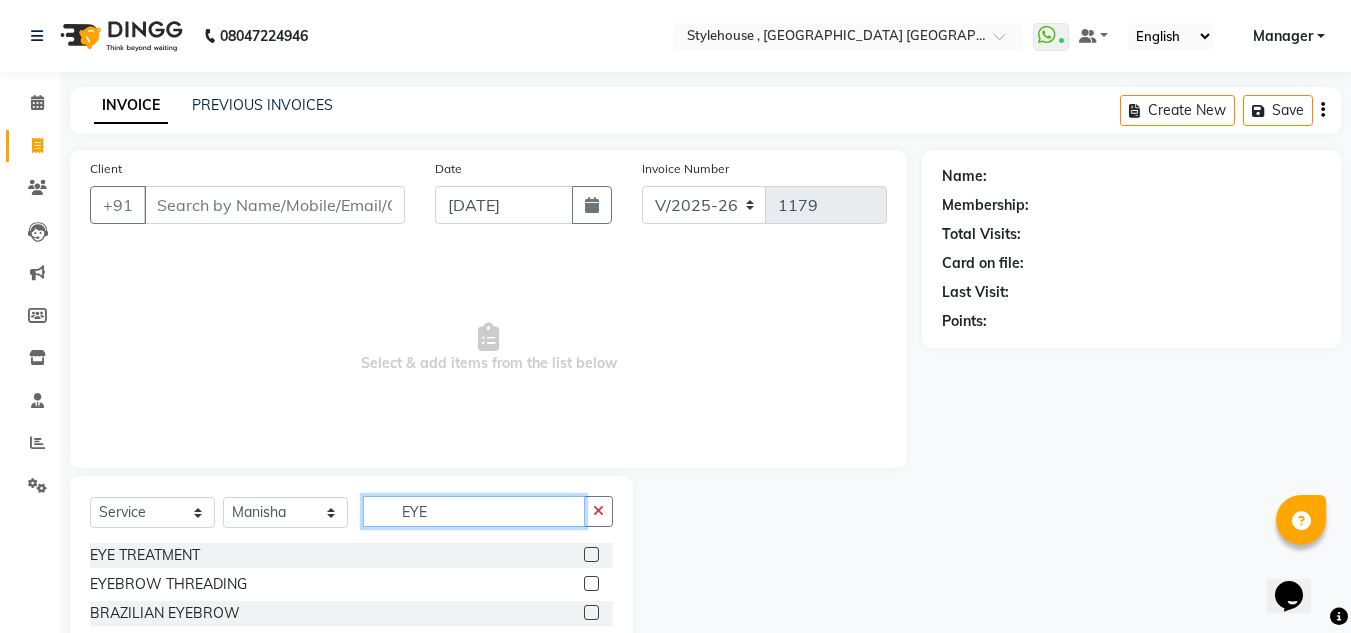 type on "EYE" 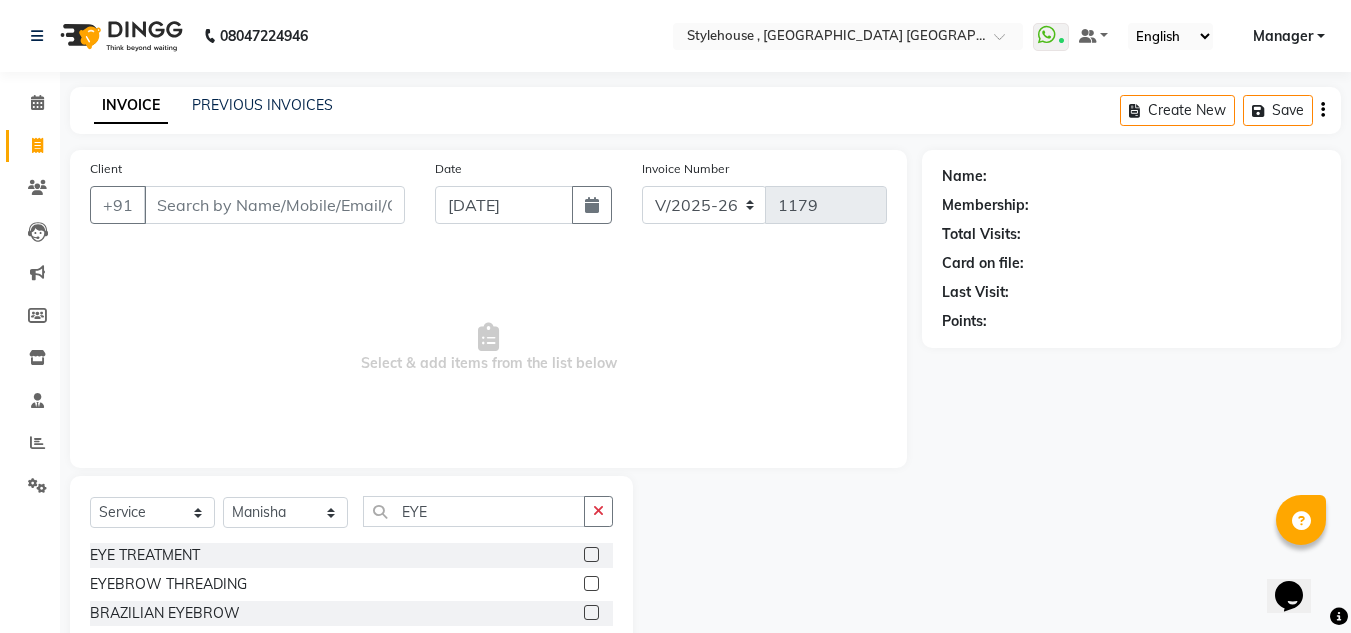 click 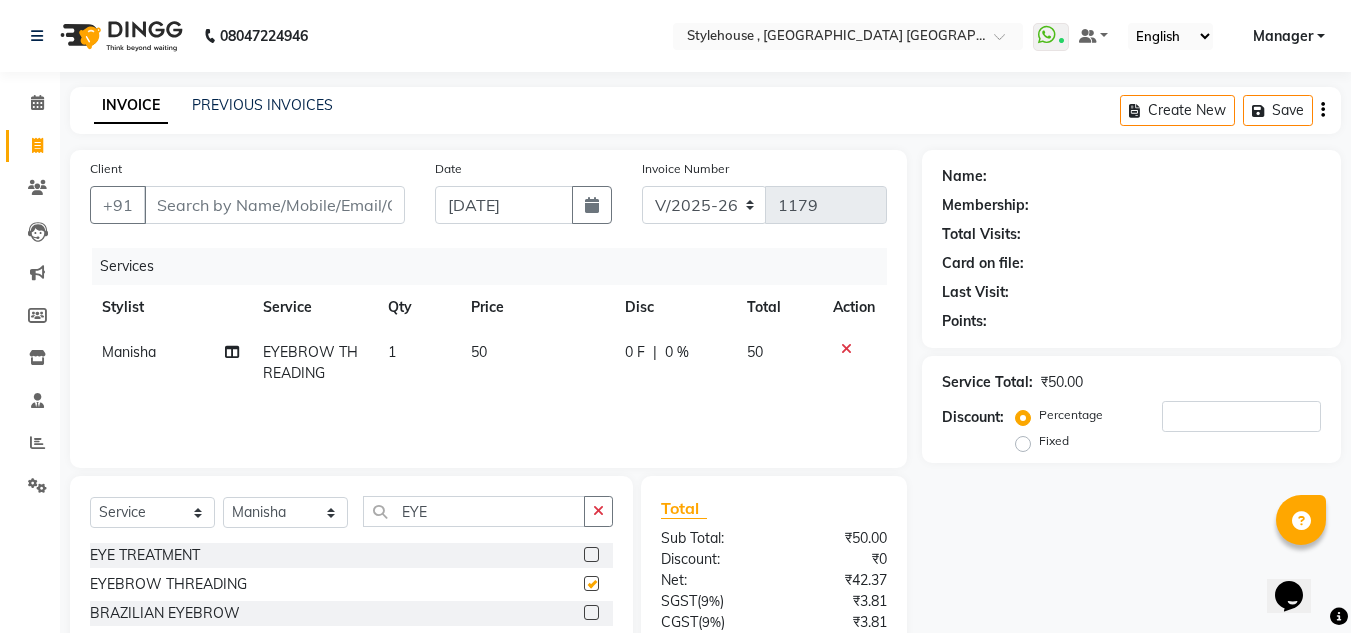 checkbox on "false" 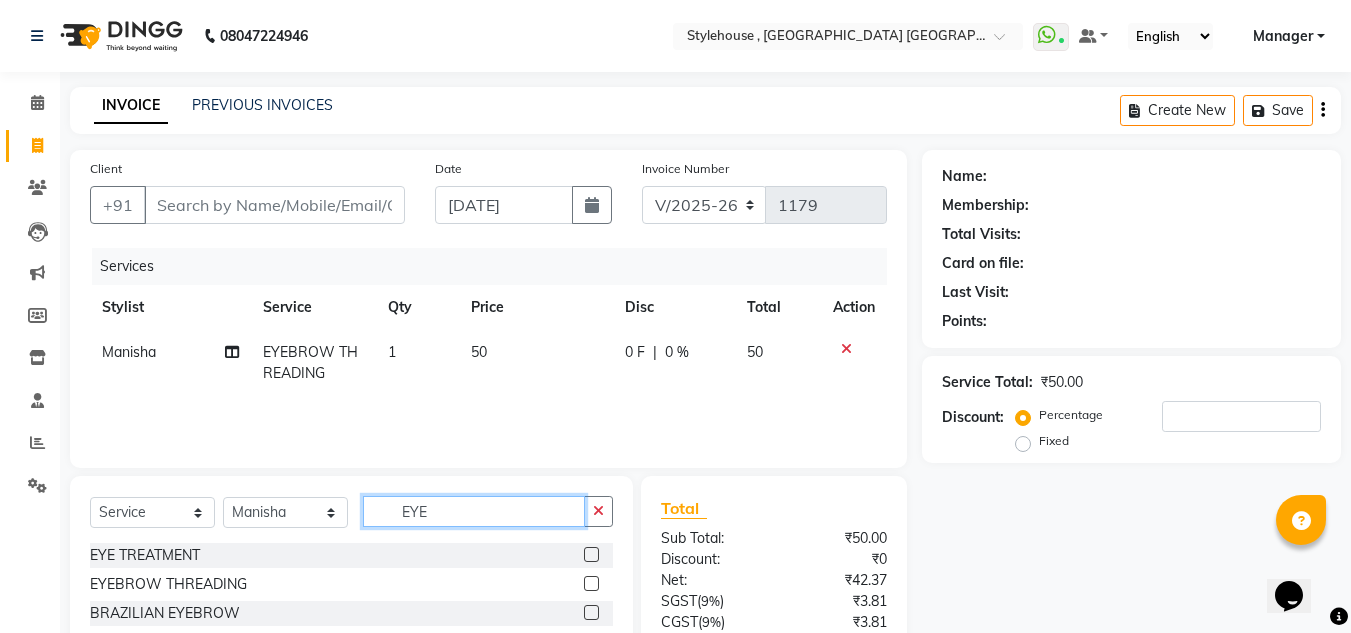 click on "EYE" 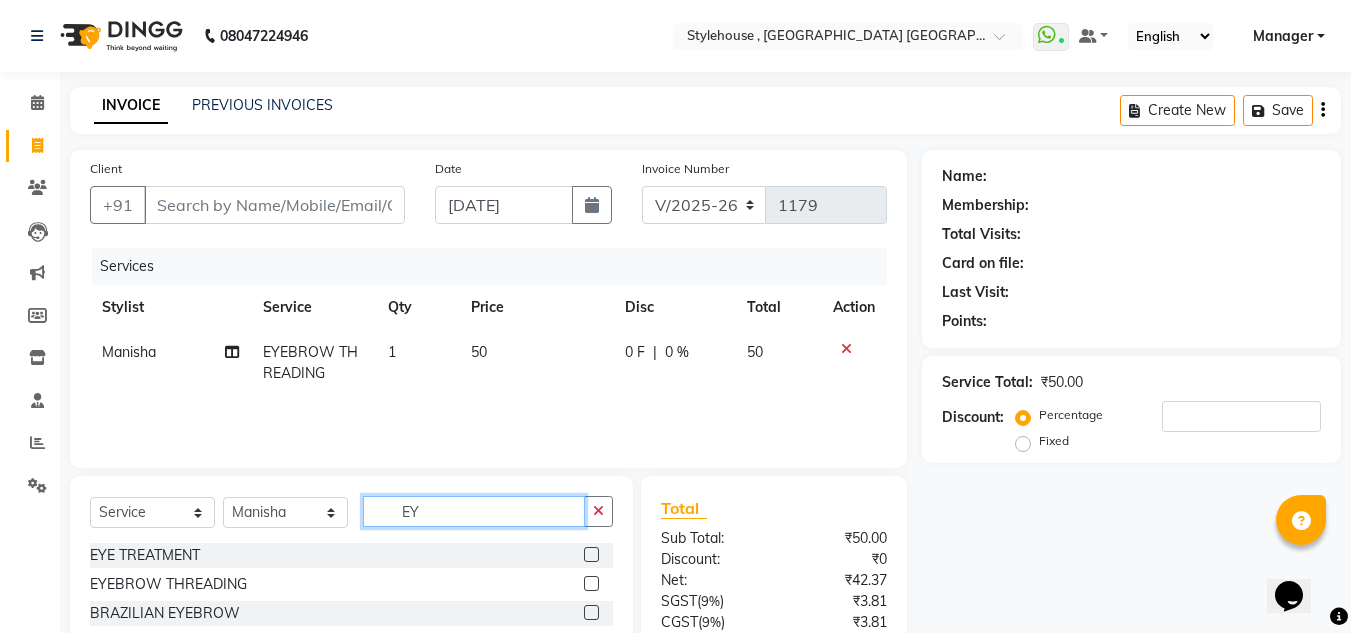 type on "E" 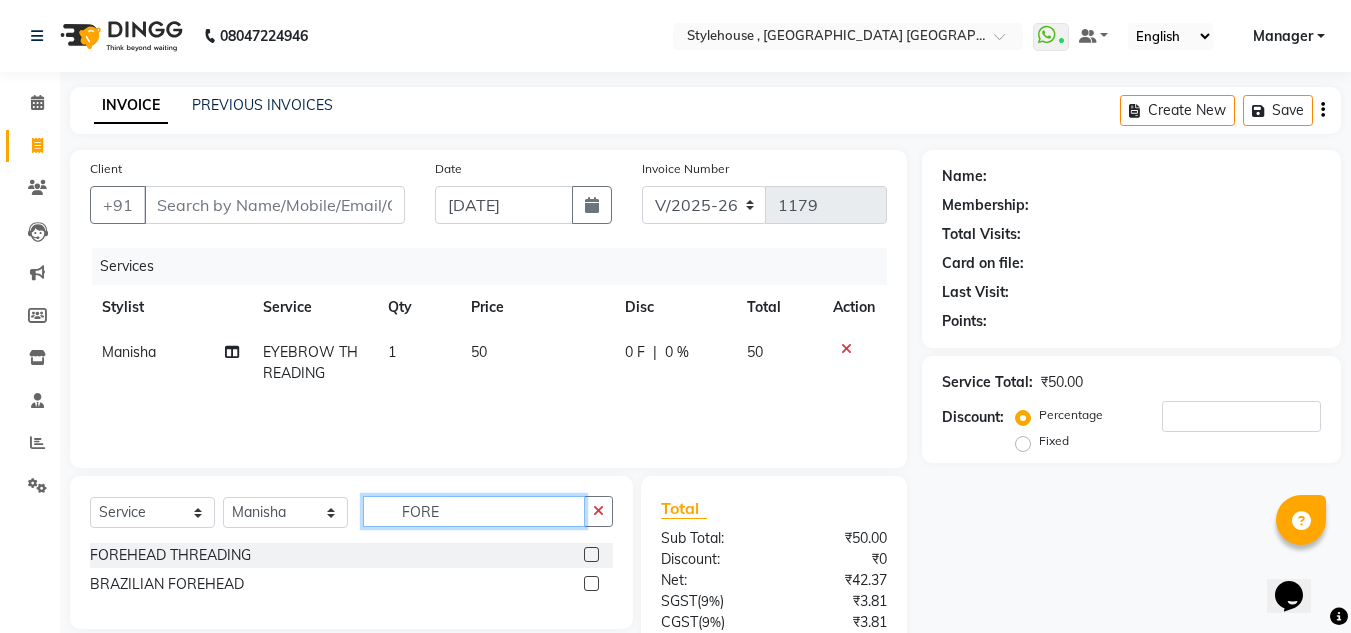 type on "FORE" 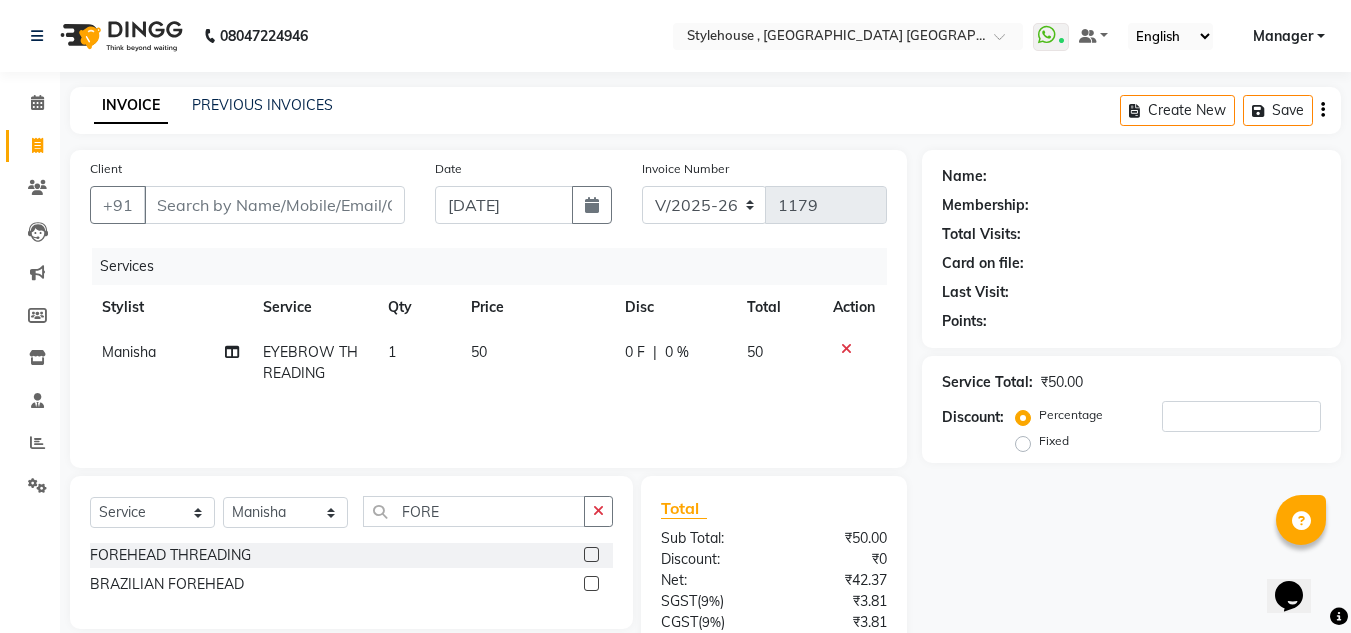 click 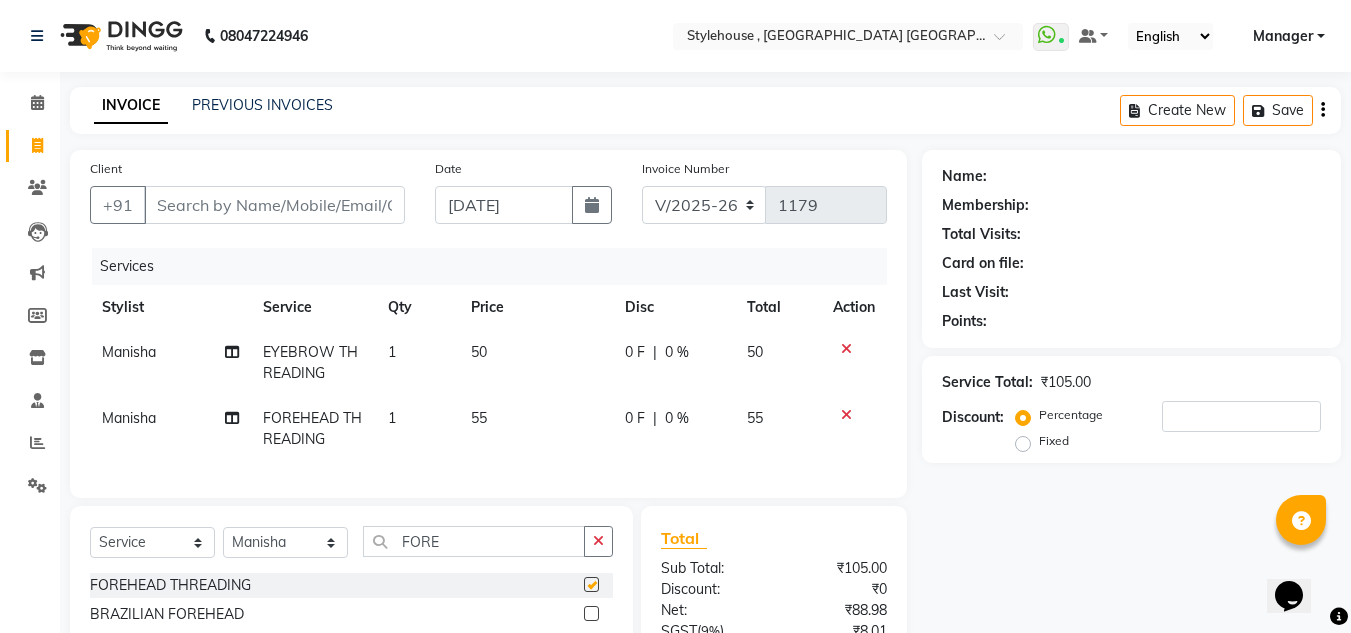 checkbox on "false" 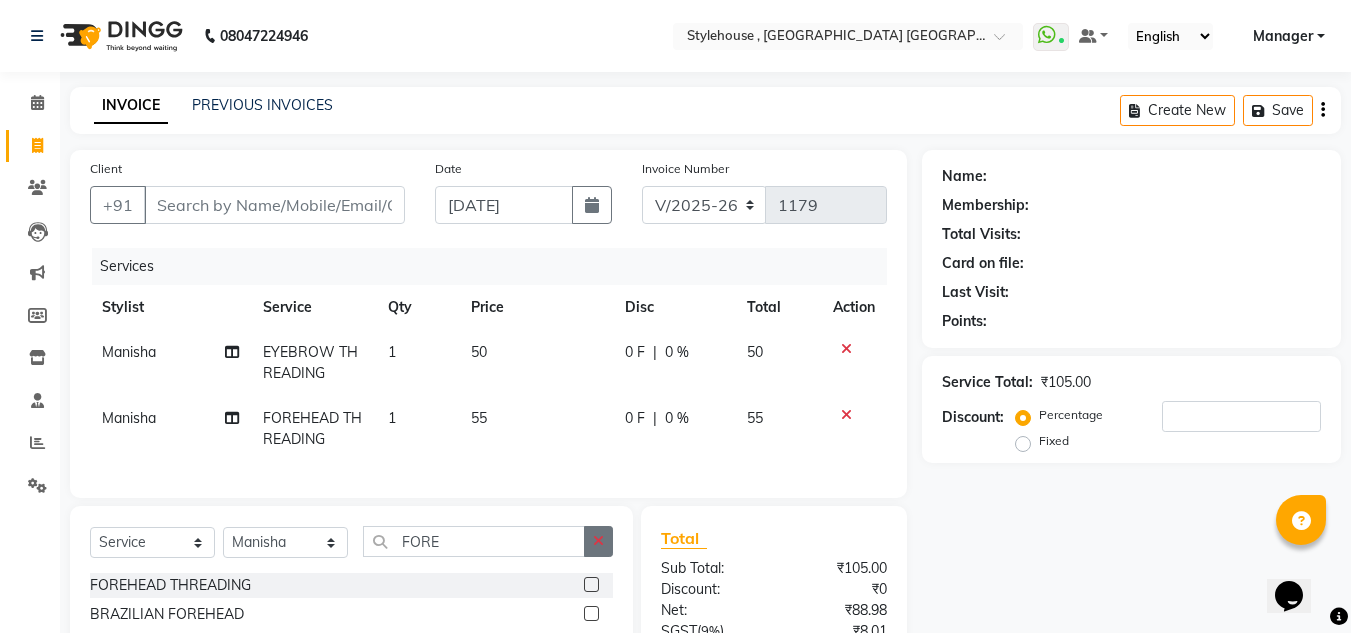 click 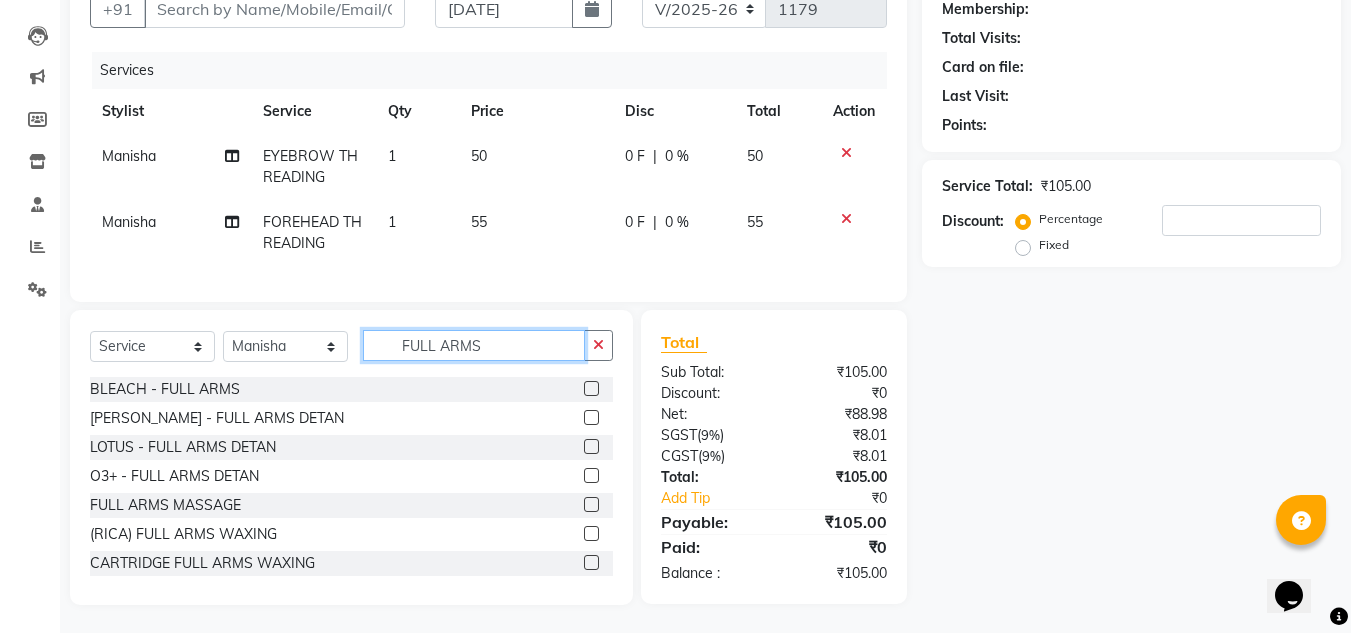 scroll, scrollTop: 200, scrollLeft: 0, axis: vertical 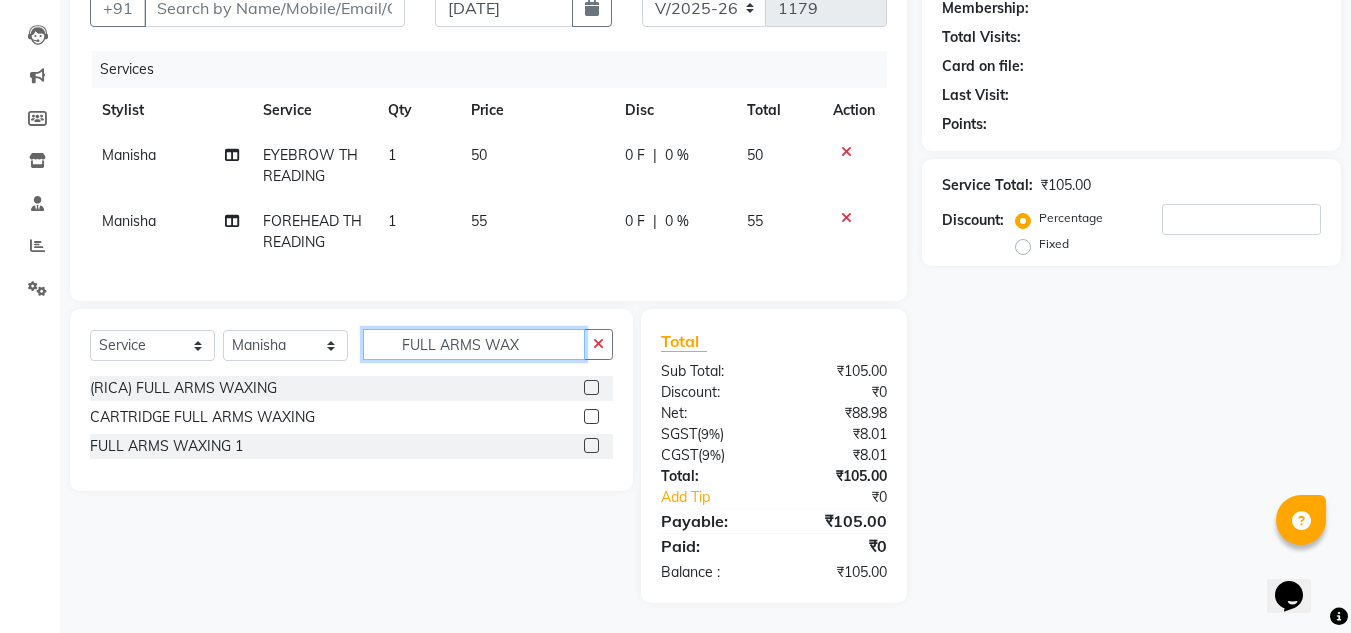 type on "FULL ARMS WAX" 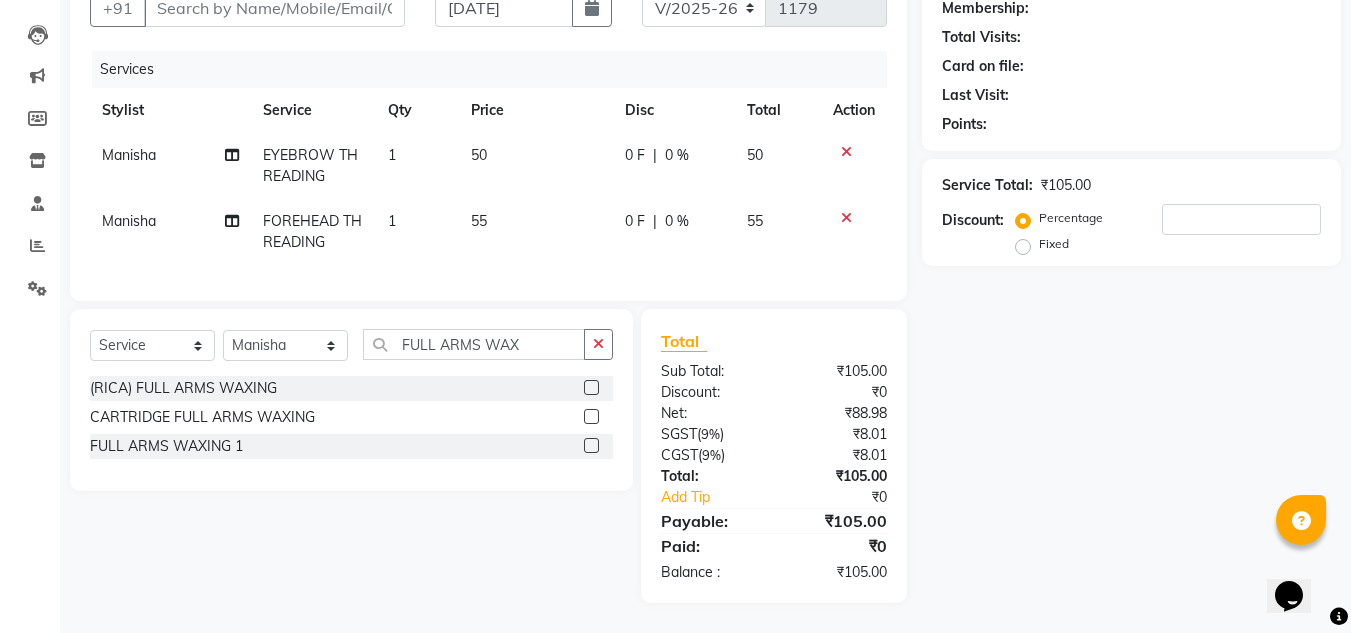 click 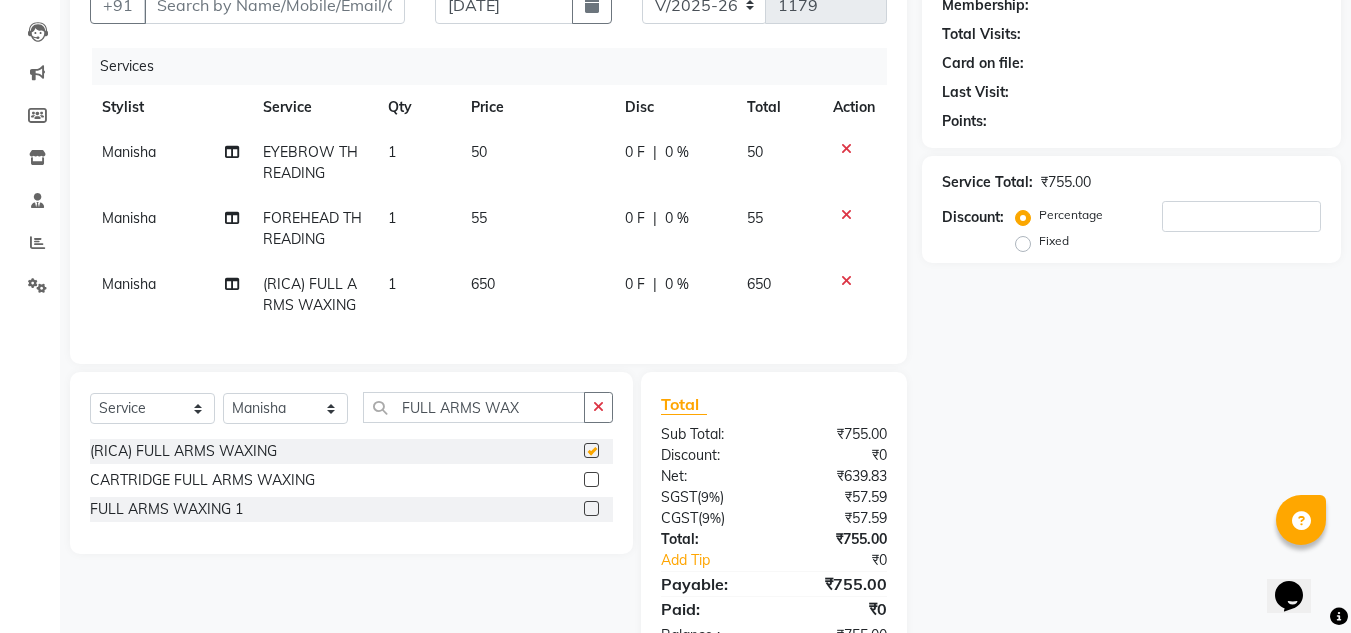 checkbox on "false" 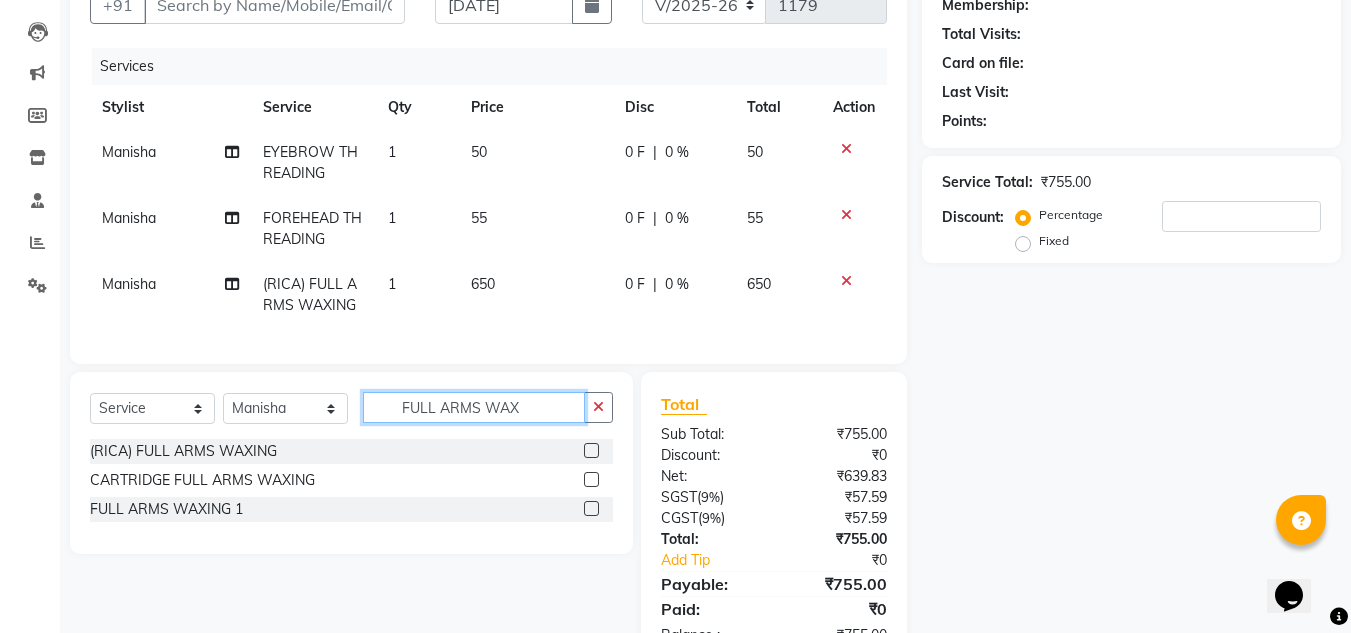 click on "FULL ARMS WAX" 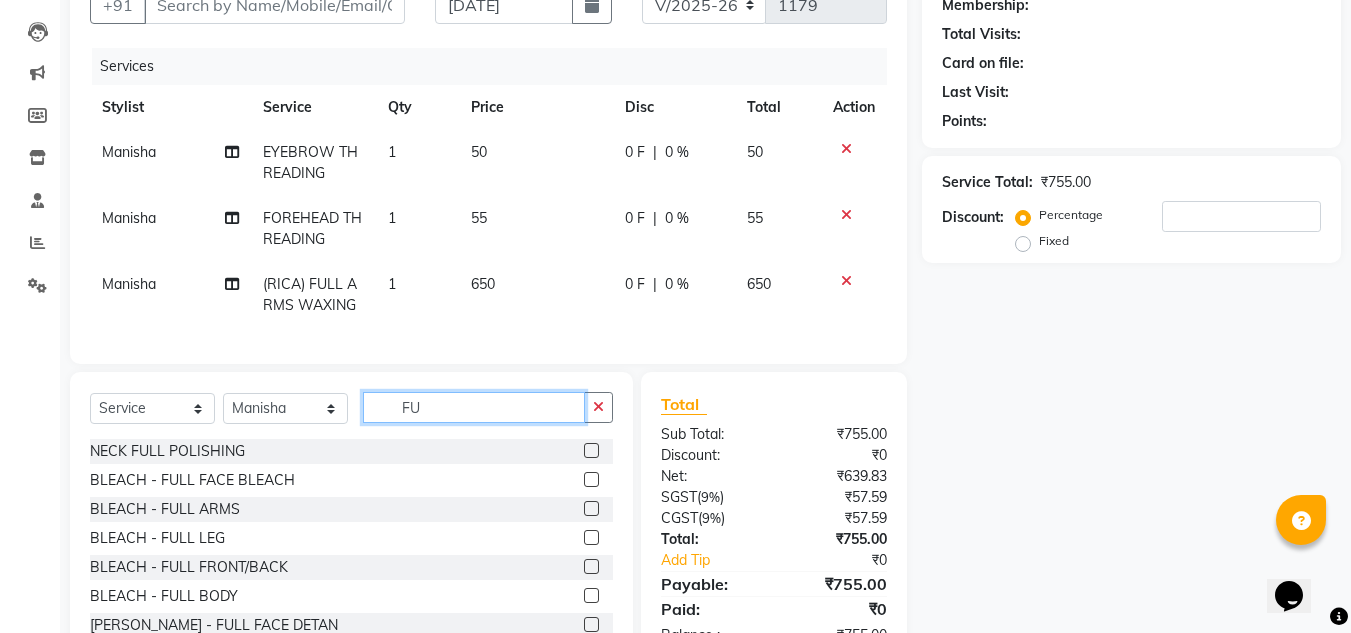 type on "F" 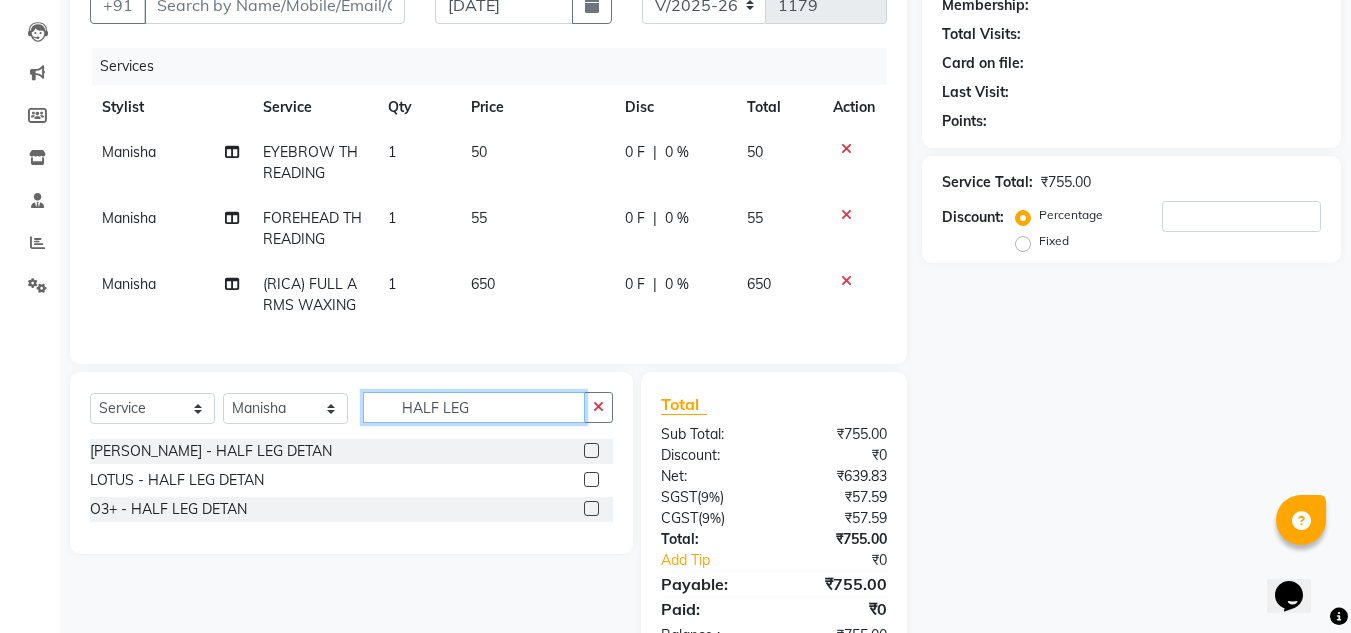 click on "HALF LEG" 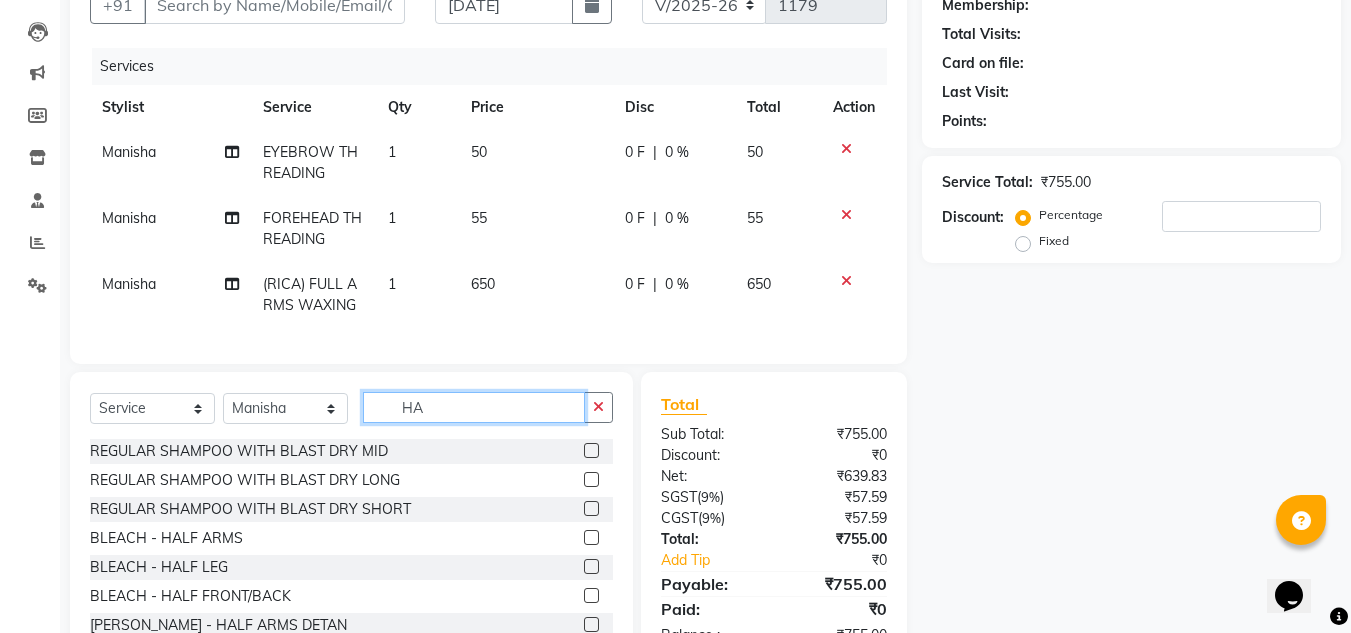 type on "H" 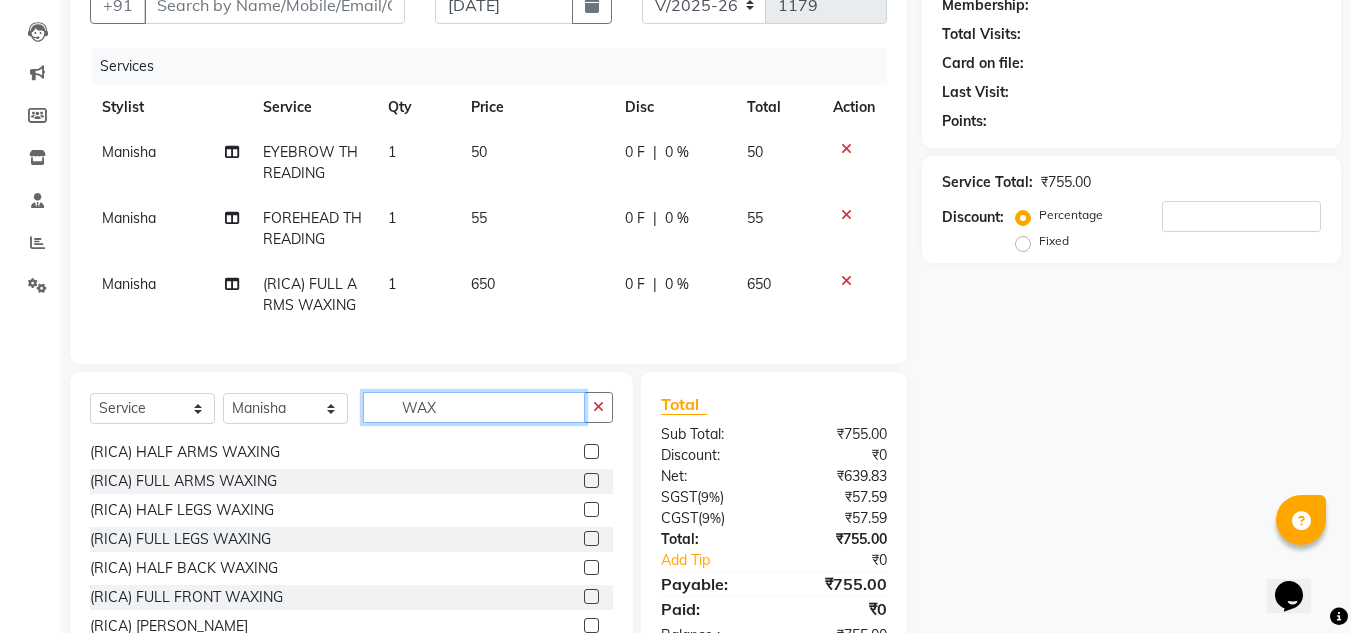 scroll, scrollTop: 0, scrollLeft: 0, axis: both 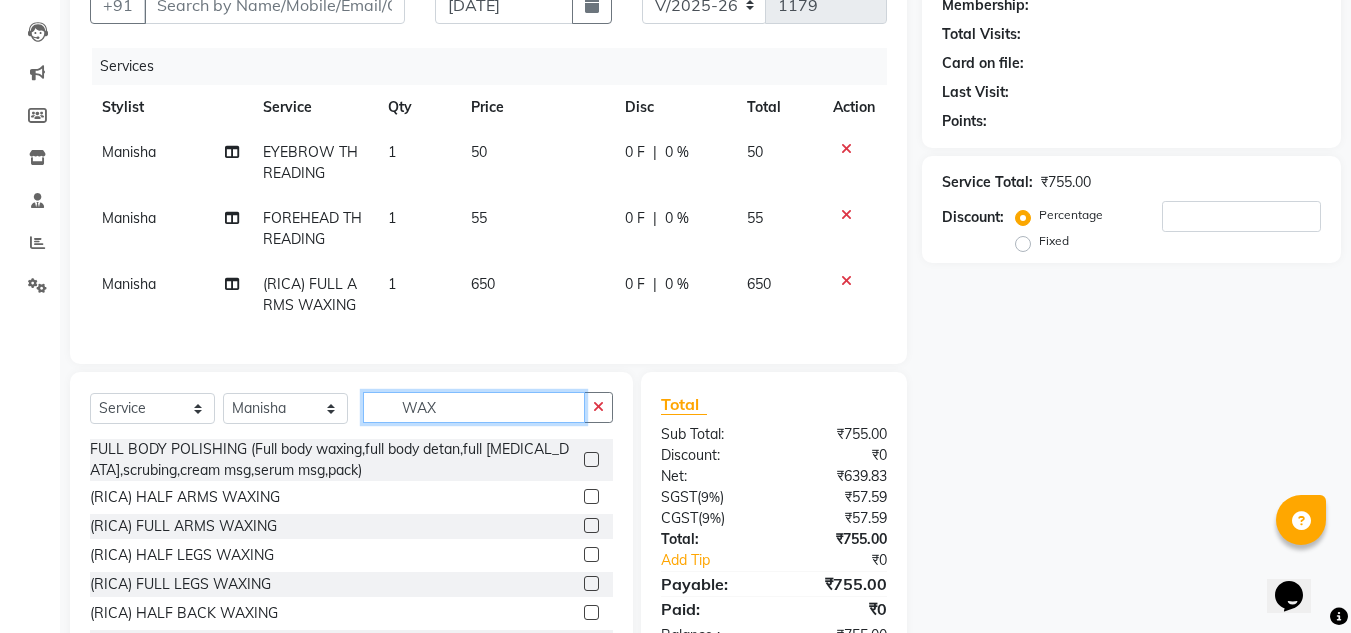 type on "WAX" 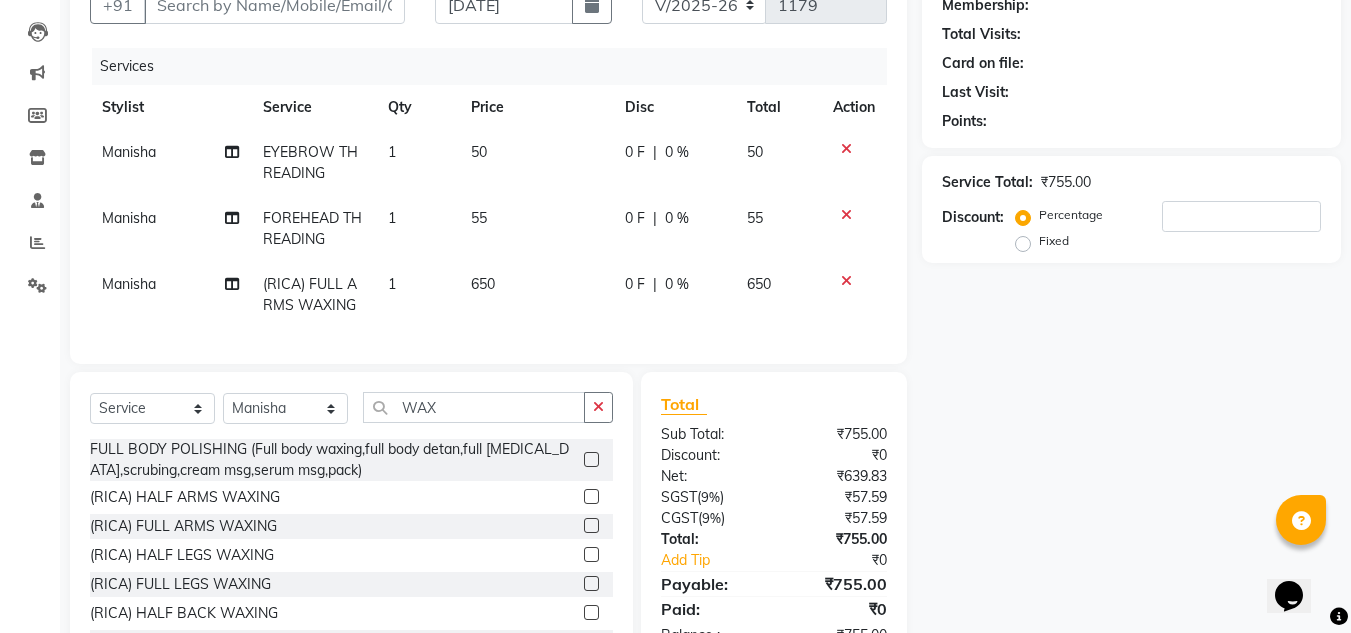 click 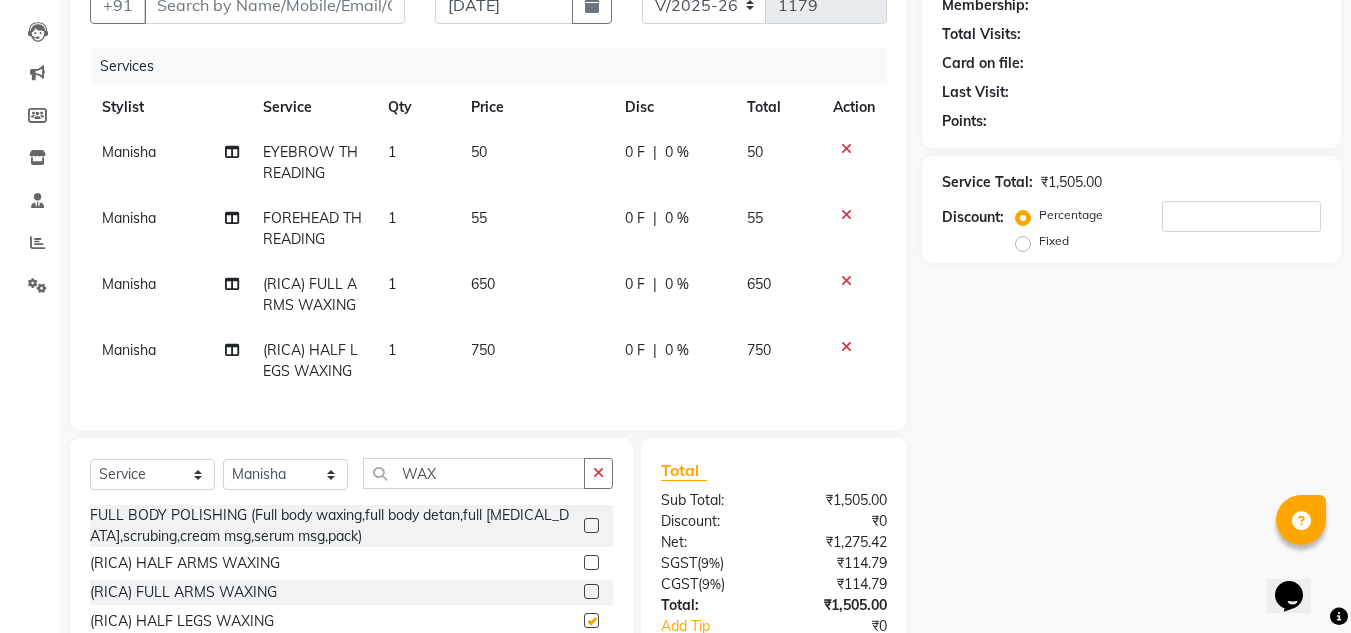 checkbox on "false" 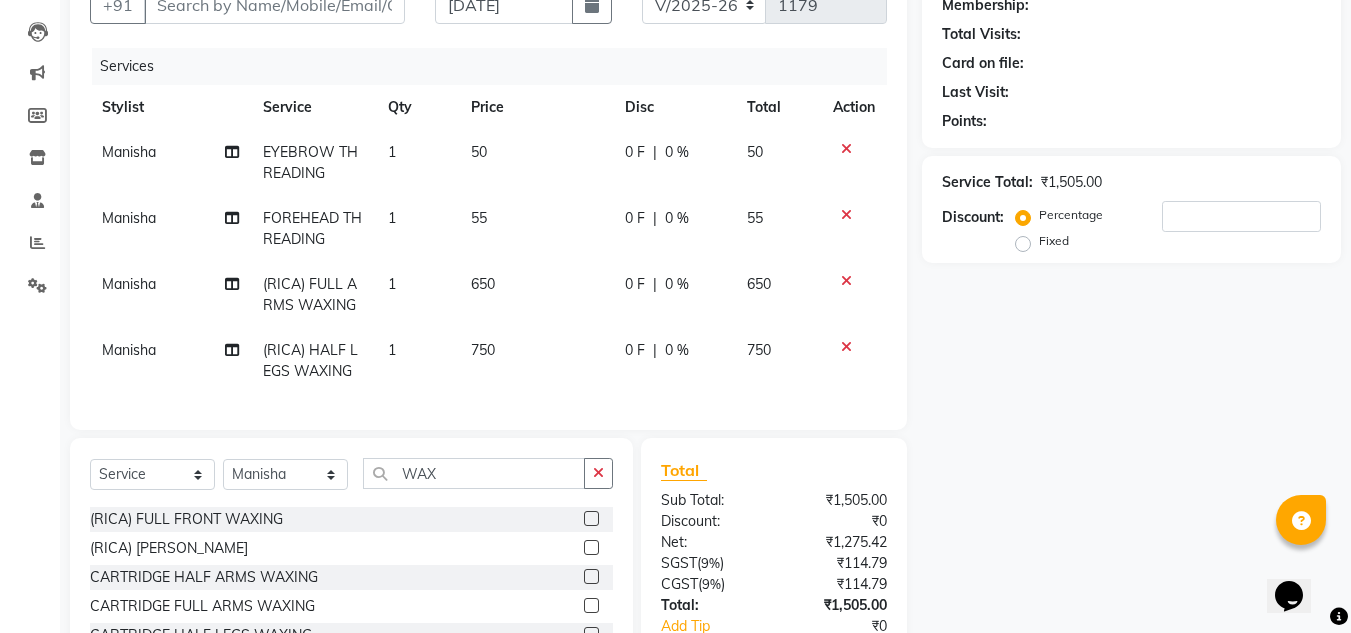 scroll, scrollTop: 281, scrollLeft: 0, axis: vertical 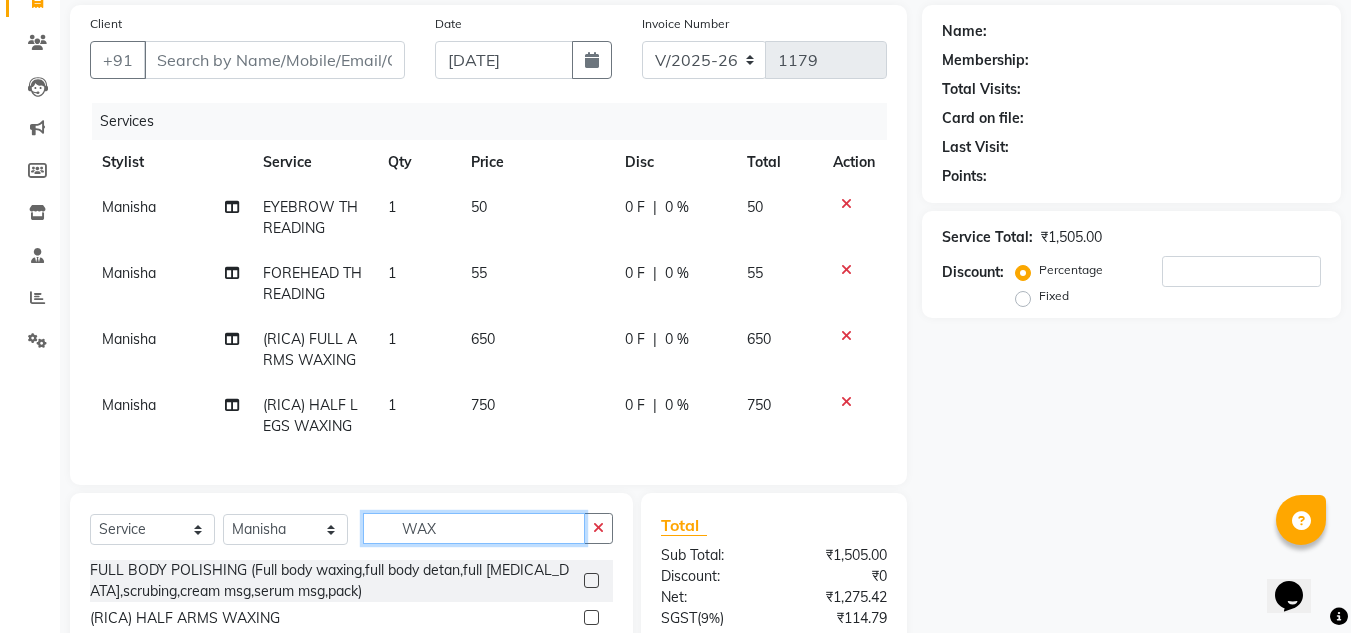 click on "WAX" 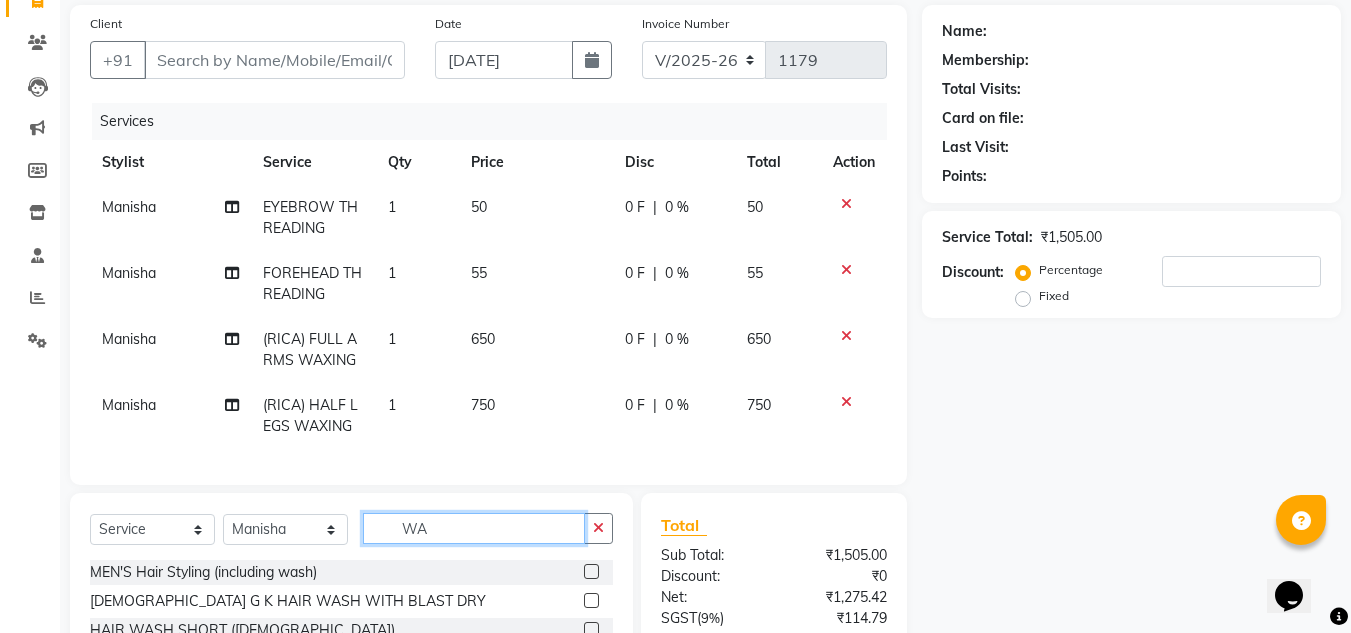 type on "W" 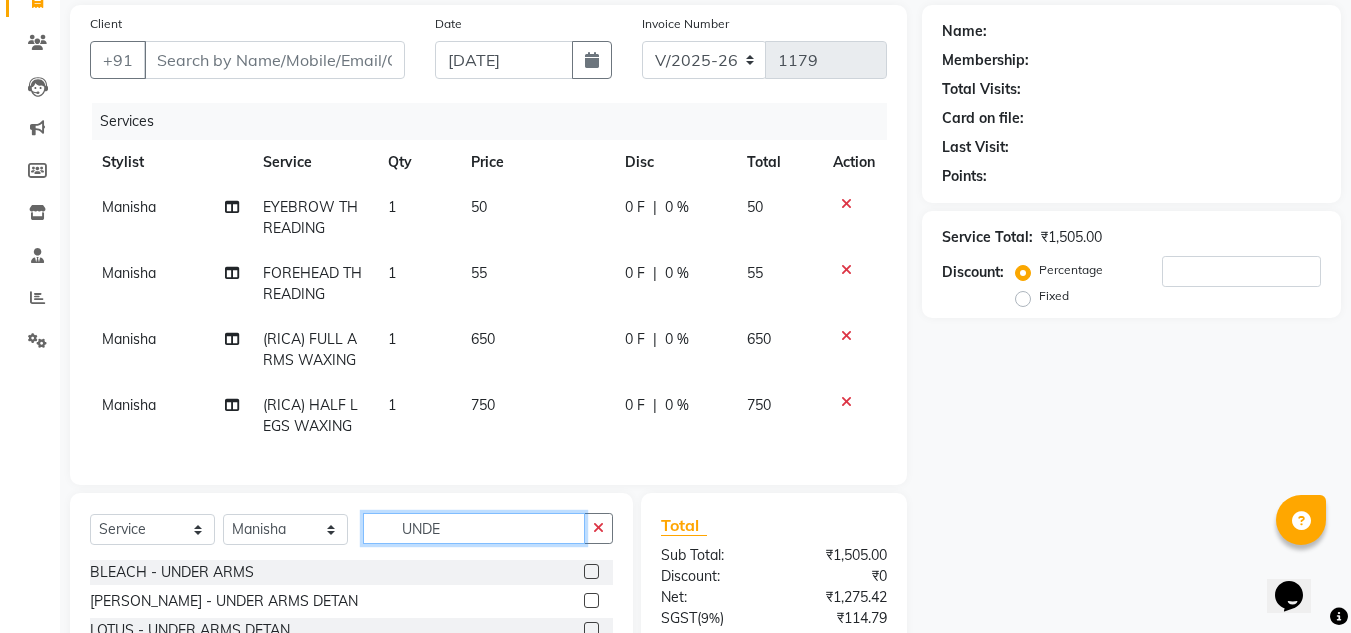 scroll, scrollTop: 61, scrollLeft: 0, axis: vertical 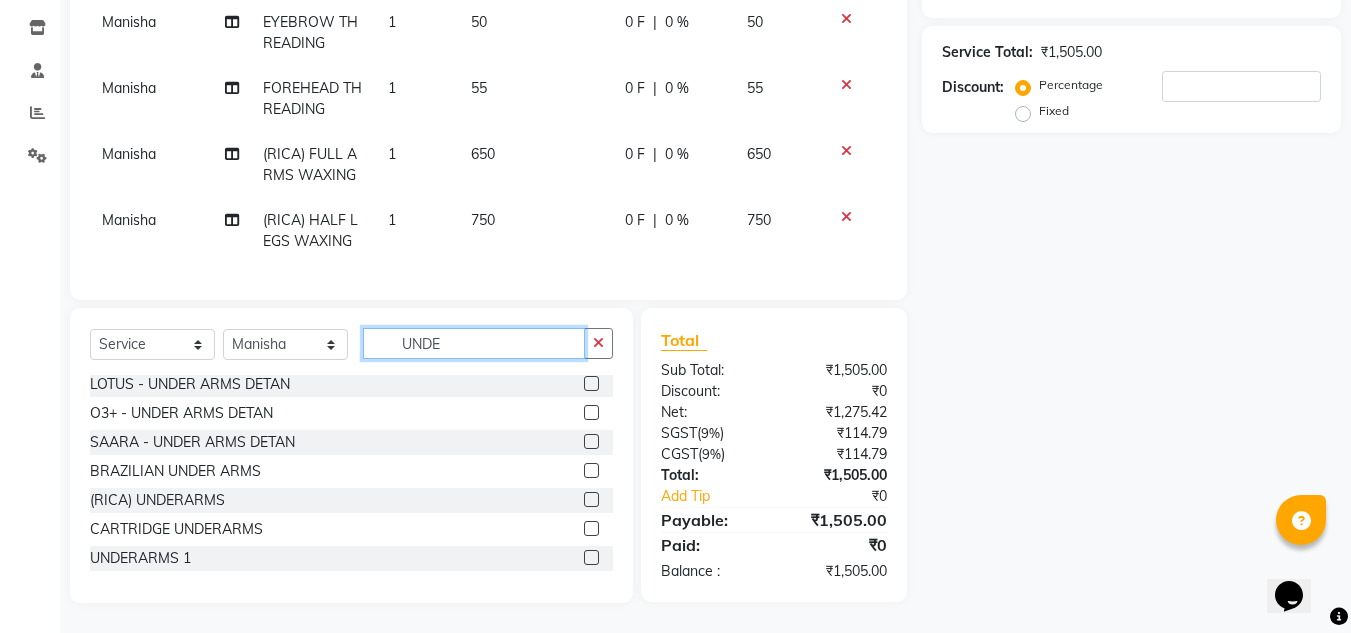 type on "UNDE" 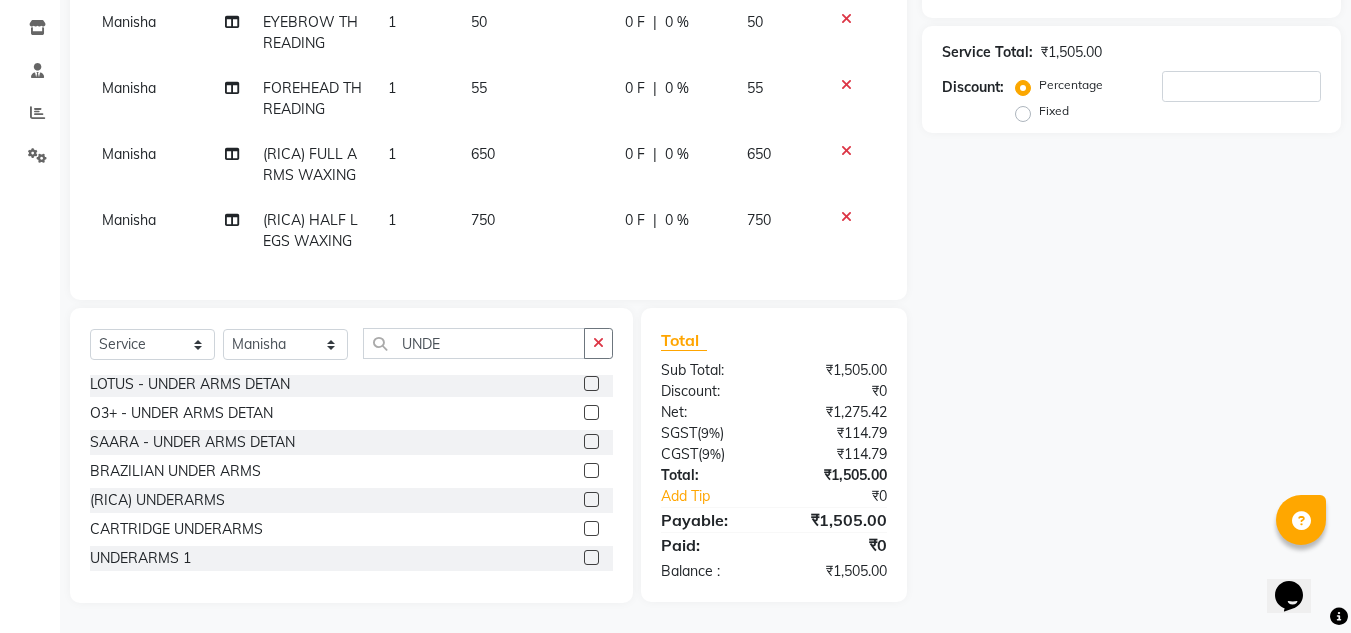 click 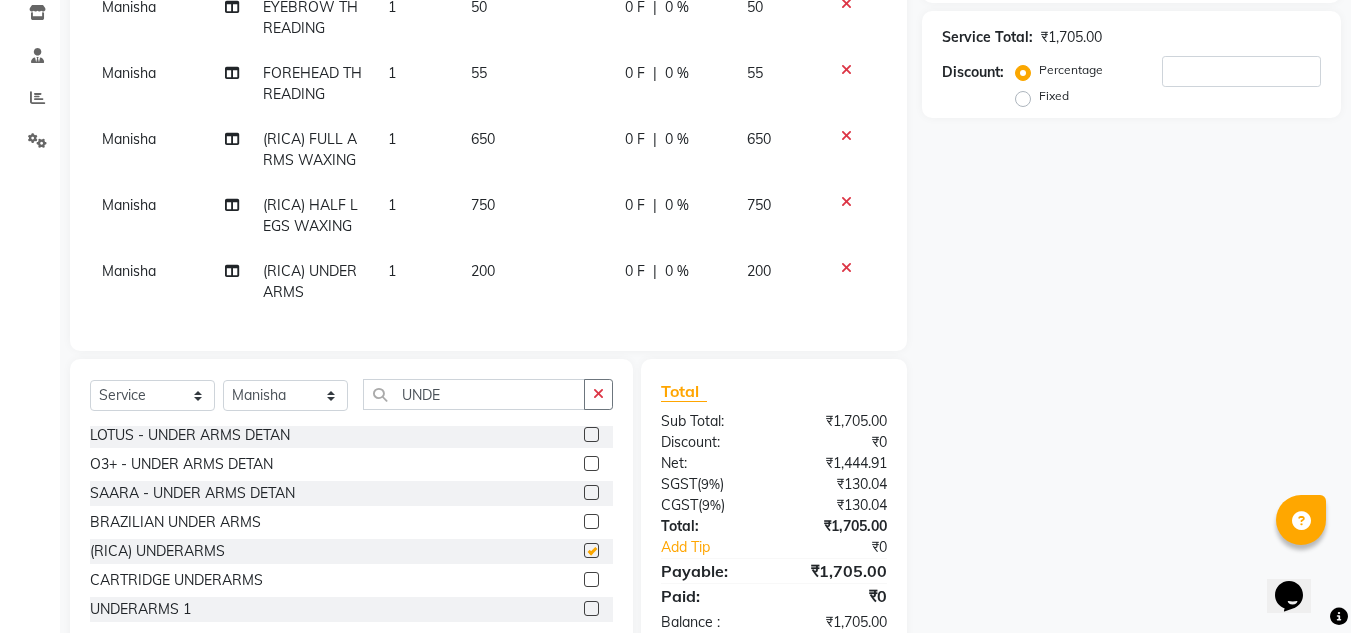 checkbox on "false" 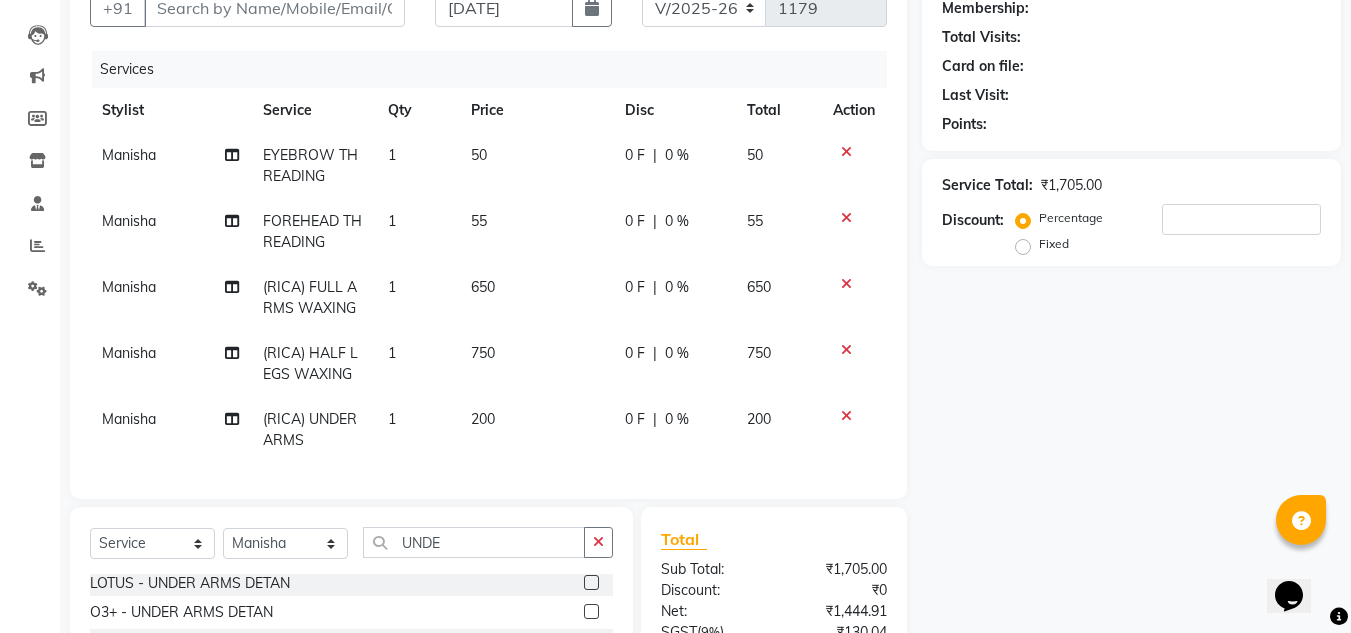 scroll, scrollTop: 145, scrollLeft: 0, axis: vertical 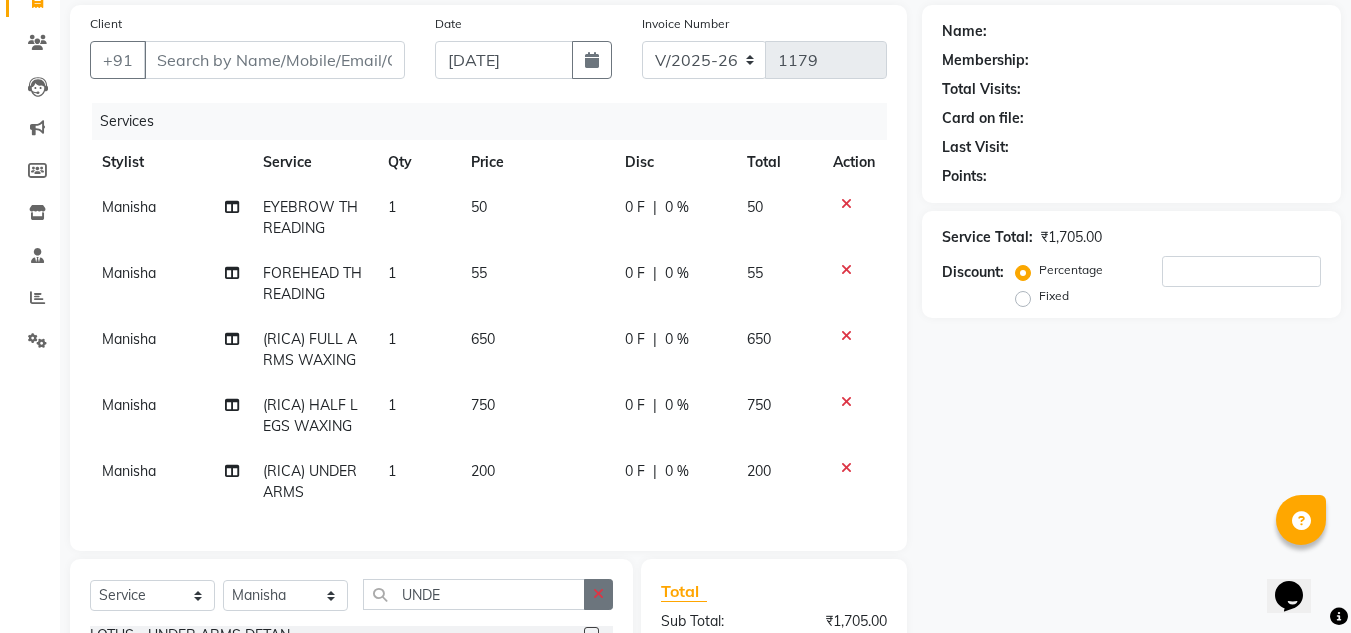 click 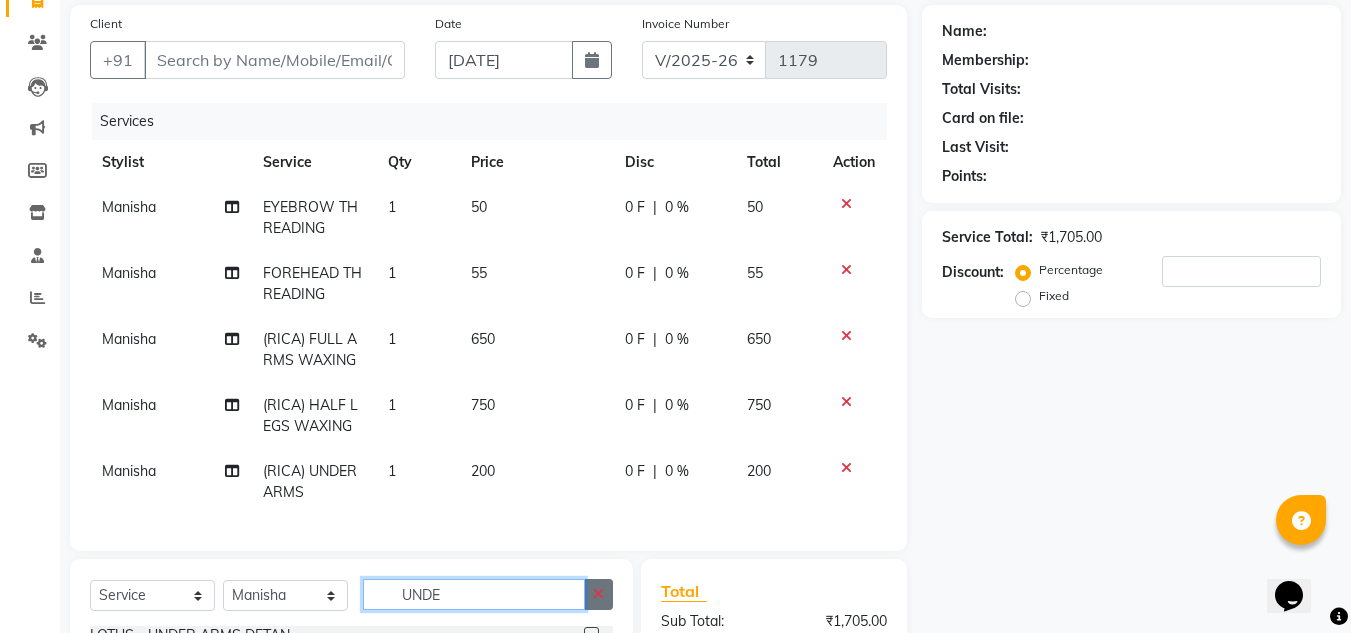 type 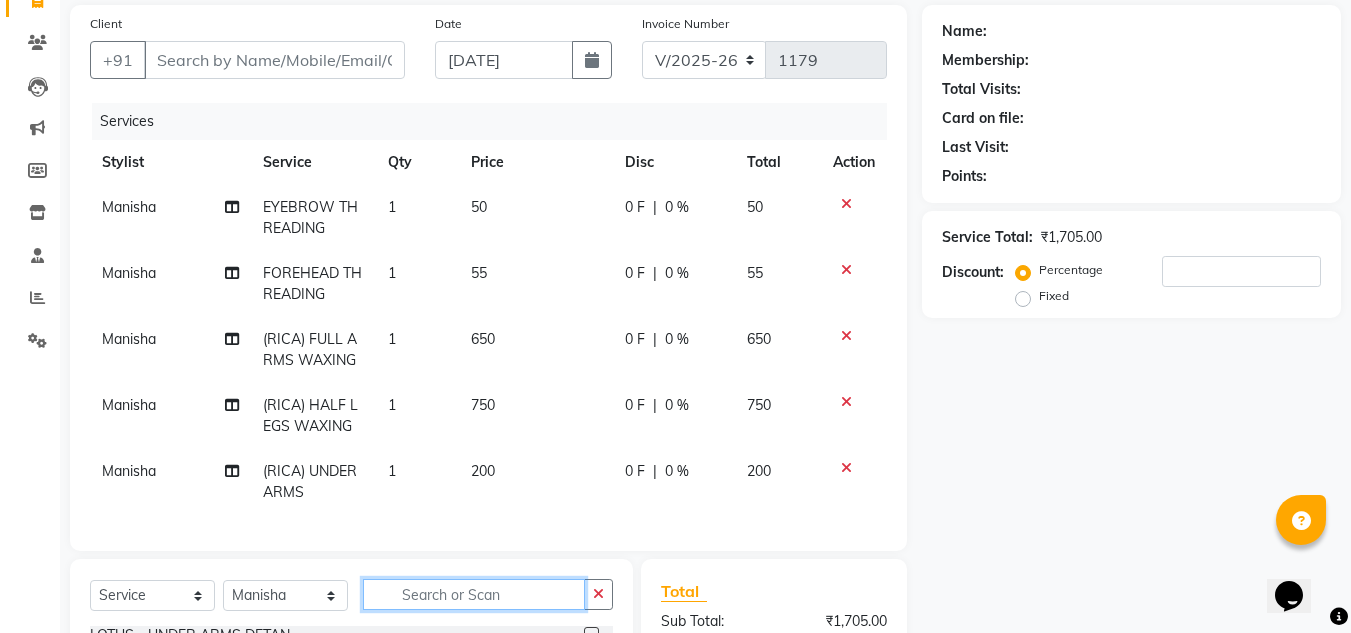scroll, scrollTop: 1105, scrollLeft: 0, axis: vertical 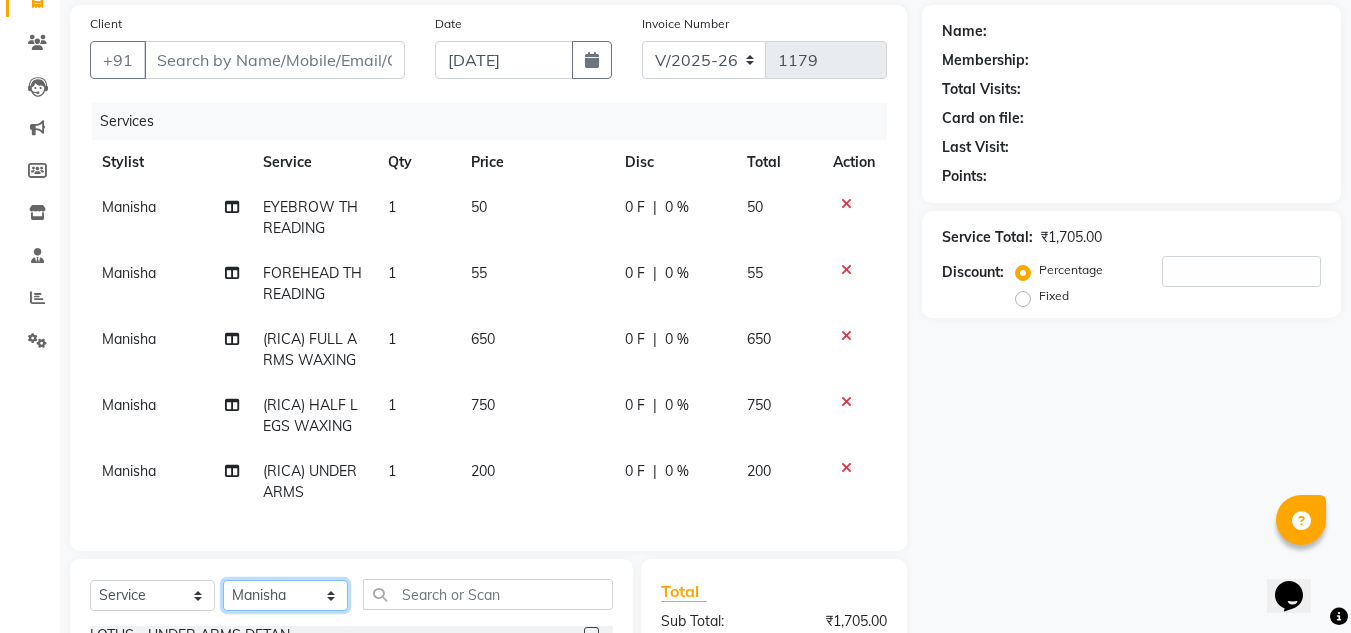 click on "Select Stylist ANIL BARIK ANIRUDH SAHOO JYOTIRANJAN BARIK KANHA LAXMI PRIYA Manager Manisha MANJIT BARIK PRADEEP BARIK PRIYANKA NANDA PUJA ROUT RUMA SAGARIKA SAHOO SALMAN SAMEER BARIK SAROJ SITHA" 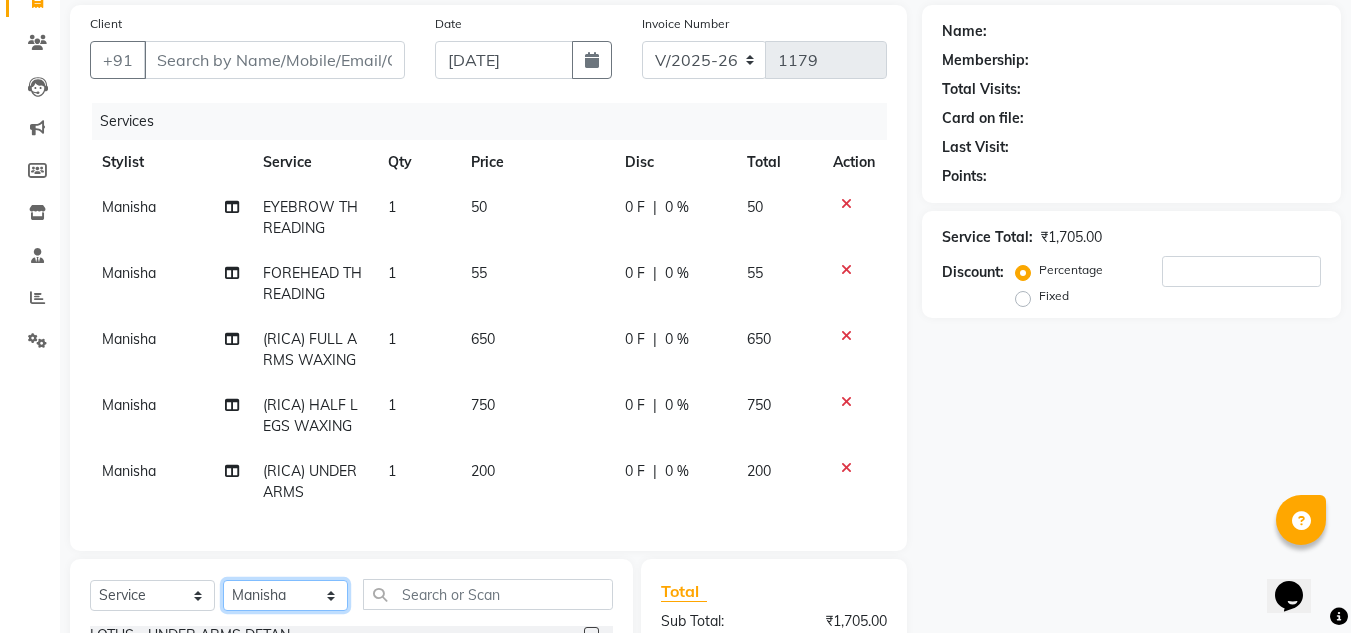 select on "69895" 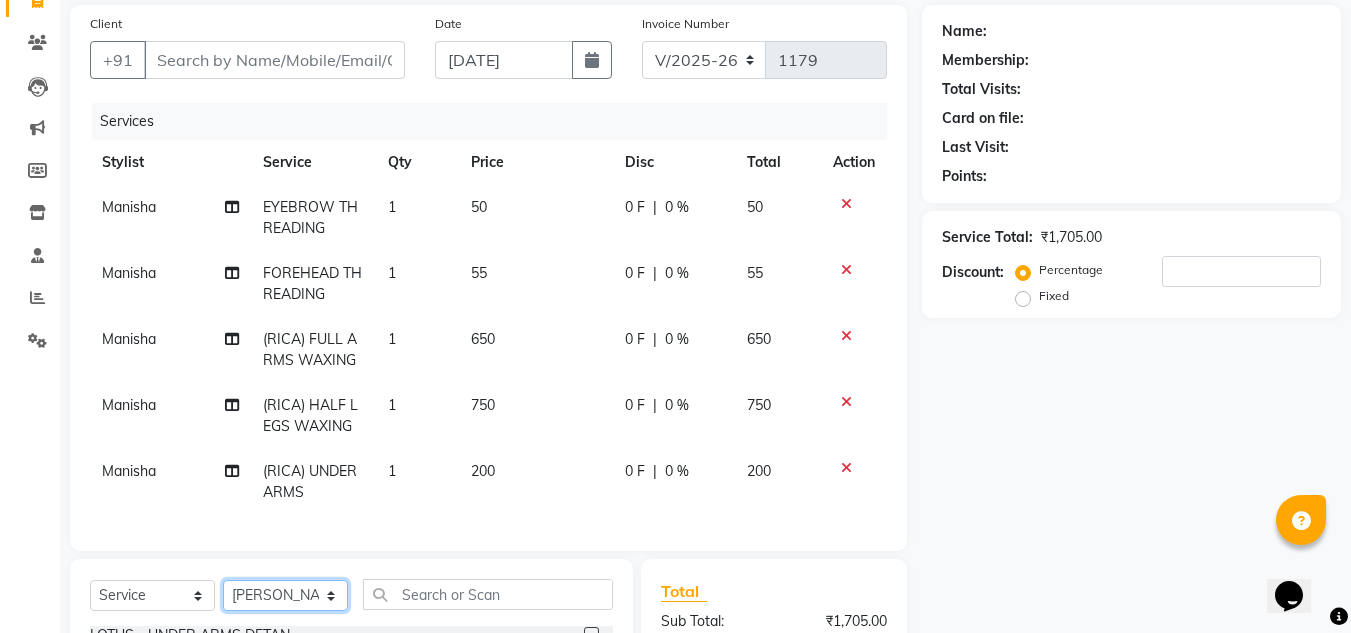 click on "Select Stylist ANIL BARIK ANIRUDH SAHOO JYOTIRANJAN BARIK KANHA LAXMI PRIYA Manager Manisha MANJIT BARIK PRADEEP BARIK PRIYANKA NANDA PUJA ROUT RUMA SAGARIKA SAHOO SALMAN SAMEER BARIK SAROJ SITHA" 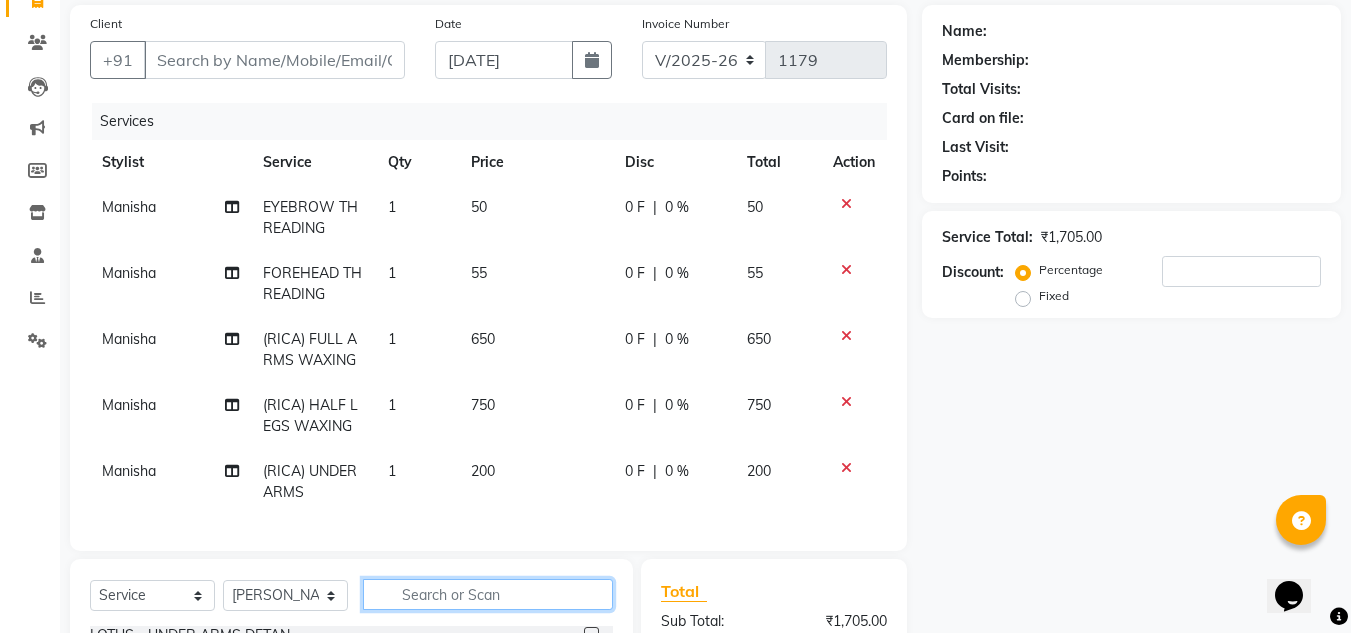 click 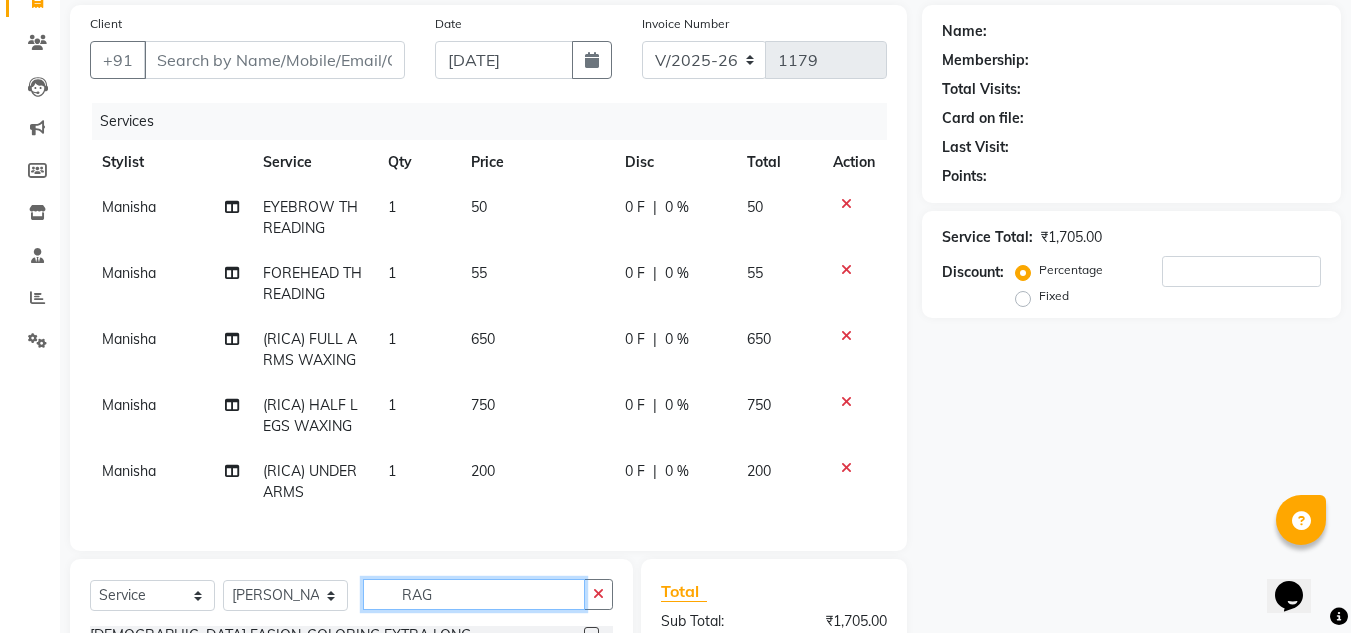 scroll, scrollTop: 0, scrollLeft: 0, axis: both 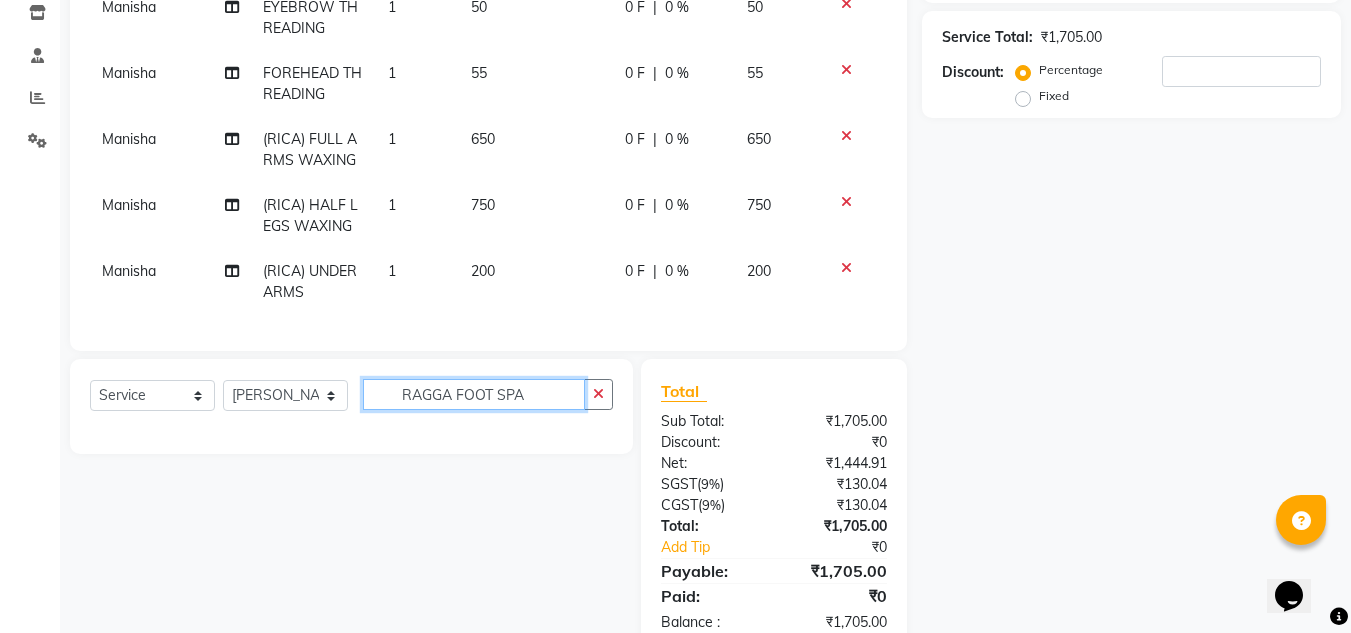 click on "RAGGA FOOT SPA" 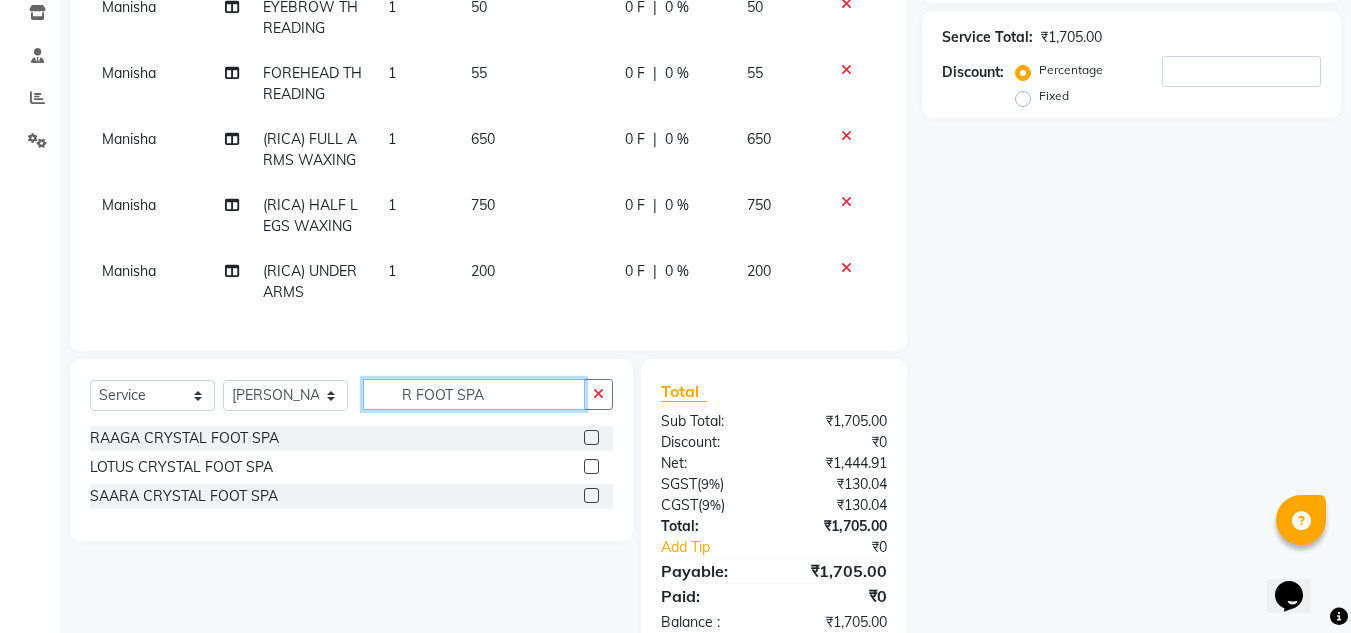 type on "R FOOT SPA" 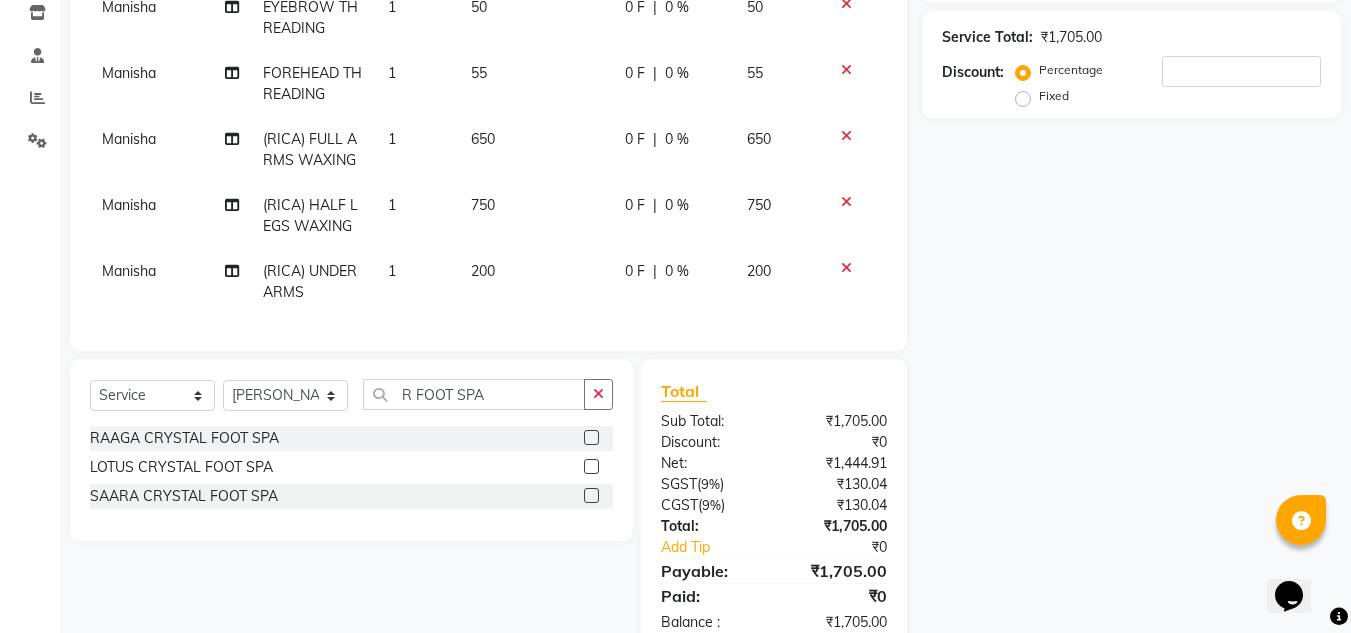 click 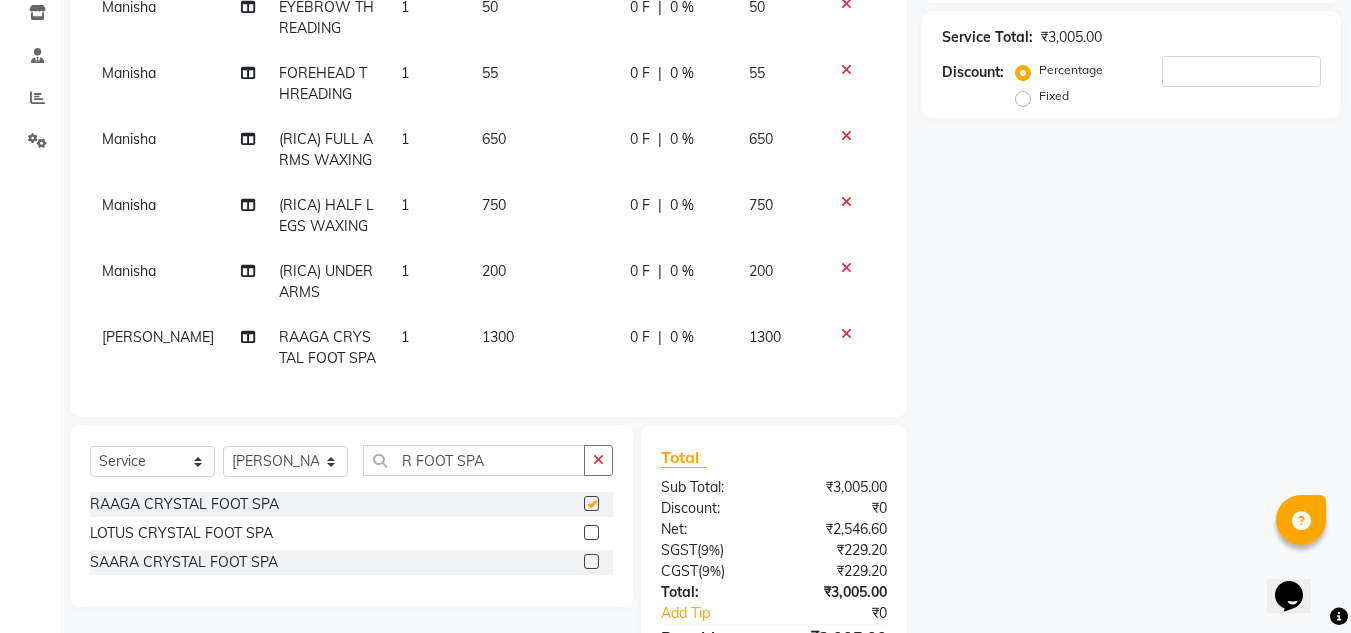 checkbox on "false" 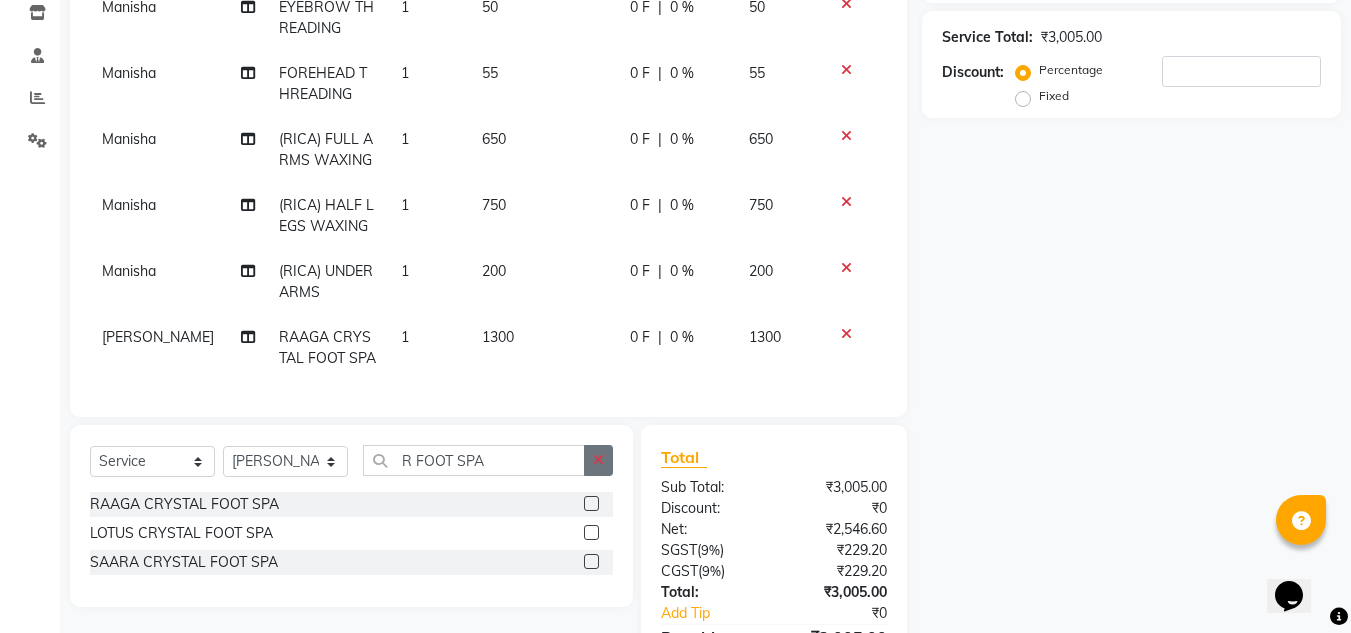 click 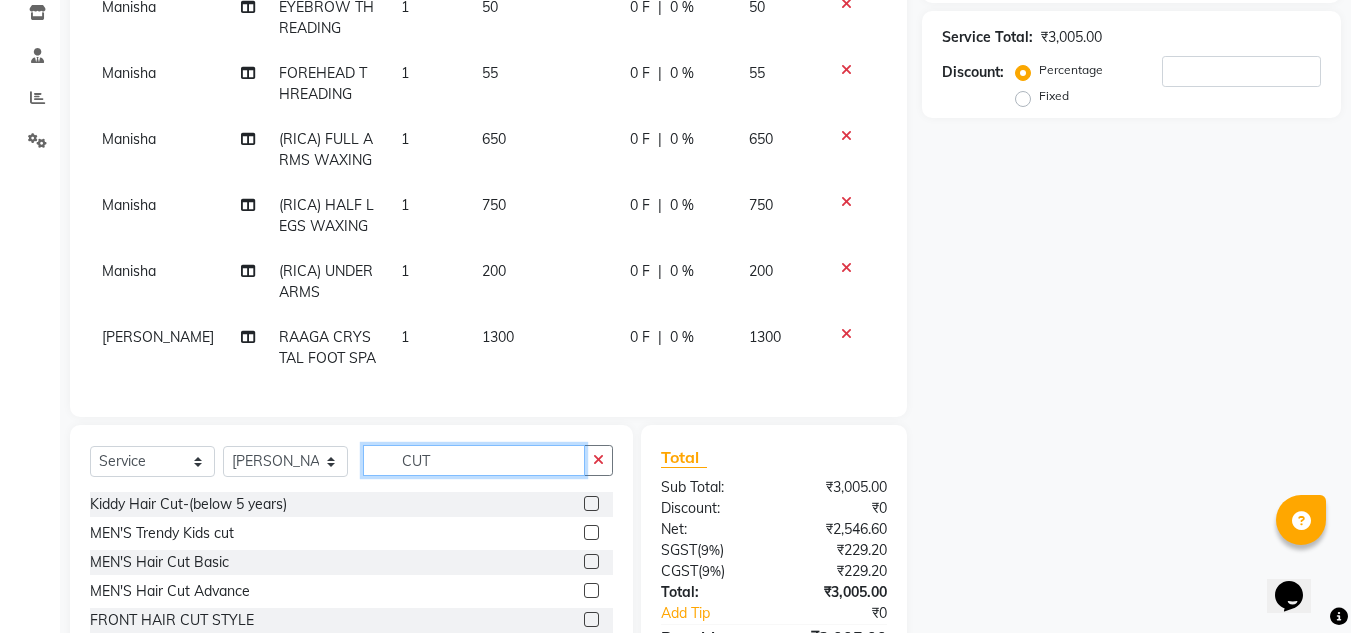 scroll, scrollTop: 100, scrollLeft: 0, axis: vertical 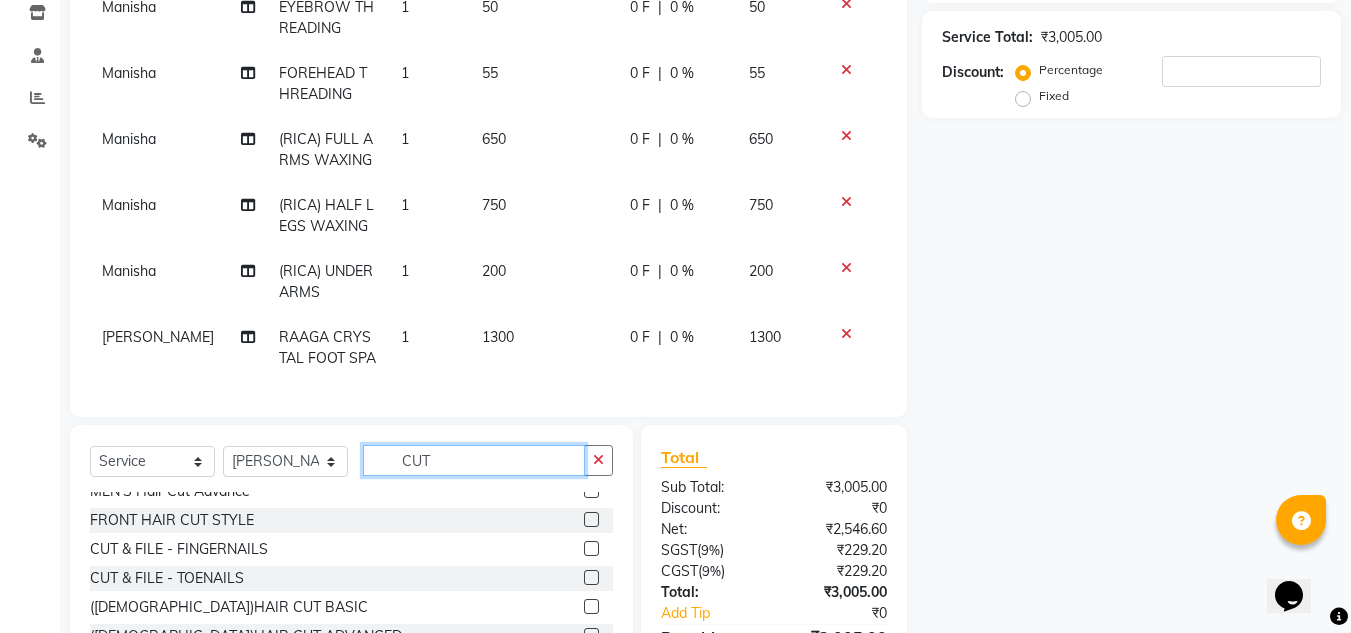 type on "CUT" 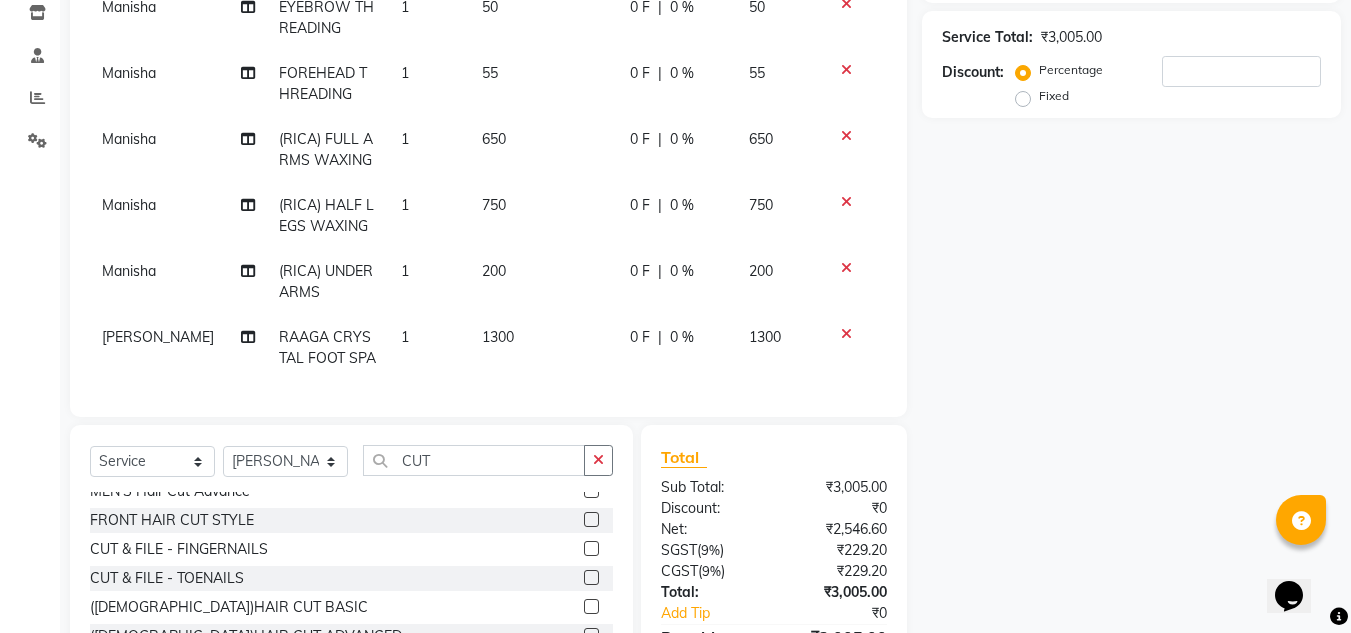 click 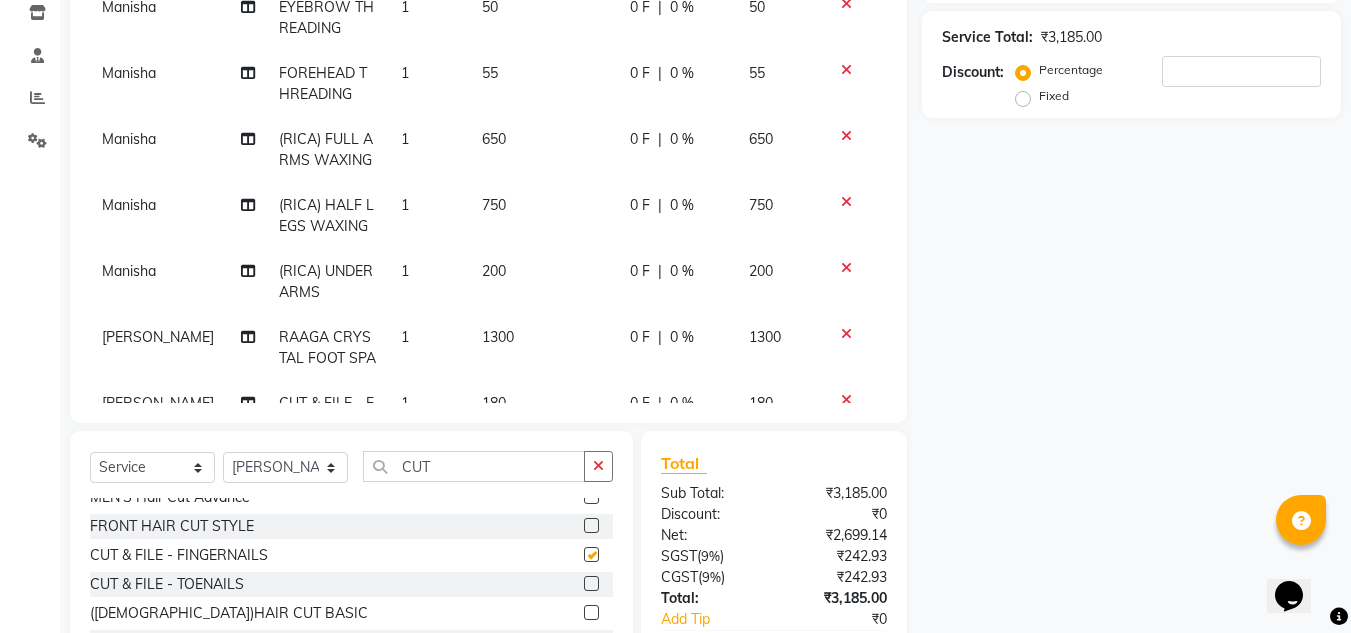 checkbox on "false" 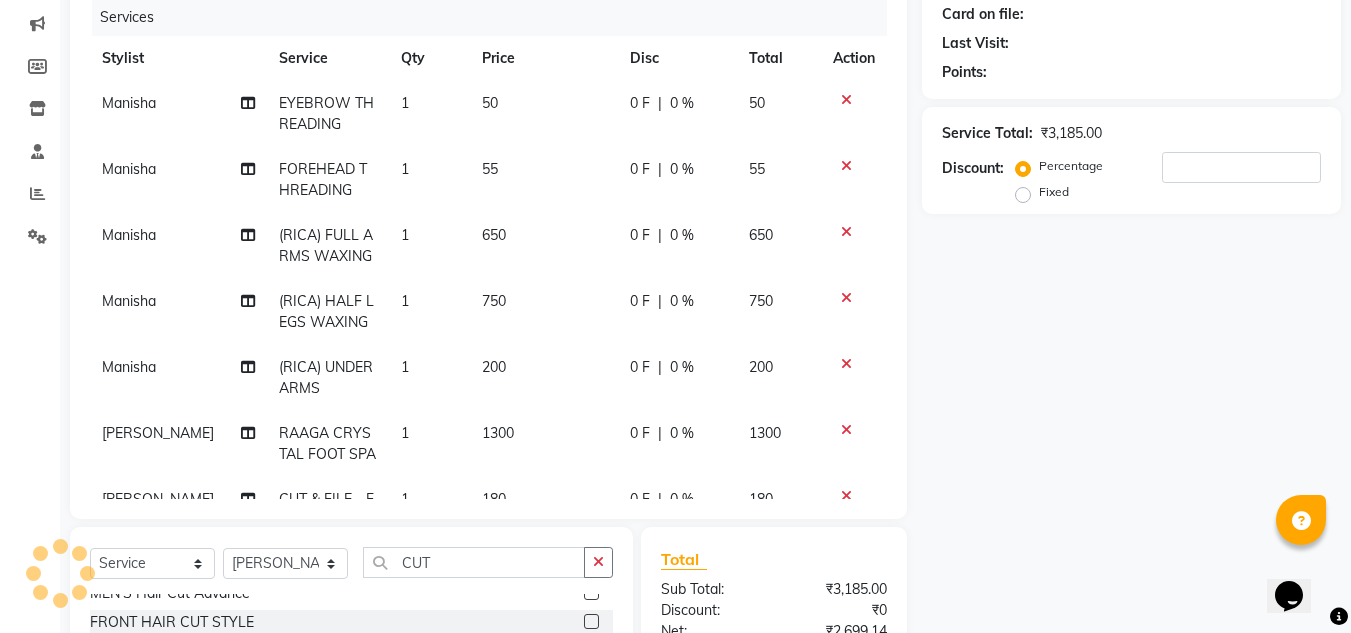 scroll, scrollTop: 168, scrollLeft: 0, axis: vertical 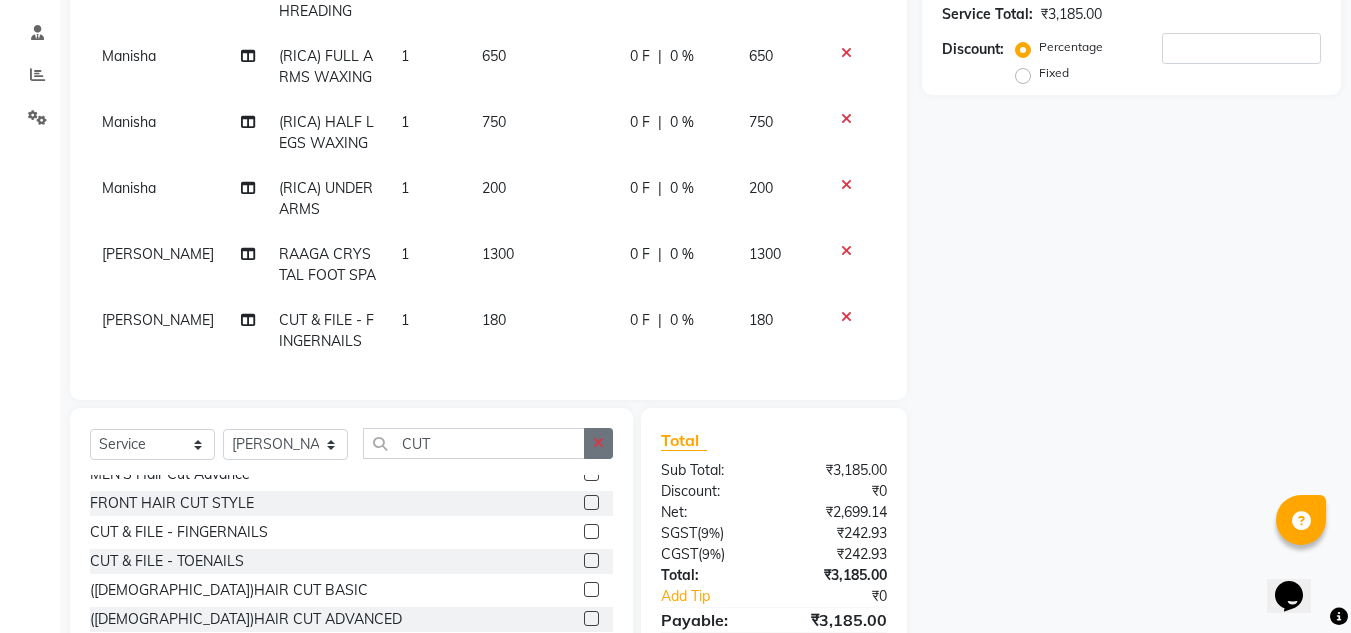 click 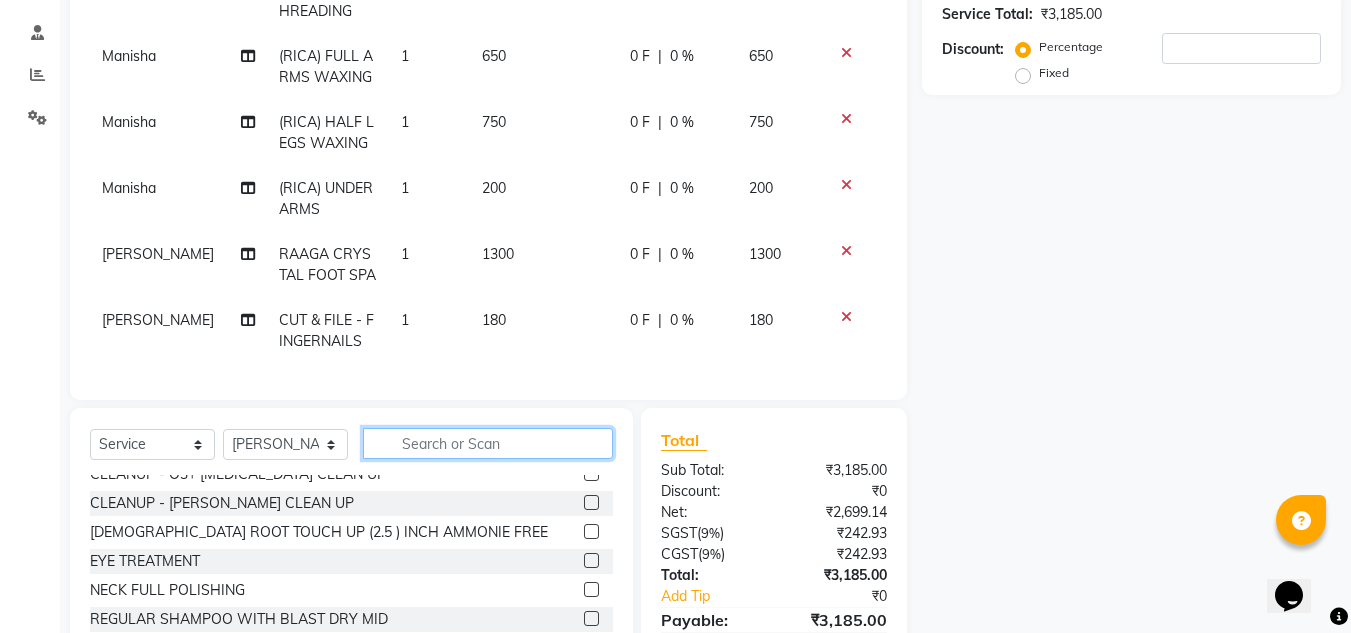click 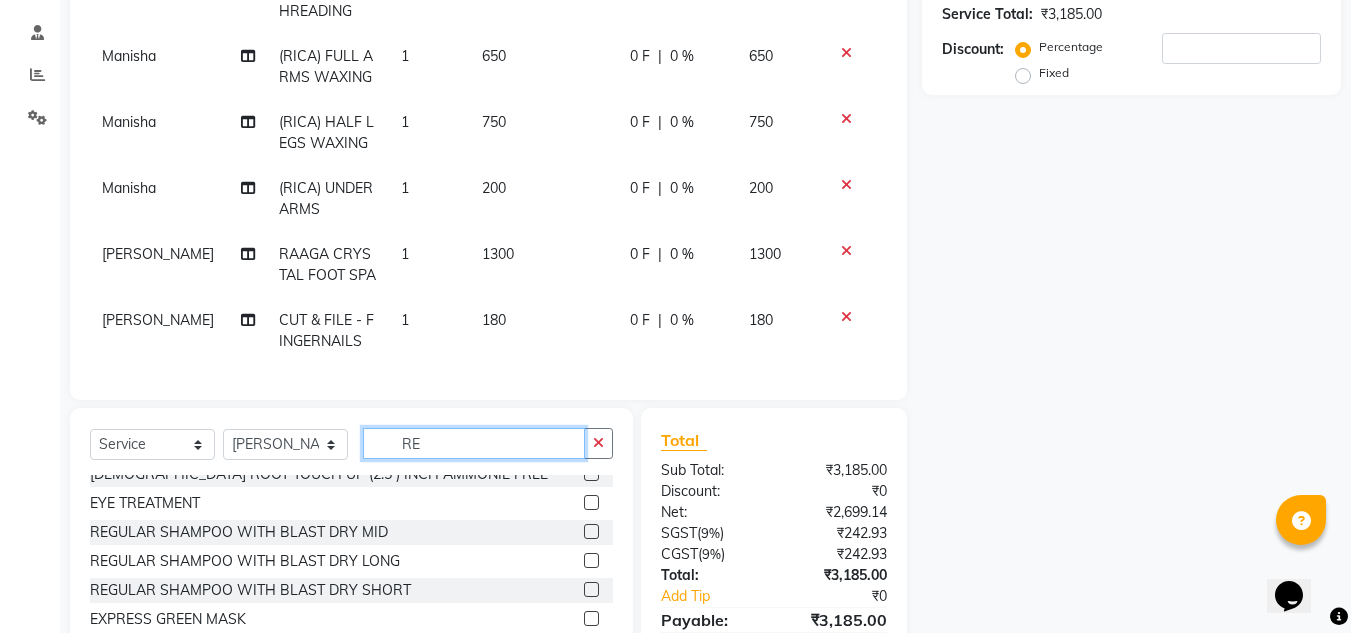 scroll, scrollTop: 0, scrollLeft: 0, axis: both 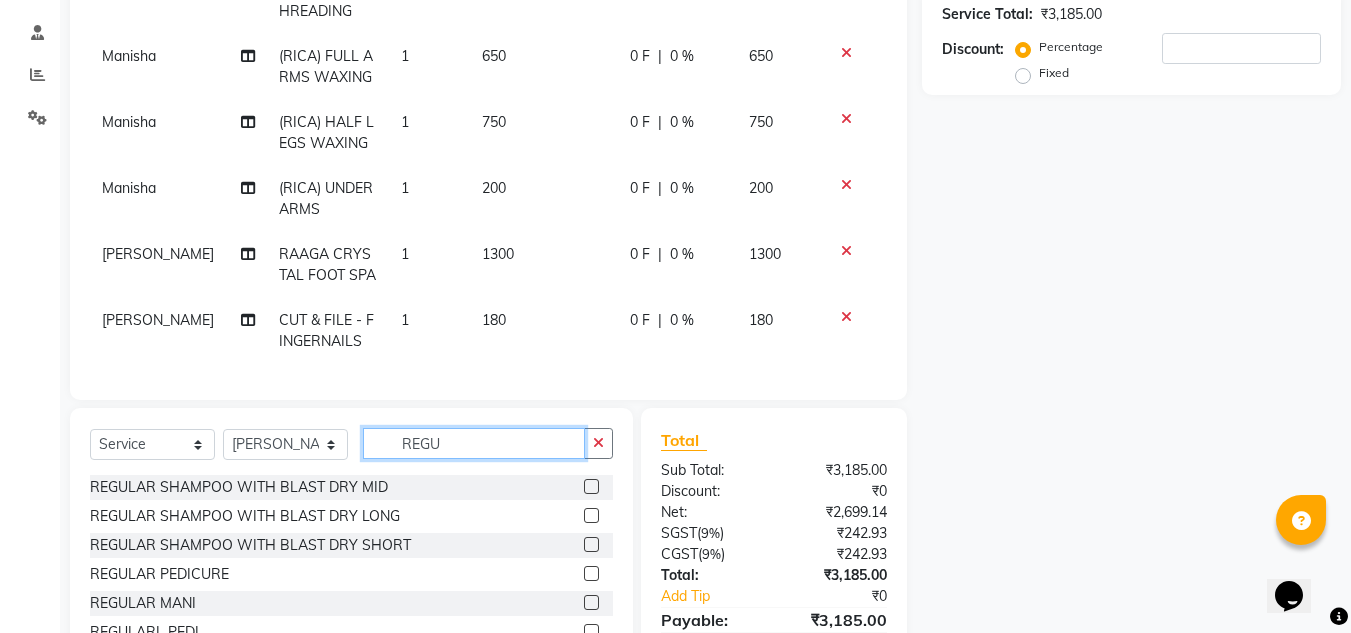 type on "REGU" 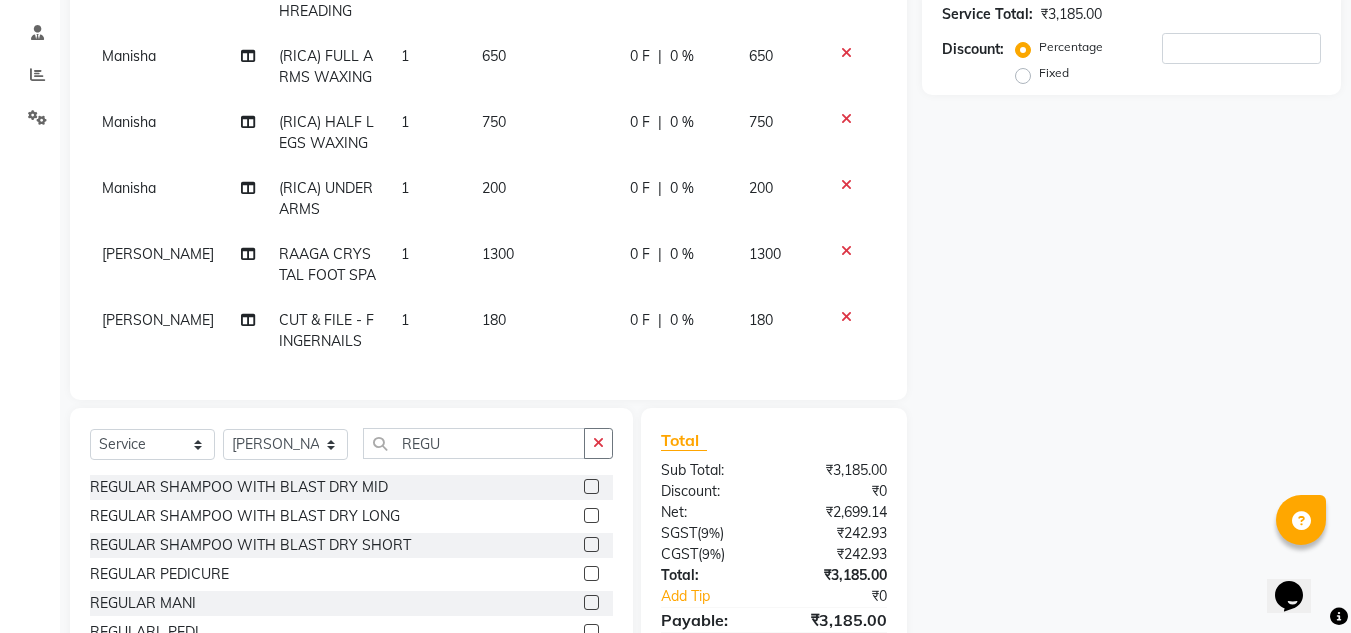 click 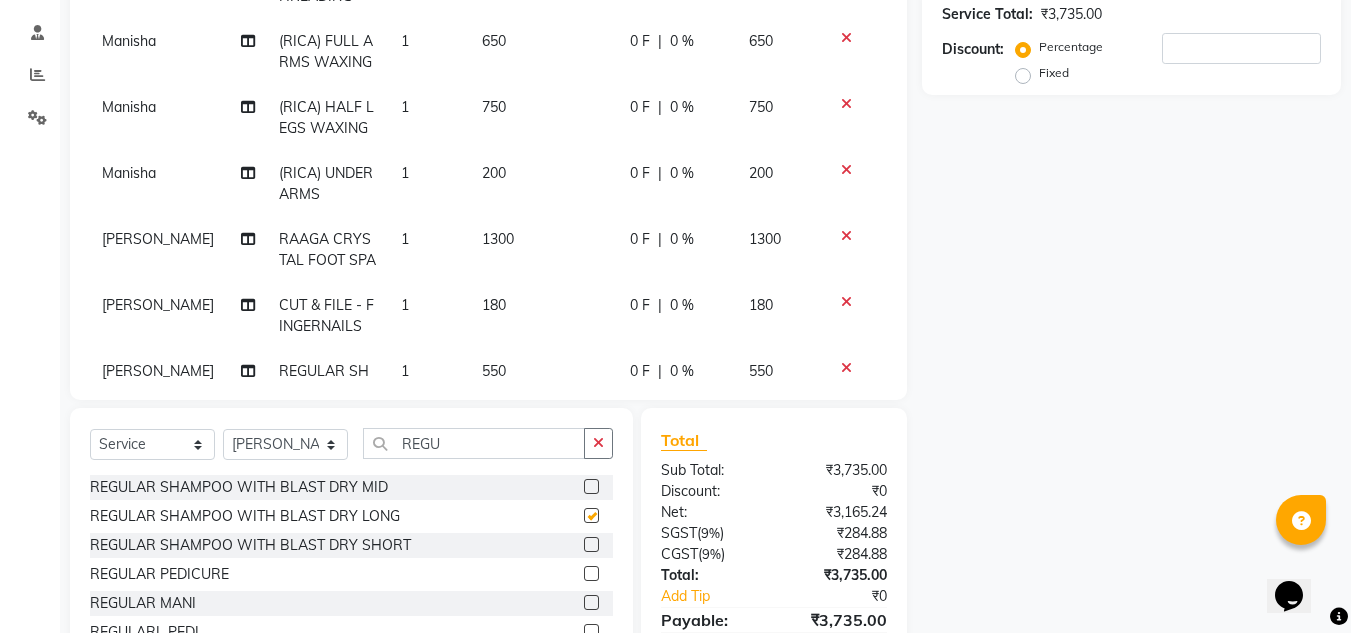 checkbox on "false" 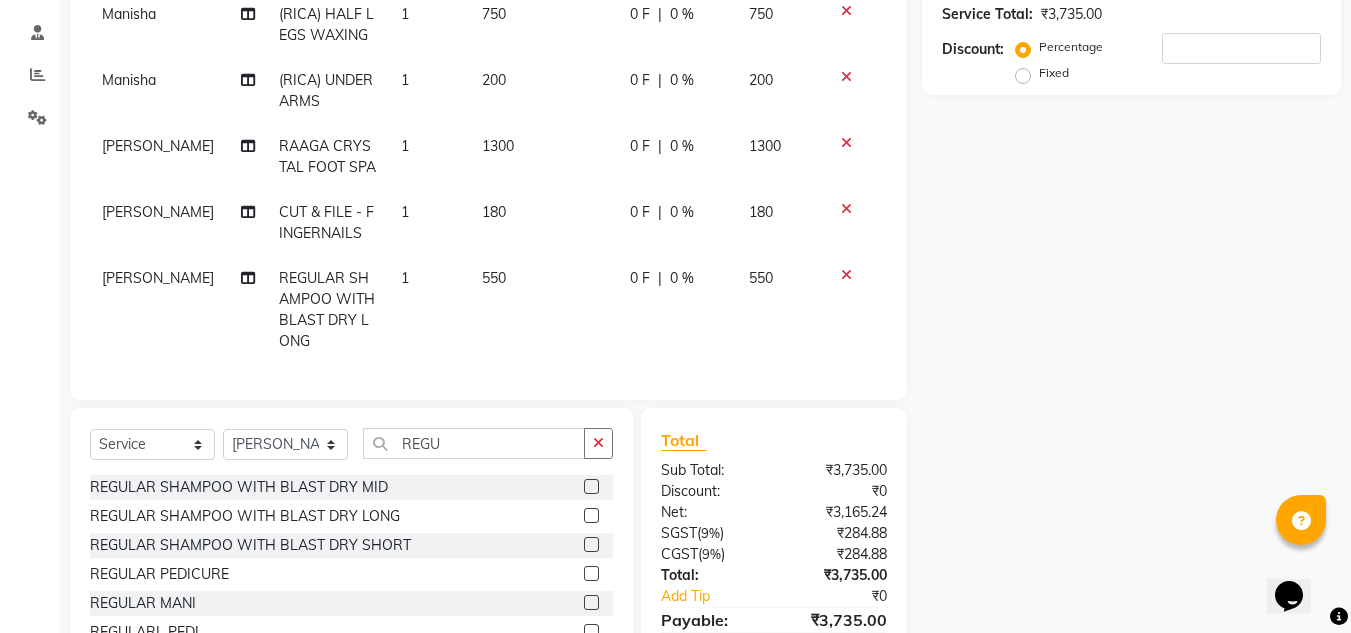 scroll, scrollTop: 183, scrollLeft: 0, axis: vertical 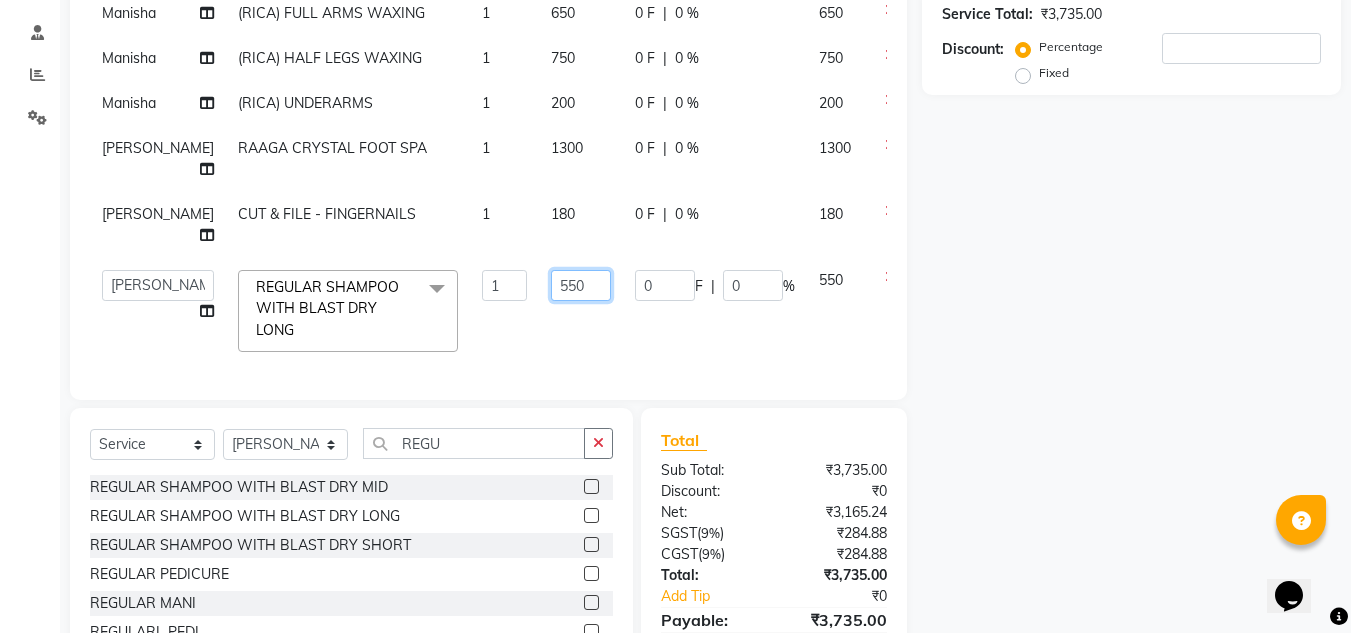 click on "550" 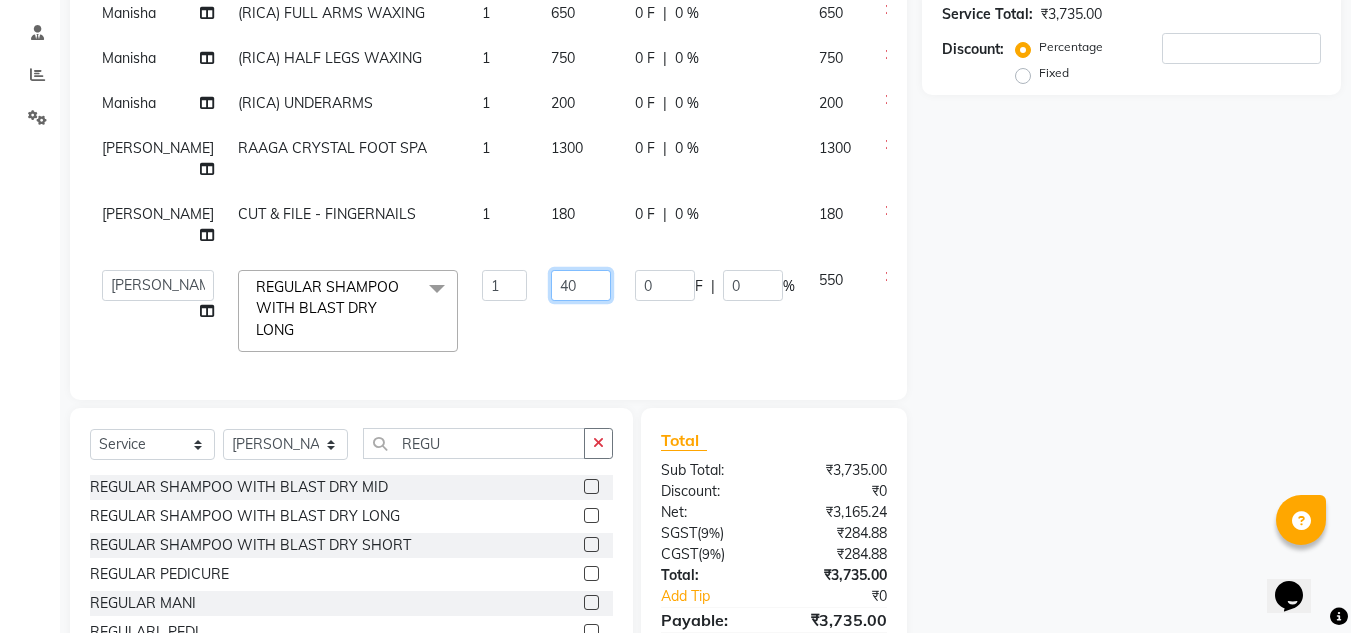 type on "400" 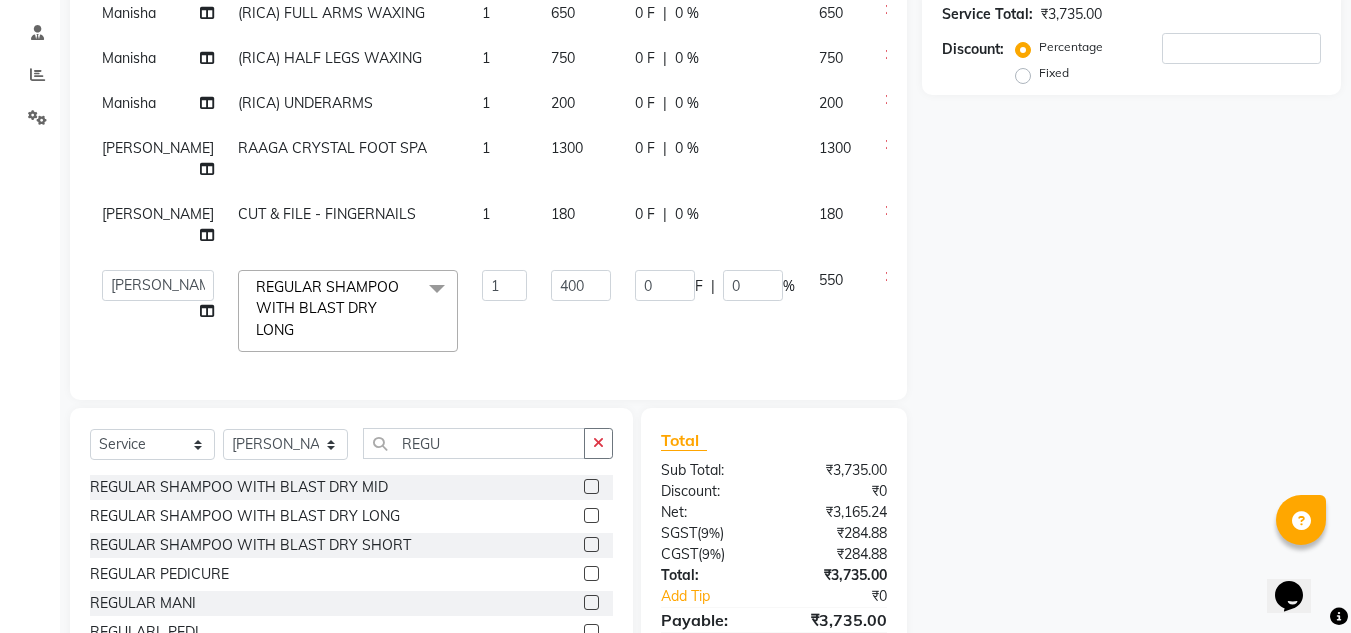 click on "Name: Membership: Total Visits: Card on file: Last Visit:  Points:  Service Total:  ₹3,735.00  Discount:  Percentage   Fixed" 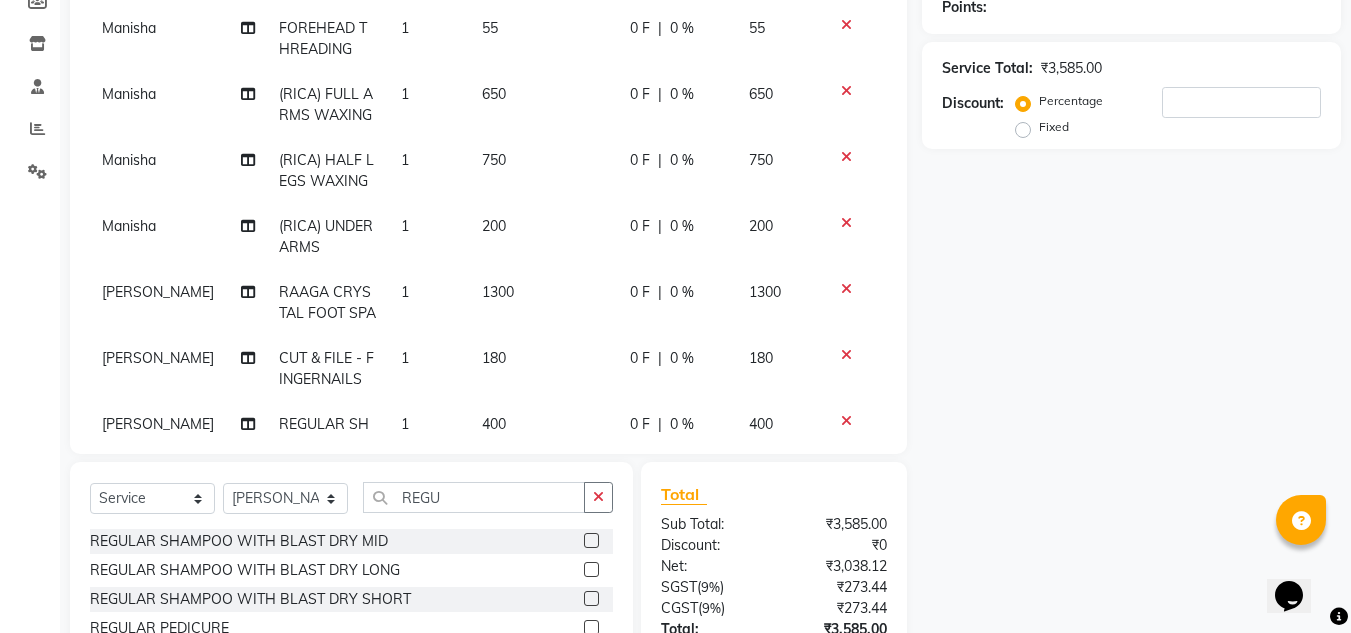 scroll, scrollTop: 268, scrollLeft: 0, axis: vertical 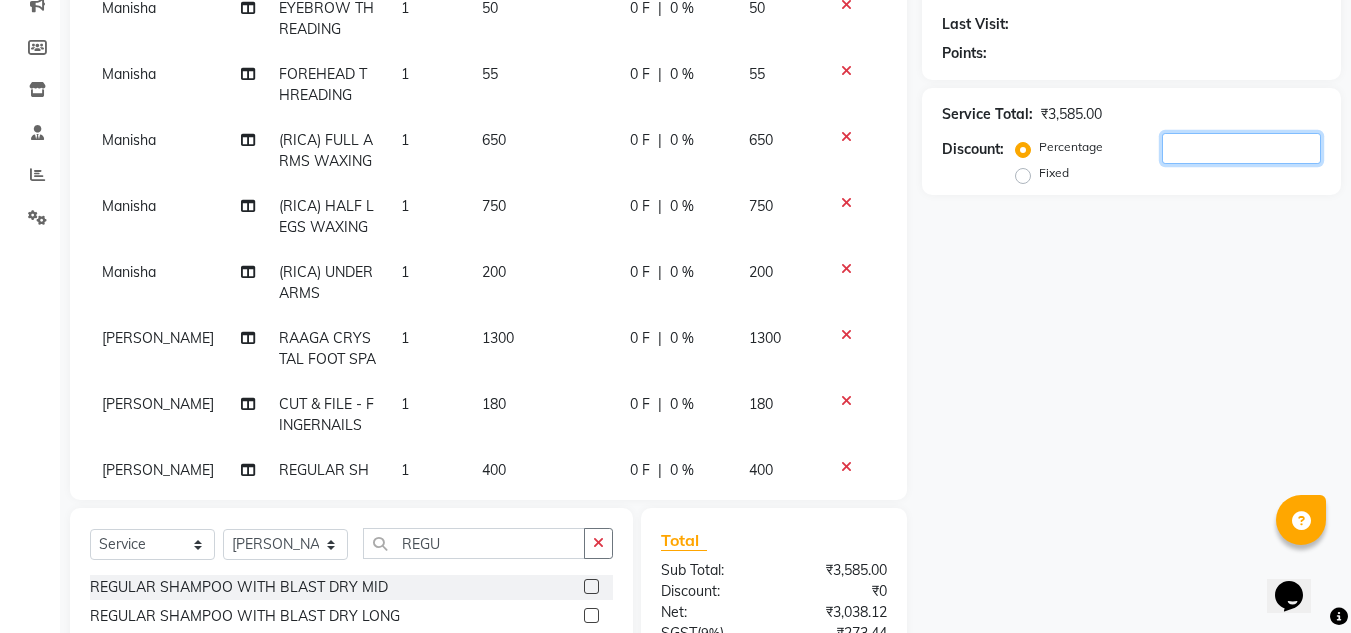 click 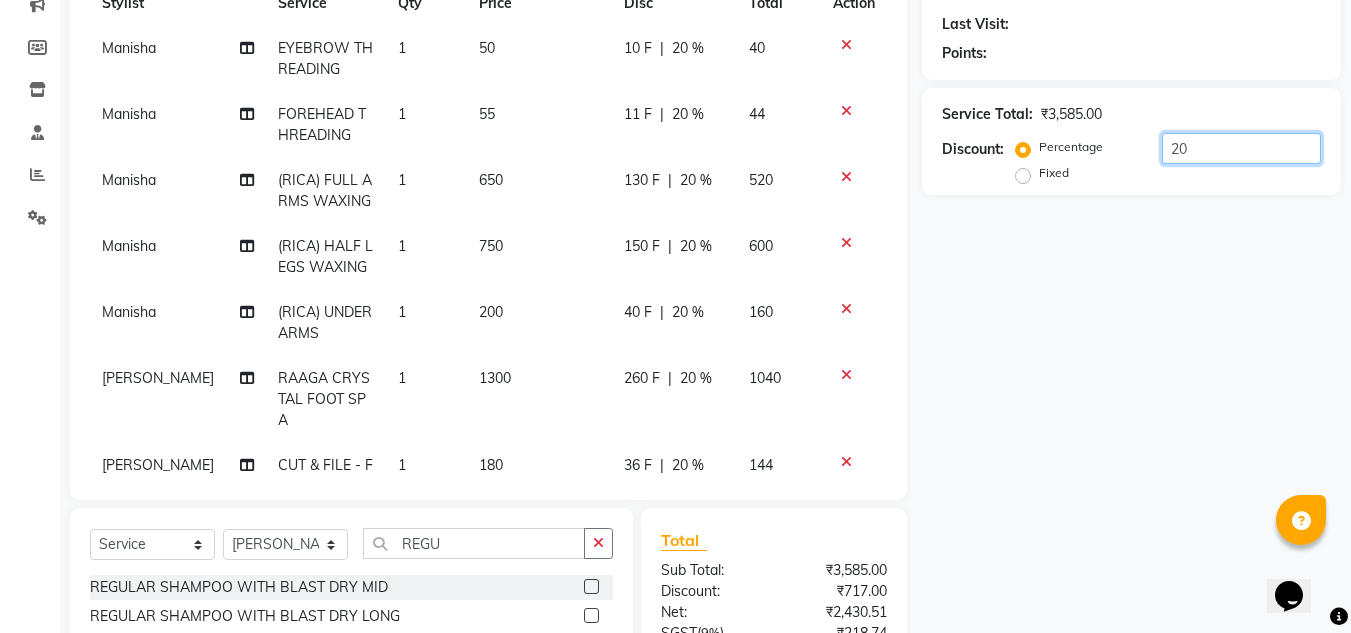 scroll, scrollTop: 0, scrollLeft: 0, axis: both 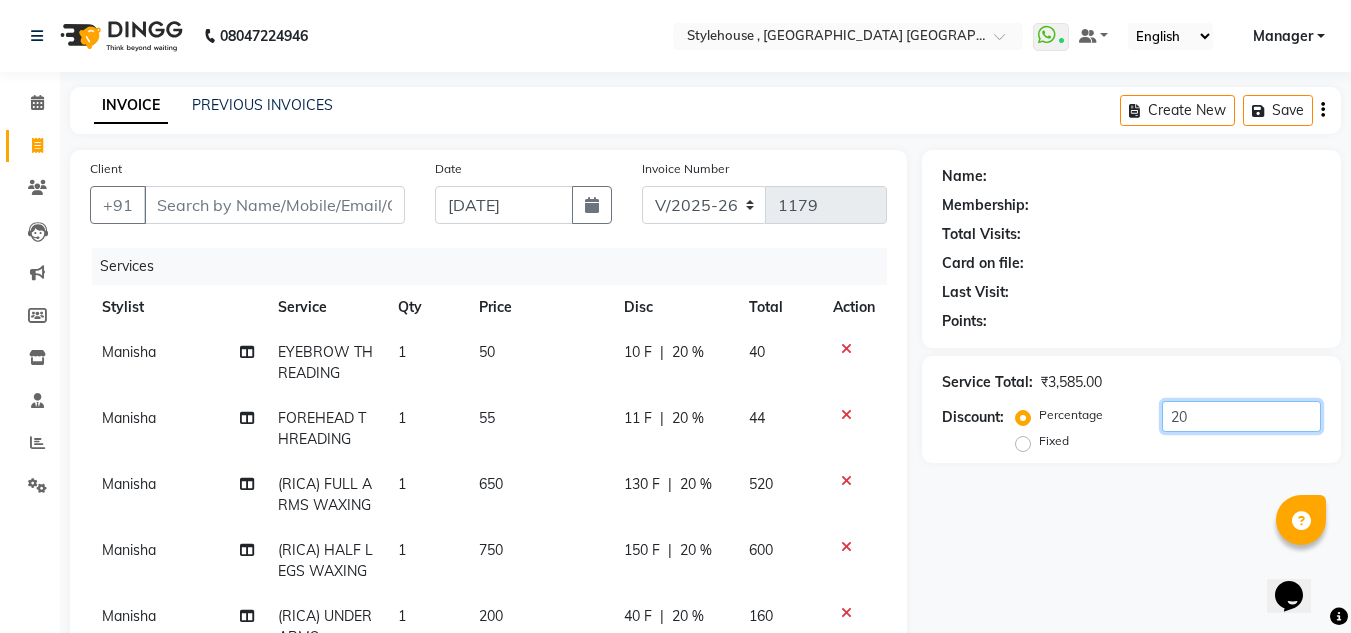 type on "20" 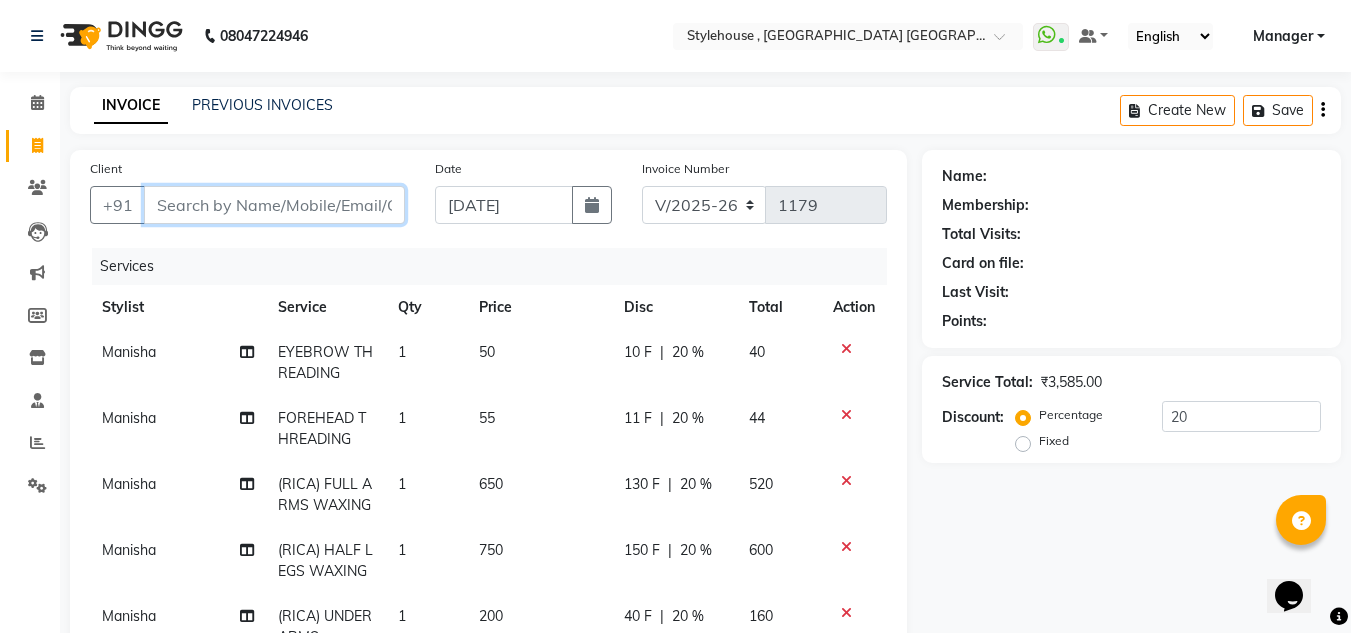 drag, startPoint x: 167, startPoint y: 203, endPoint x: 160, endPoint y: 188, distance: 16.552946 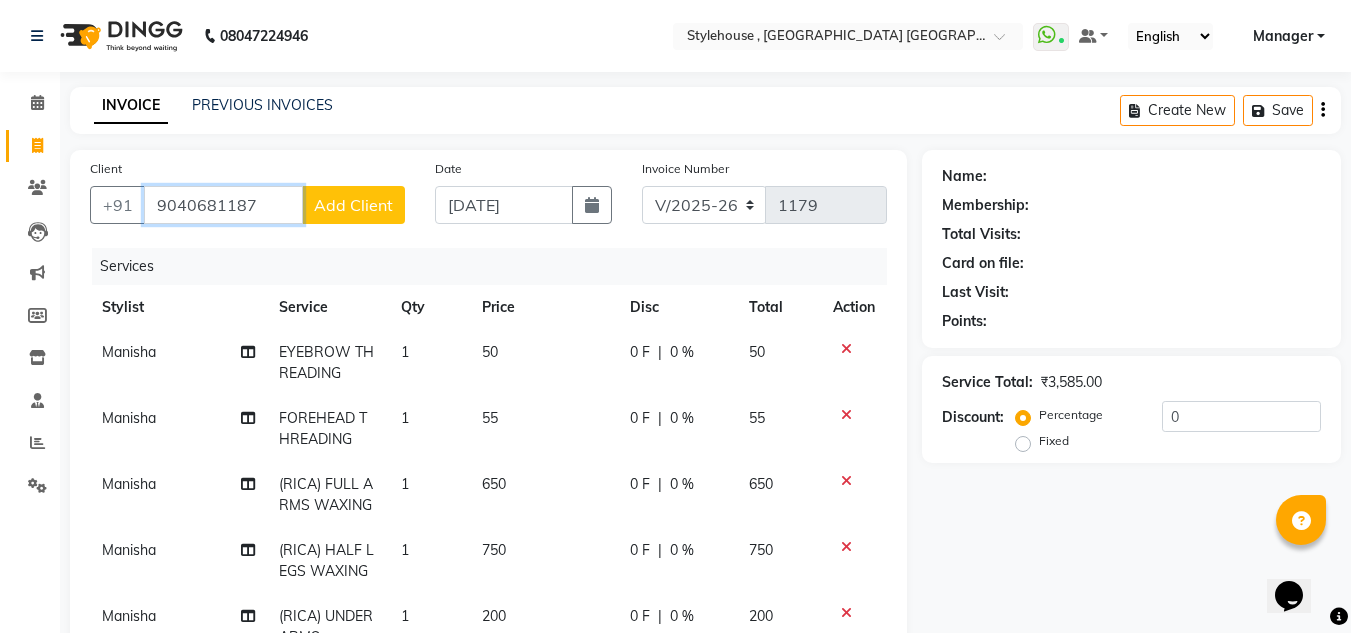 type on "9040681187" 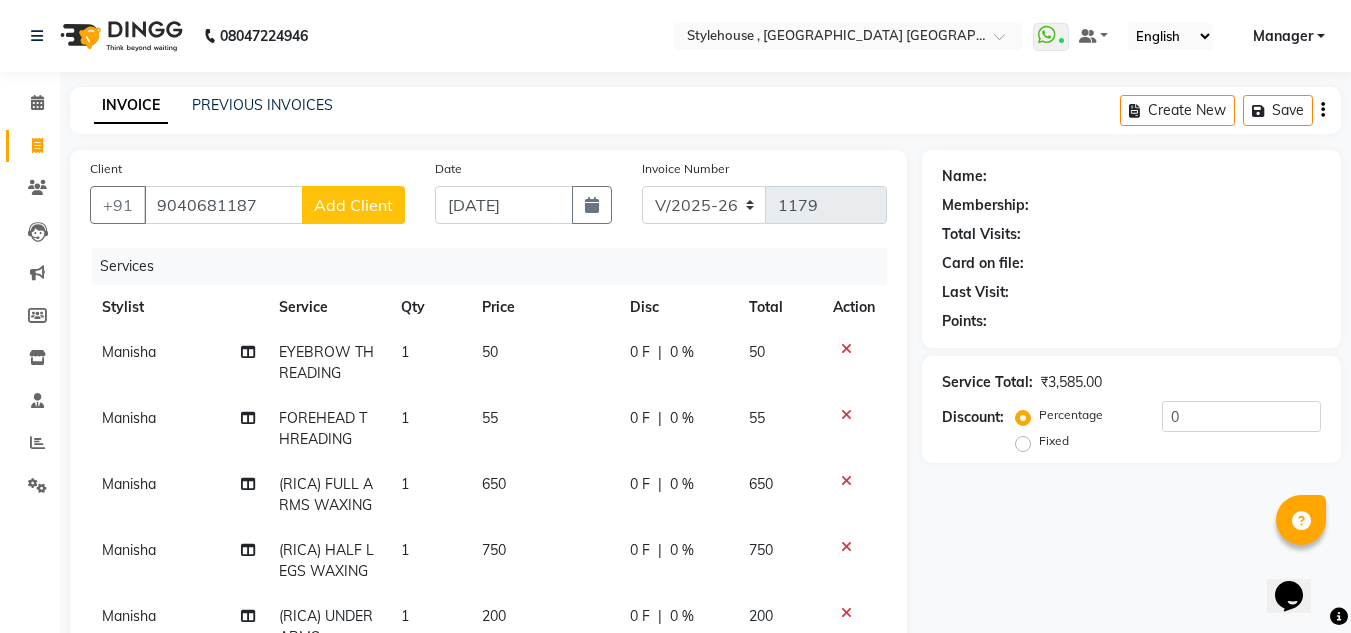 click on "Add Client" 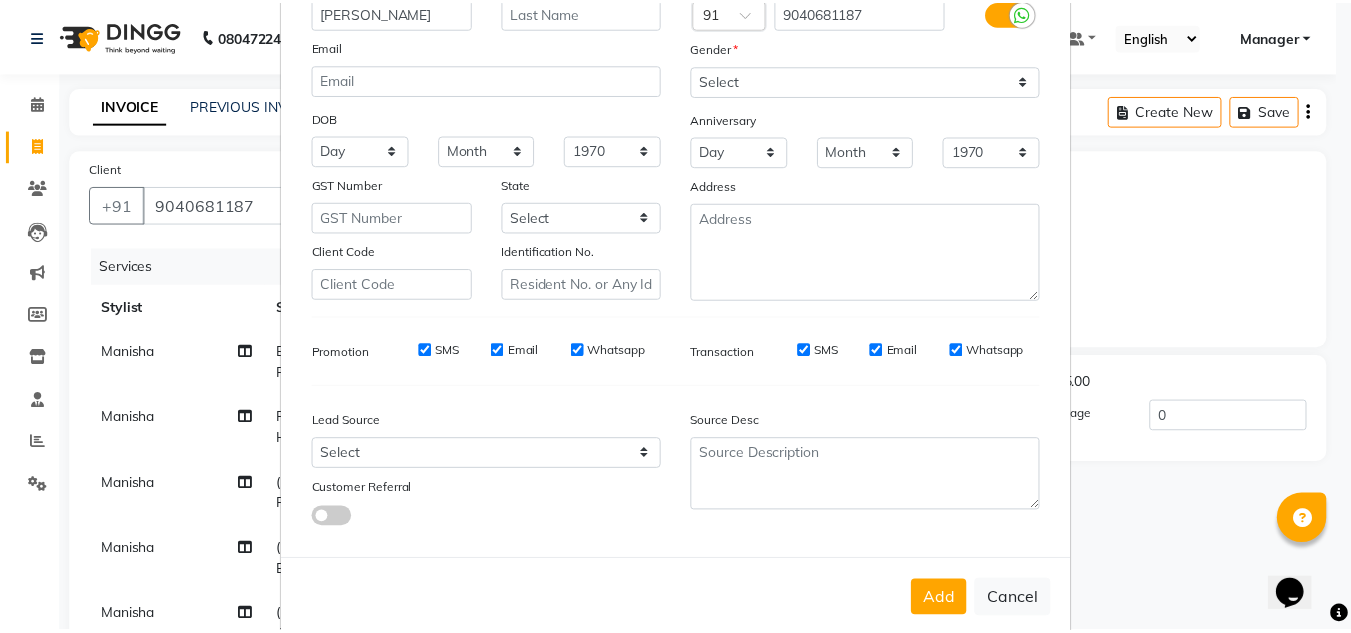 scroll, scrollTop: 216, scrollLeft: 0, axis: vertical 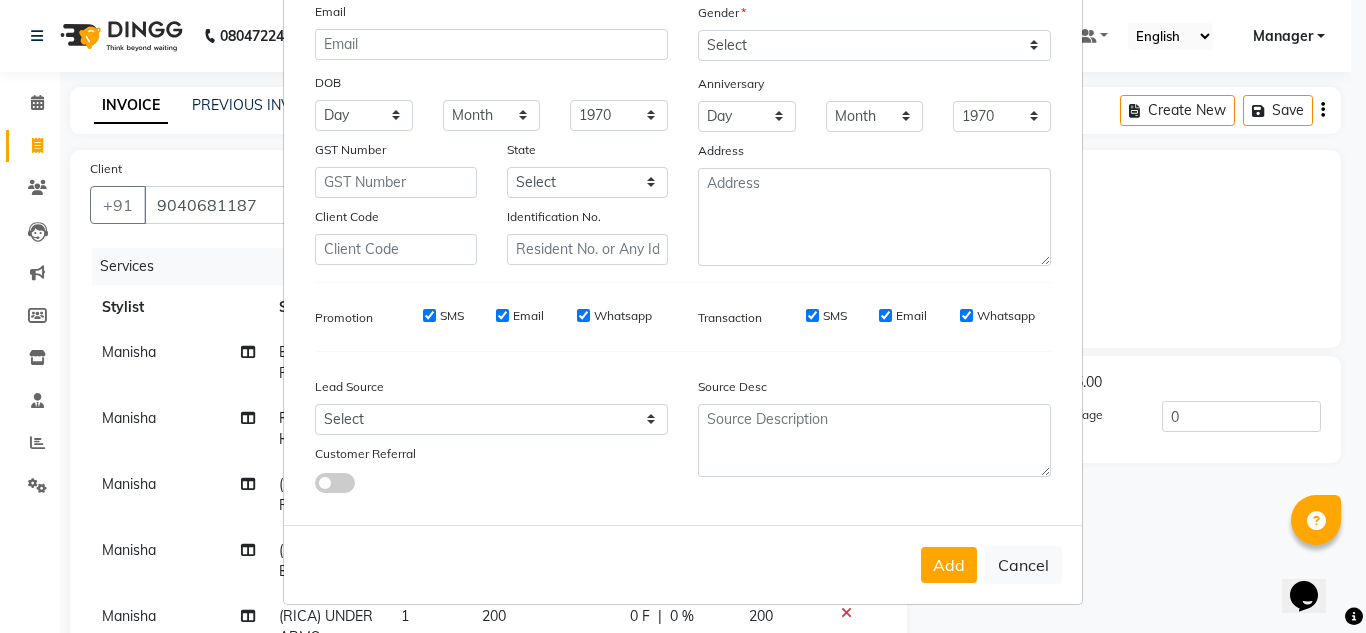 type on "SAKSHI" 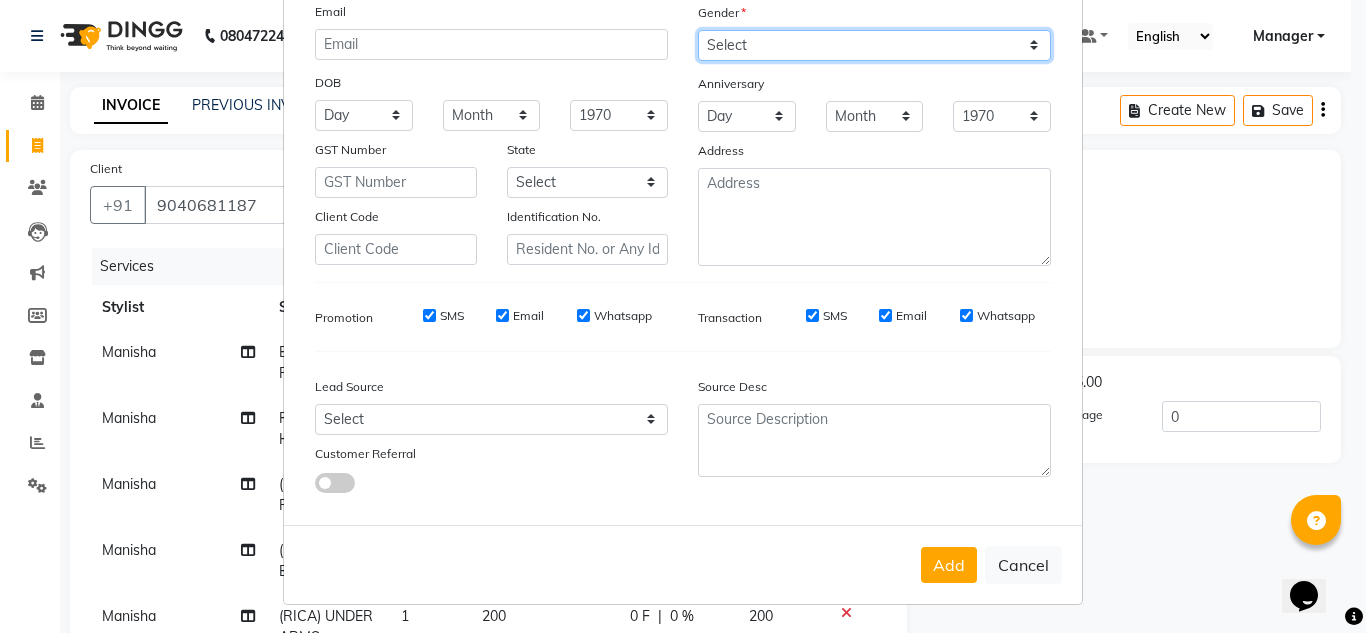 click on "Select Male Female Other Prefer Not To Say" at bounding box center [874, 45] 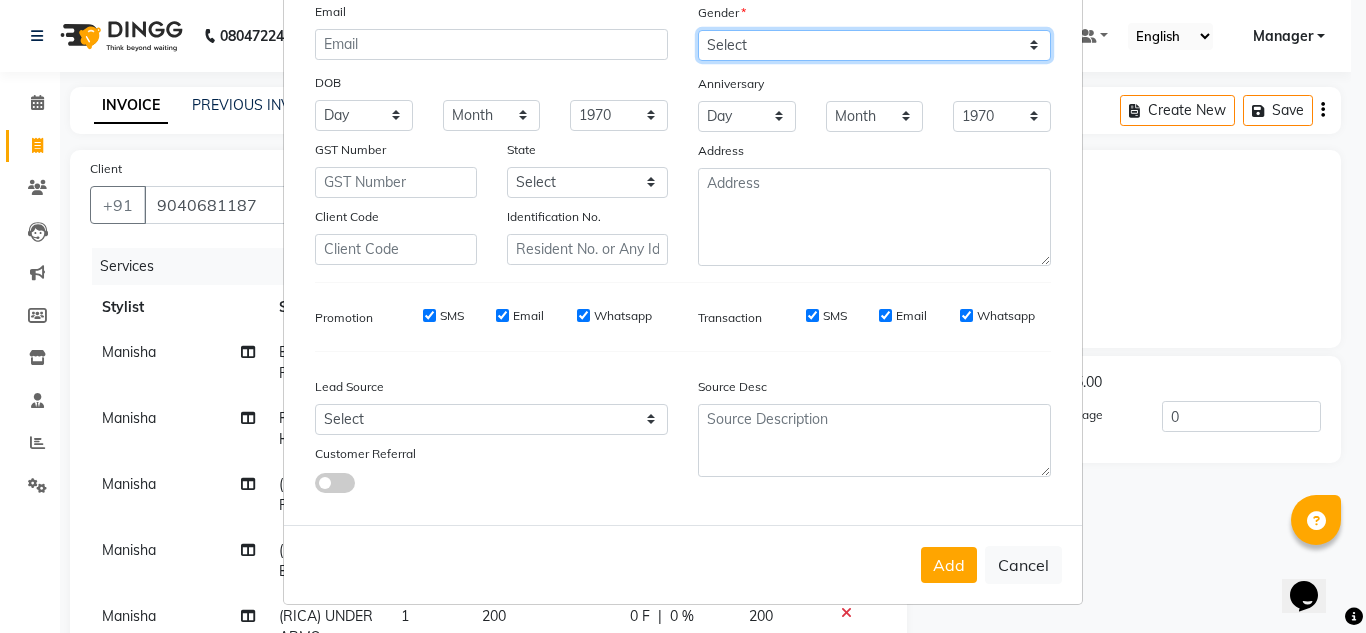 select on "female" 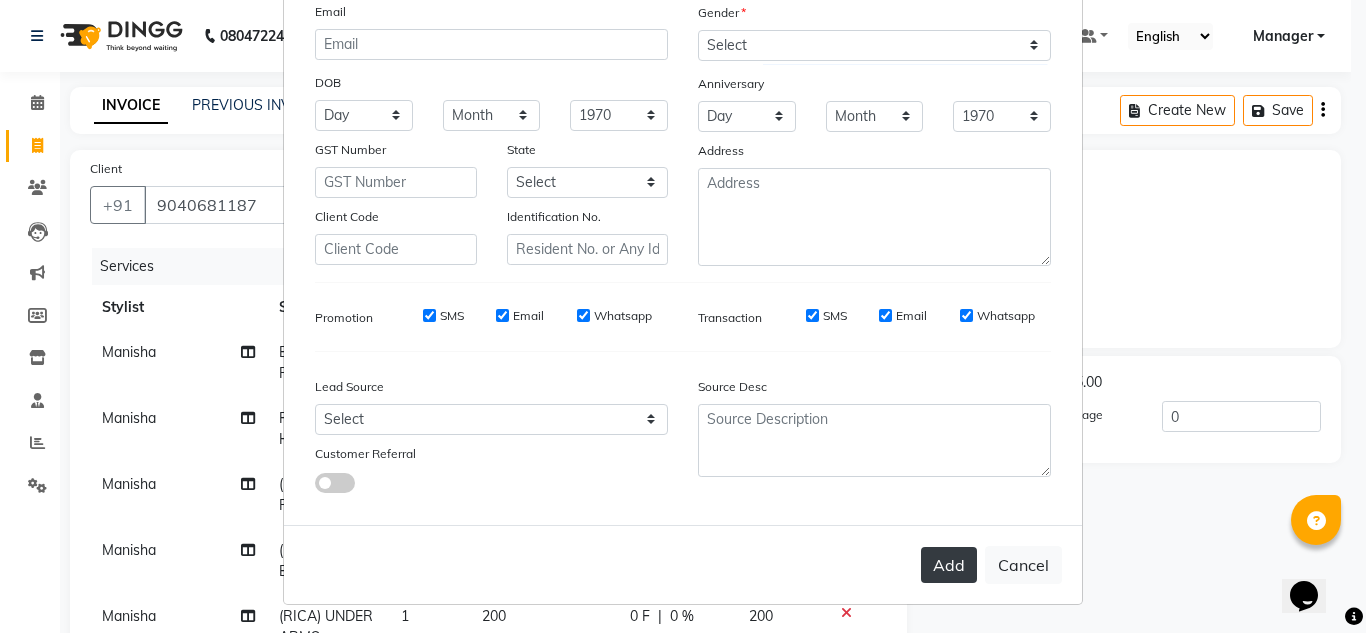 click on "Add" at bounding box center (949, 565) 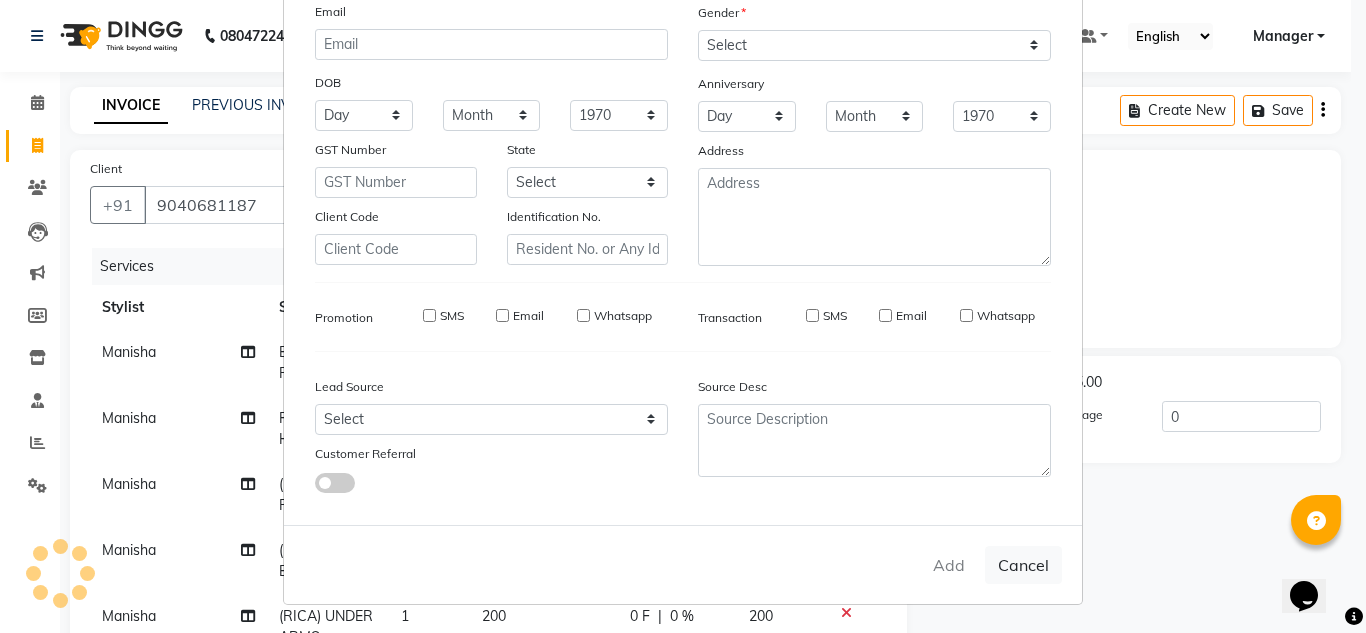 type 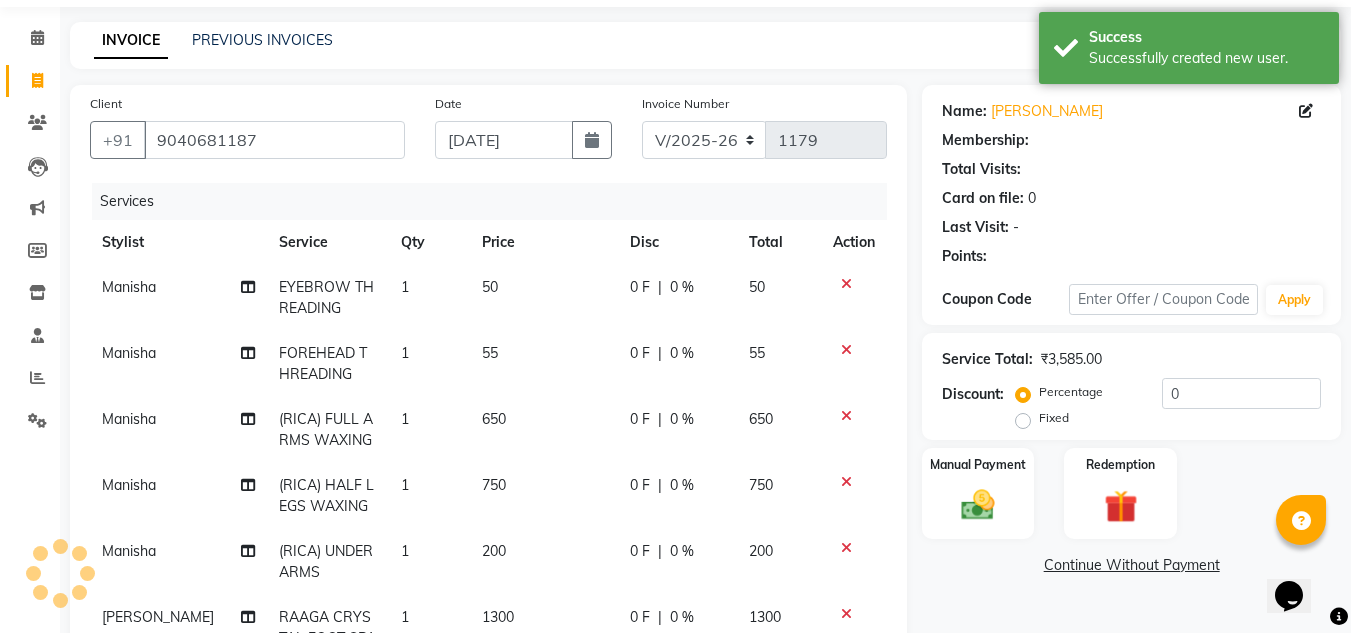 scroll, scrollTop: 300, scrollLeft: 0, axis: vertical 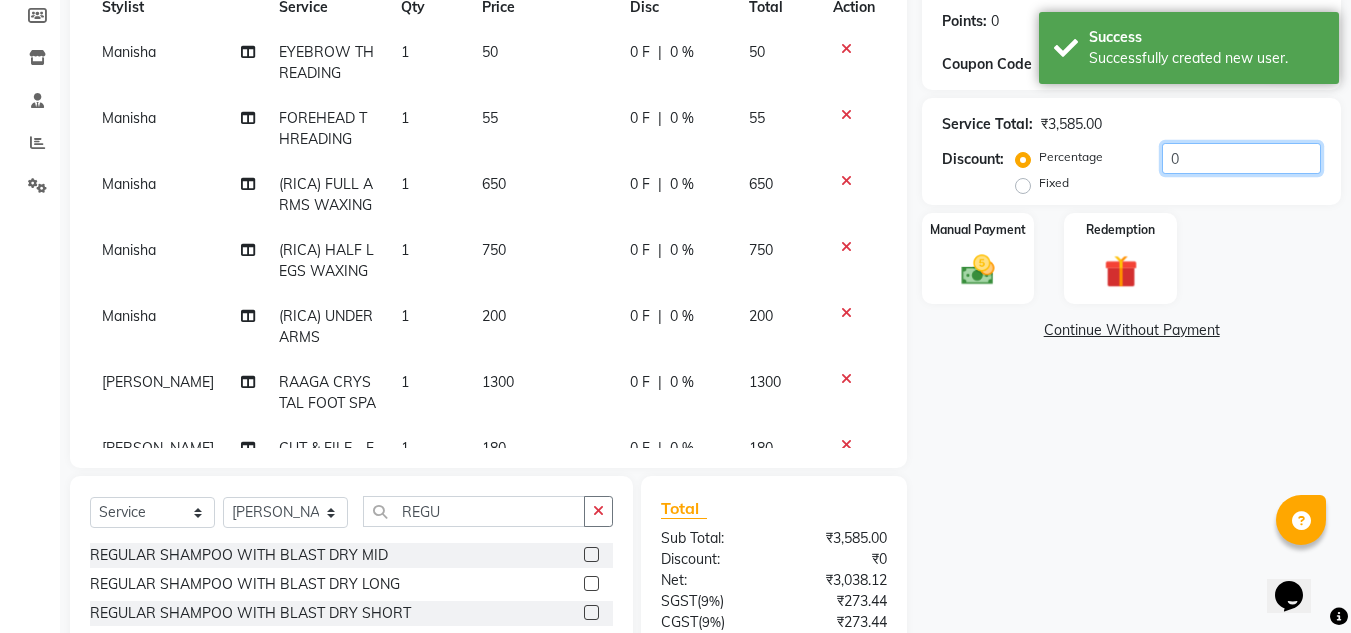 click on "0" 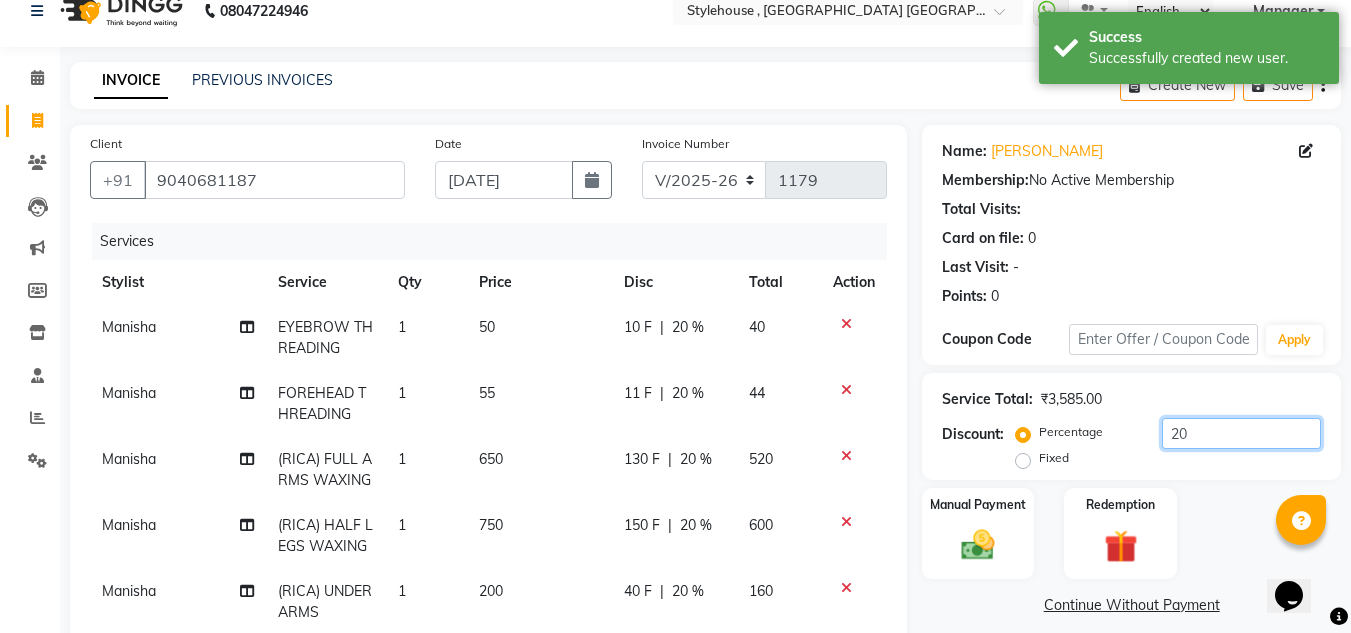 scroll, scrollTop: 0, scrollLeft: 0, axis: both 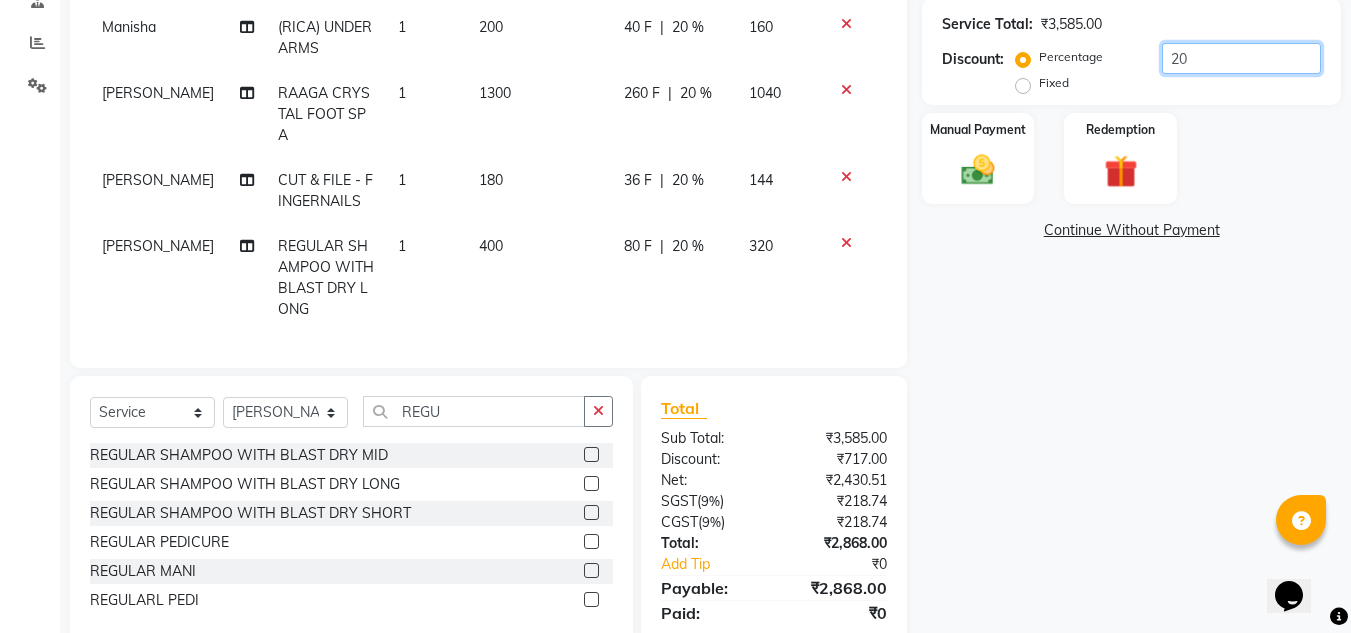 type on "20" 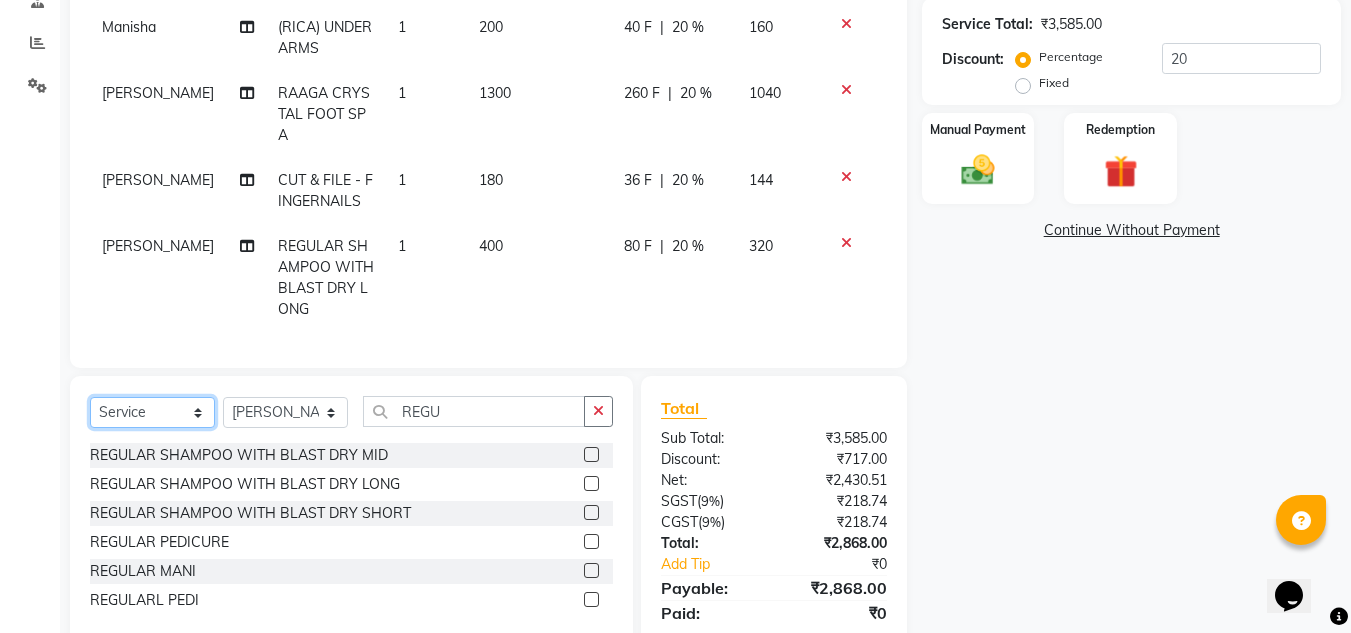 click on "Select  Service  Product  Membership  Package Voucher Prepaid Gift Card" 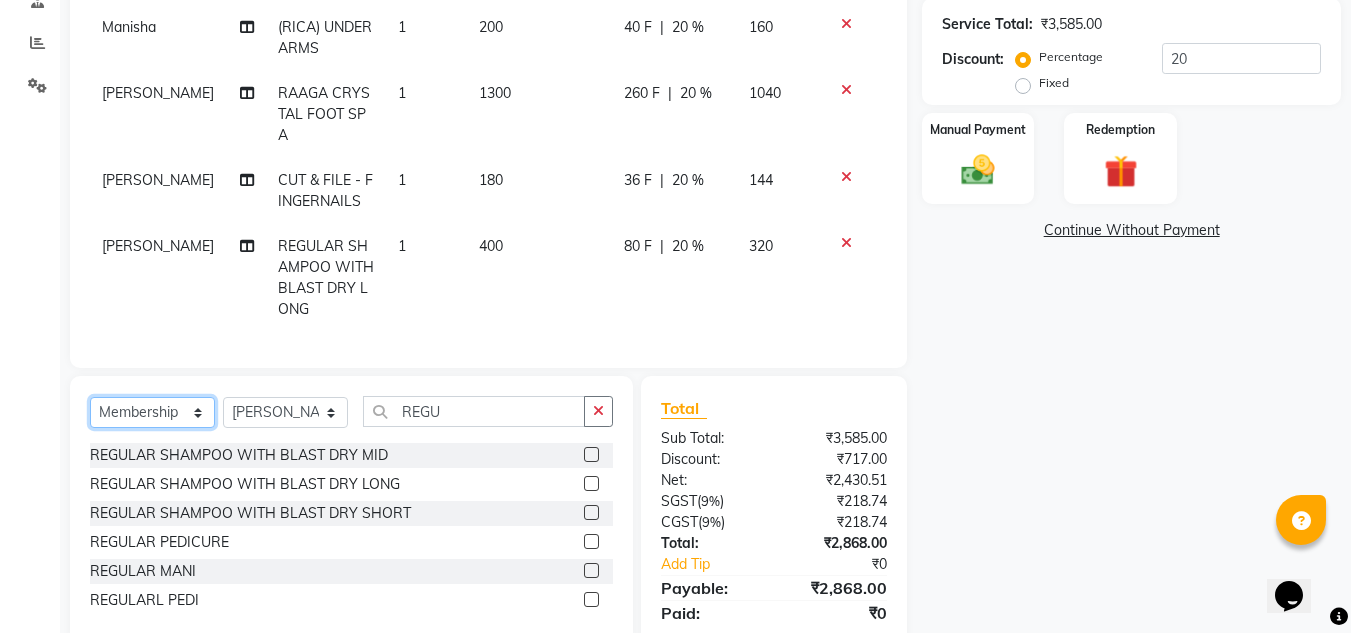 click on "Select  Service  Product  Membership  Package Voucher Prepaid Gift Card" 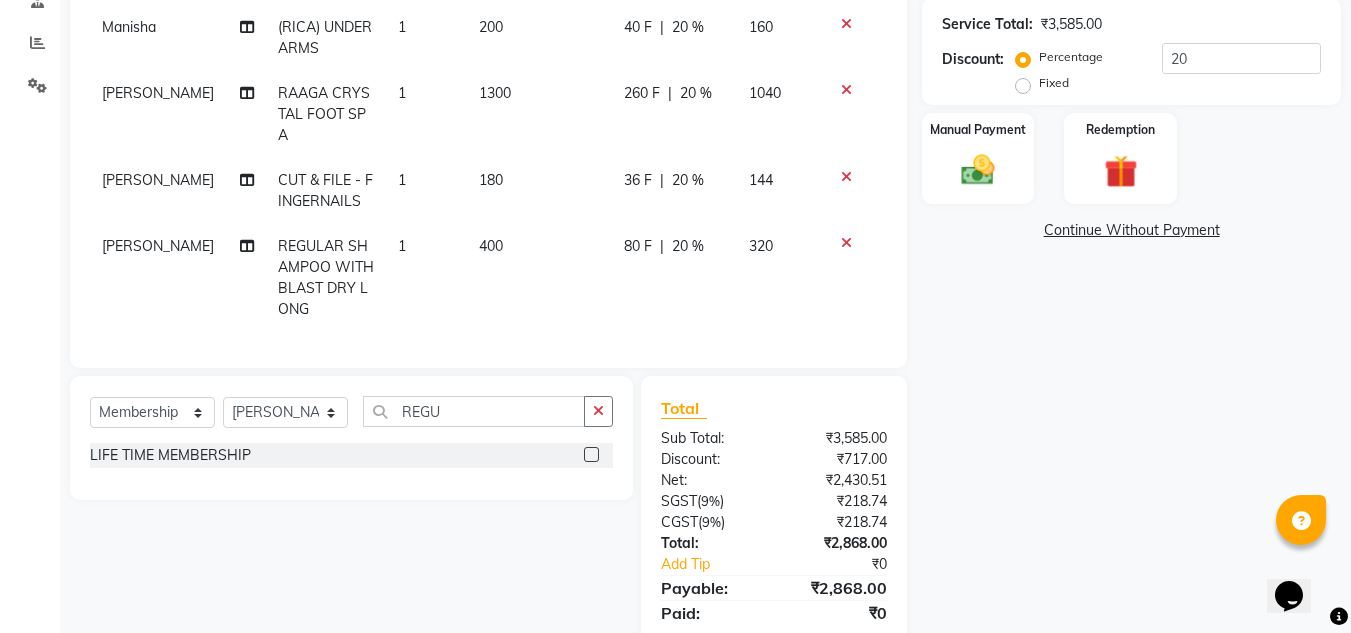 click 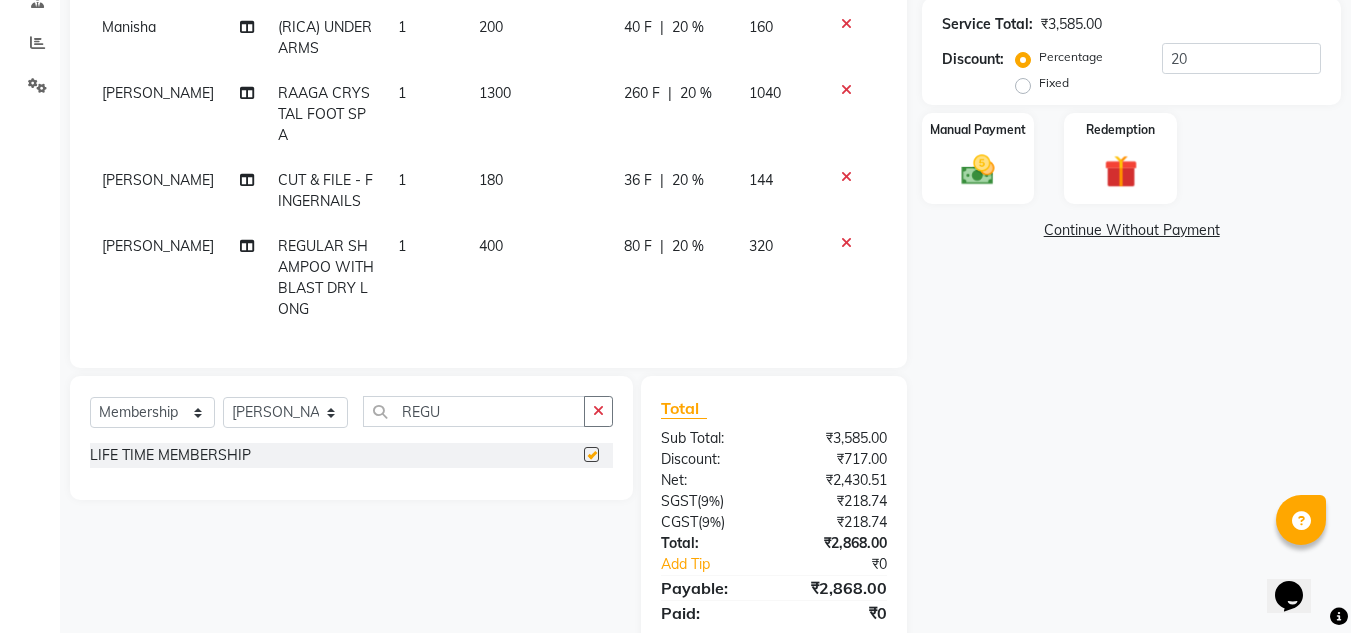 select on "select" 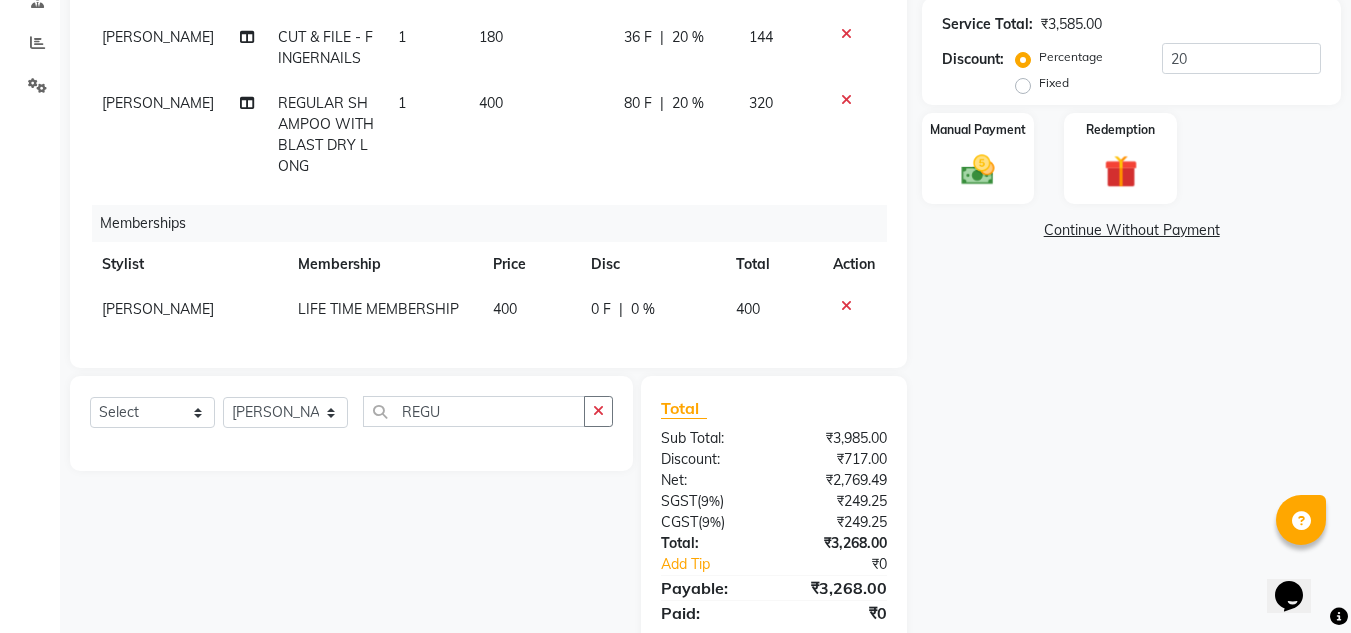 scroll, scrollTop: 347, scrollLeft: 0, axis: vertical 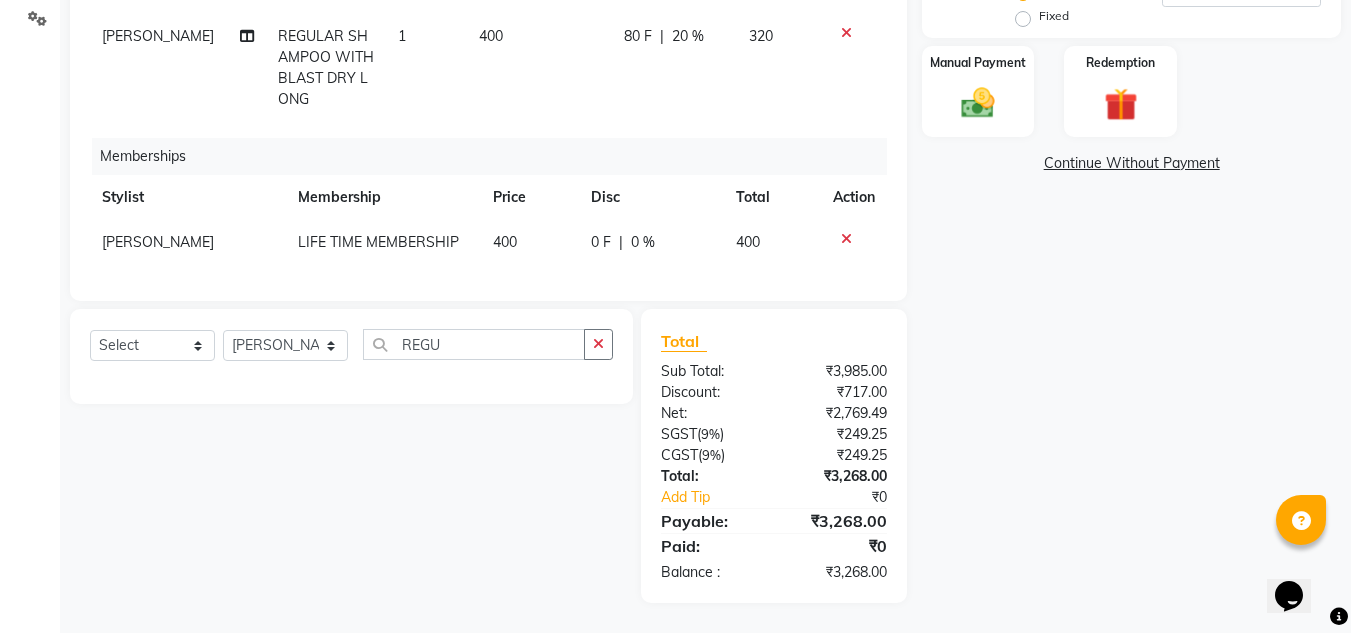 click on "0 F" 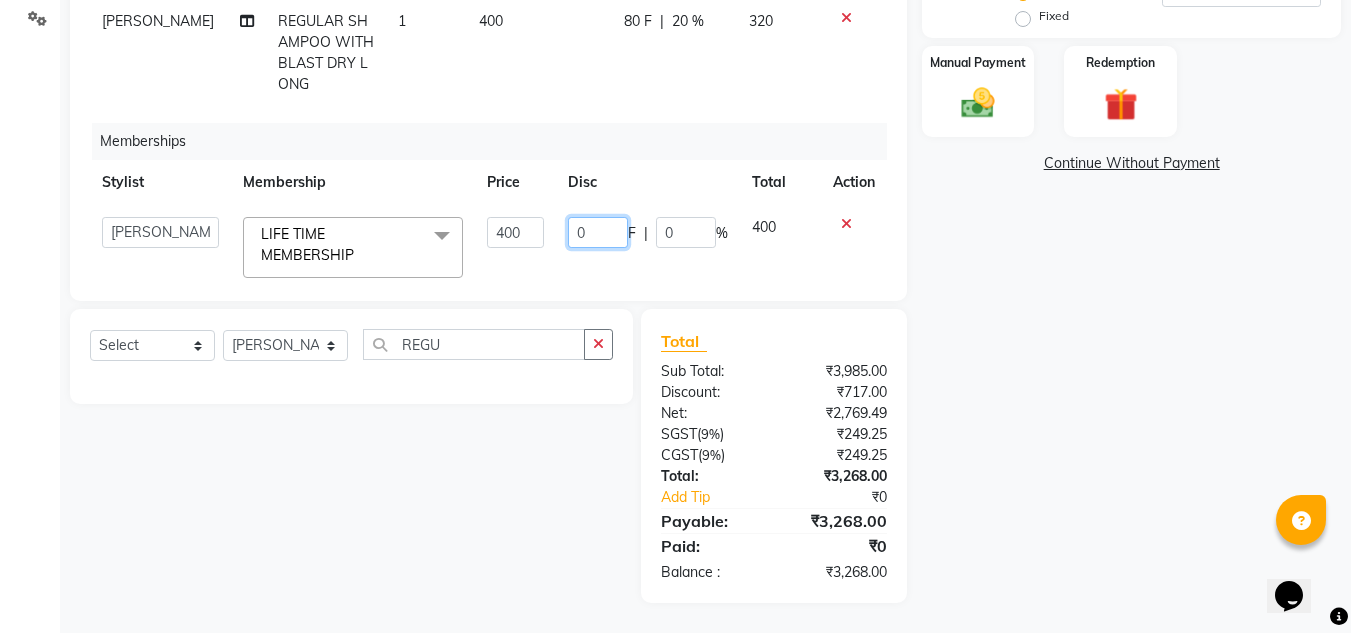click on "0" 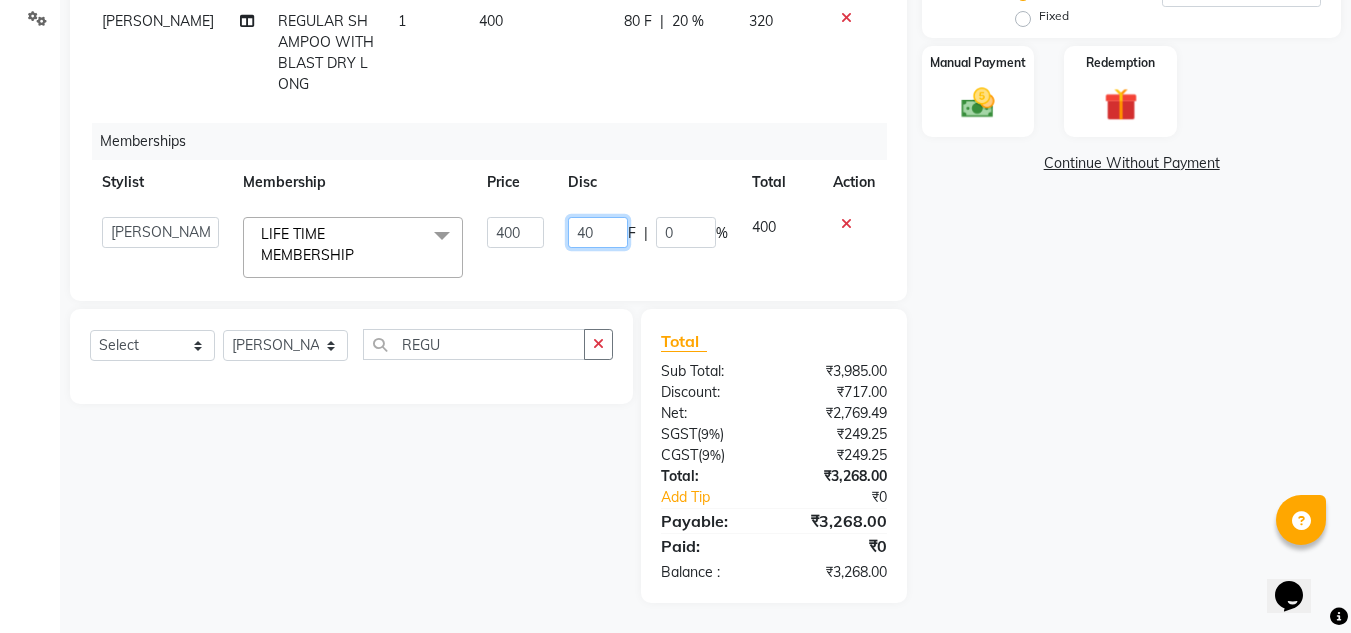type on "400" 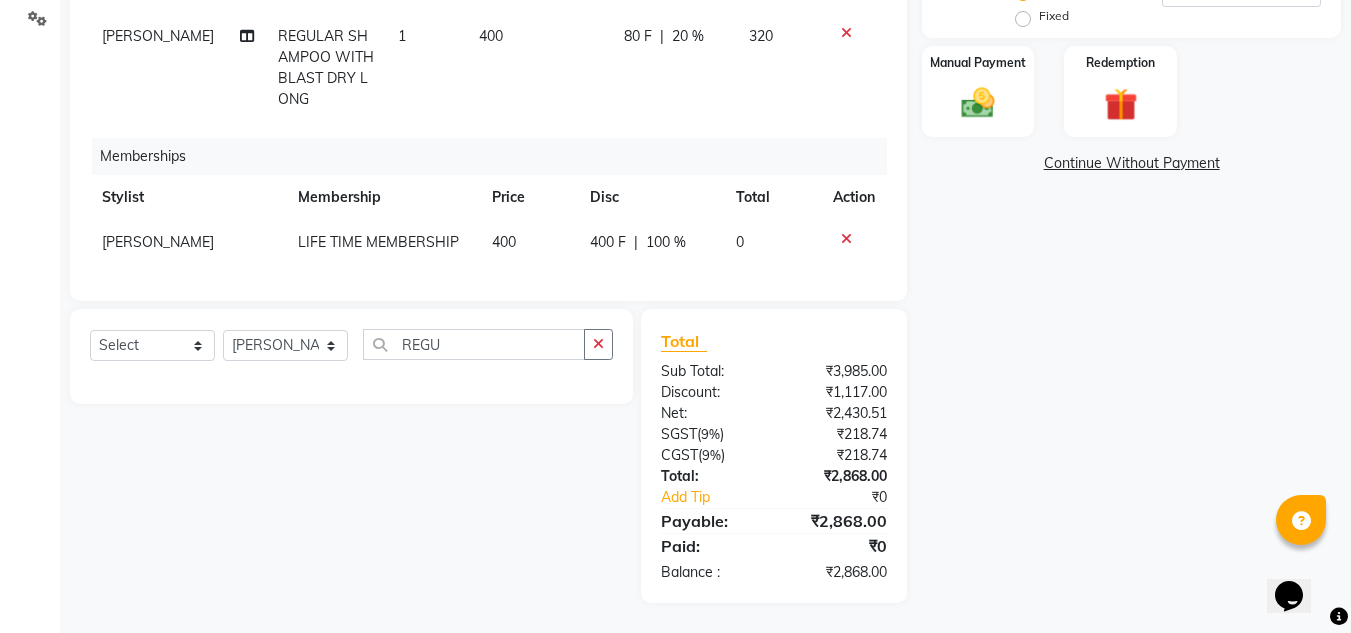 click on "Name: Sakshi  Membership:  No Active Membership  Total Visits:   Card on file:  0 Last Visit:   - Points:   0  Coupon Code Apply Service Total:  ₹3,585.00  Discount:  Percentage   Fixed  20 Manual Payment Redemption  Continue Without Payment" 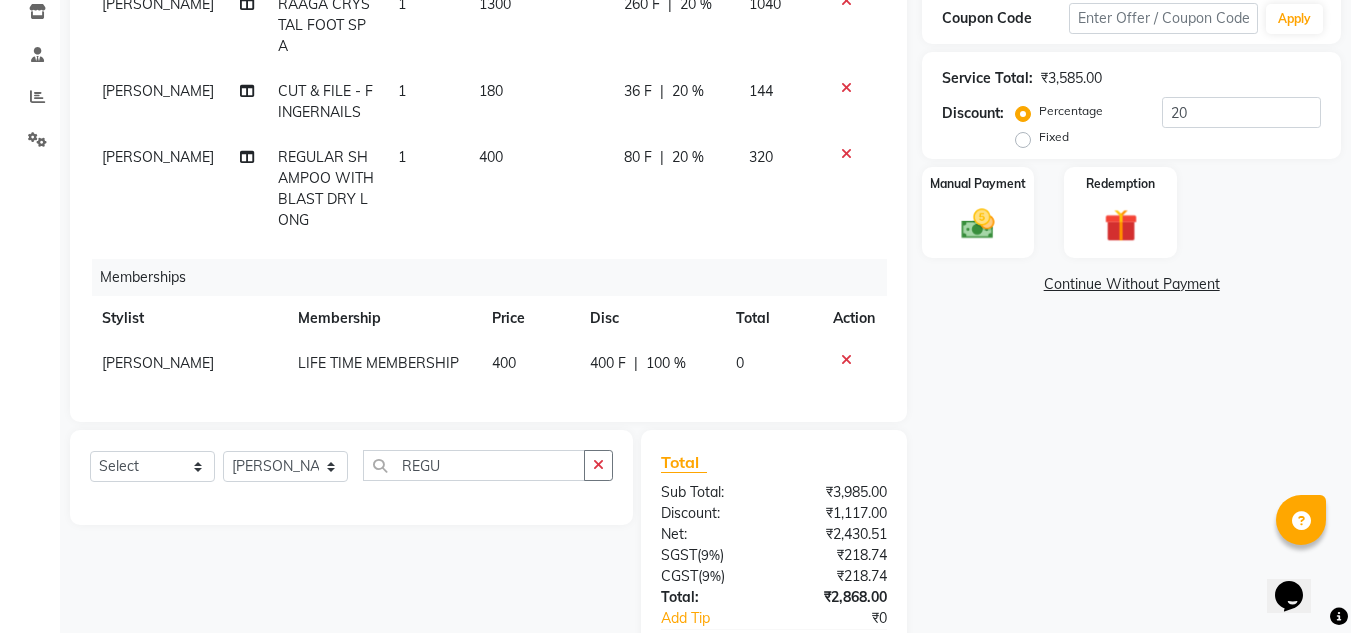 scroll, scrollTop: 467, scrollLeft: 0, axis: vertical 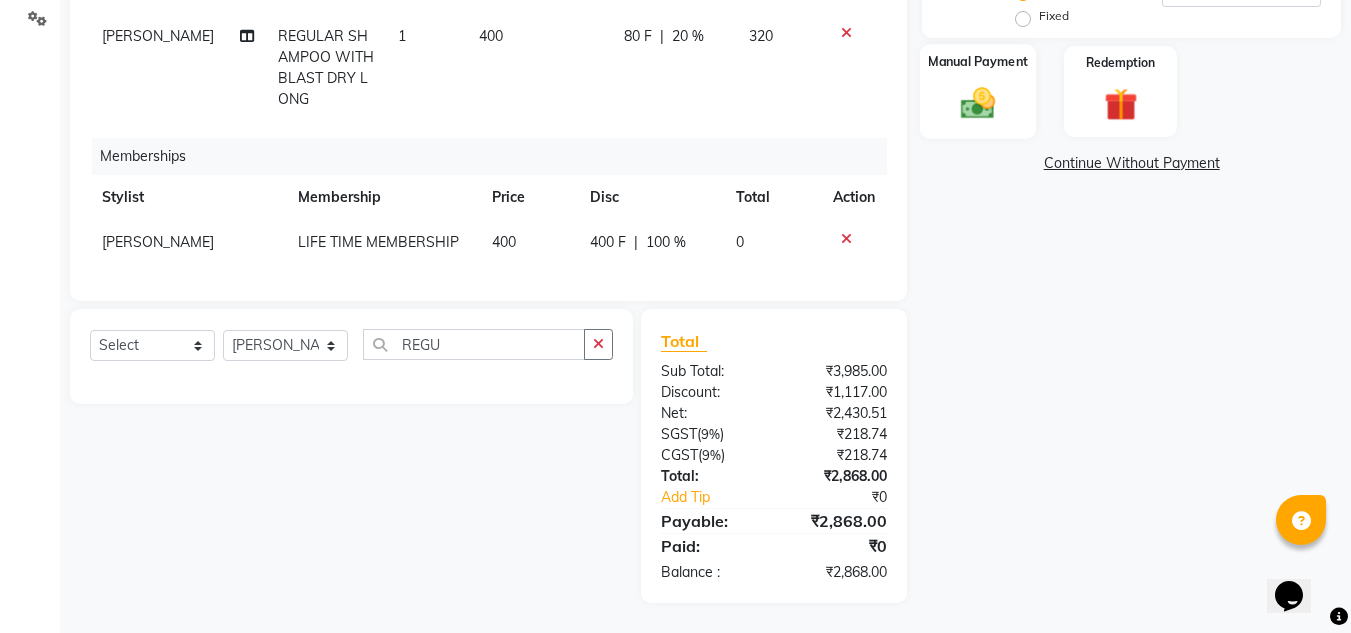 click 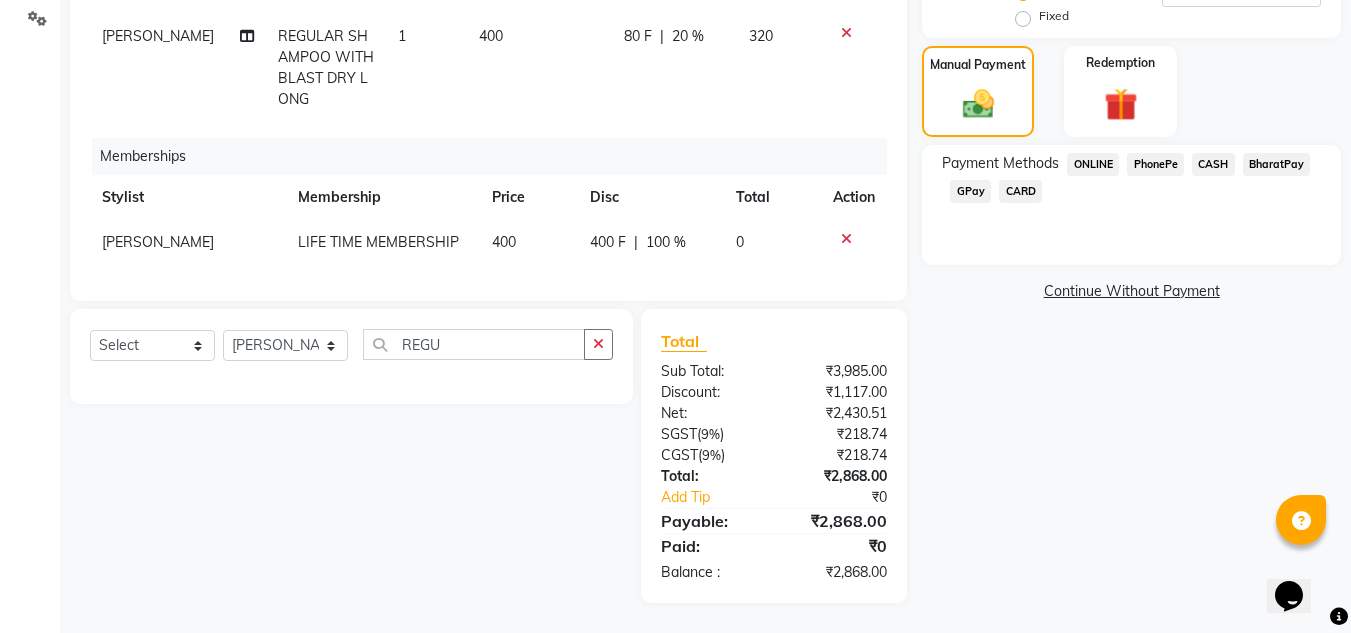 click on "CARD" 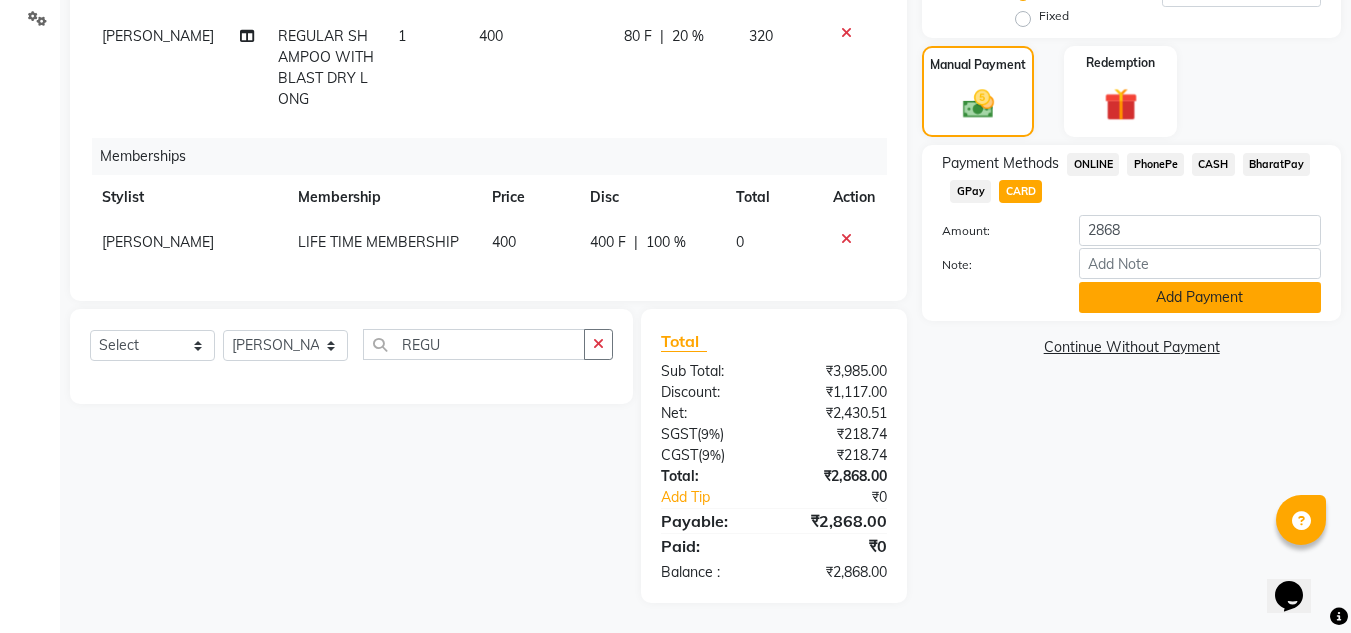 click on "Add Payment" 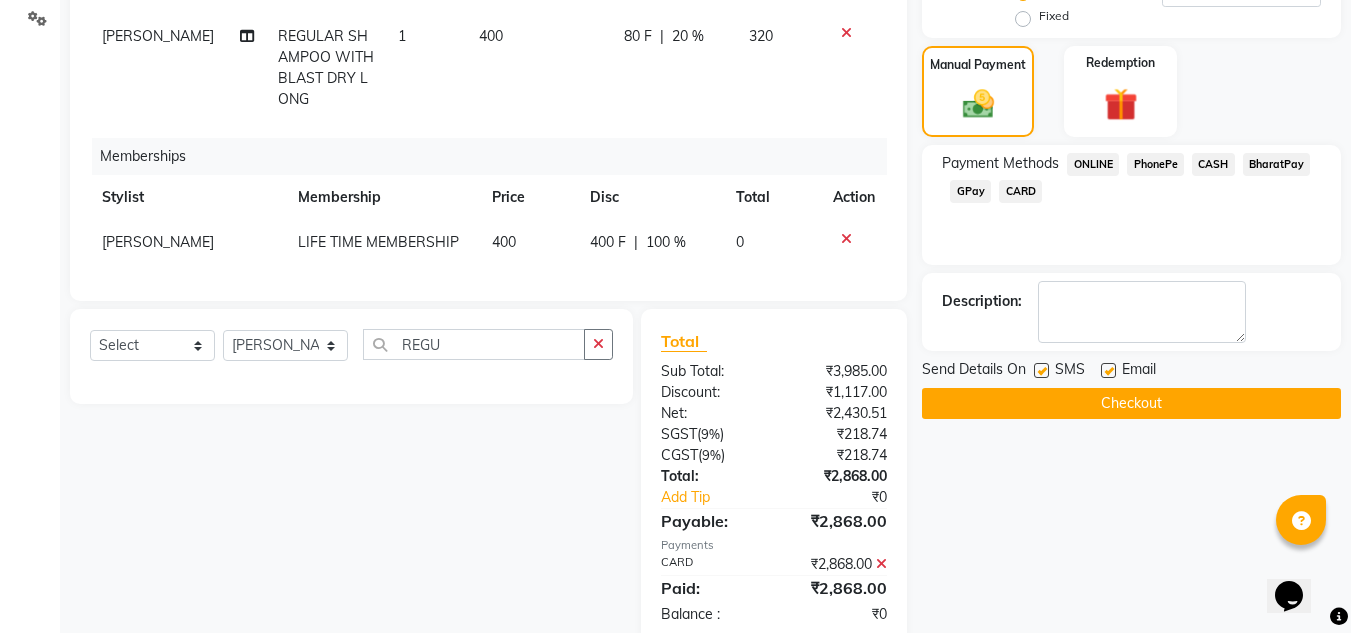 click on "Checkout" 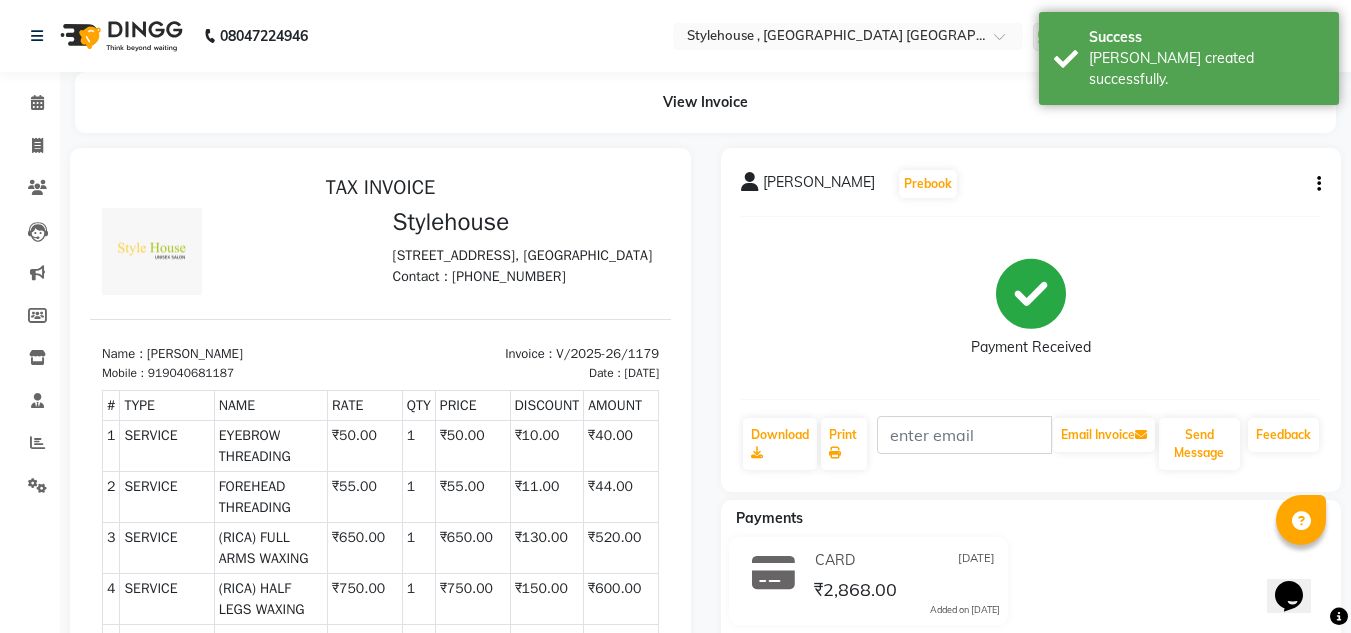 scroll, scrollTop: 0, scrollLeft: 0, axis: both 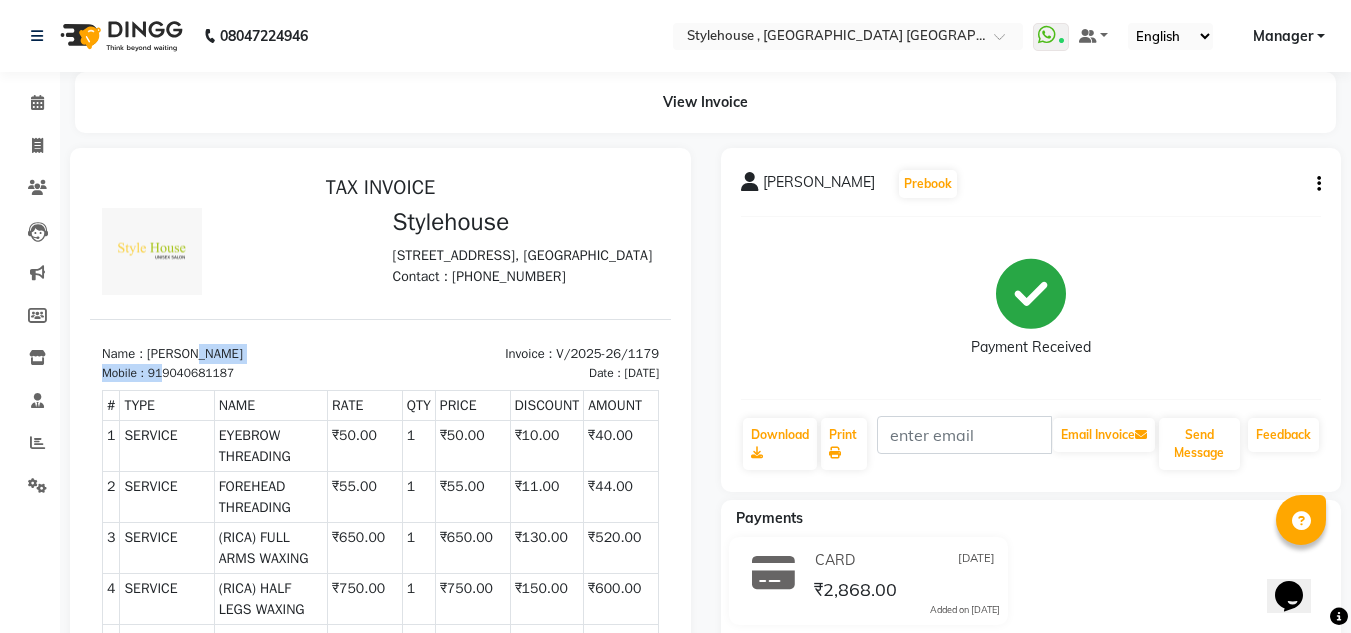 drag, startPoint x: 163, startPoint y: 406, endPoint x: 214, endPoint y: 392, distance: 52.886673 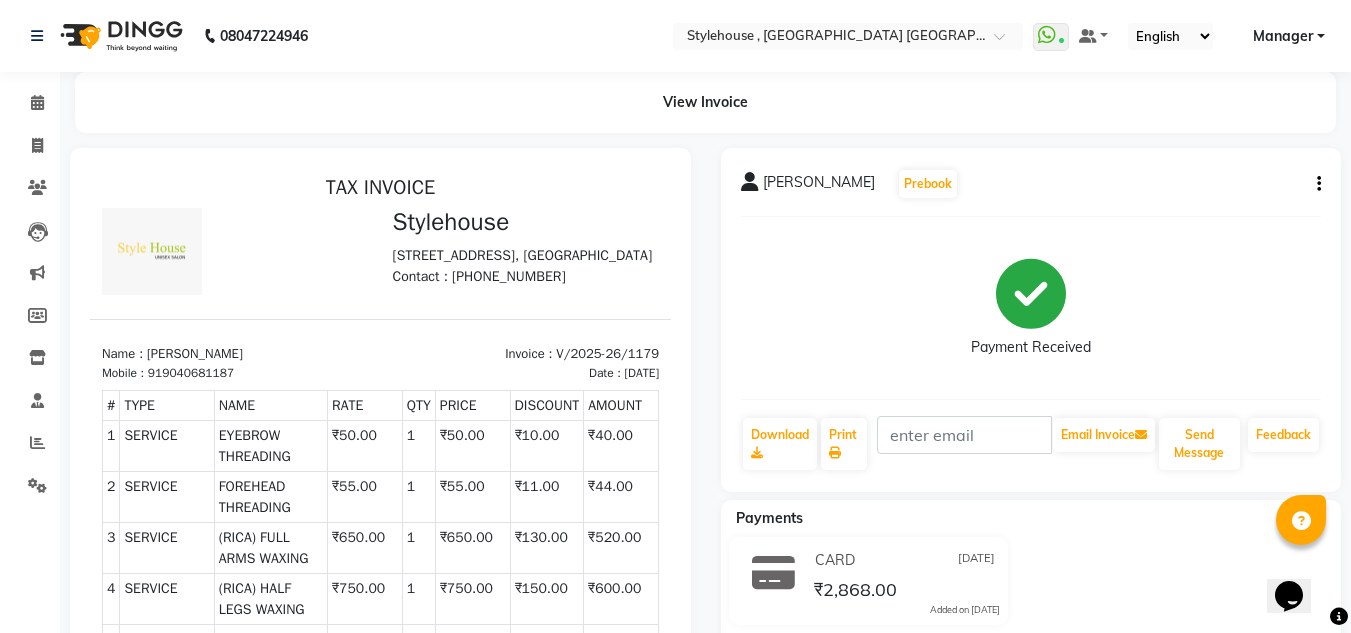 click on "Mobile :
919040681187" at bounding box center [235, 373] 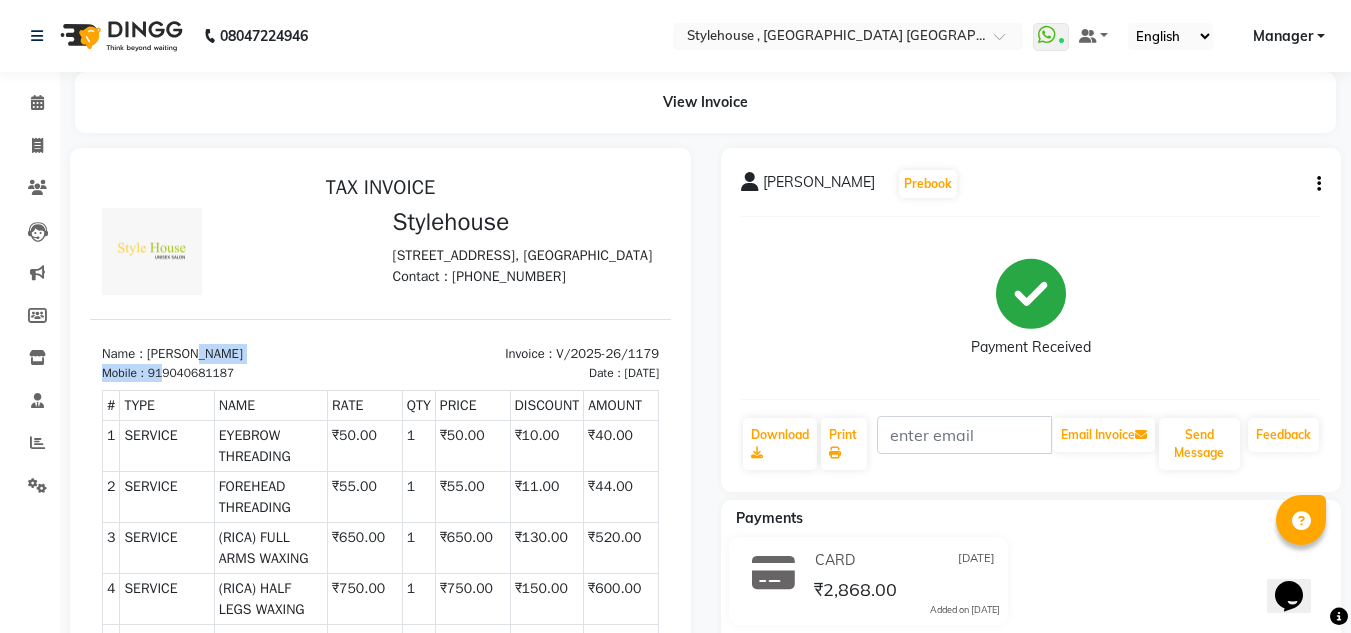 drag, startPoint x: 164, startPoint y: 406, endPoint x: 247, endPoint y: 395, distance: 83.725746 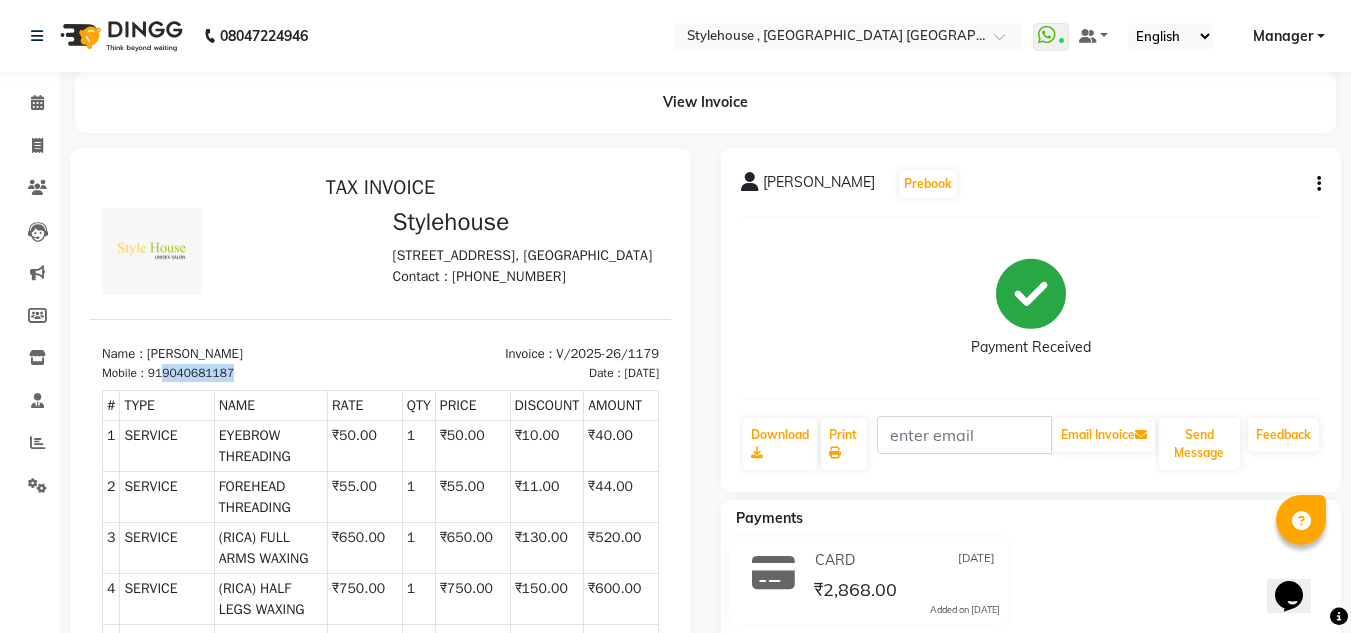 drag, startPoint x: 164, startPoint y: 408, endPoint x: 262, endPoint y: 398, distance: 98.50888 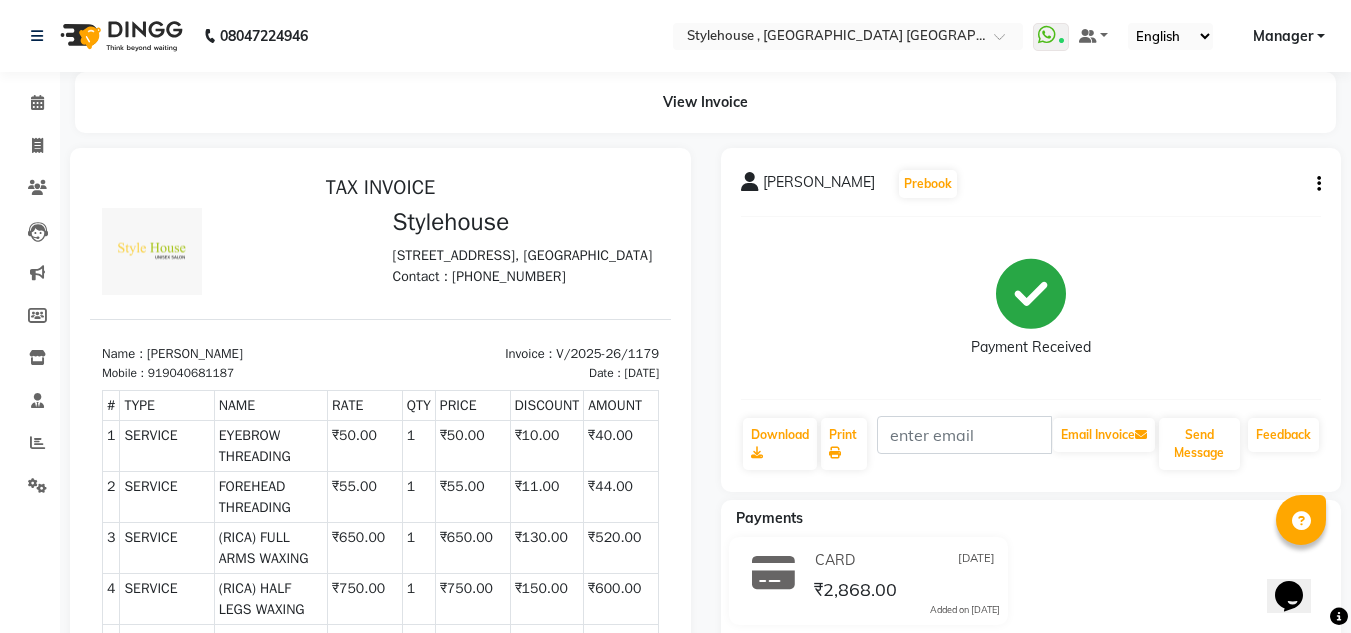 click on "Name  : SAKSHI" at bounding box center [235, 354] 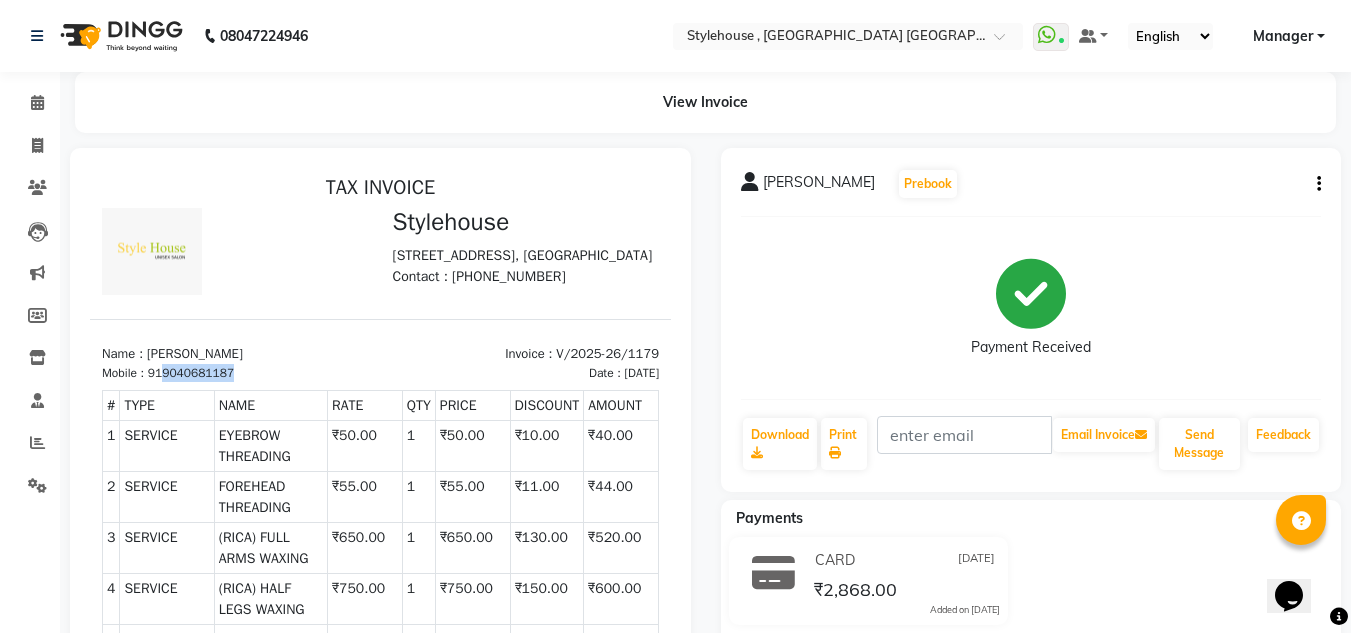 drag, startPoint x: 165, startPoint y: 407, endPoint x: 295, endPoint y: 406, distance: 130.00385 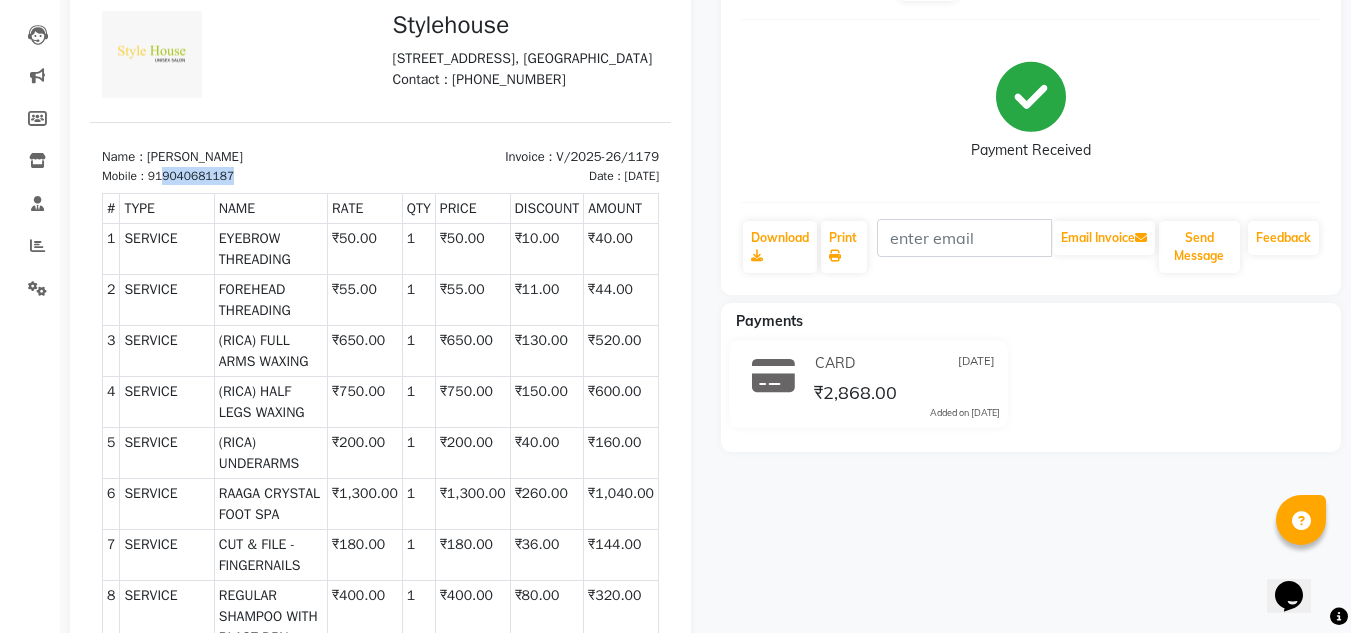 scroll, scrollTop: 0, scrollLeft: 0, axis: both 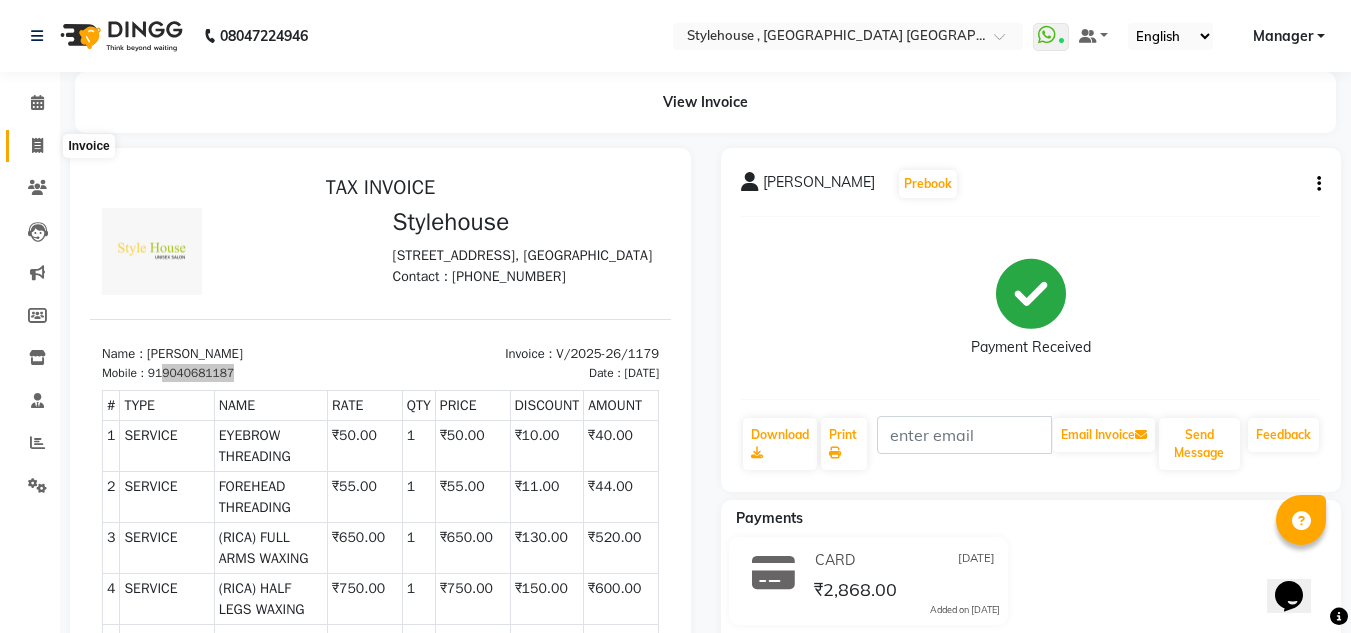 click 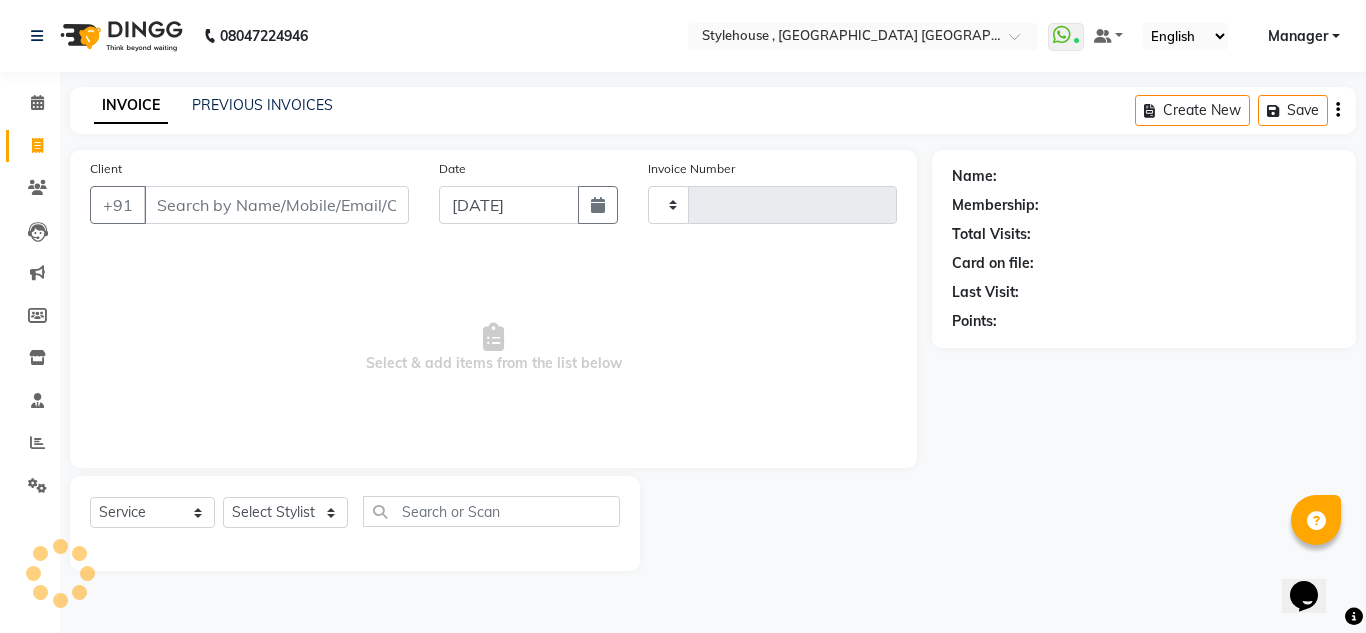 type on "1180" 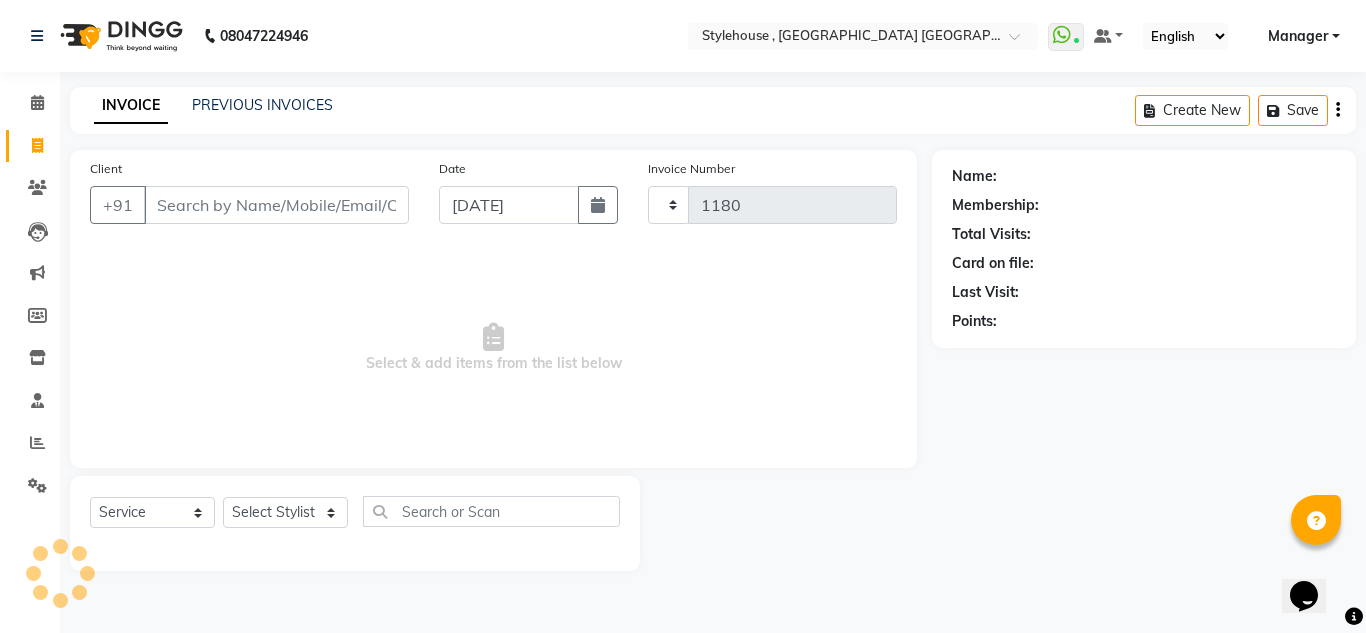 select on "7793" 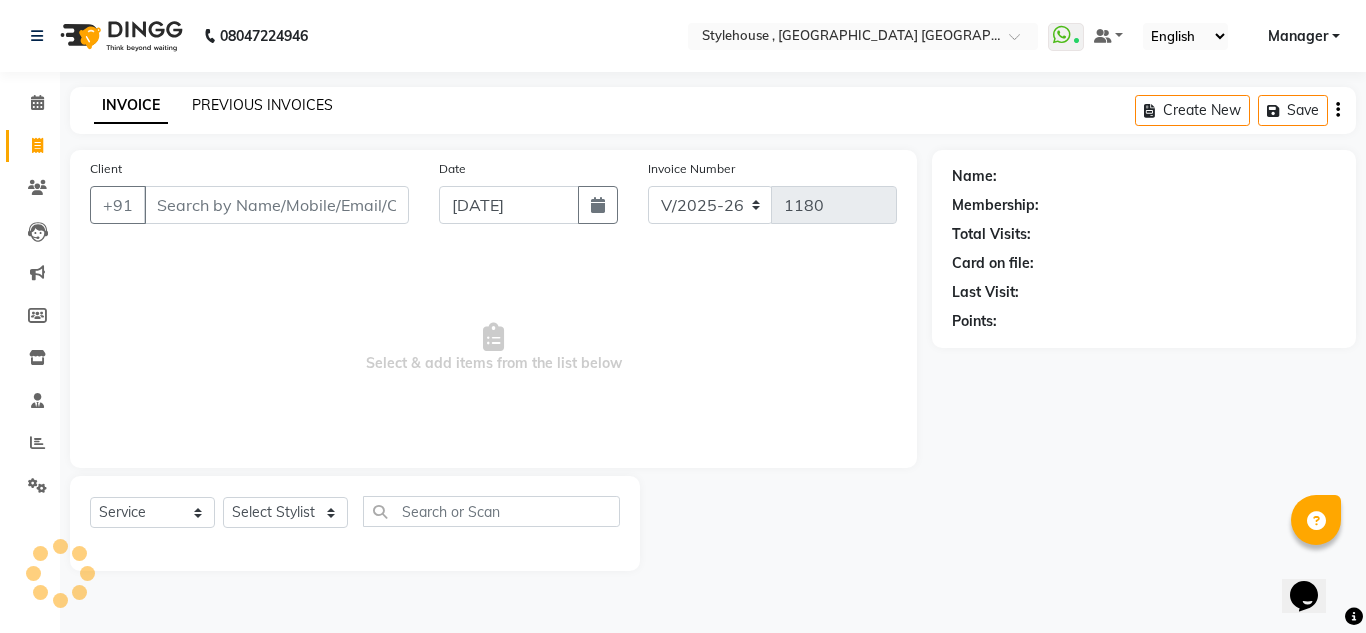 click on "PREVIOUS INVOICES" 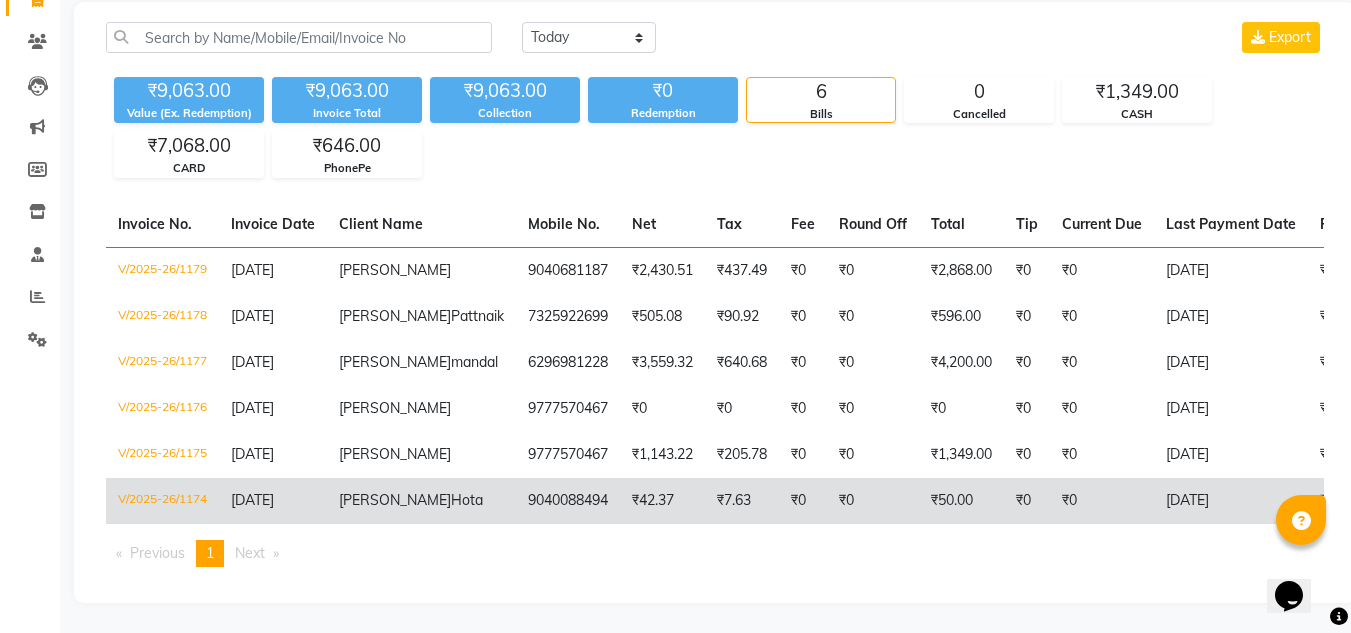 scroll, scrollTop: 200, scrollLeft: 0, axis: vertical 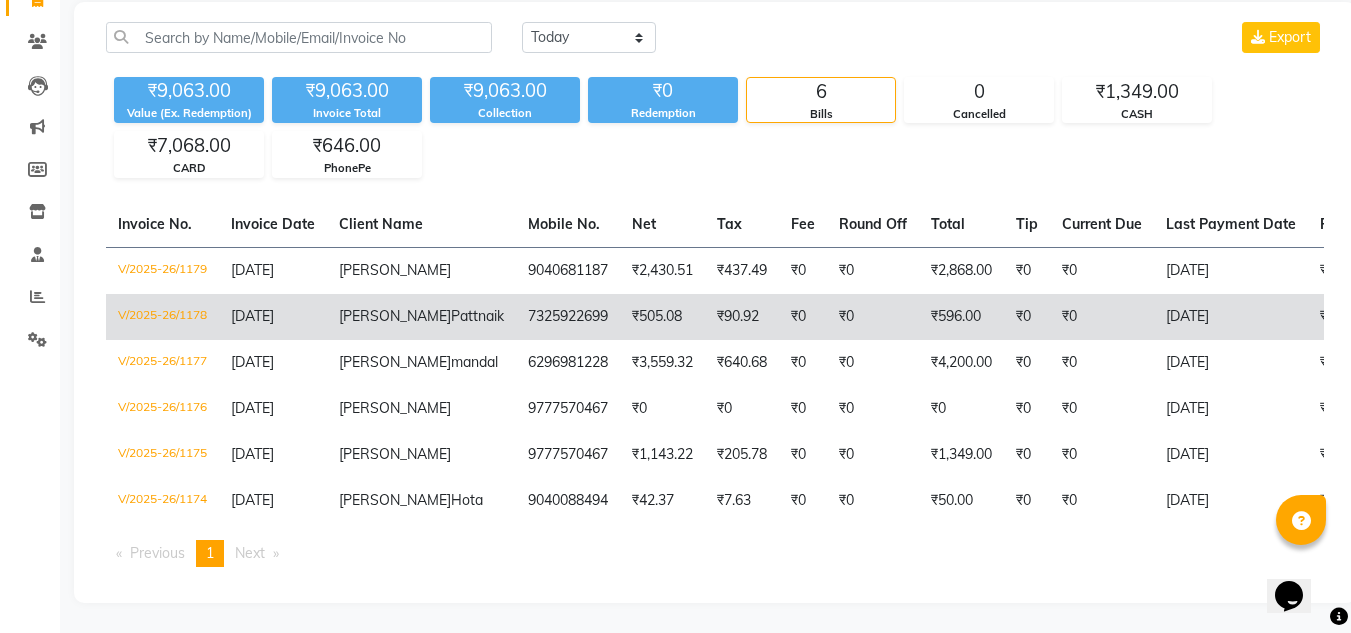 click on "Subhashree" 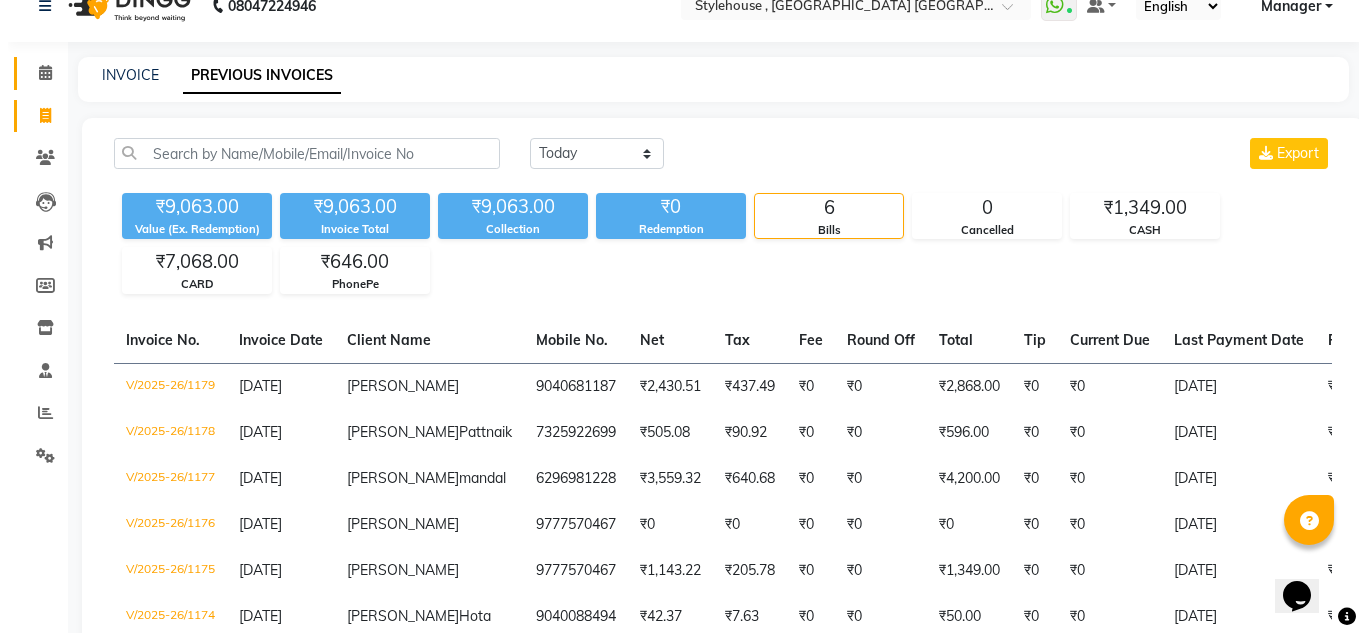 scroll, scrollTop: 0, scrollLeft: 0, axis: both 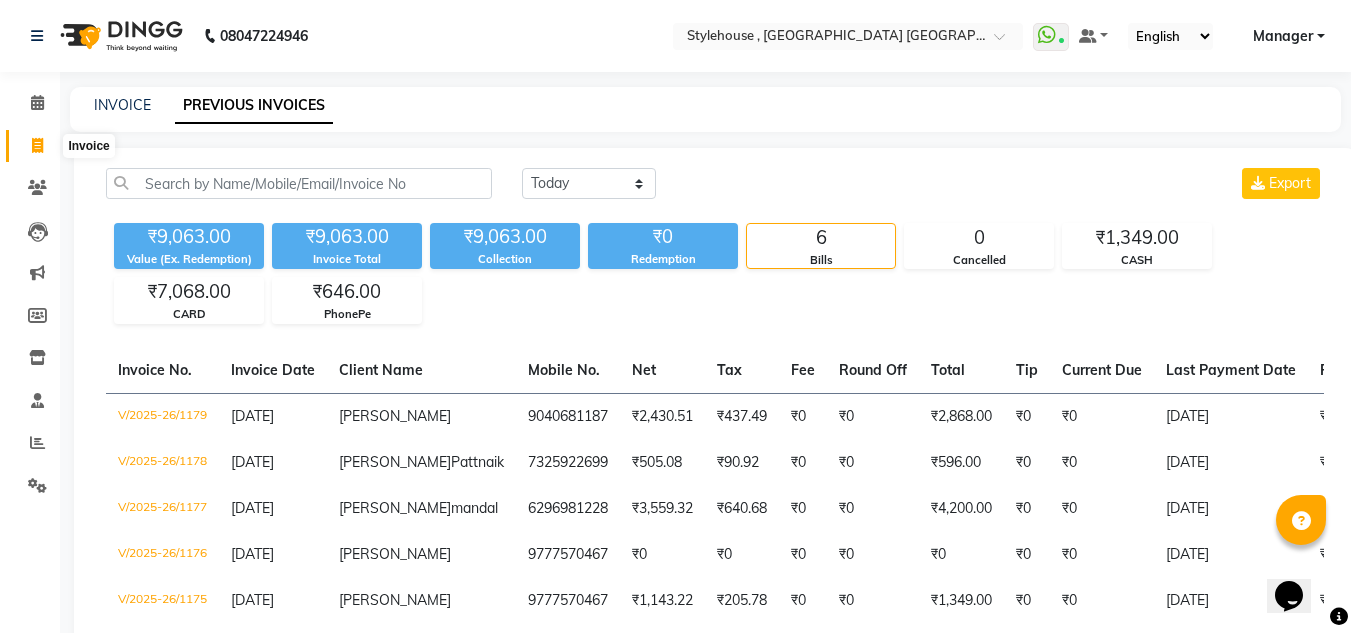 click 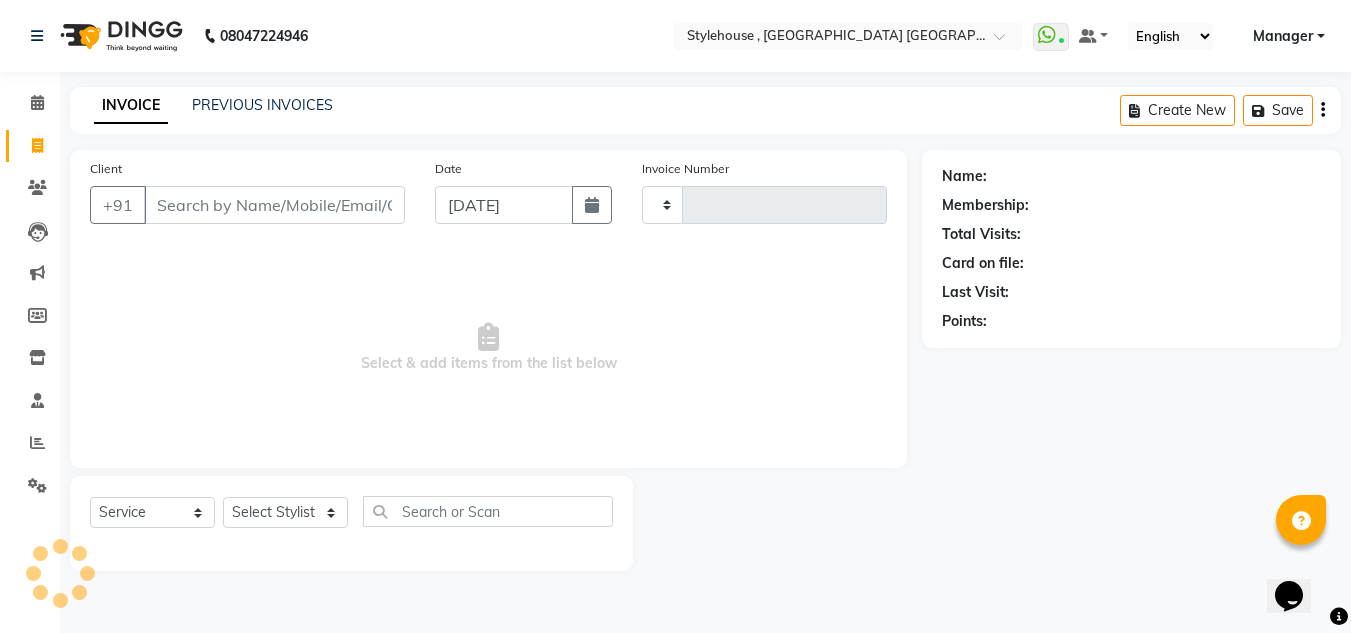 click 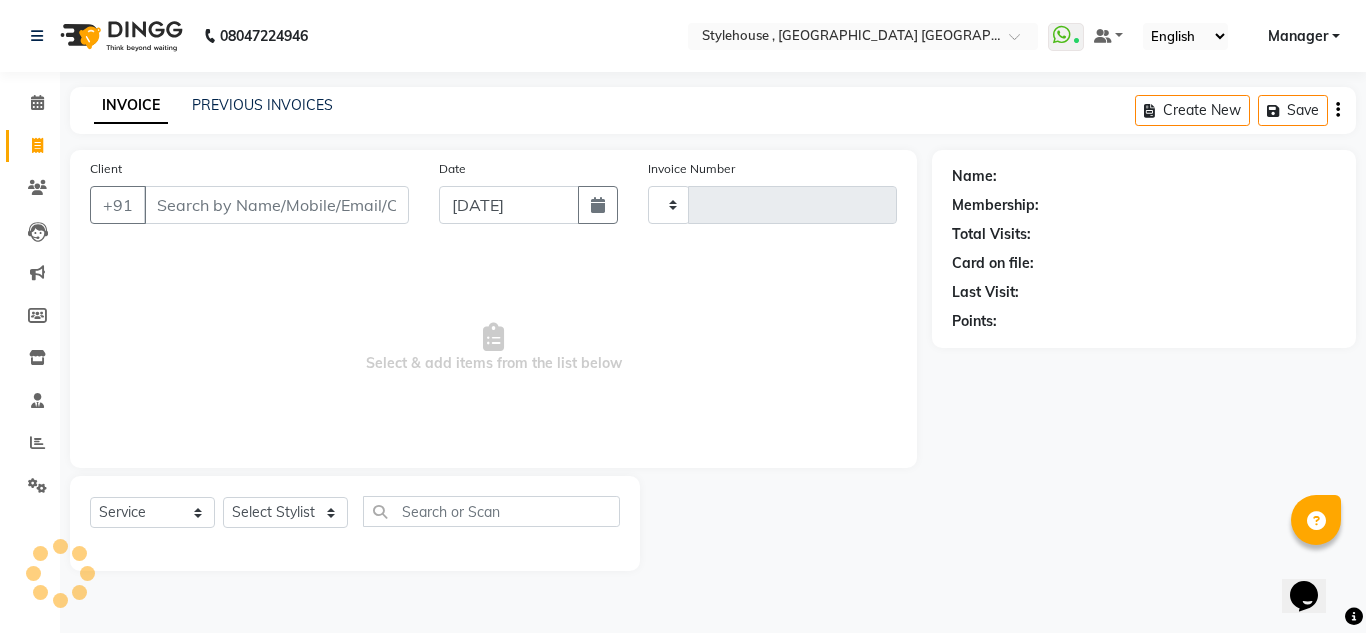 type on "1180" 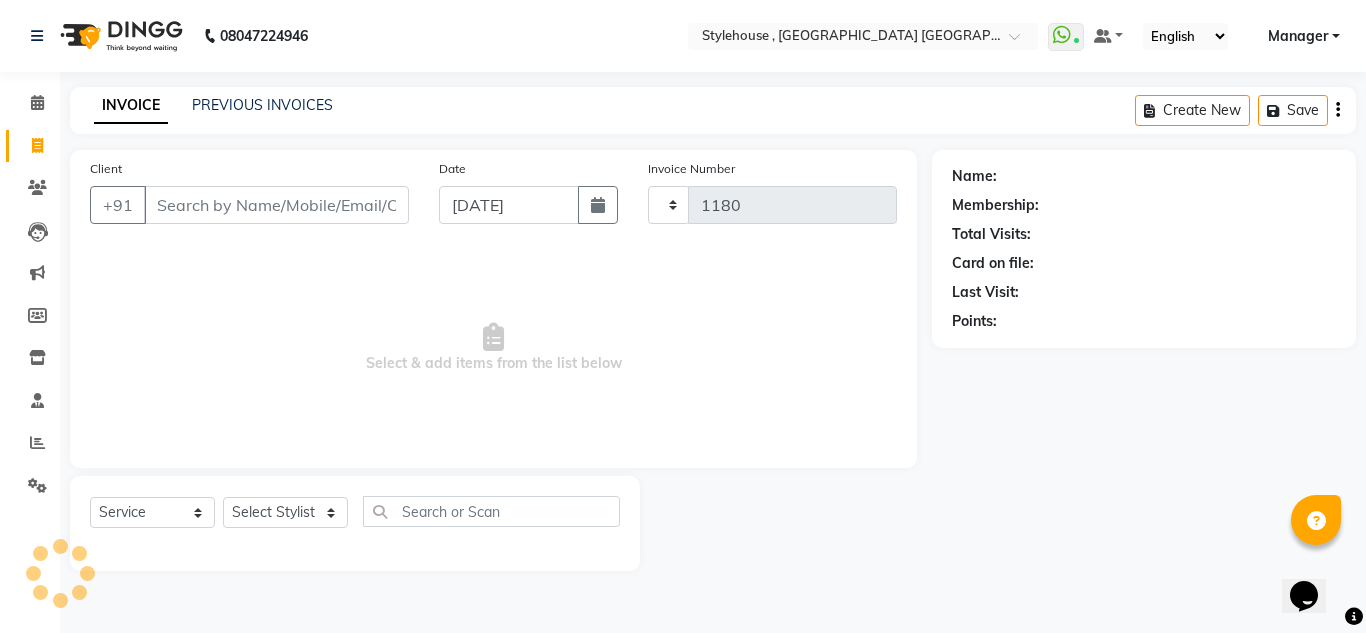 select on "7793" 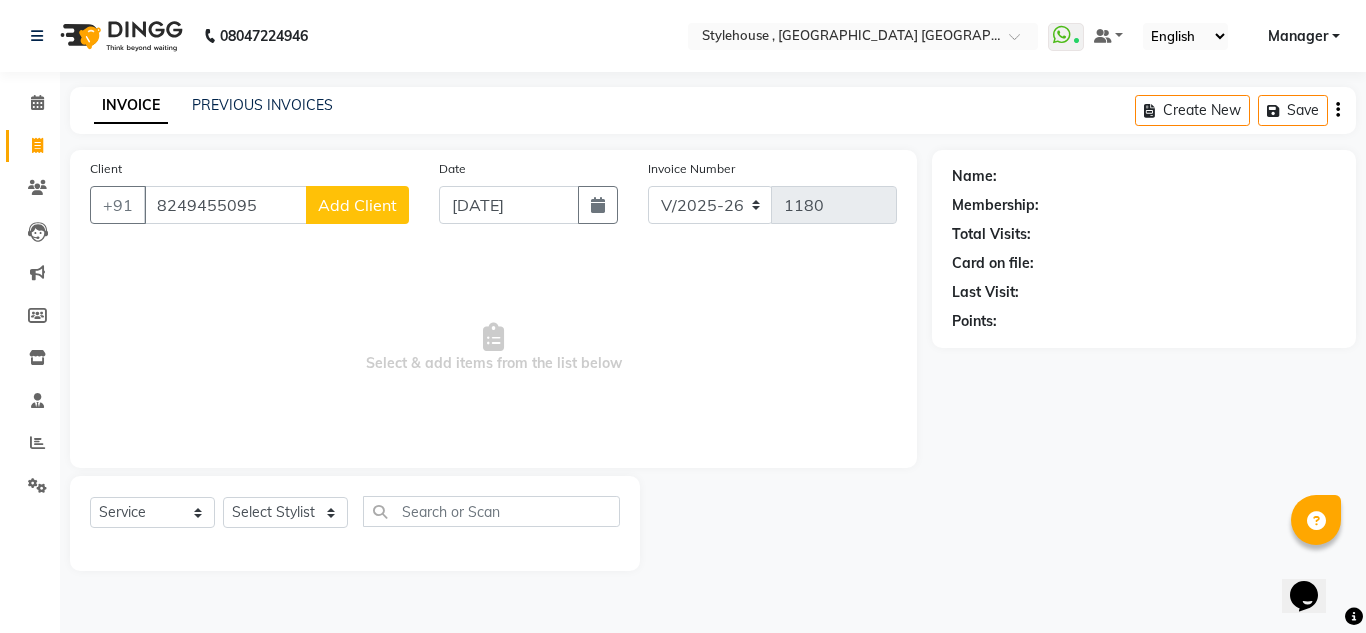 type on "8249455095" 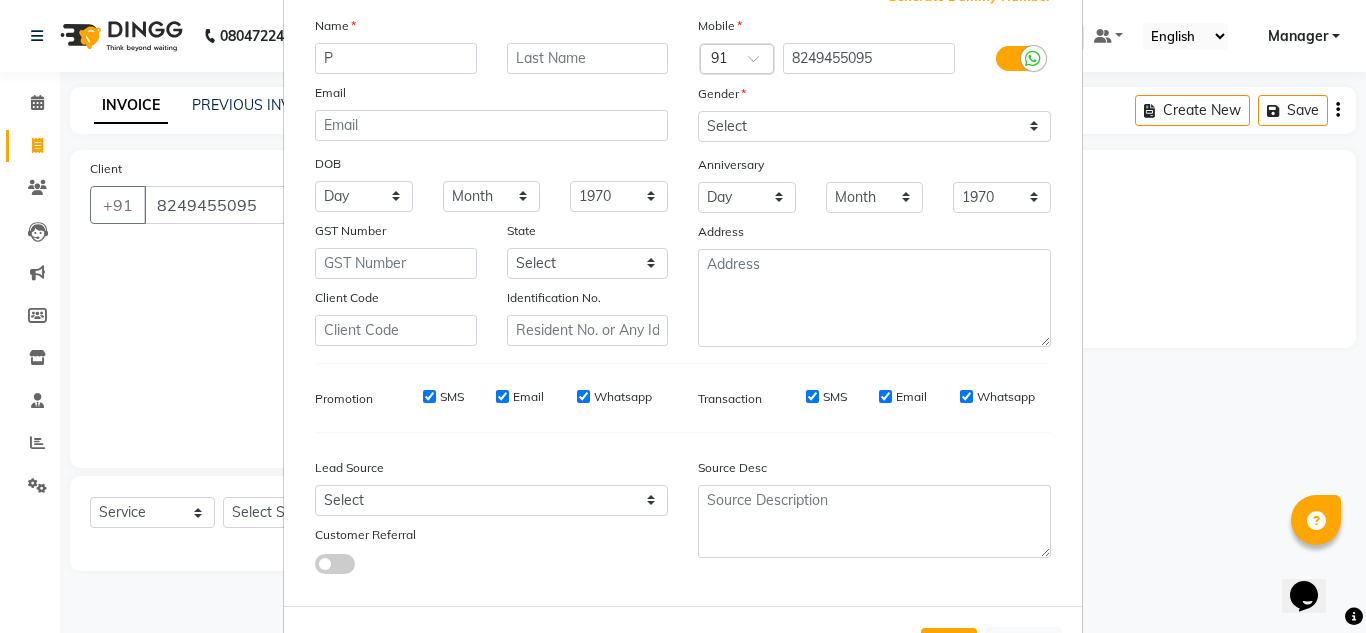 scroll, scrollTop: 100, scrollLeft: 0, axis: vertical 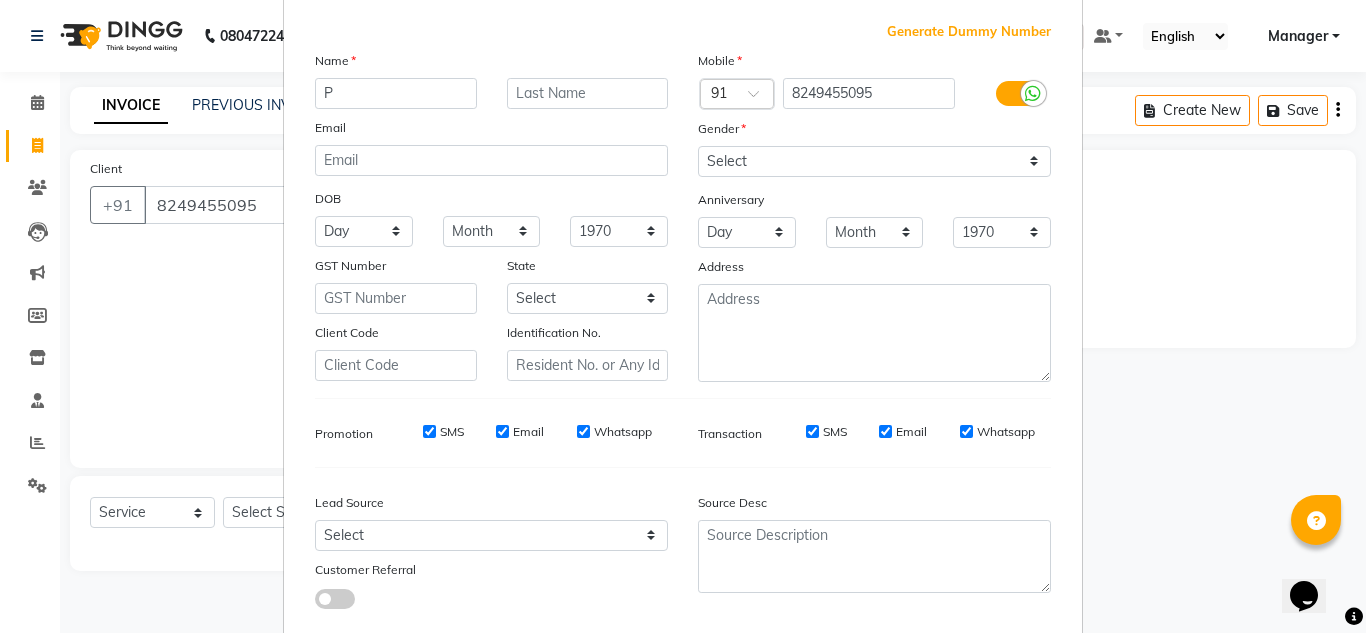 type on "P" 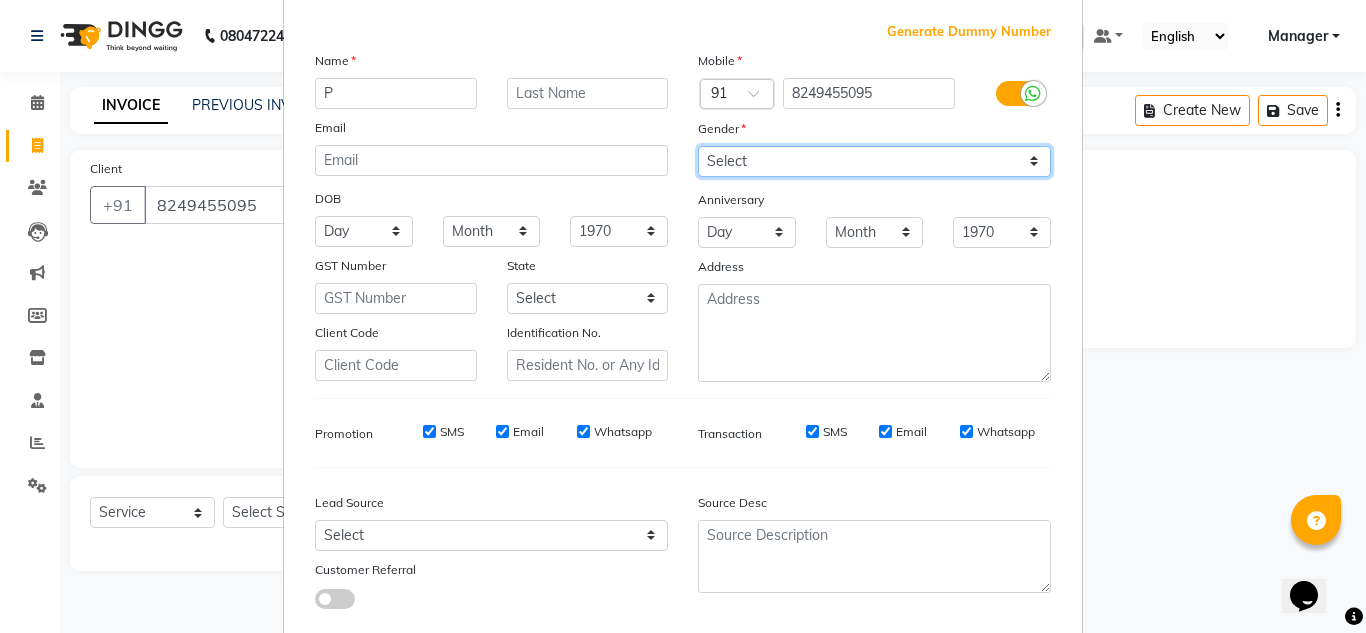 click on "Select Male Female Other Prefer Not To Say" at bounding box center (874, 161) 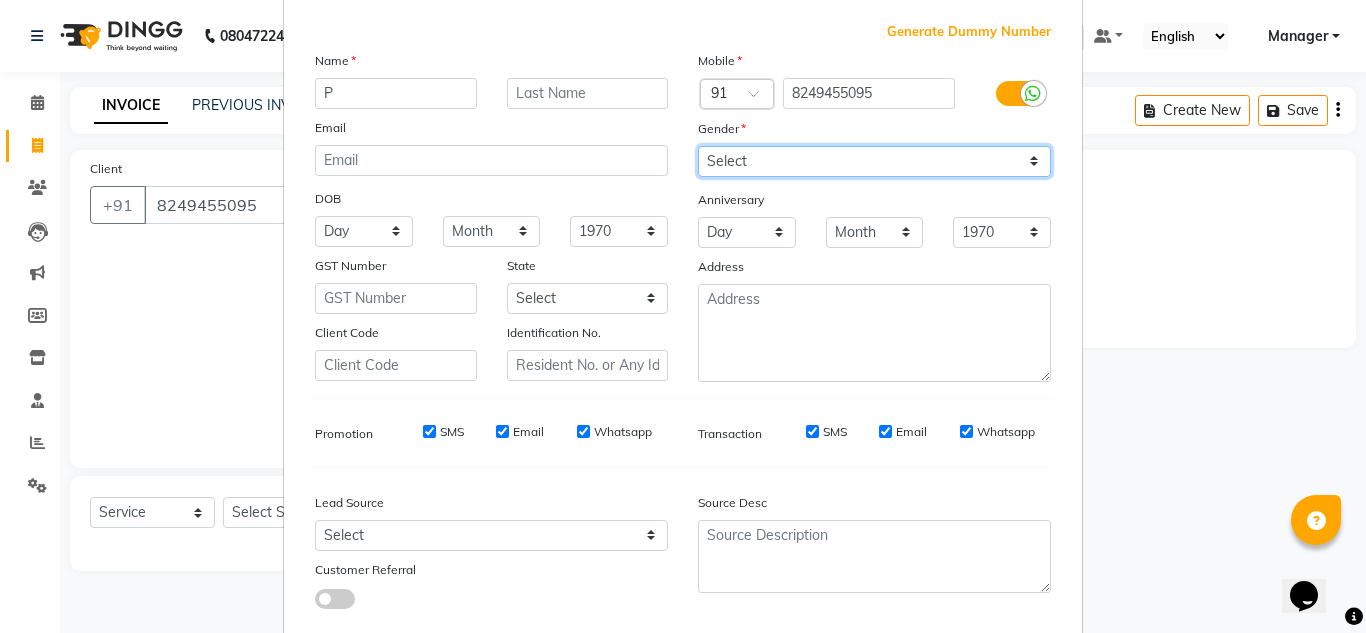 select on "female" 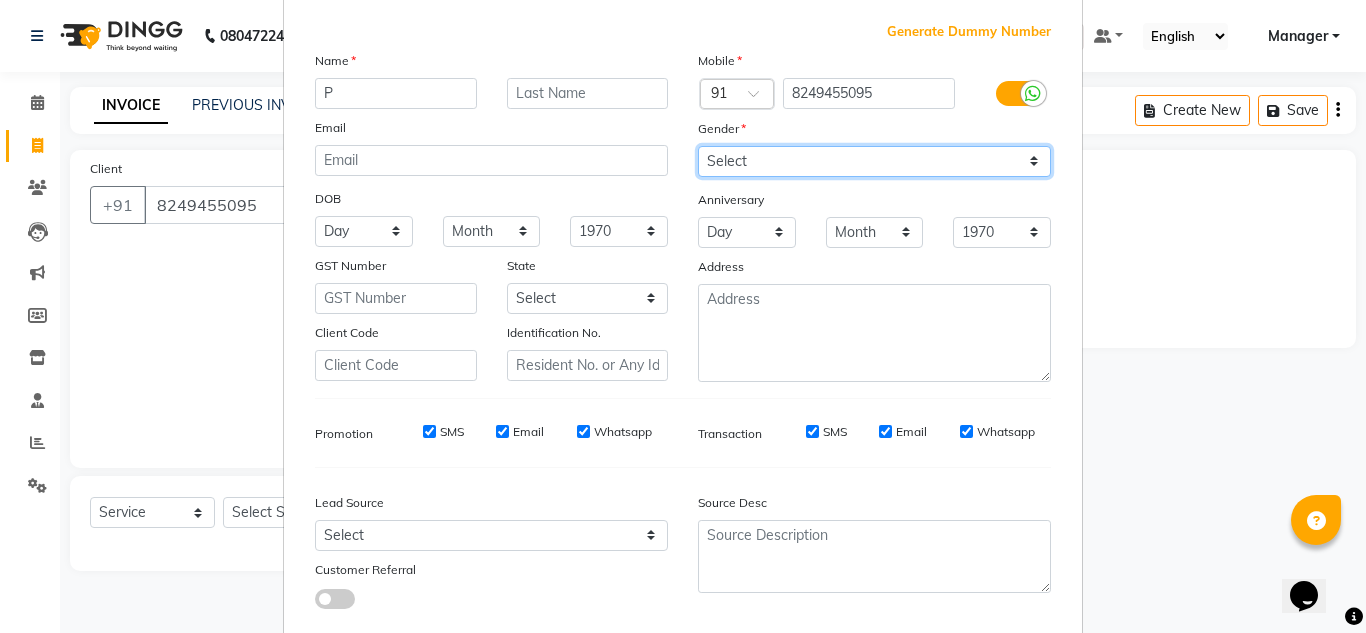 click on "Select Male Female Other Prefer Not To Say" at bounding box center (874, 161) 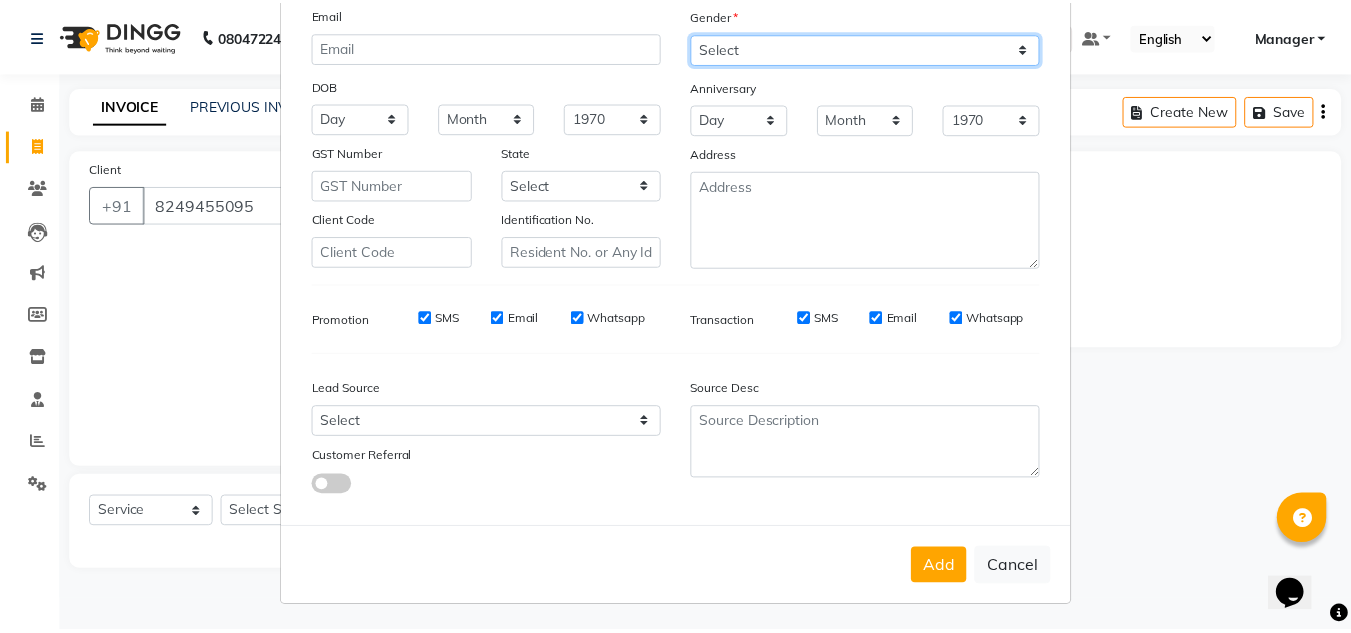 scroll, scrollTop: 216, scrollLeft: 0, axis: vertical 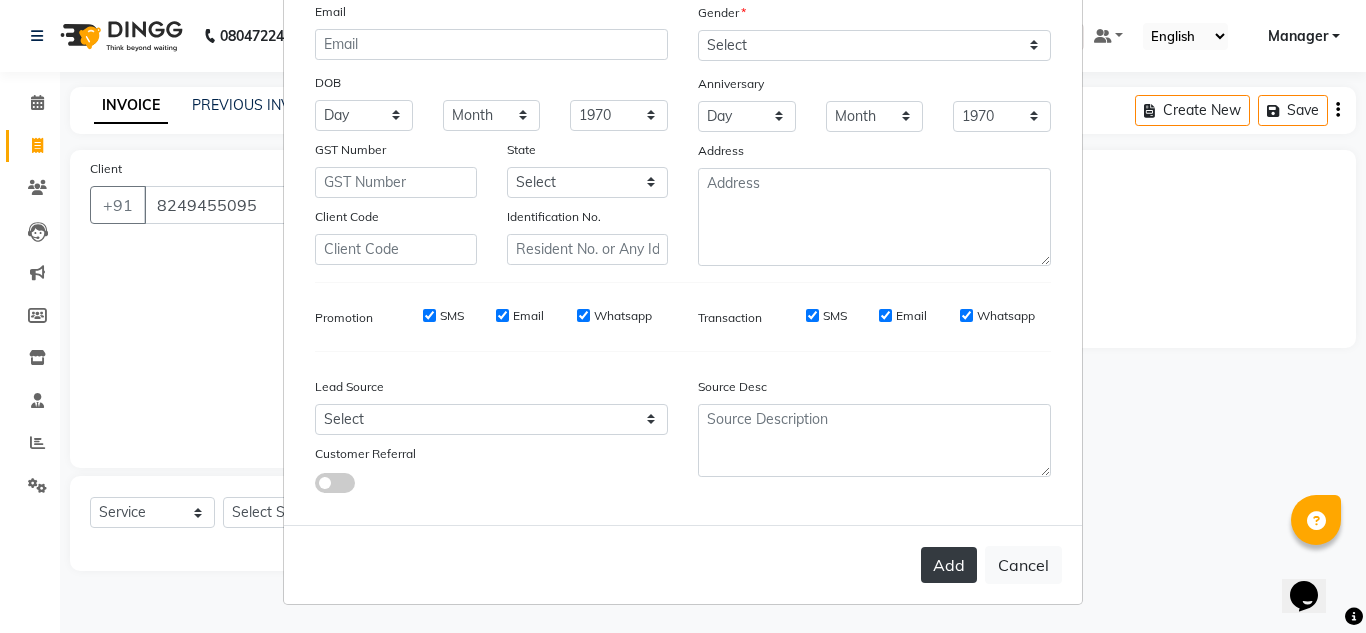 click on "Add" at bounding box center [949, 565] 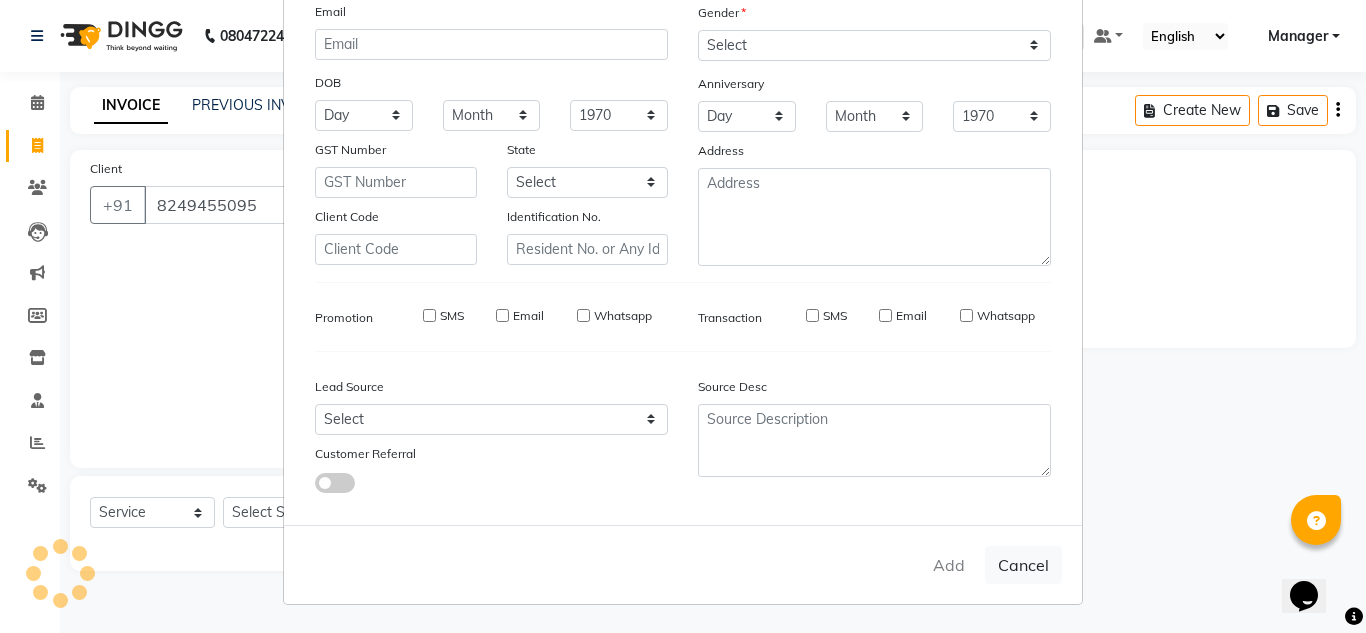 type 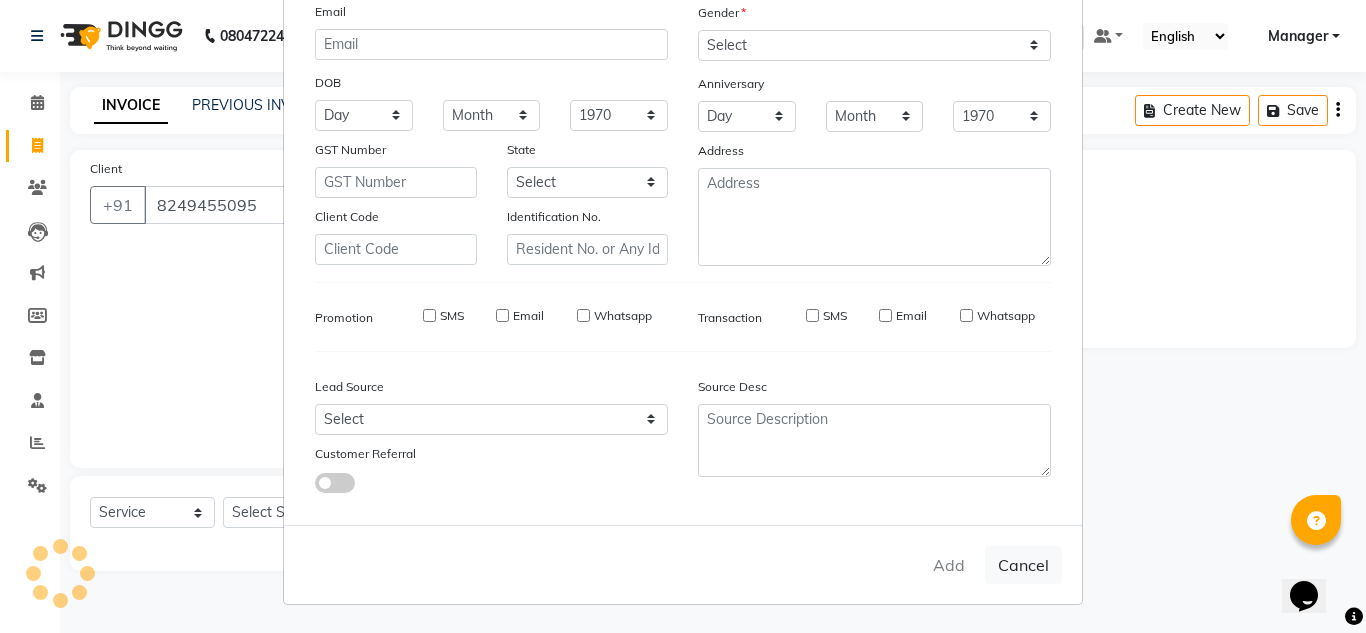 select 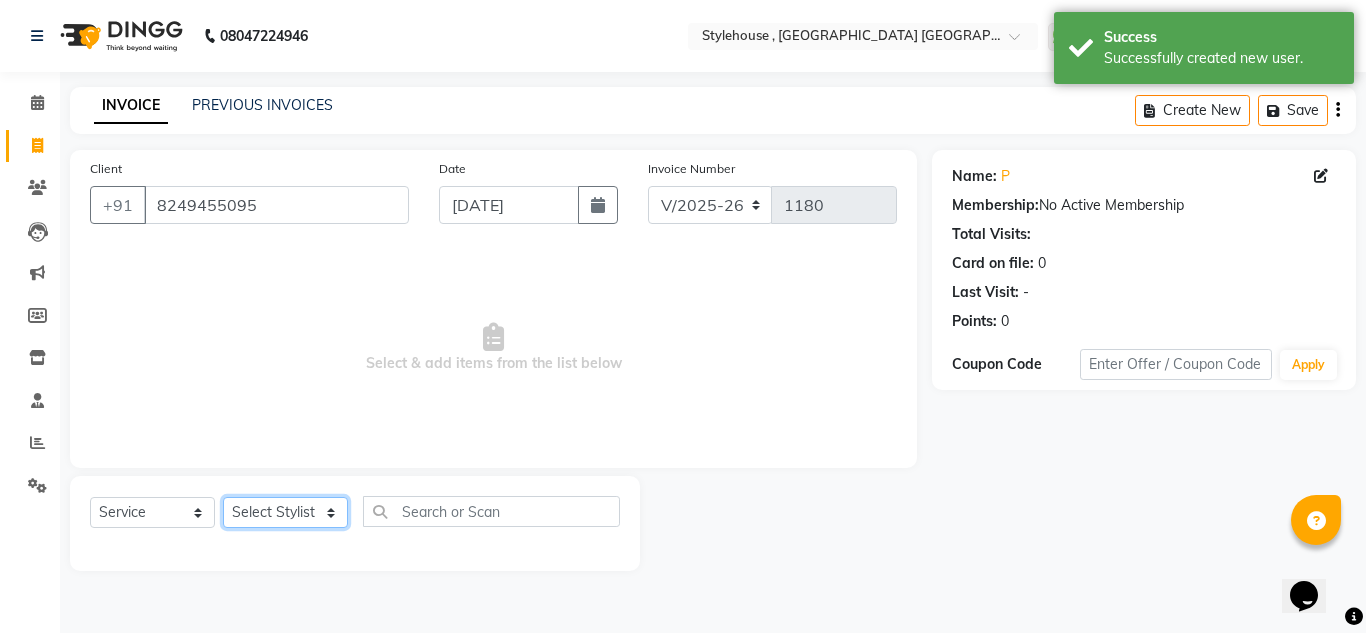 click on "Select Stylist ANIL BARIK ANIRUDH SAHOO JYOTIRANJAN BARIK KANHA LAXMI PRIYA Manager Manisha MANJIT BARIK PRADEEP BARIK PRIYANKA NANDA PUJA ROUT RUMA SAGARIKA SAHOO SALMAN SAMEER BARIK SAROJ SITHA" 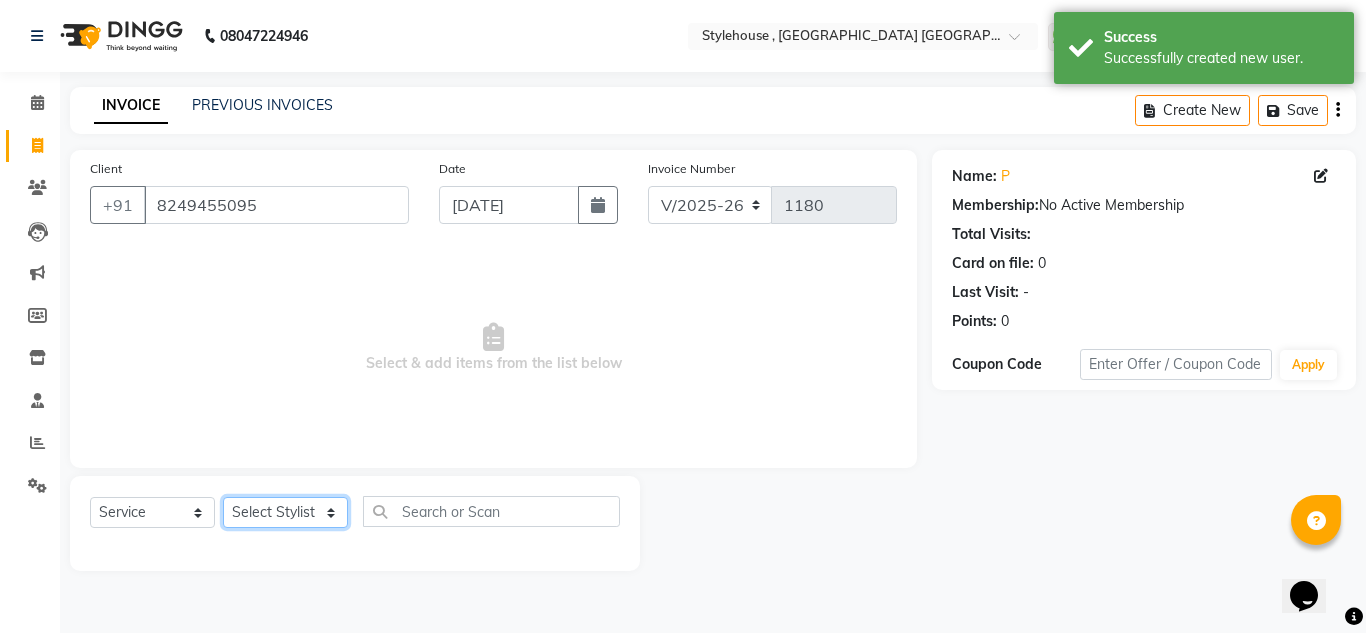 click on "Select Stylist ANIL BARIK ANIRUDH SAHOO JYOTIRANJAN BARIK KANHA LAXMI PRIYA Manager Manisha MANJIT BARIK PRADEEP BARIK PRIYANKA NANDA PUJA ROUT RUMA SAGARIKA SAHOO SALMAN SAMEER BARIK SAROJ SITHA" 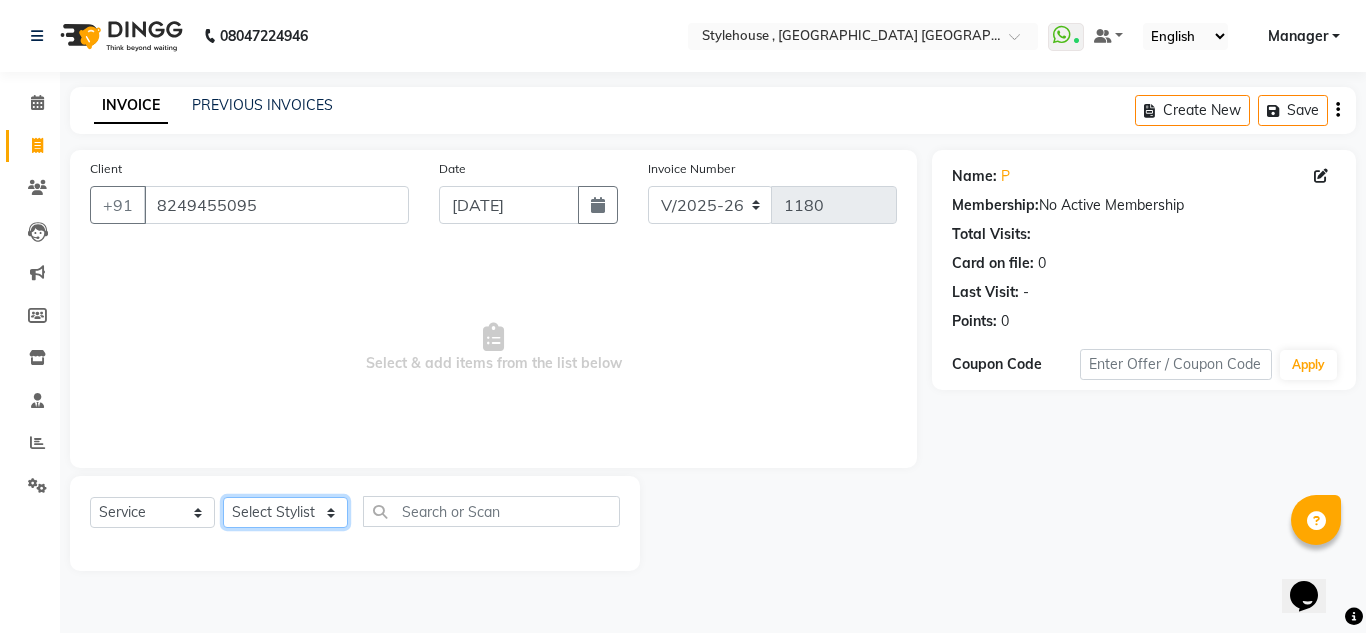 select on "69895" 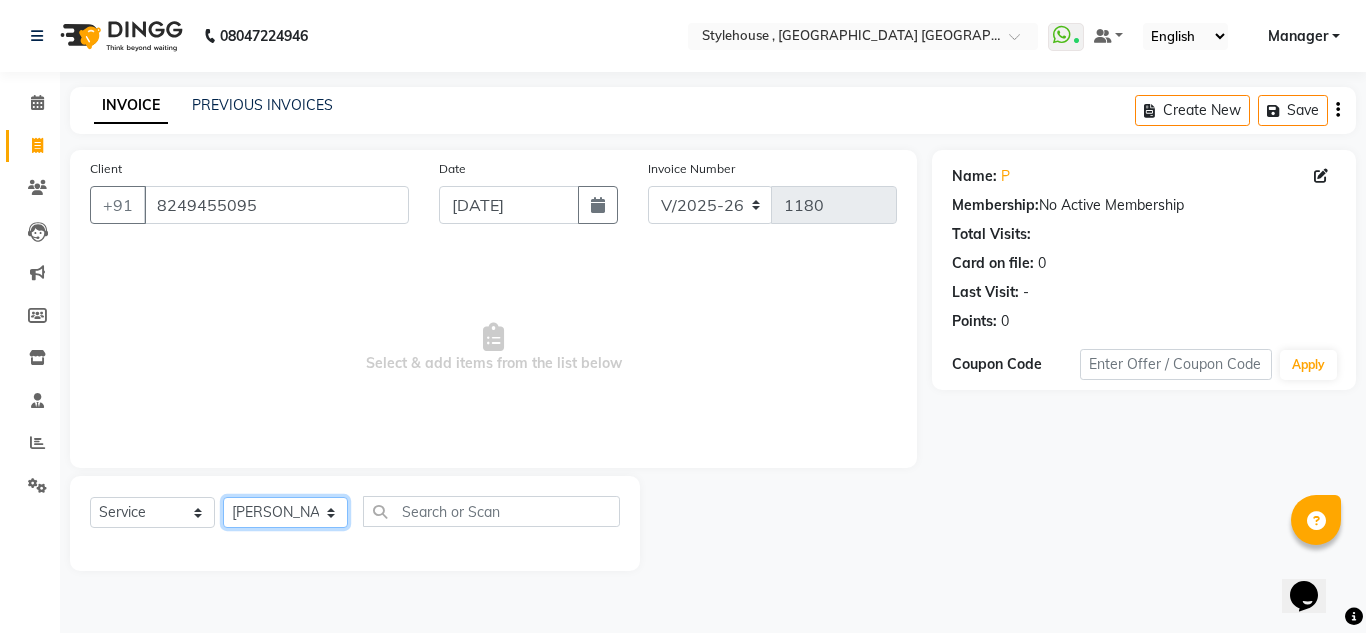 click on "Select Stylist ANIL BARIK ANIRUDH SAHOO JYOTIRANJAN BARIK KANHA LAXMI PRIYA Manager Manisha MANJIT BARIK PRADEEP BARIK PRIYANKA NANDA PUJA ROUT RUMA SAGARIKA SAHOO SALMAN SAMEER BARIK SAROJ SITHA" 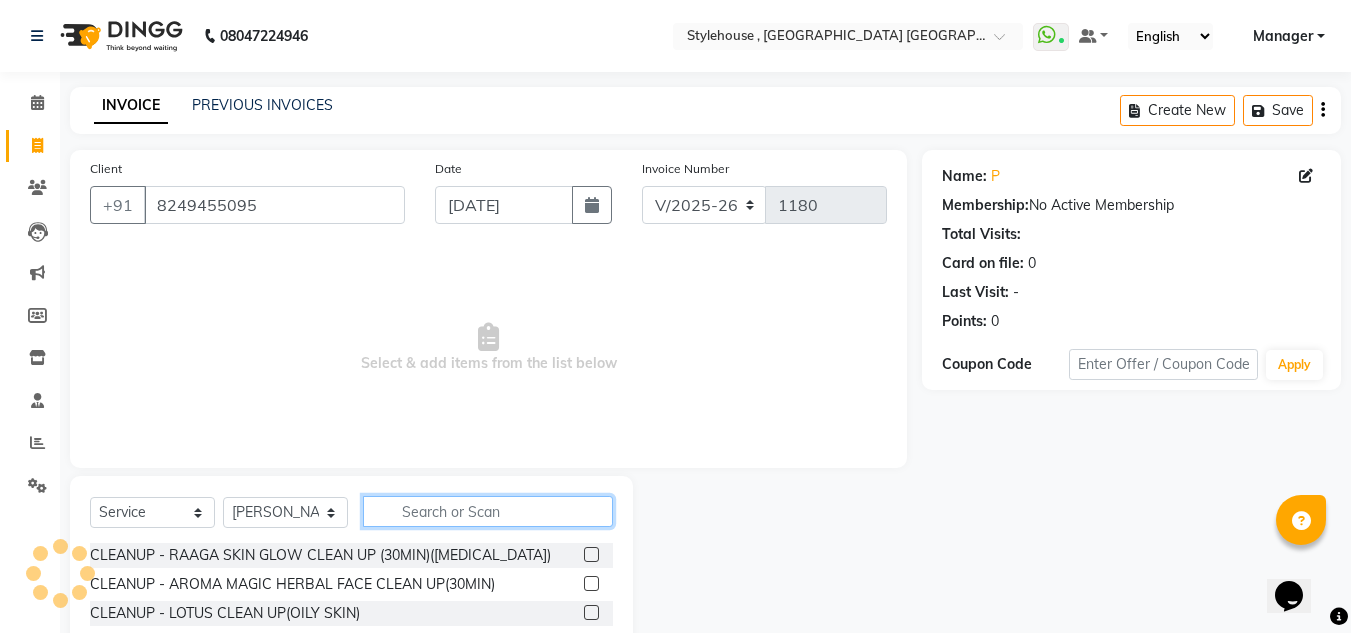 click 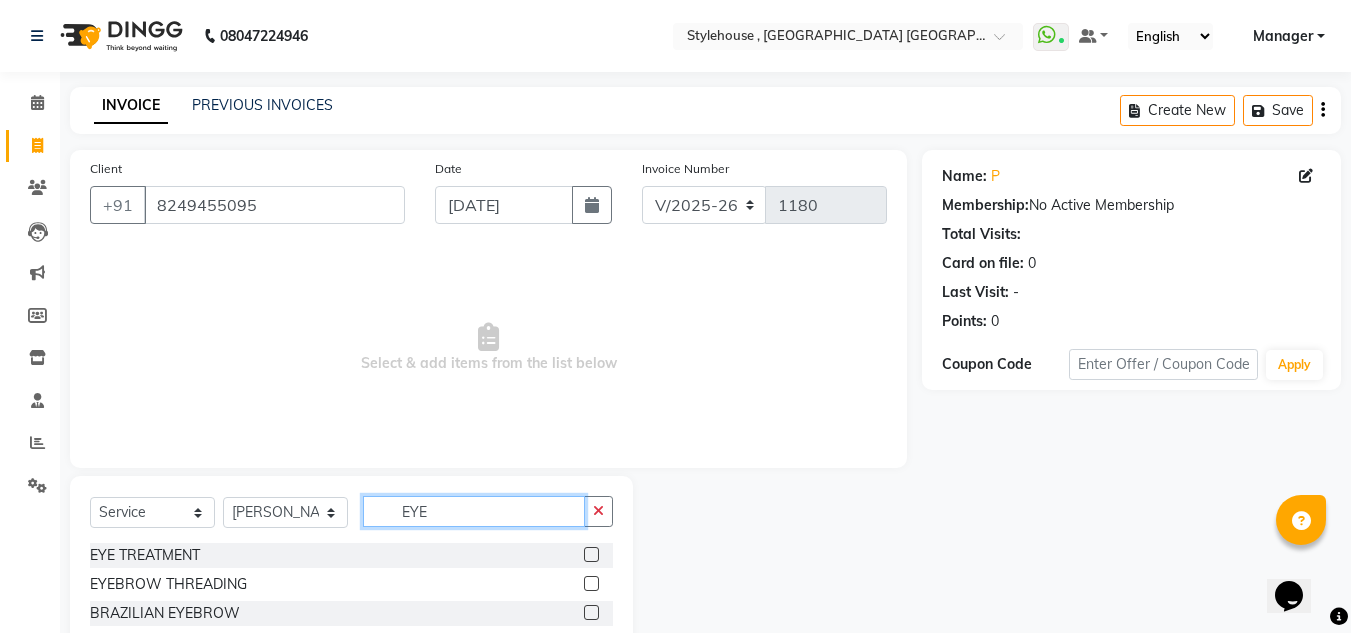 type on "EYE" 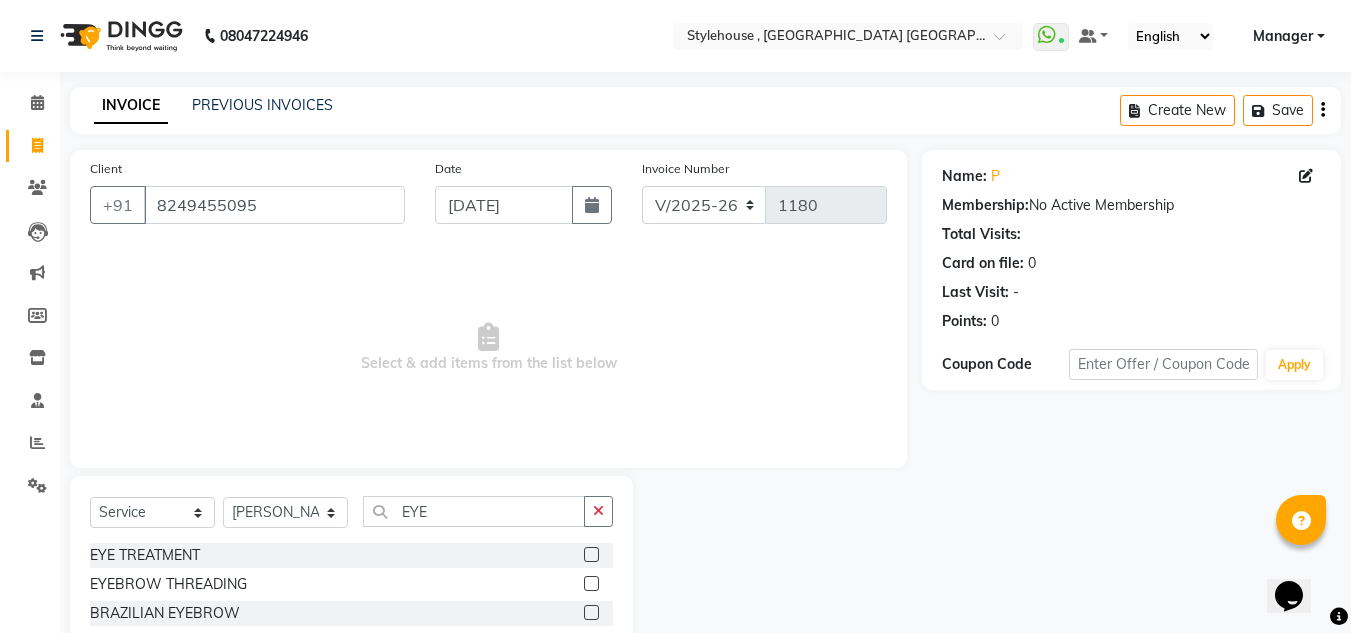 click 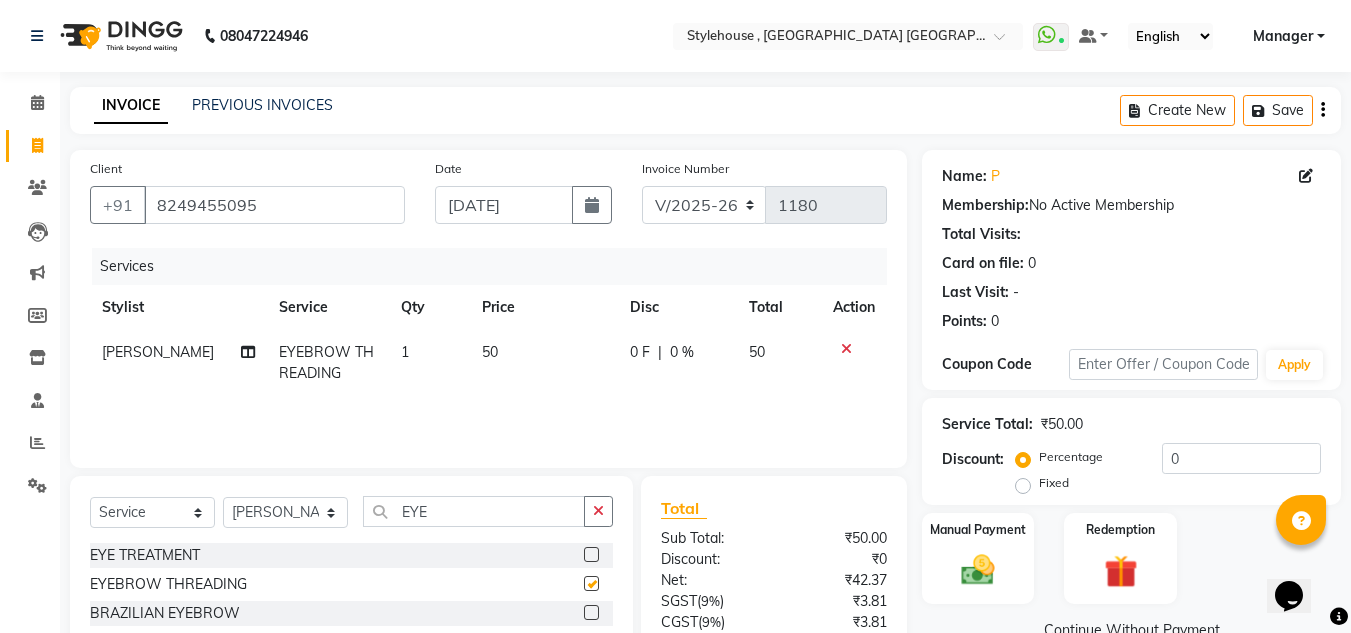 checkbox on "false" 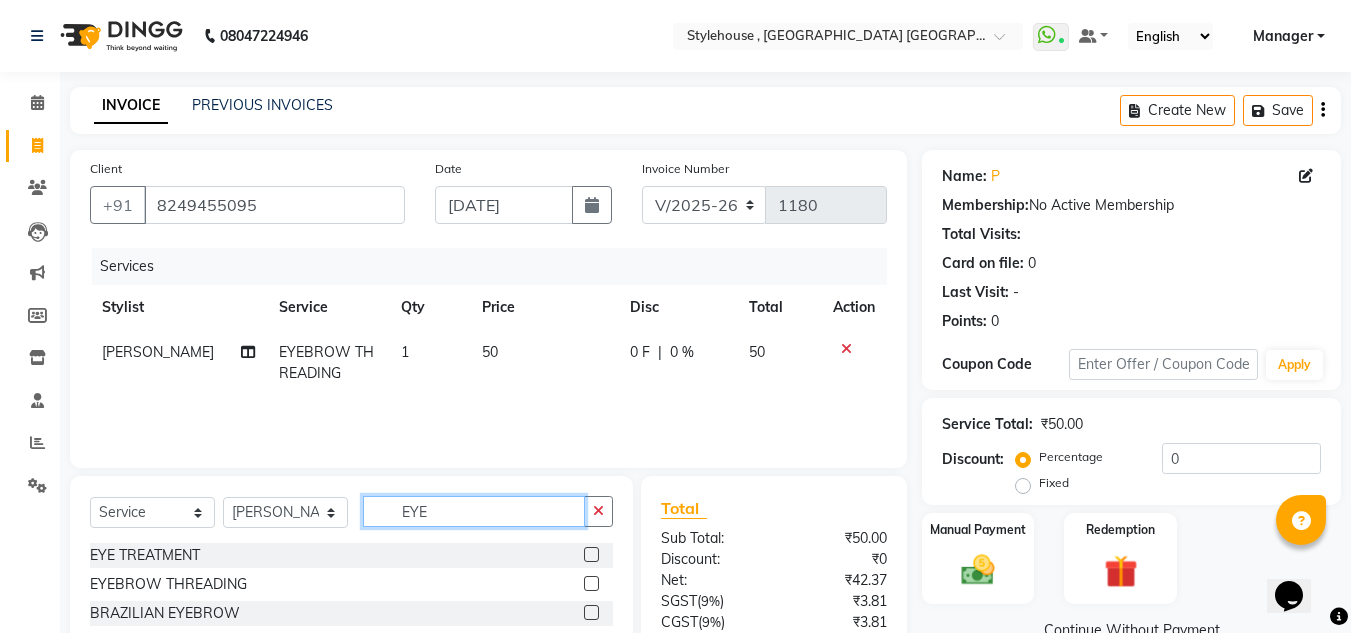 click on "EYE" 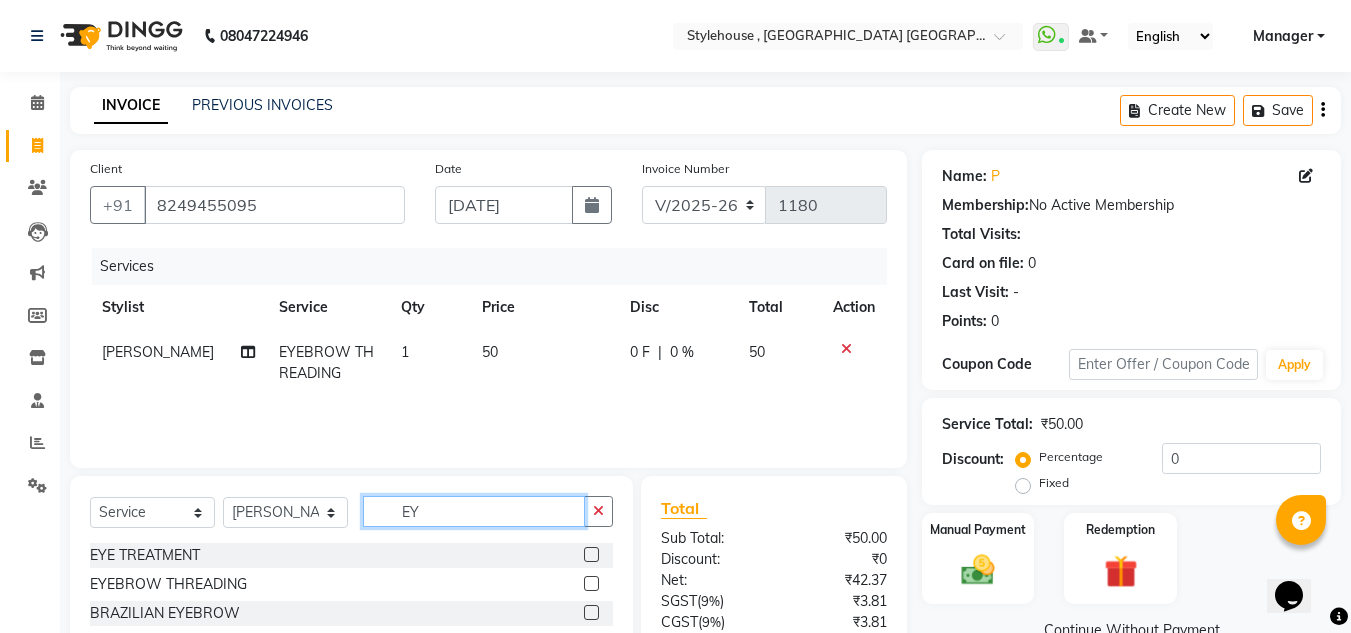 type on "E" 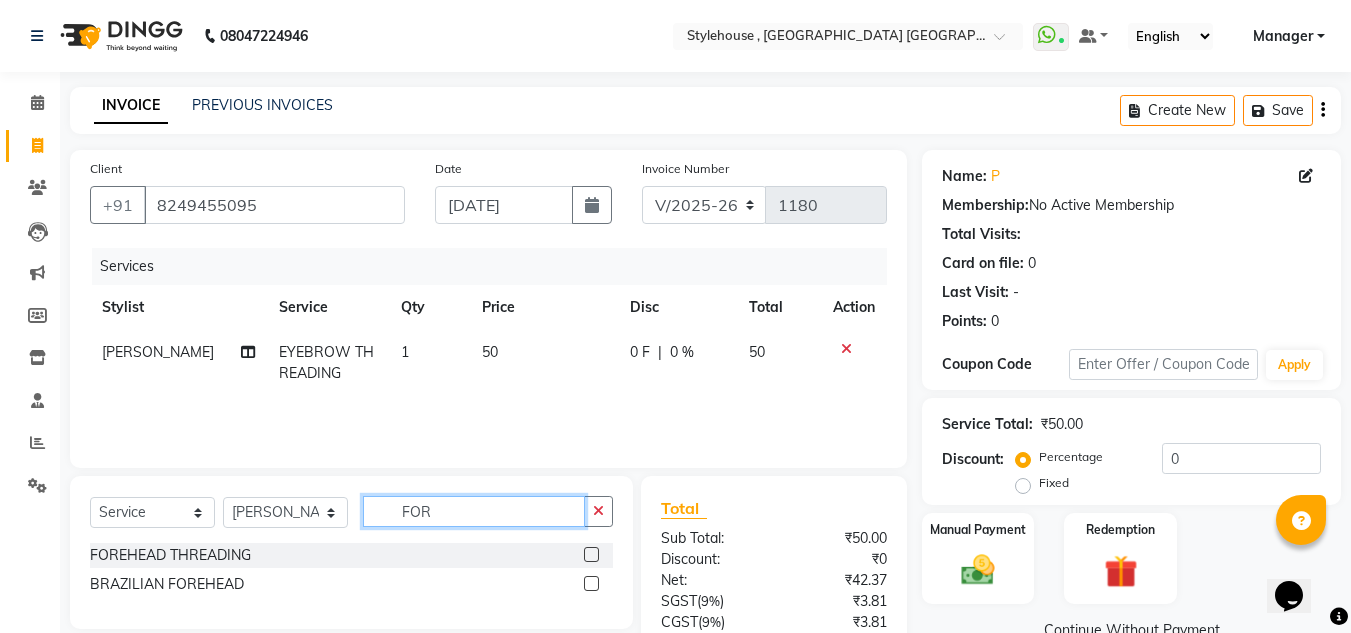 type on "FOR" 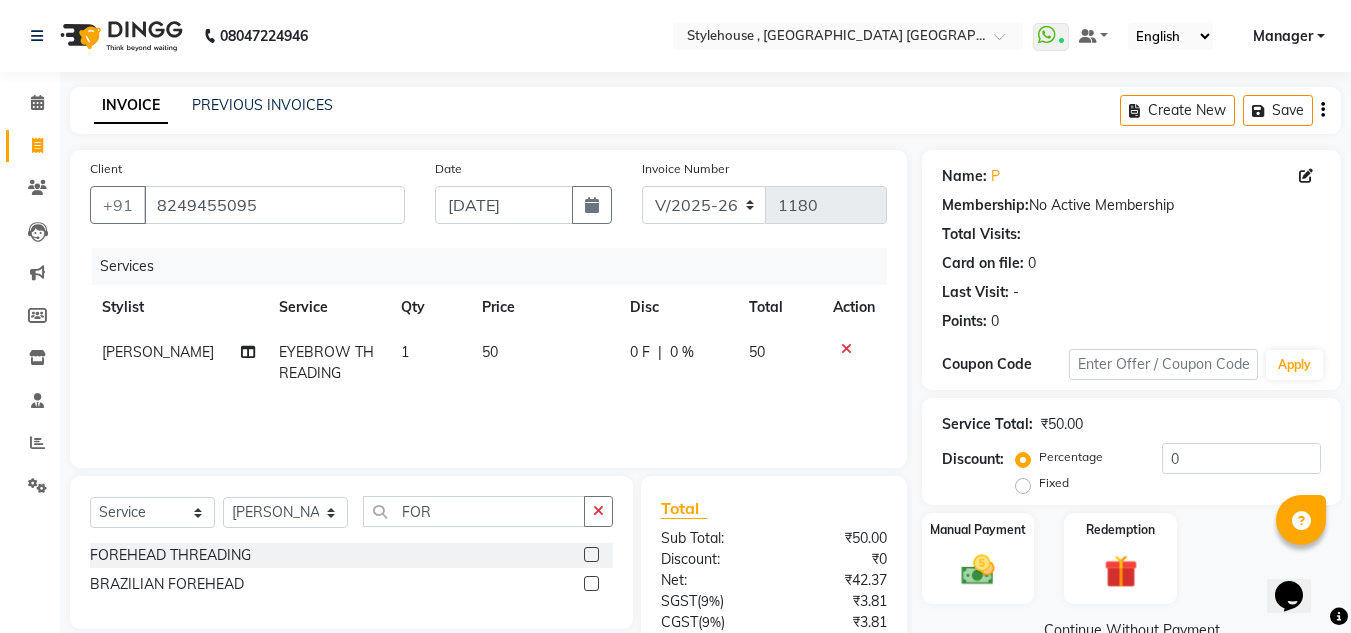 click 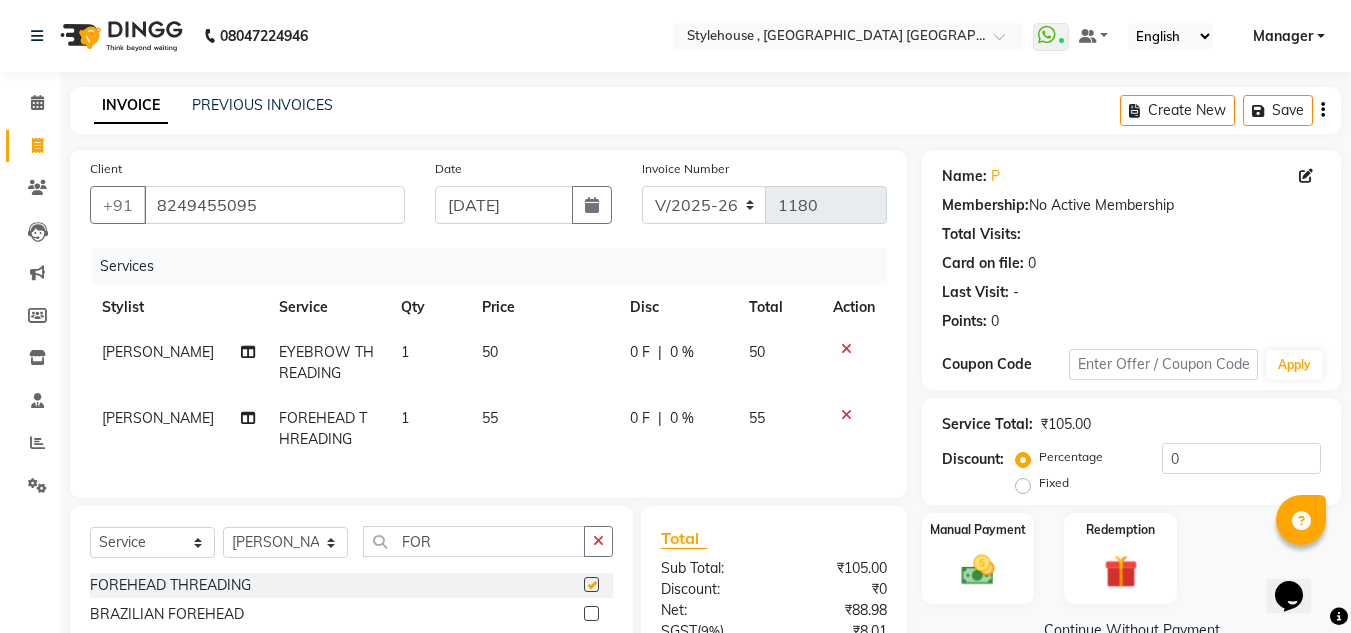 checkbox on "false" 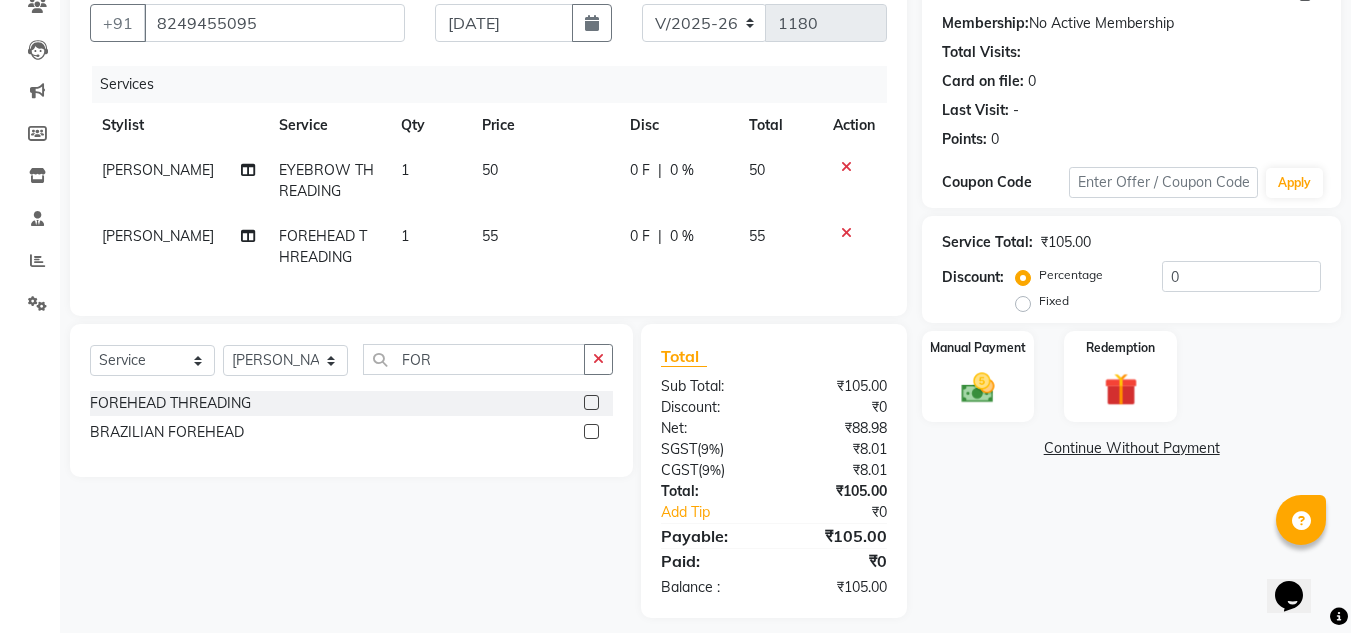 scroll, scrollTop: 200, scrollLeft: 0, axis: vertical 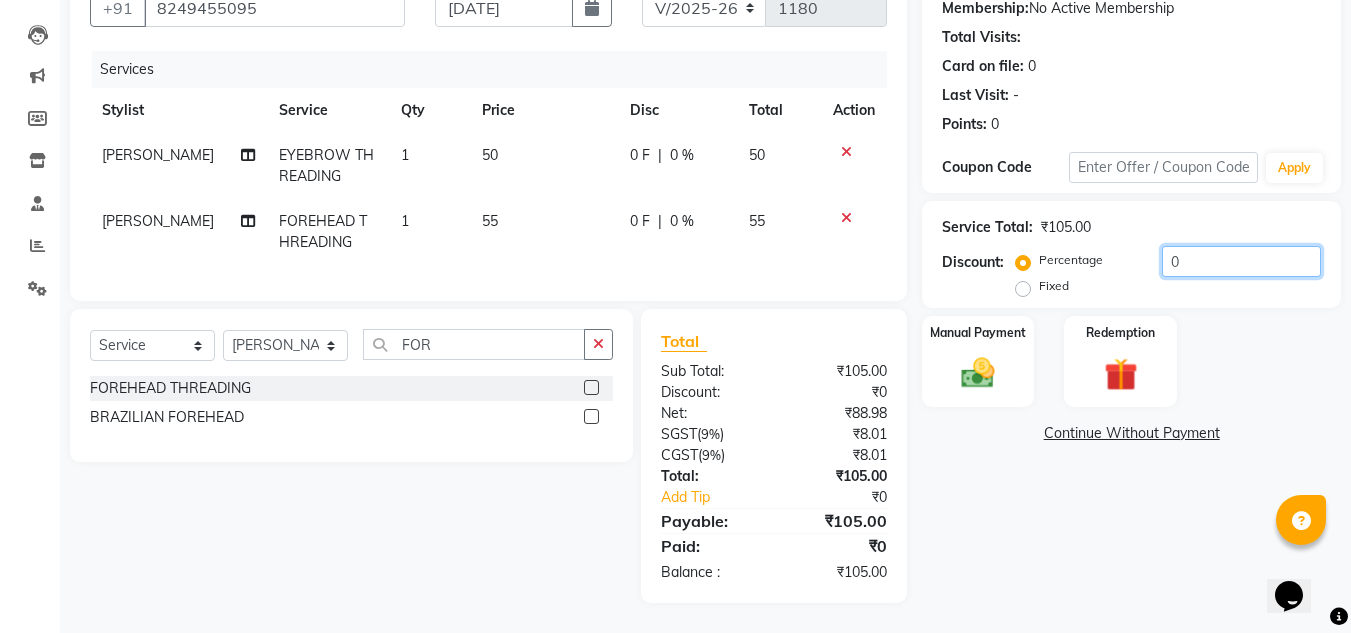 click on "0" 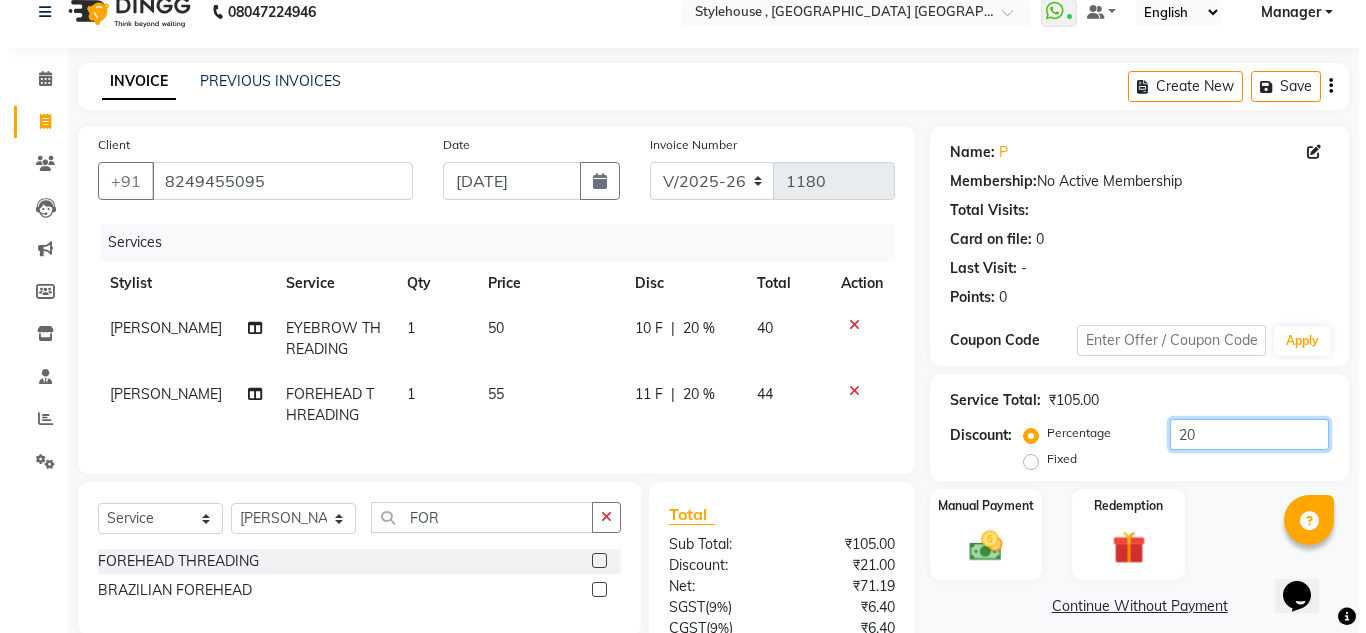 scroll, scrollTop: 0, scrollLeft: 0, axis: both 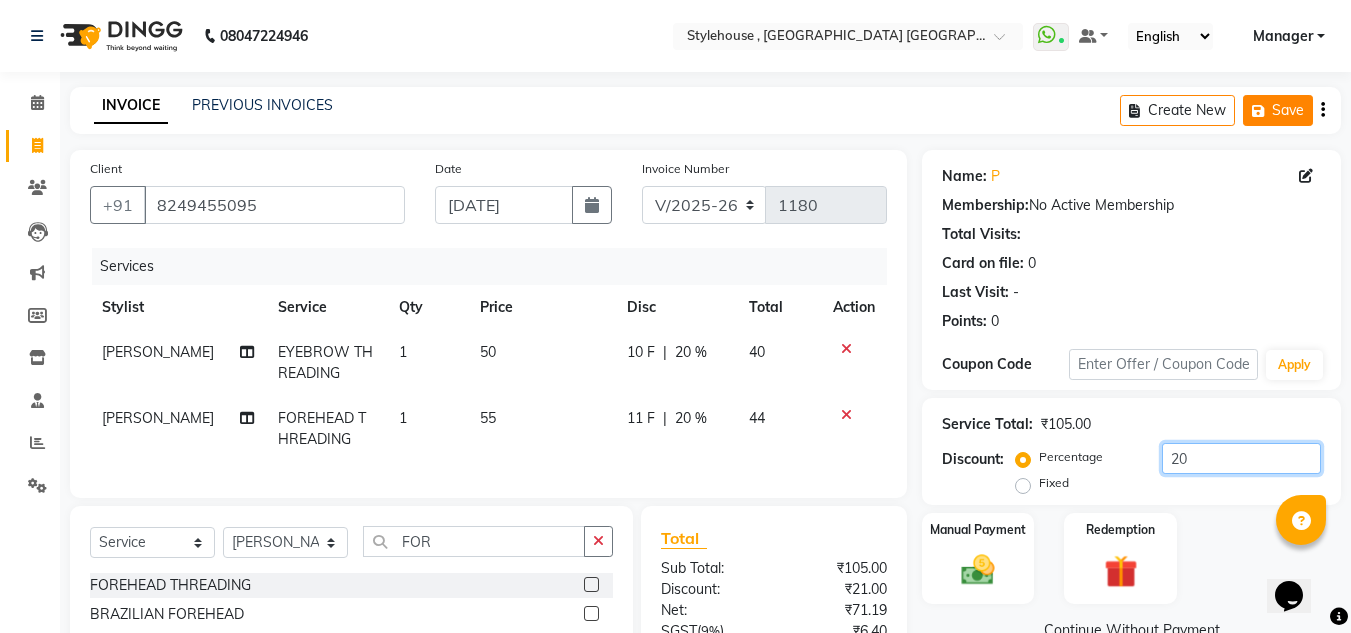 type on "20" 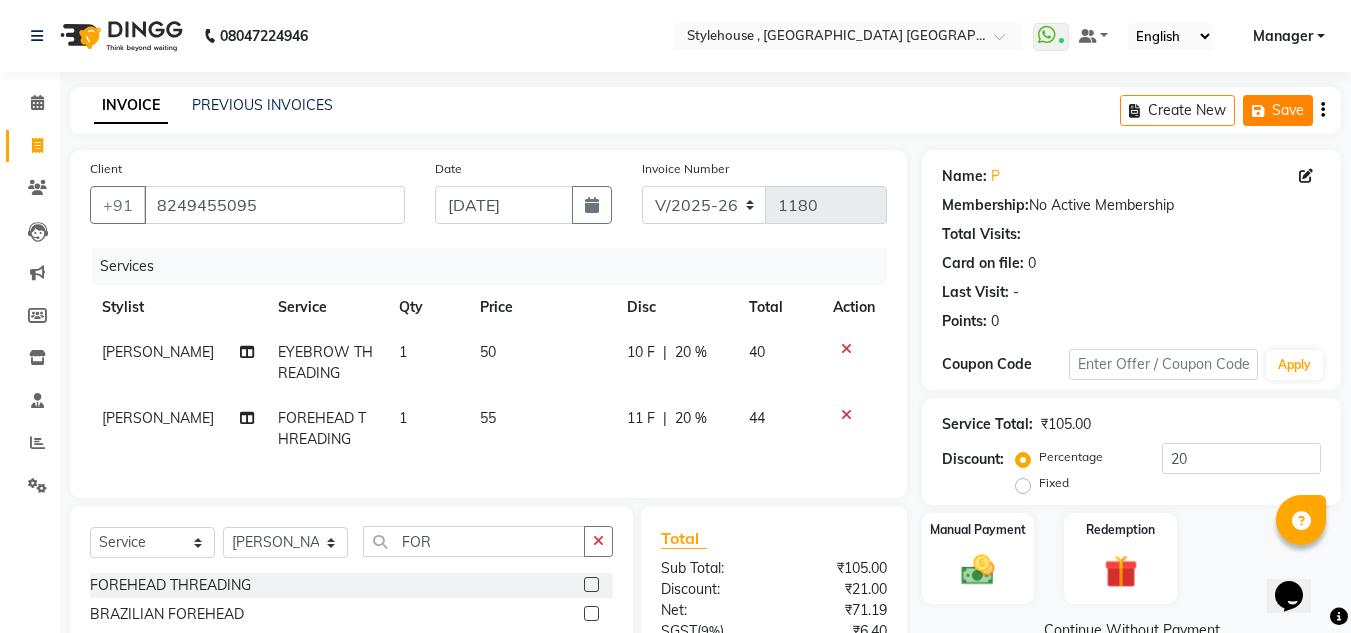 click on "Save" 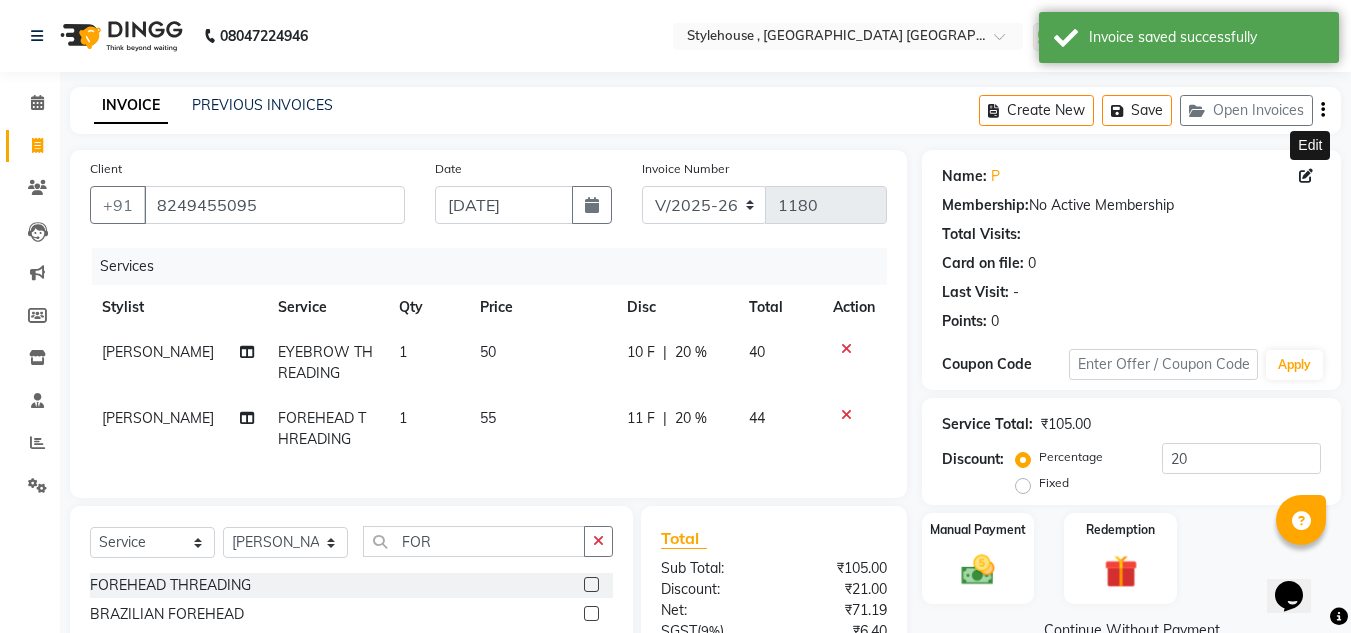 click 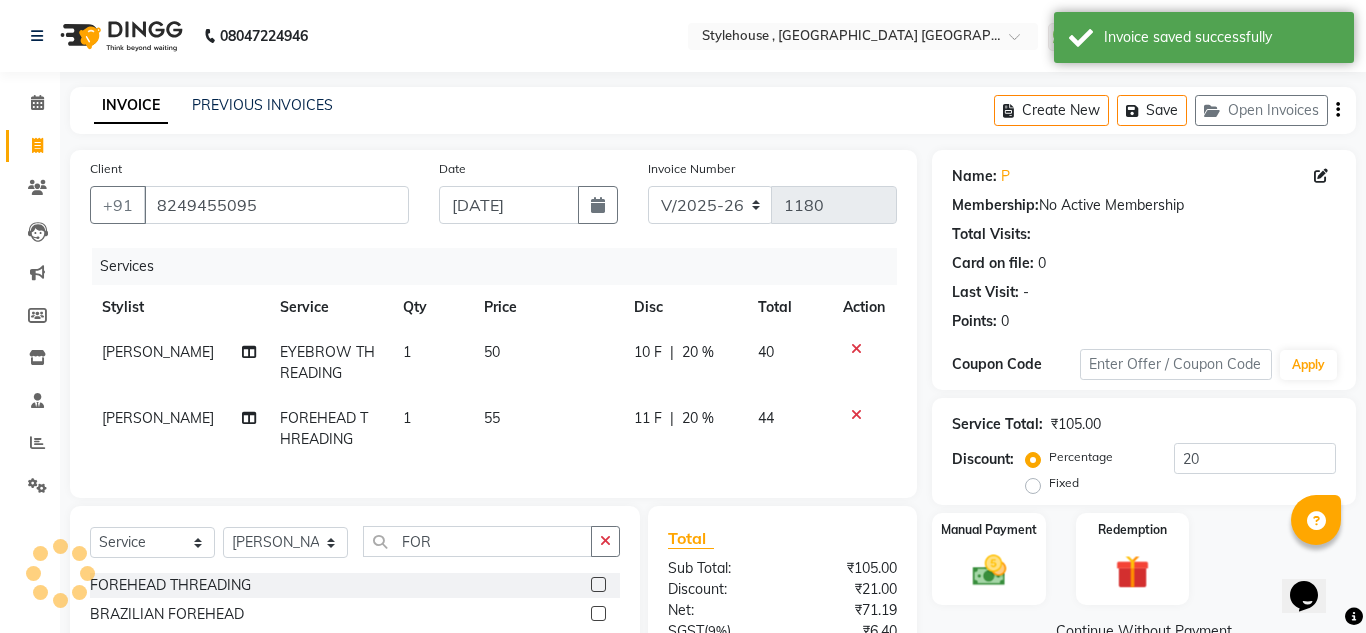 select on "female" 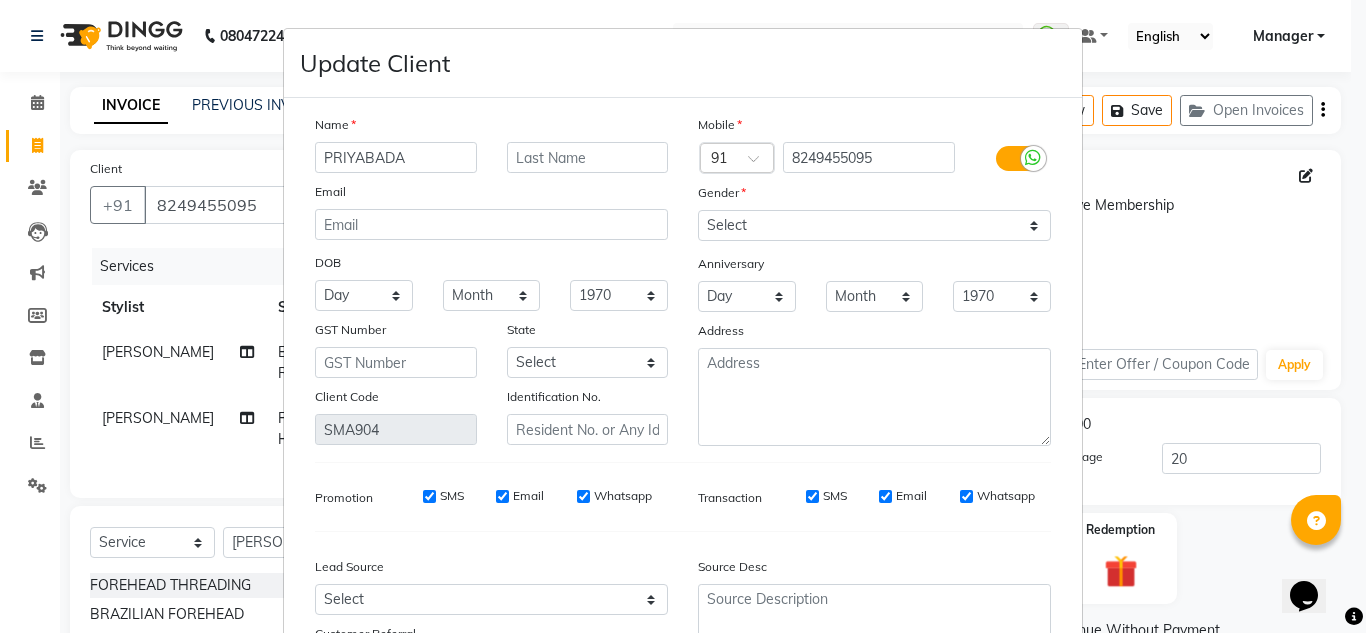 type on "PRIYABADA" 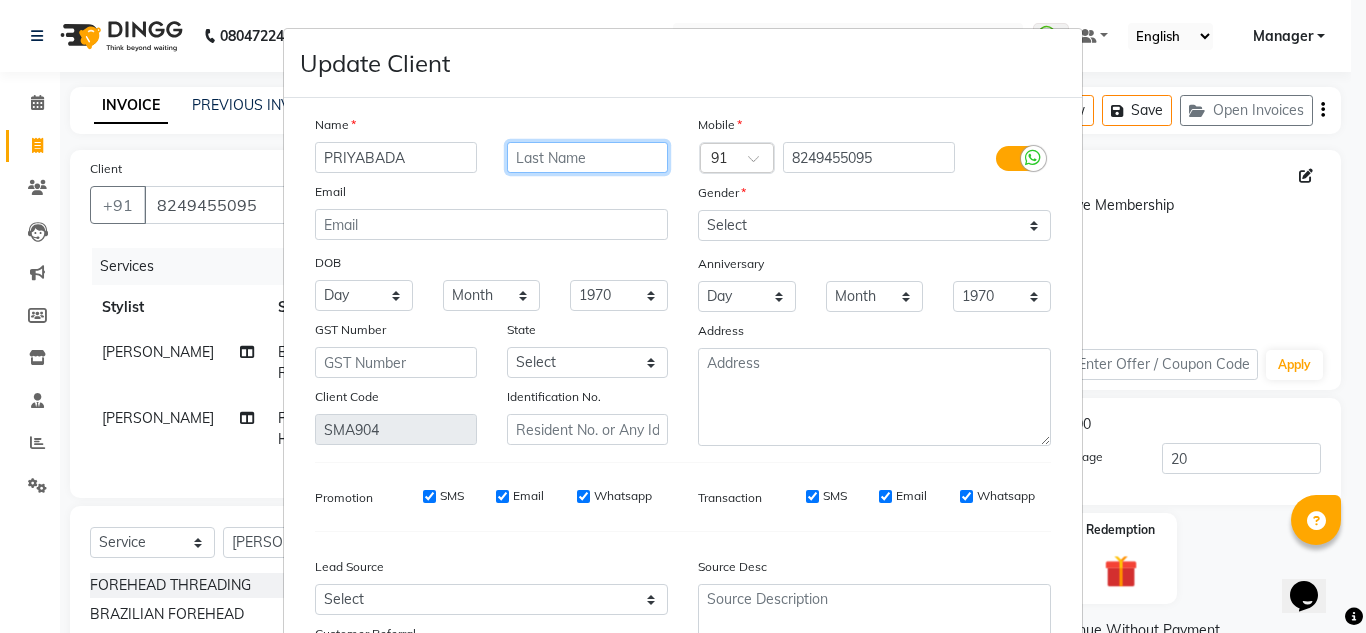 click at bounding box center [588, 157] 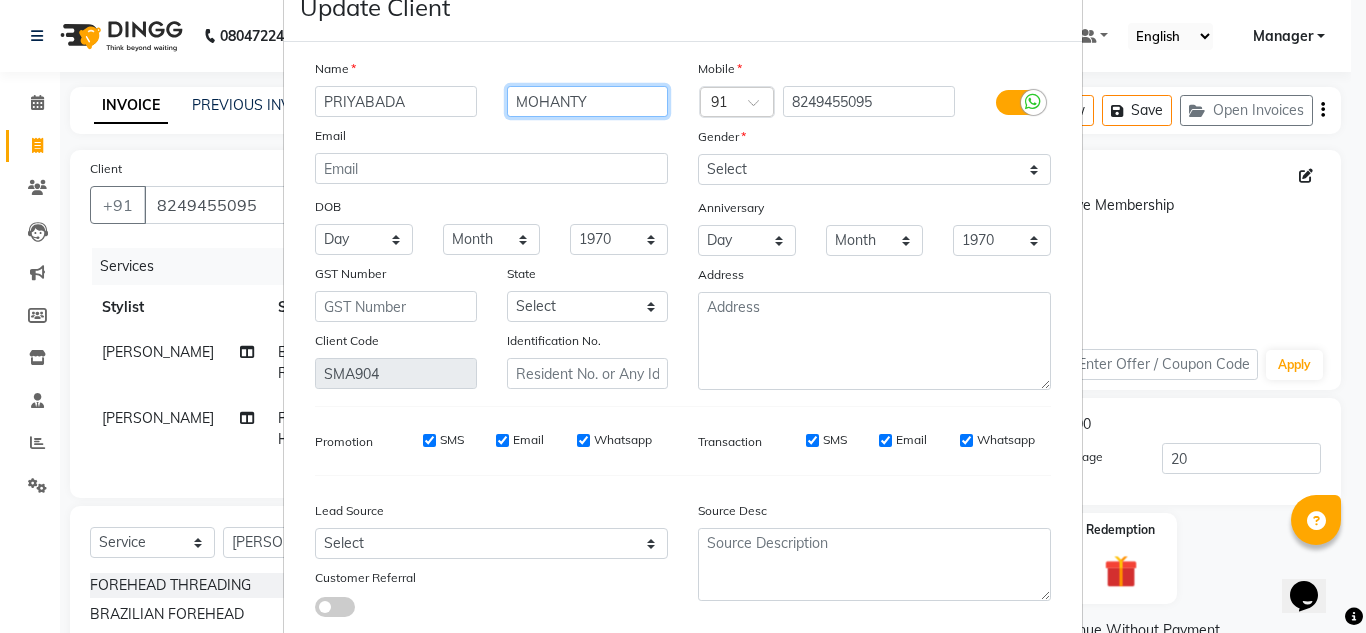 scroll, scrollTop: 180, scrollLeft: 0, axis: vertical 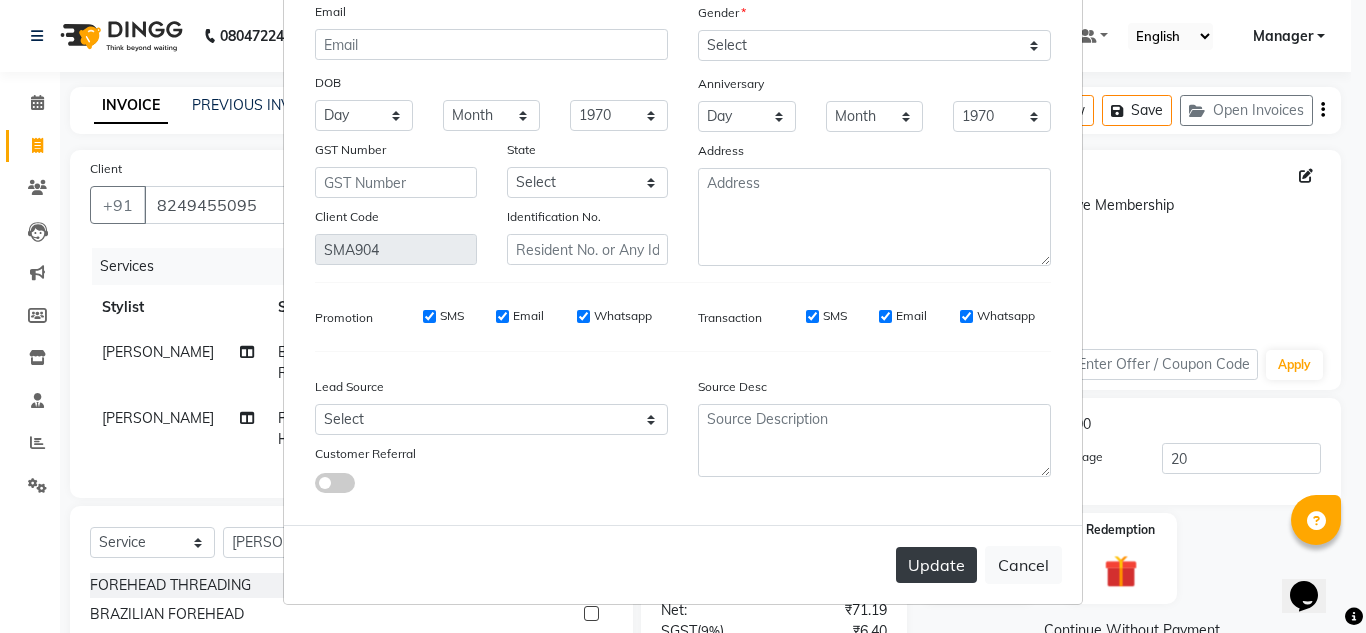 type on "MOHANTY" 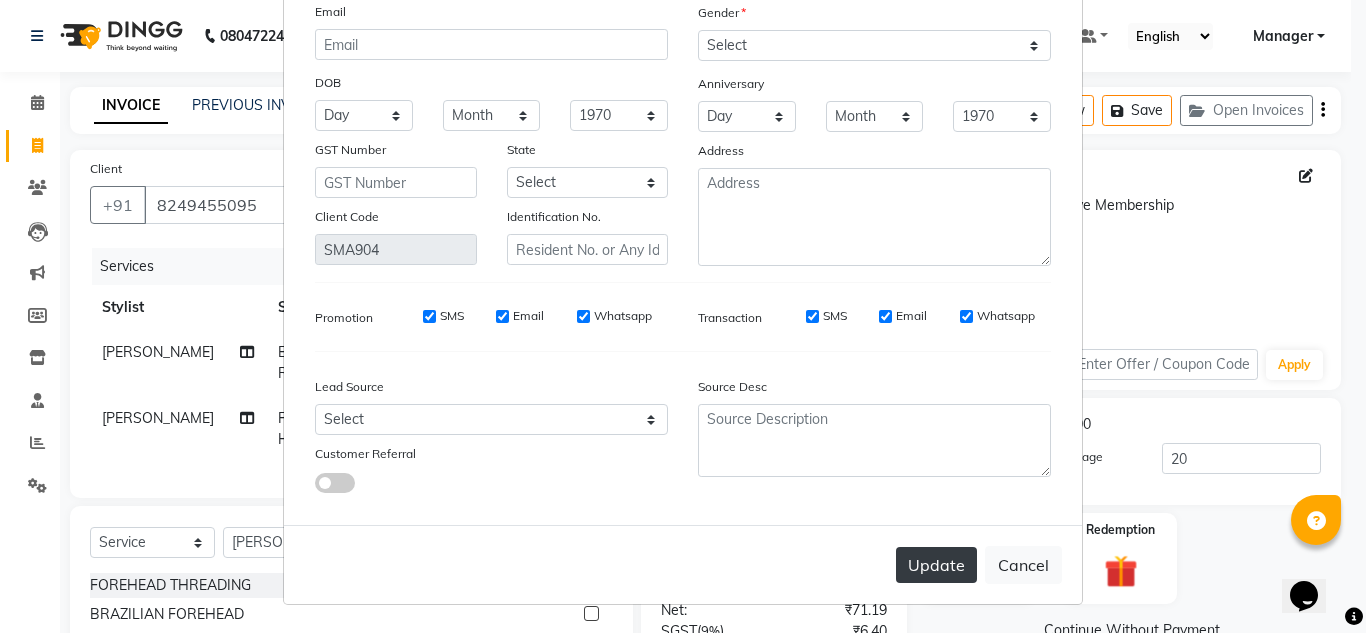 click on "Update" at bounding box center (936, 565) 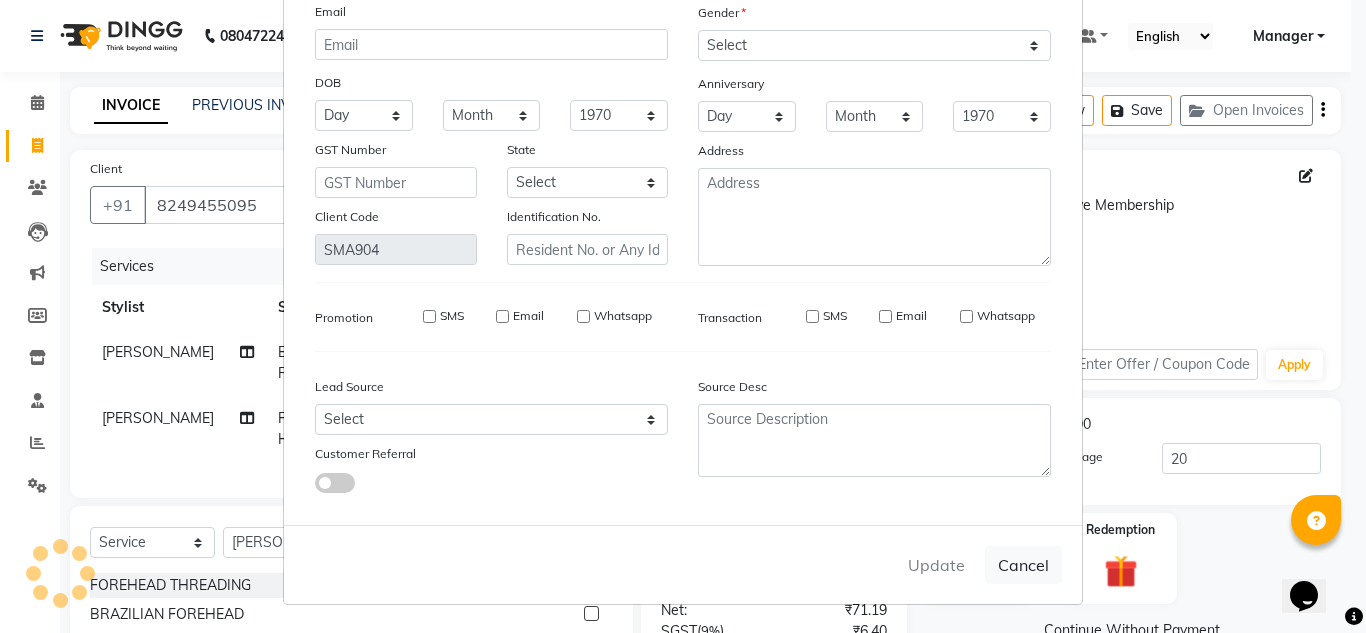 type 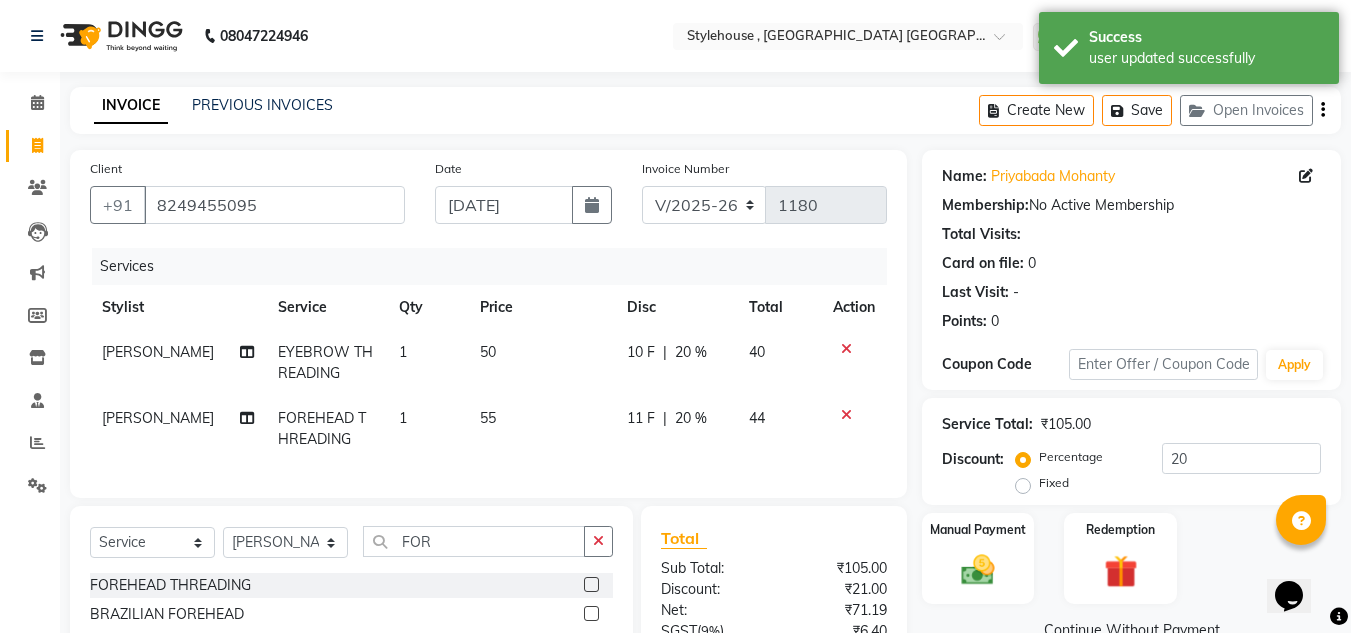 click on "Edit" at bounding box center (1310, 145) 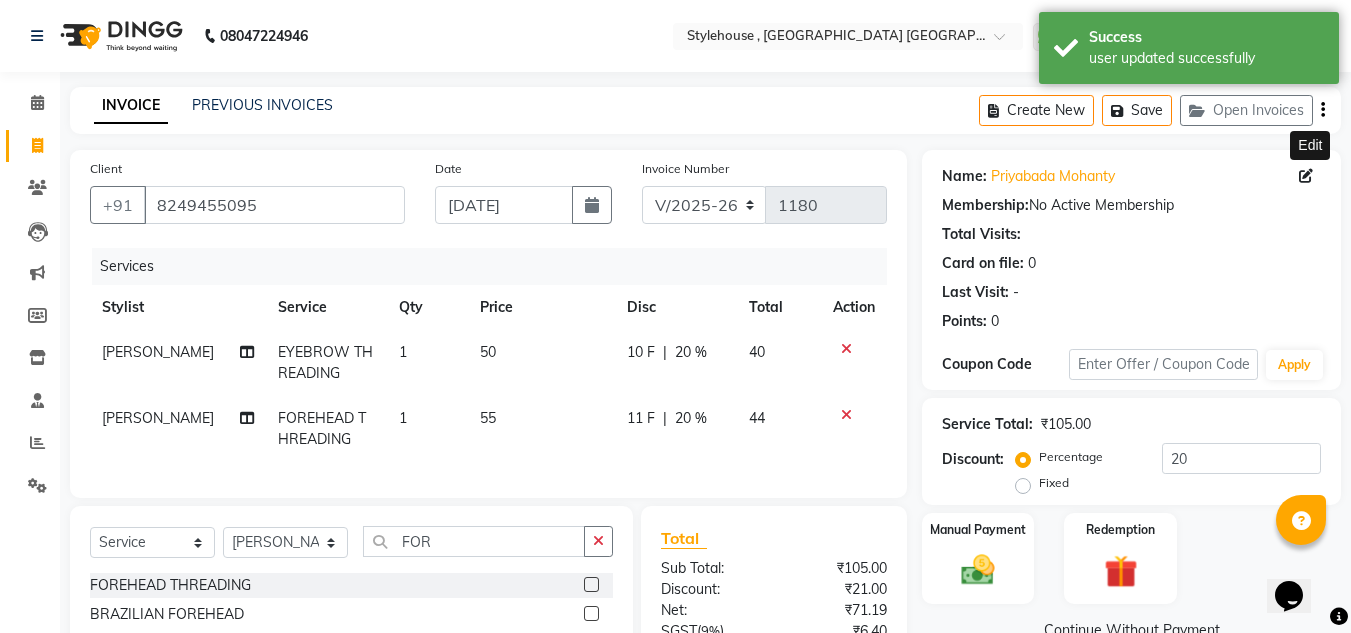 click 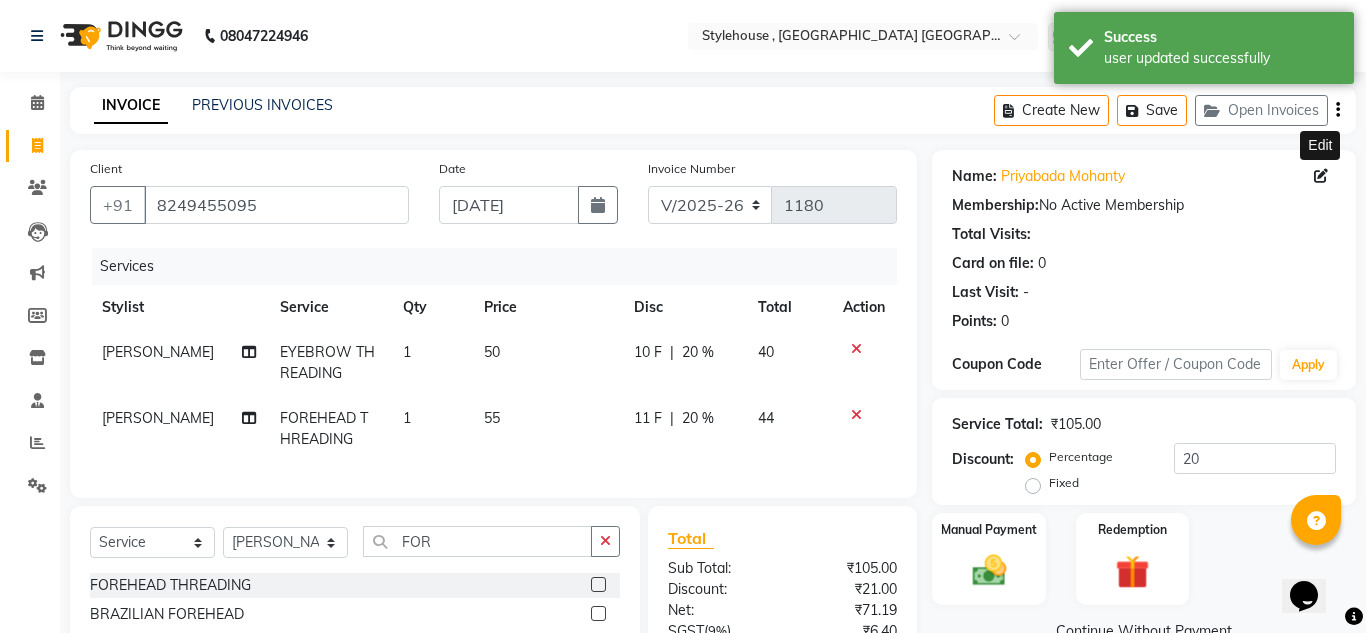 select on "female" 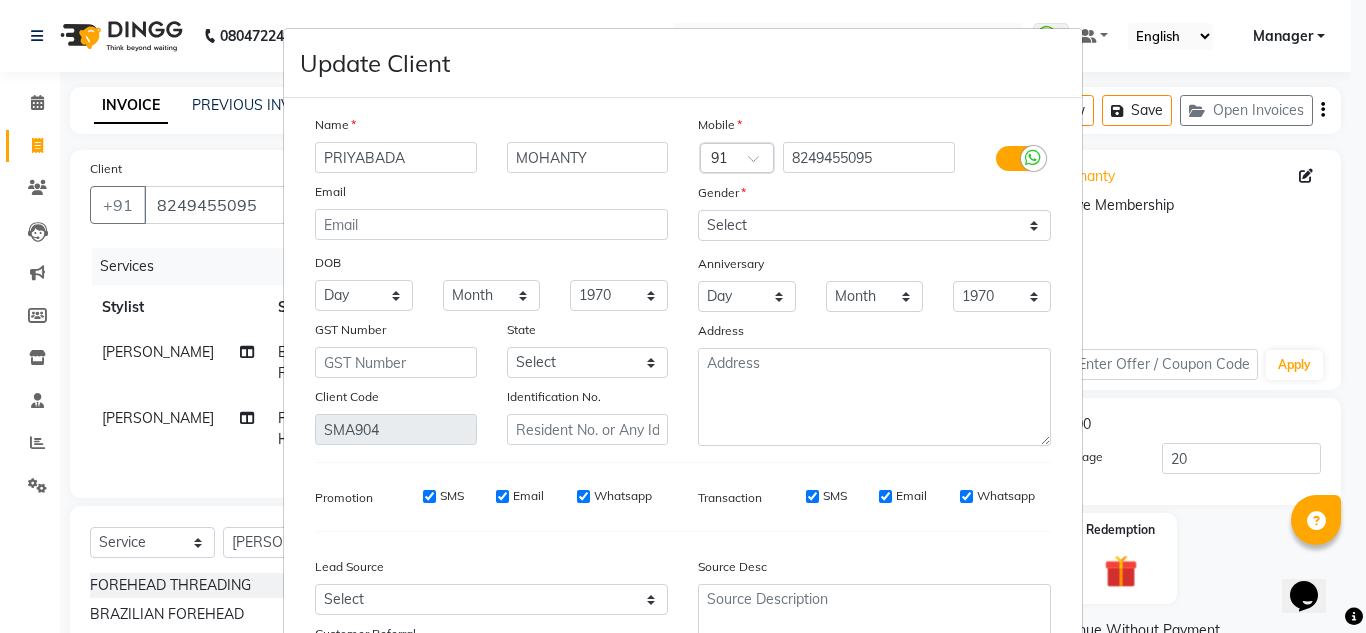 click on "PRIYABADA" at bounding box center [396, 157] 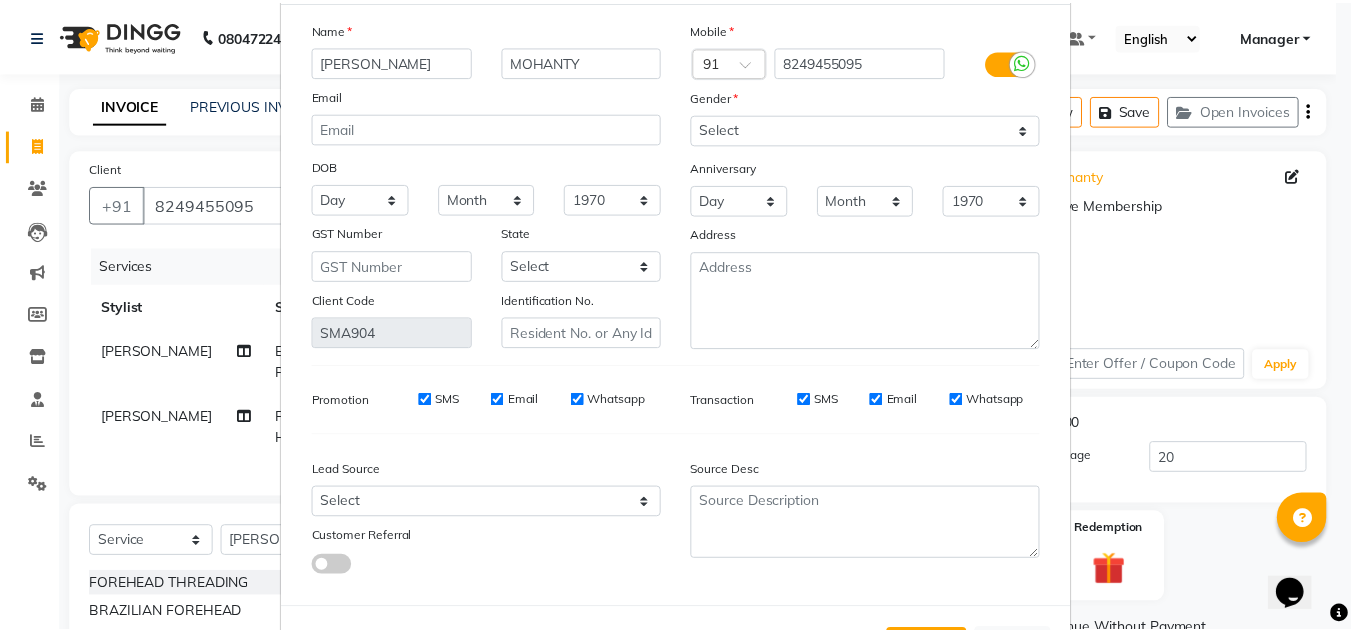 scroll, scrollTop: 180, scrollLeft: 0, axis: vertical 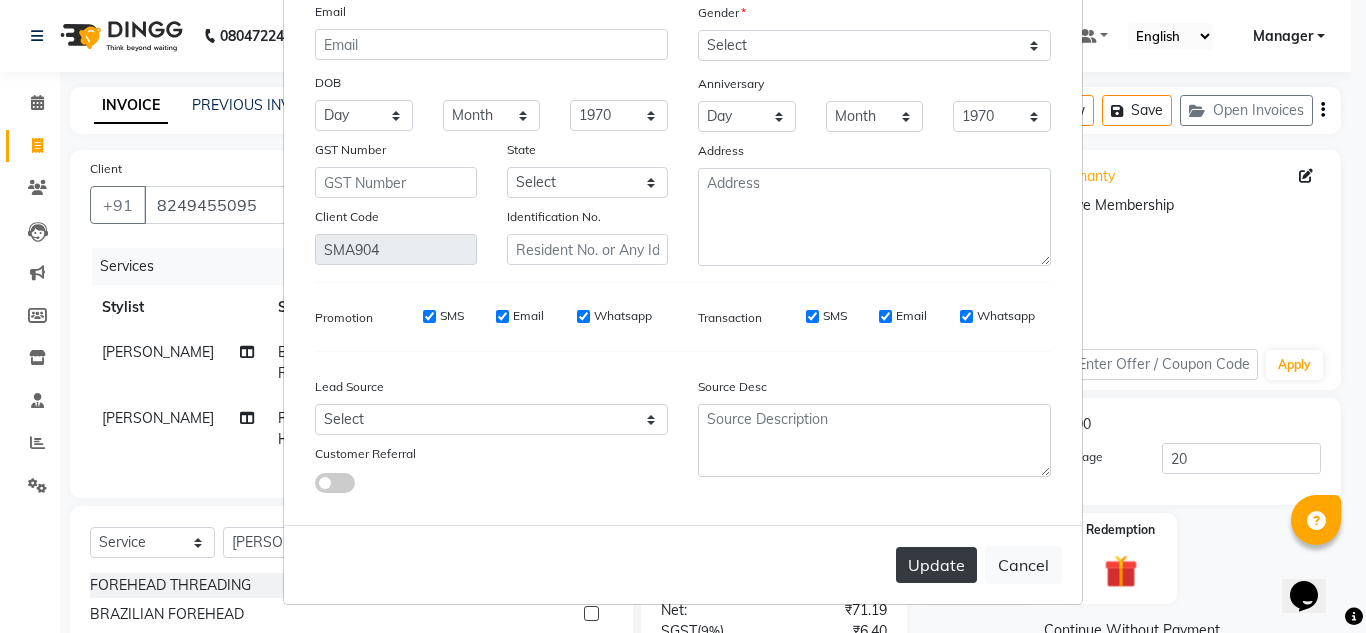 type on "PRIYAMBADA" 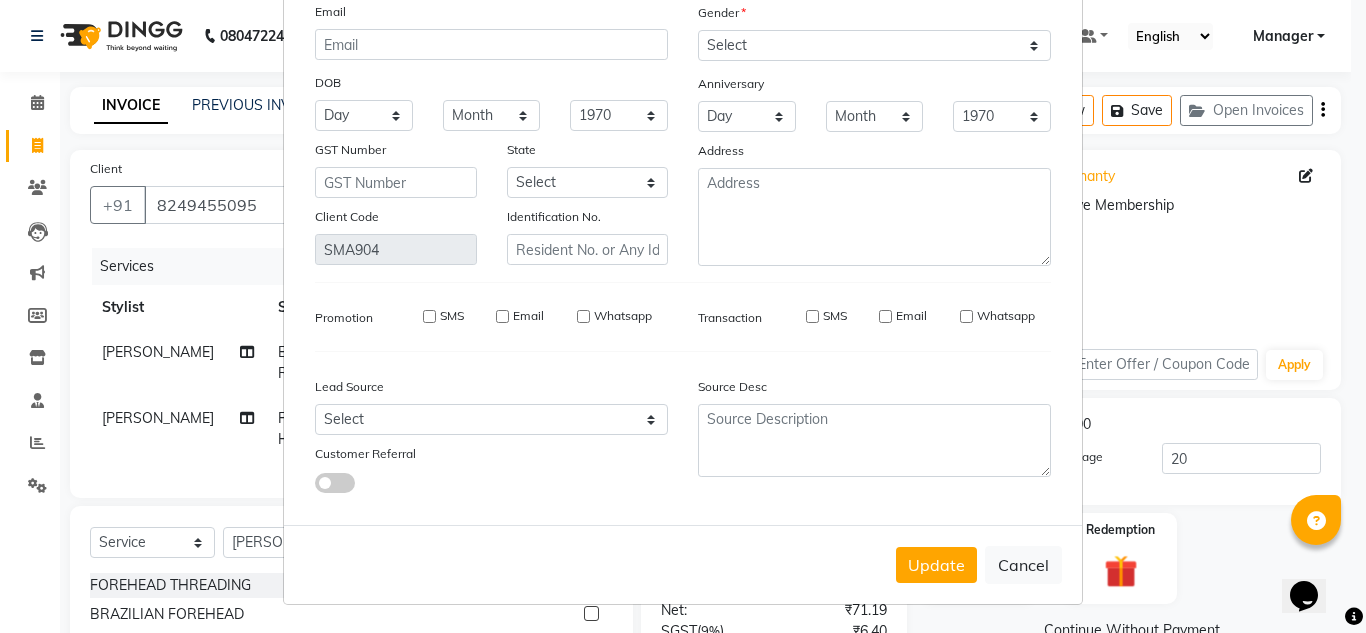 type 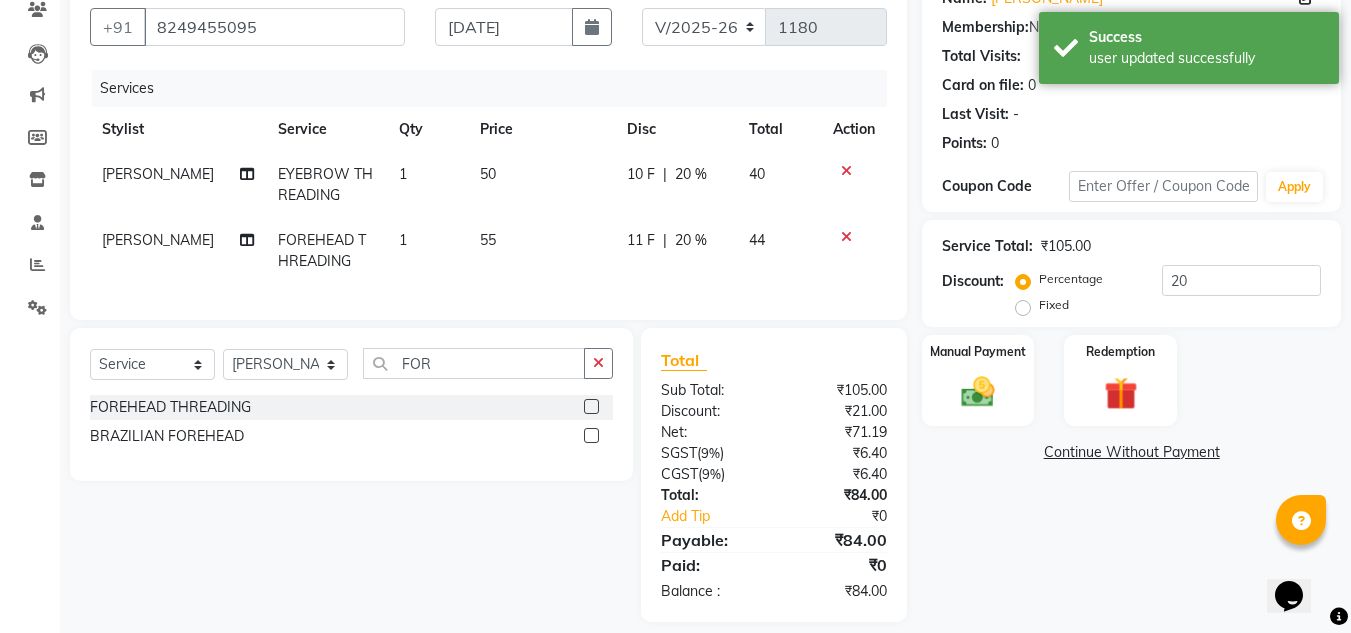 scroll, scrollTop: 212, scrollLeft: 0, axis: vertical 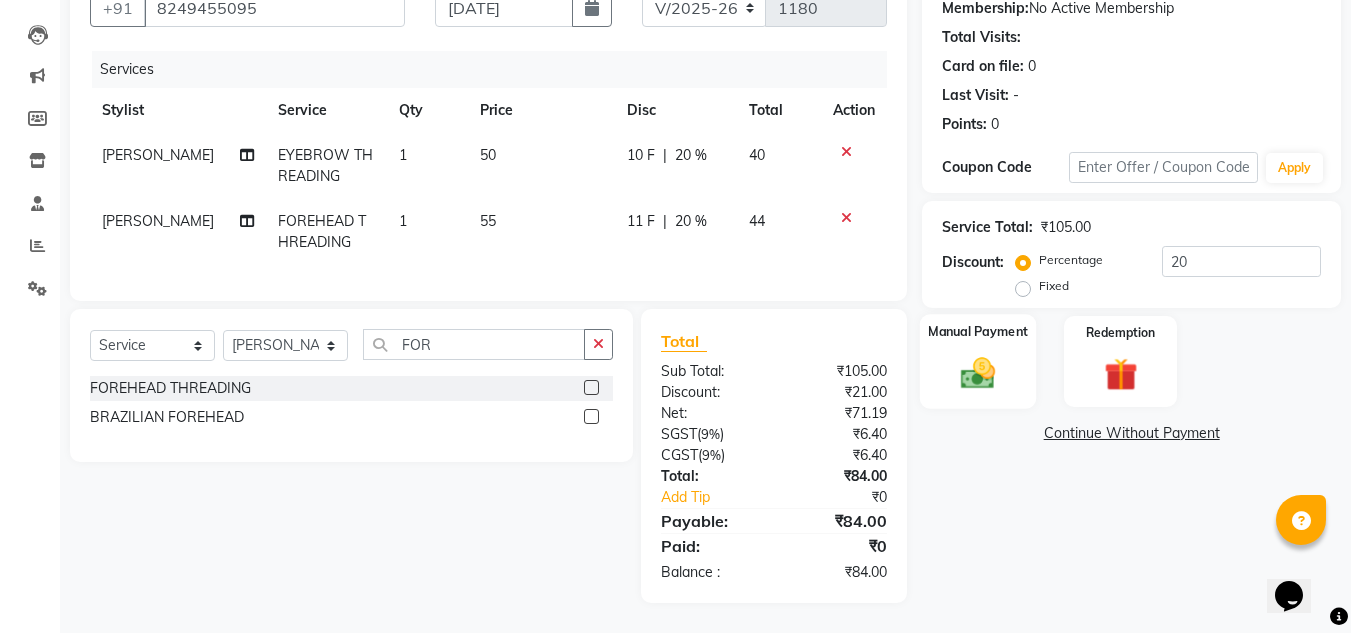 click 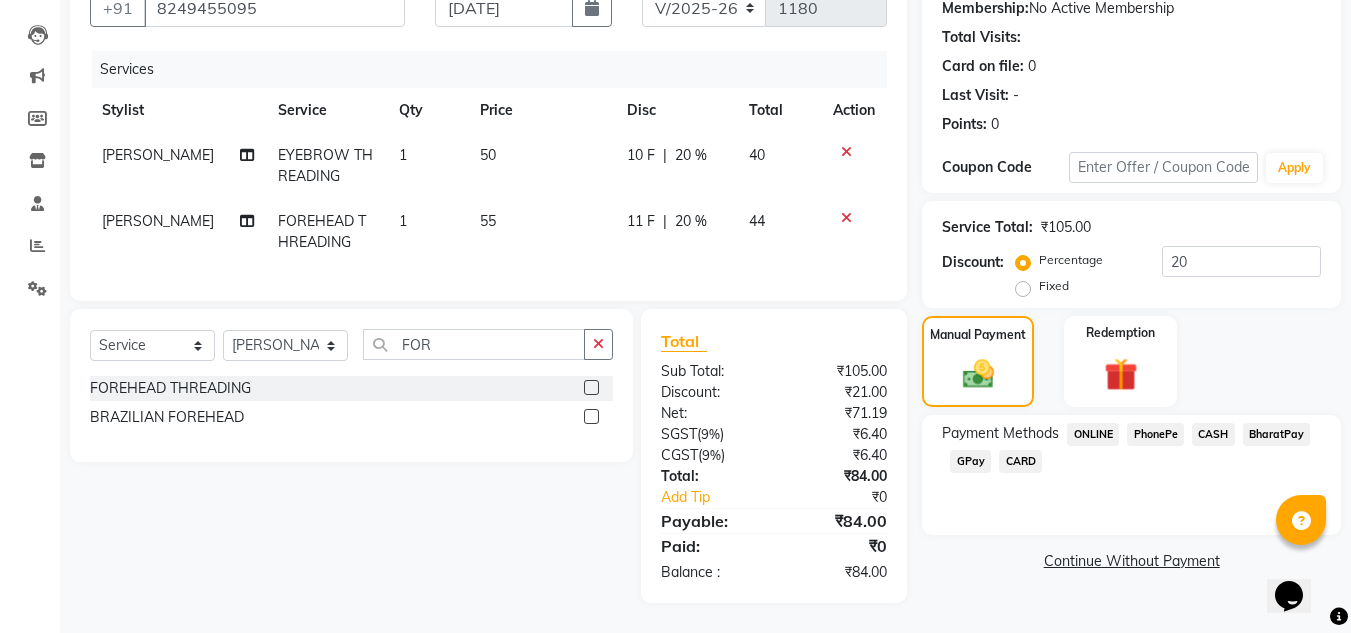 click on "PhonePe" 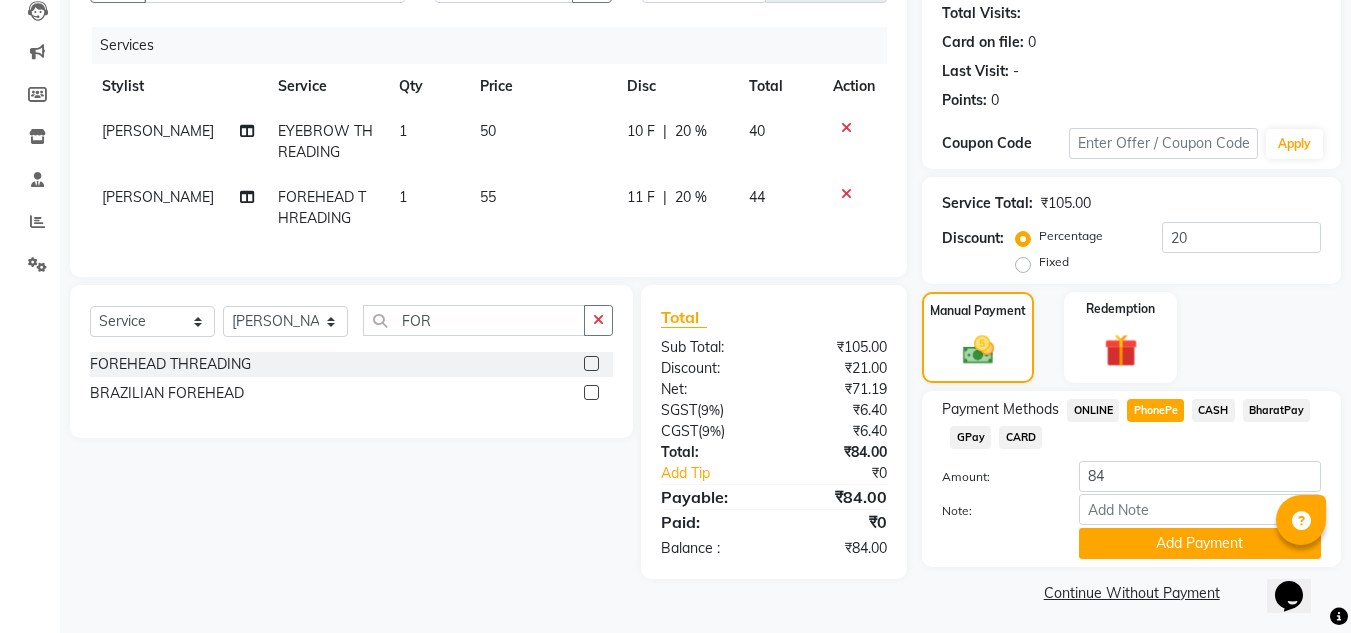 scroll, scrollTop: 226, scrollLeft: 0, axis: vertical 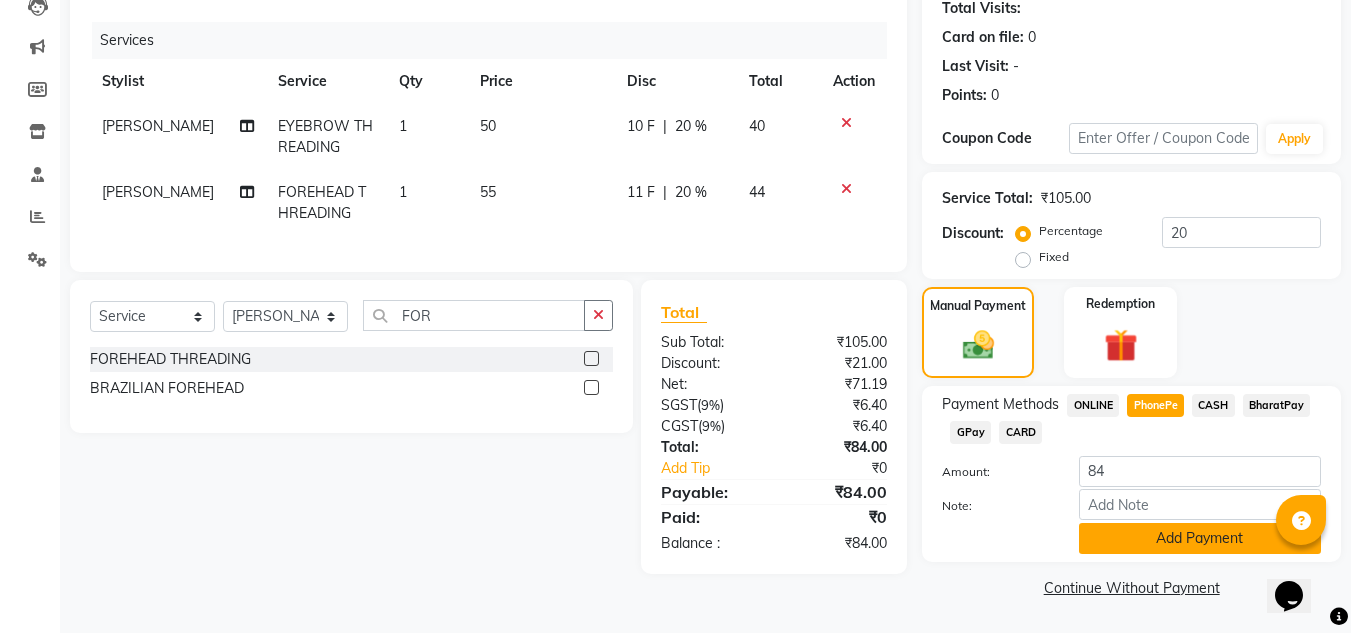 click on "Add Payment" 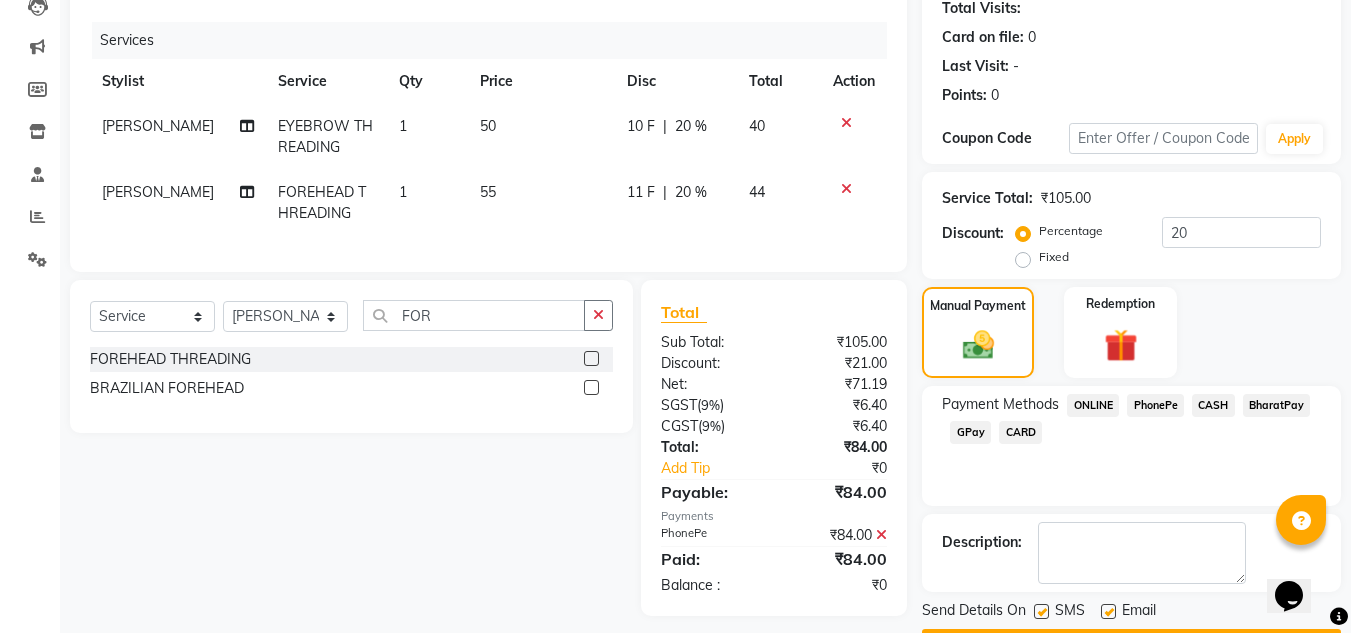 scroll, scrollTop: 283, scrollLeft: 0, axis: vertical 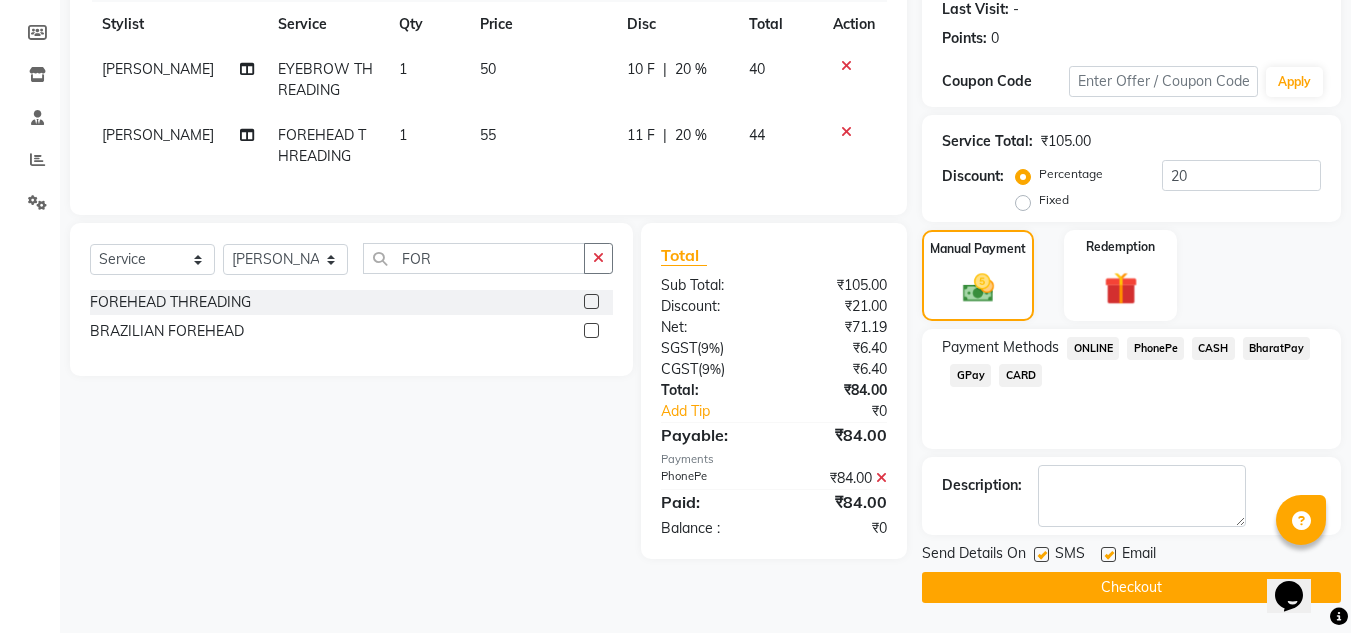 click on "Checkout" 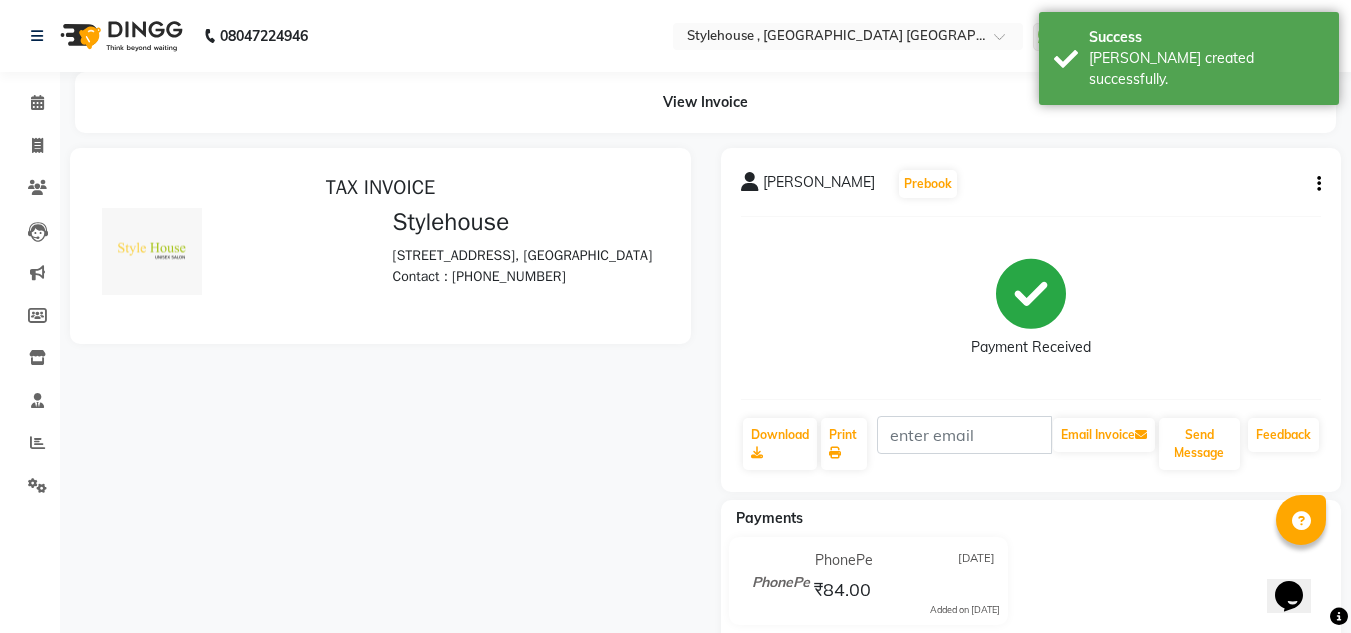 scroll, scrollTop: 0, scrollLeft: 0, axis: both 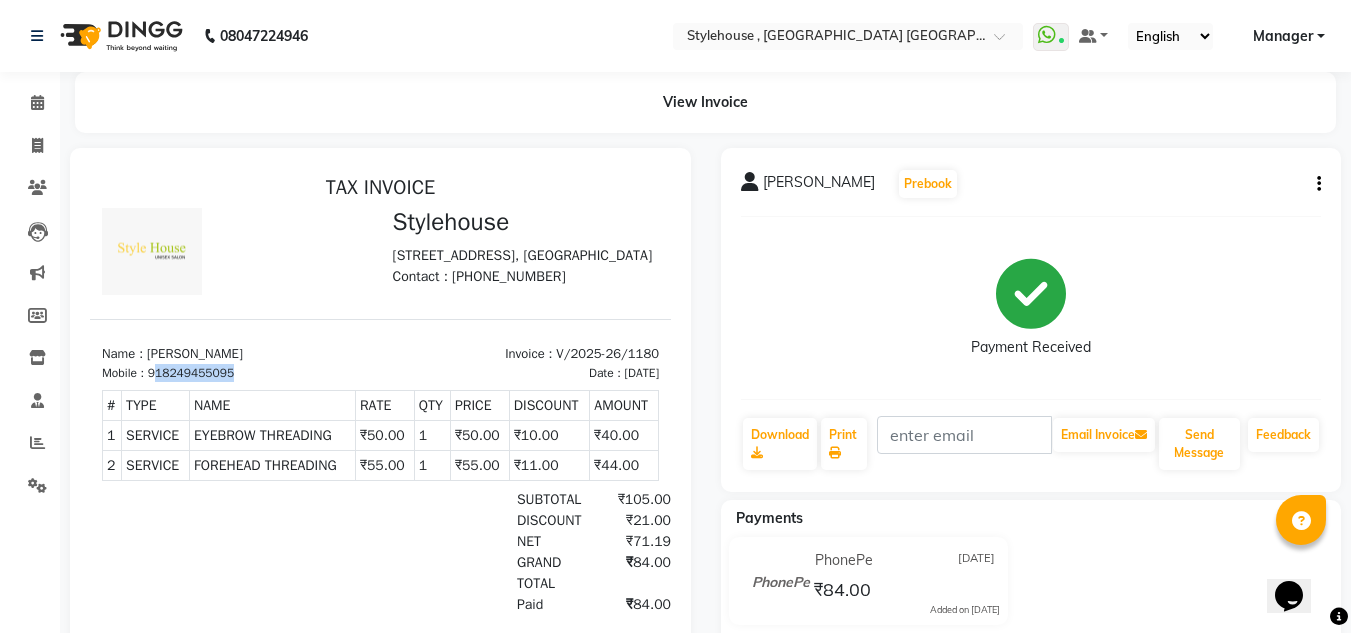 drag, startPoint x: 161, startPoint y: 408, endPoint x: 258, endPoint y: 407, distance: 97.00516 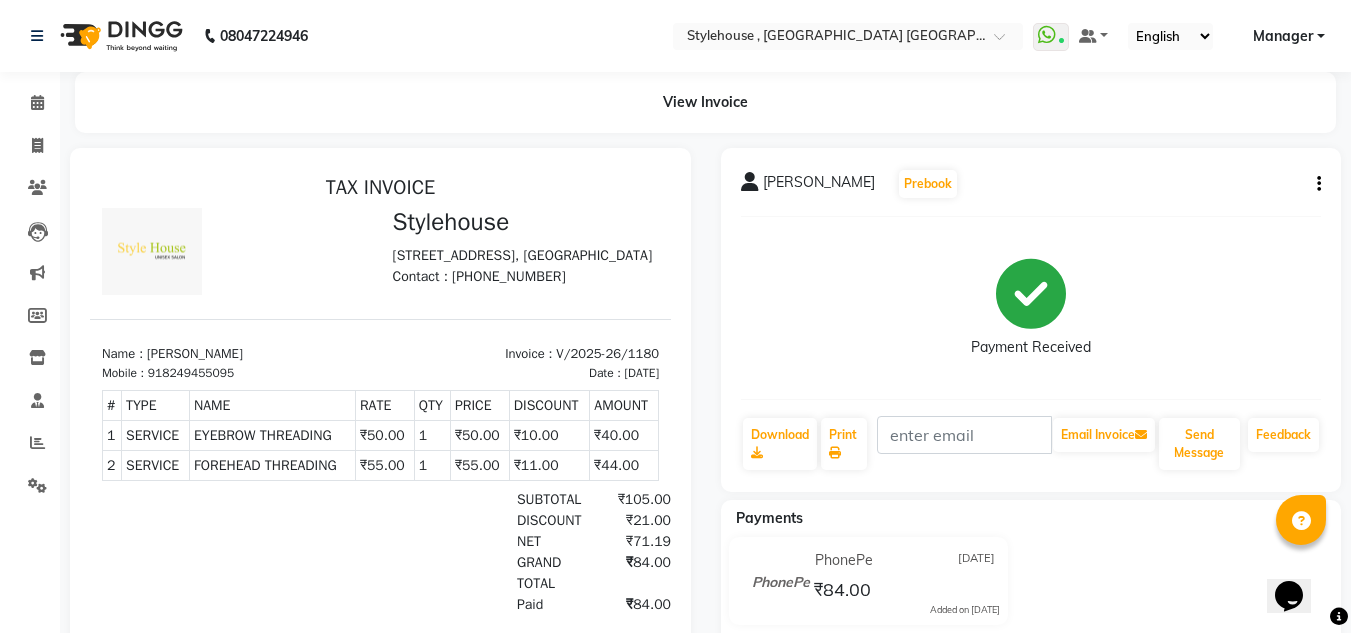 click on "Mobile :
918249455095" at bounding box center [235, 373] 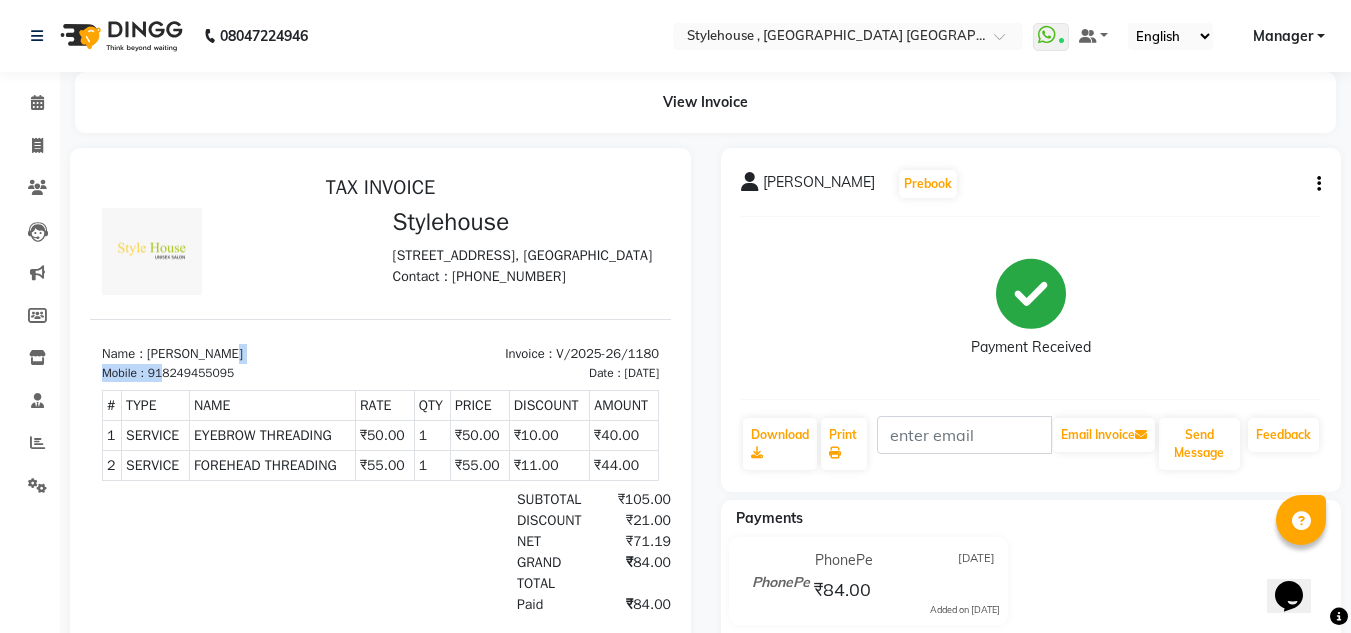 drag, startPoint x: 164, startPoint y: 407, endPoint x: 249, endPoint y: 392, distance: 86.313385 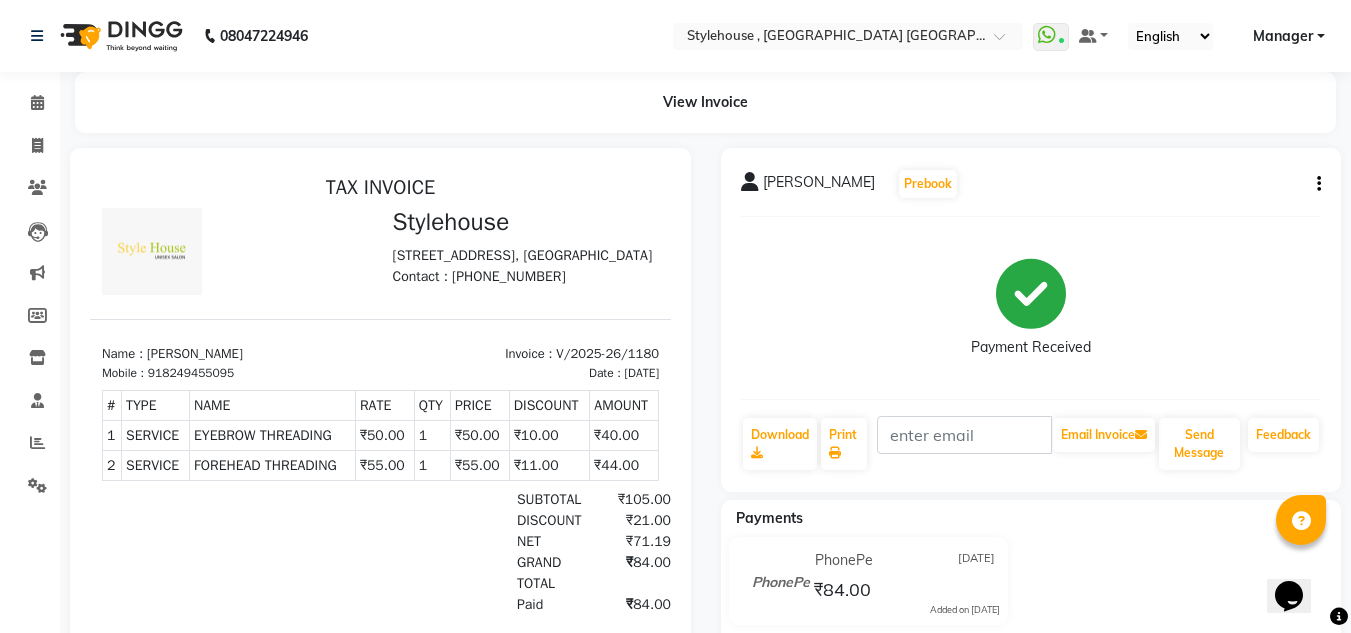 drag, startPoint x: 165, startPoint y: 407, endPoint x: 306, endPoint y: 396, distance: 141.42842 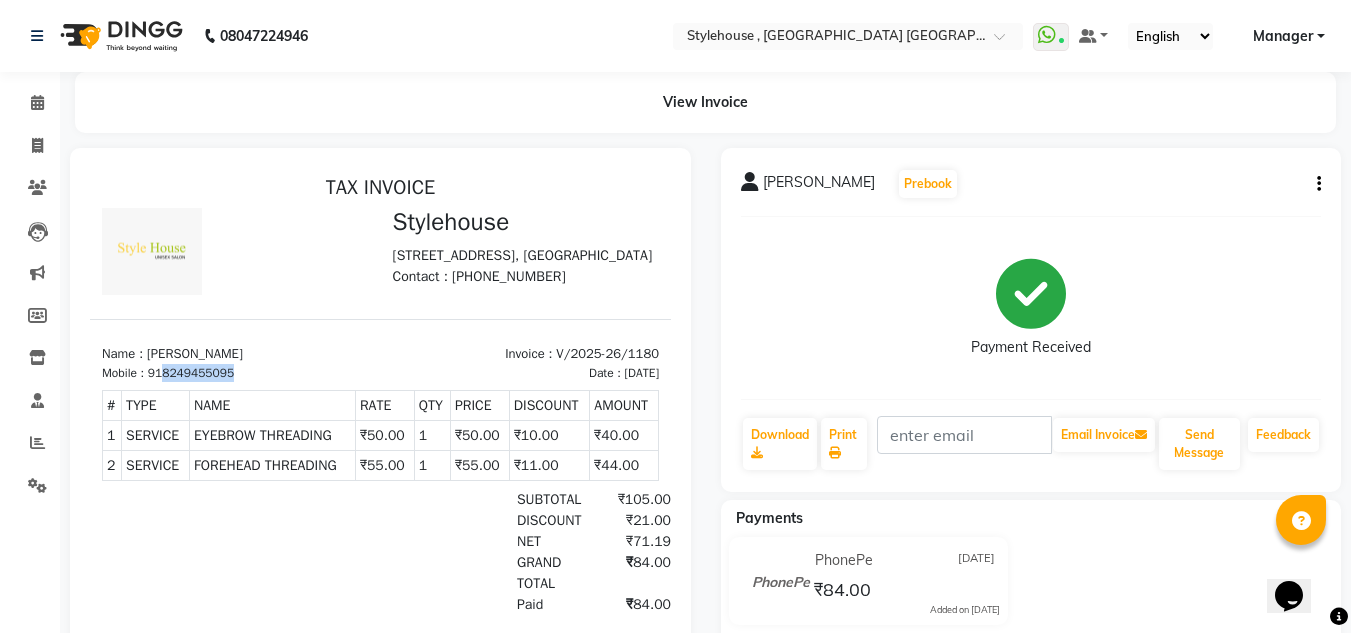 drag, startPoint x: 163, startPoint y: 408, endPoint x: 267, endPoint y: 401, distance: 104.23531 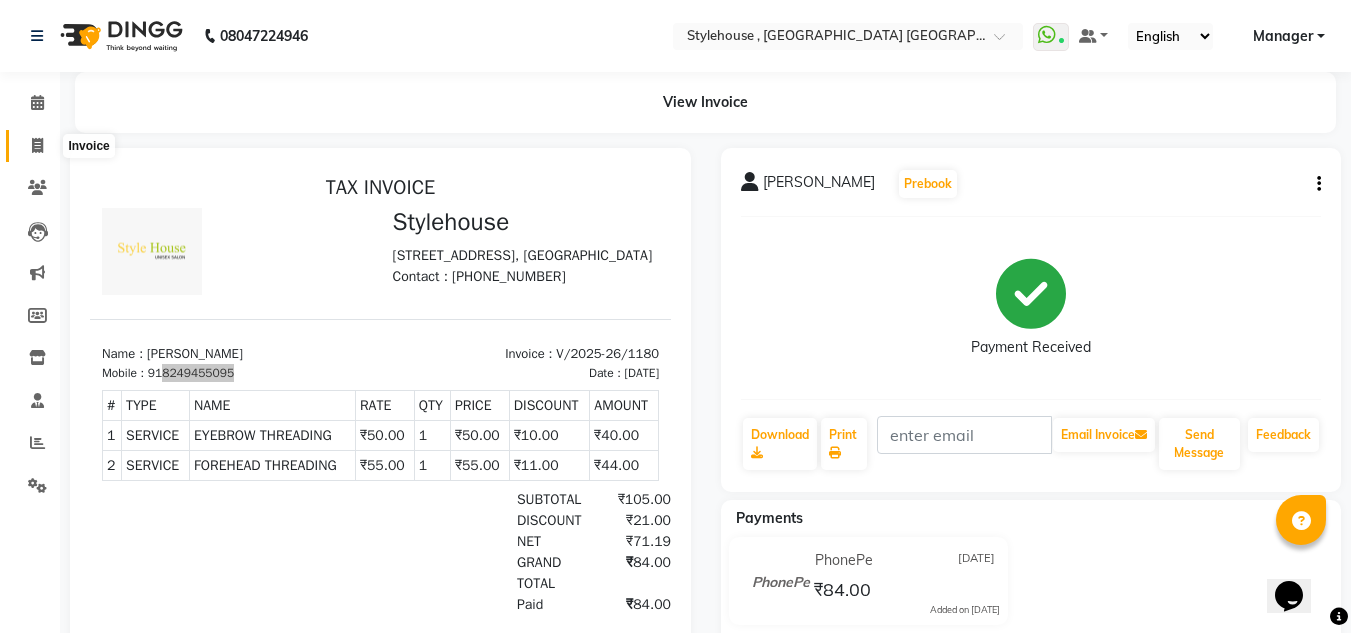 click 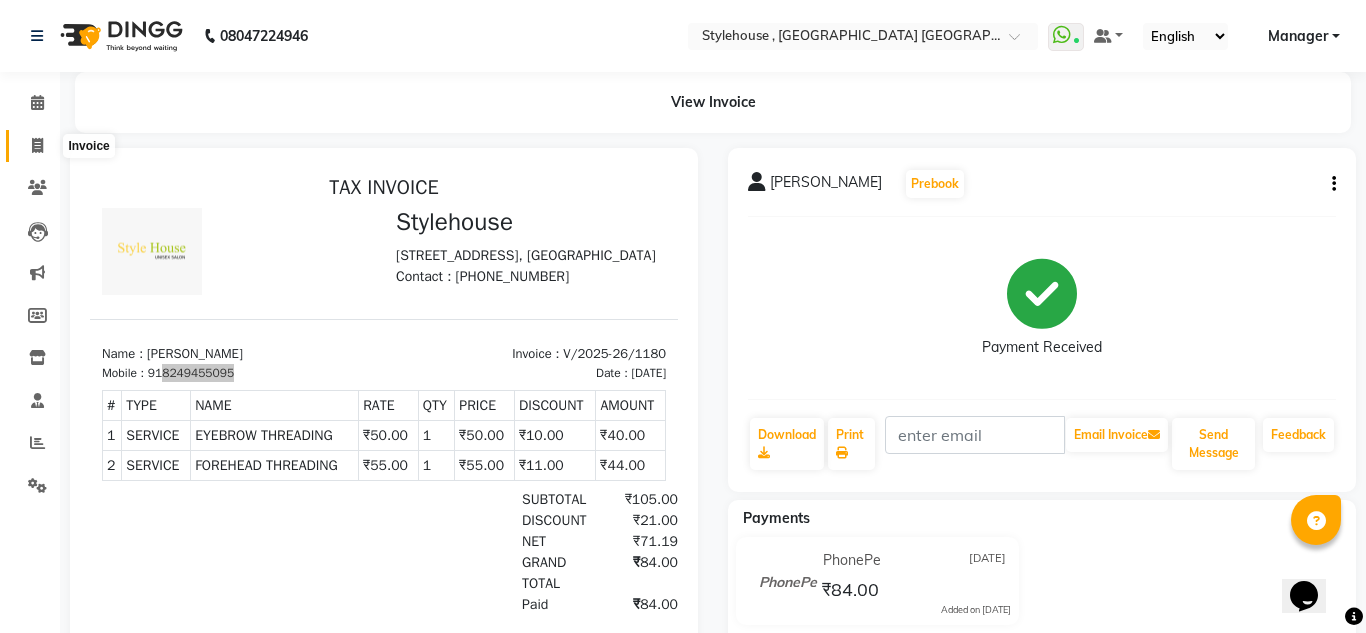 select on "7793" 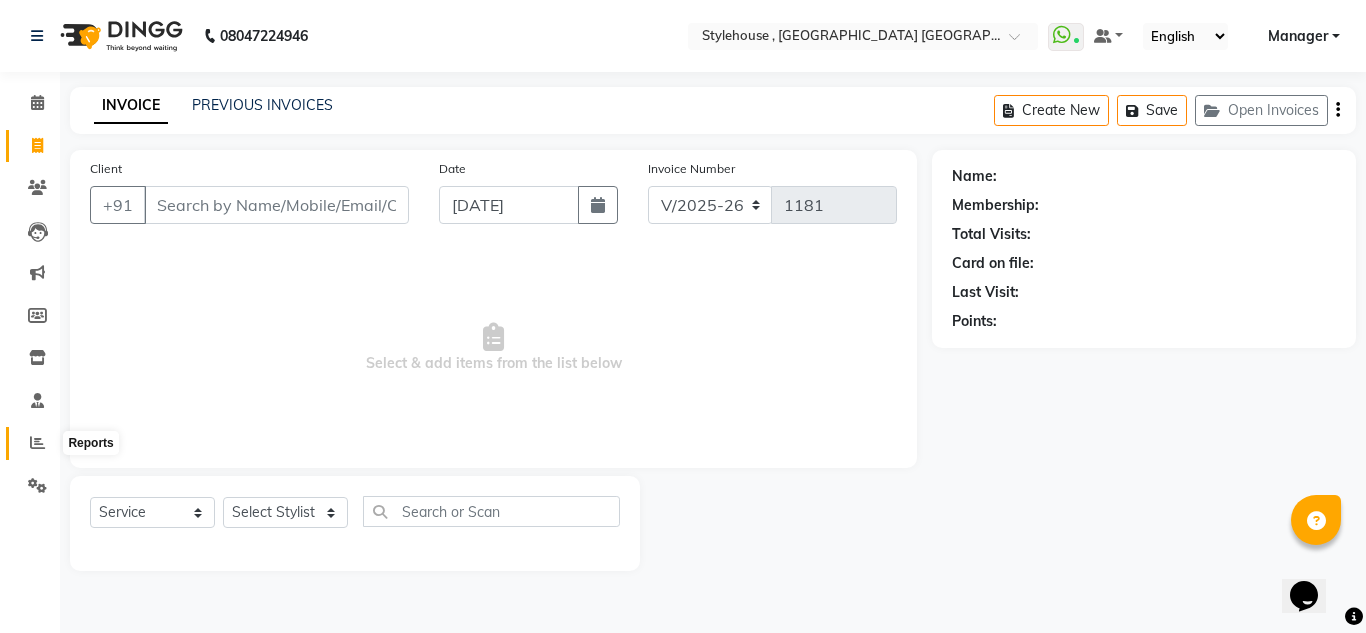 click 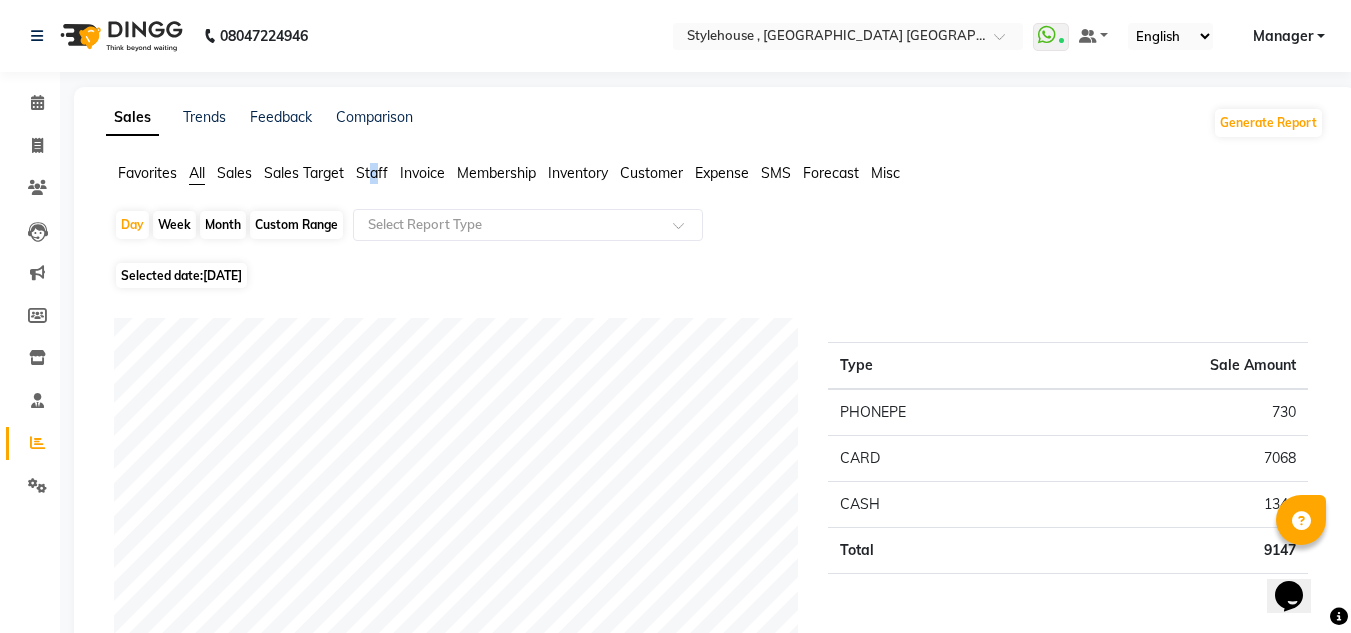 click on "Staff" 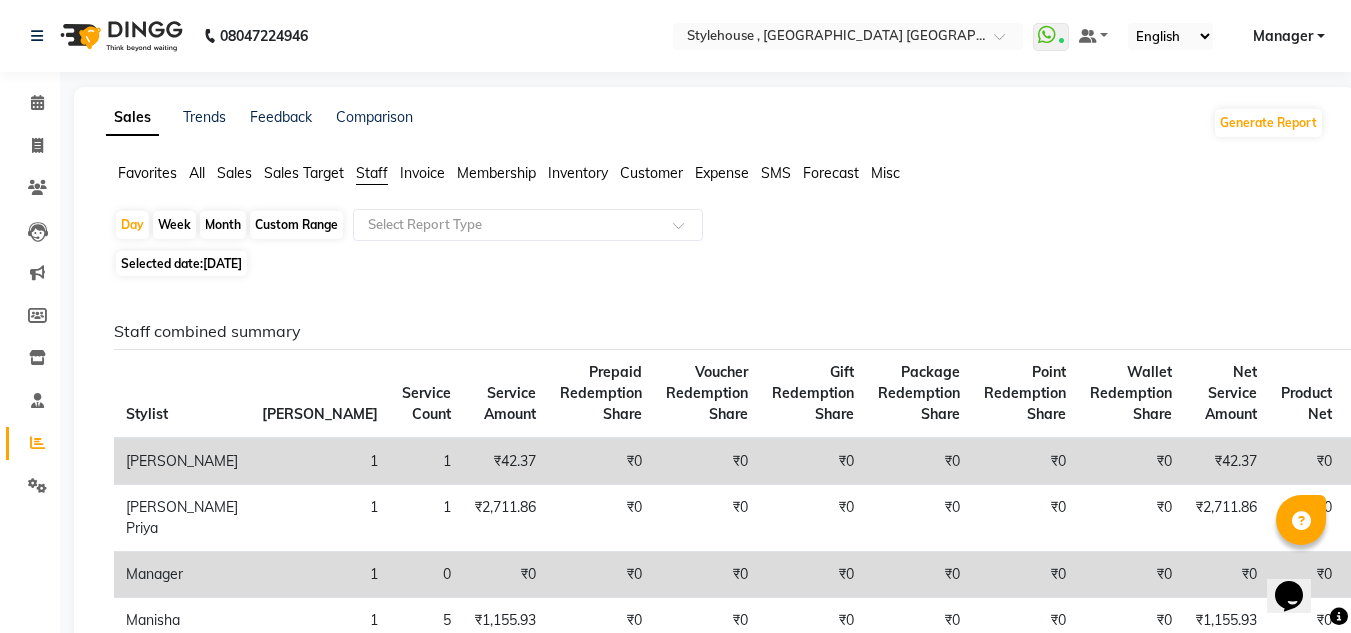 click on "Custom Range" 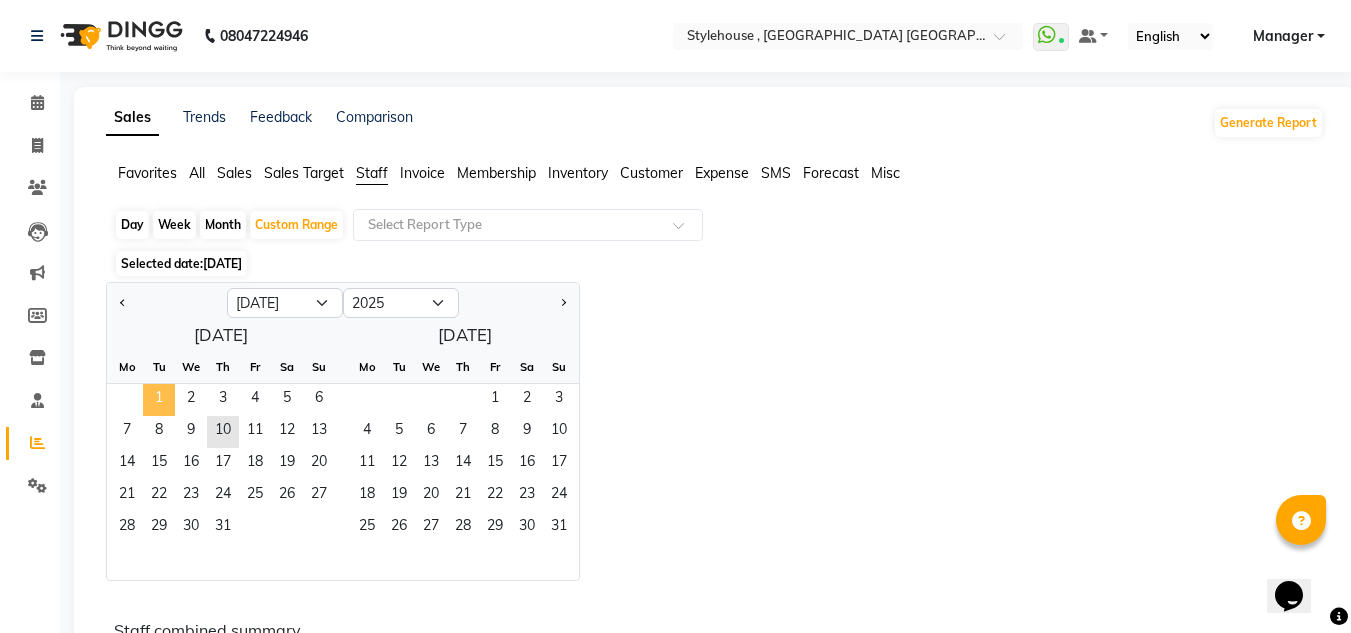 click on "1" 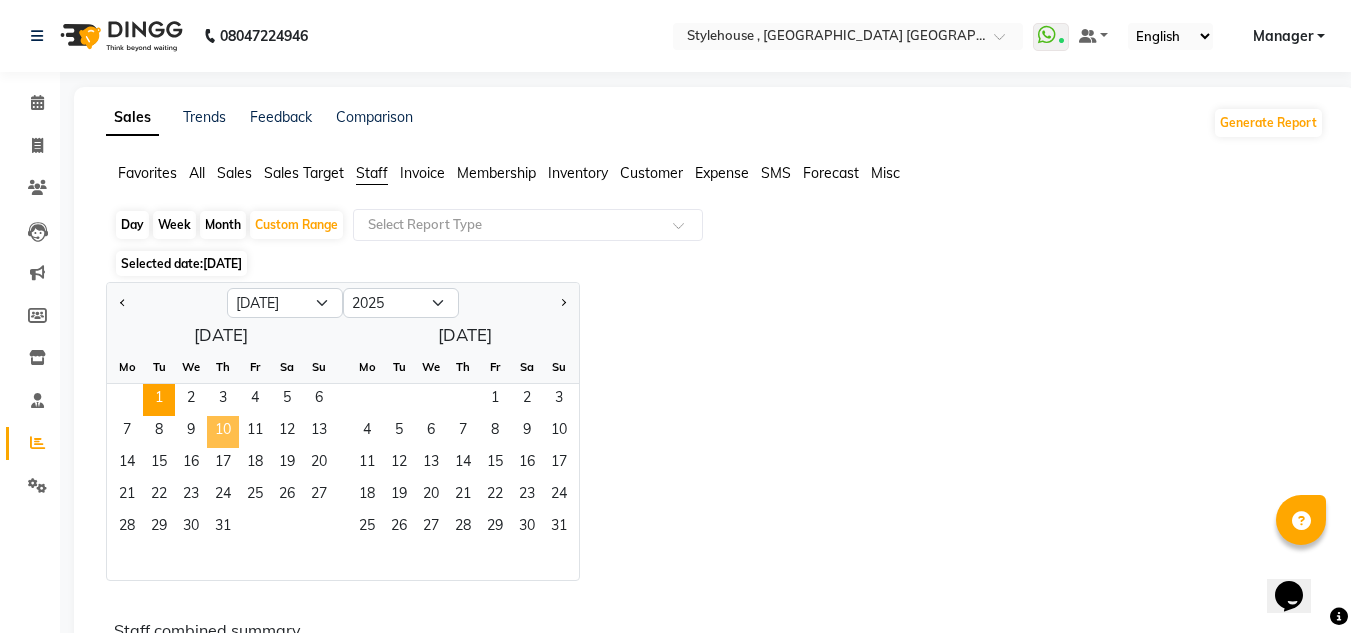 click on "10" 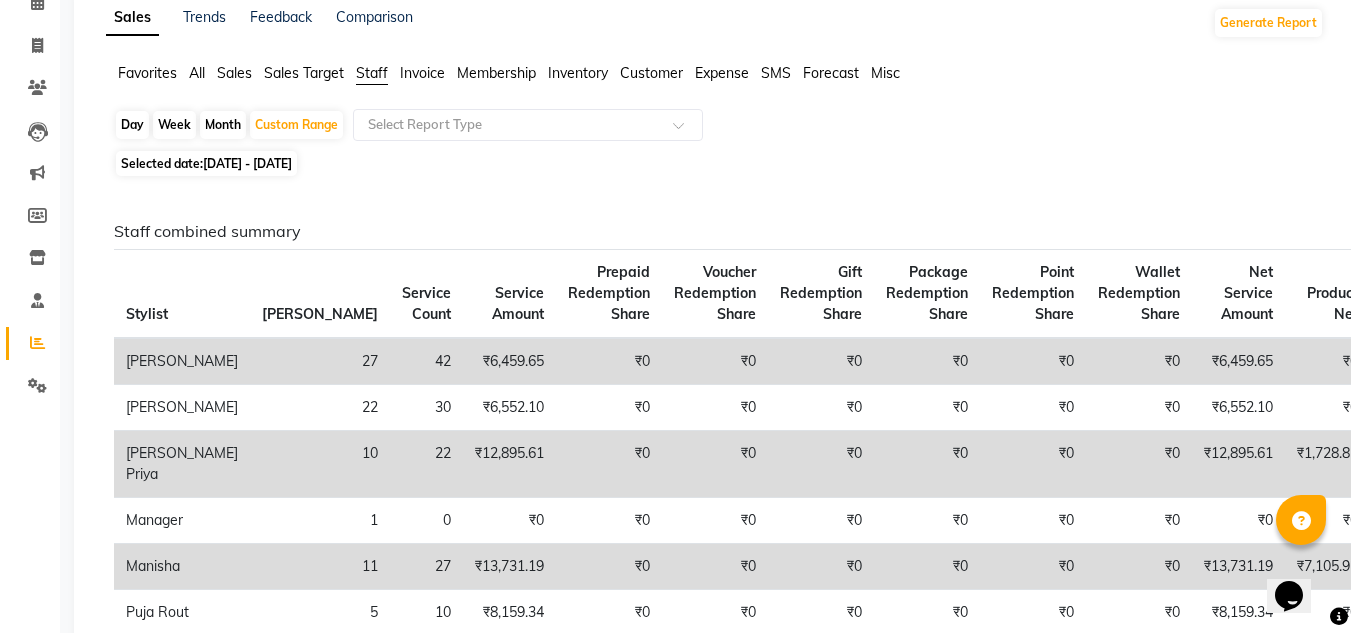 scroll, scrollTop: 0, scrollLeft: 0, axis: both 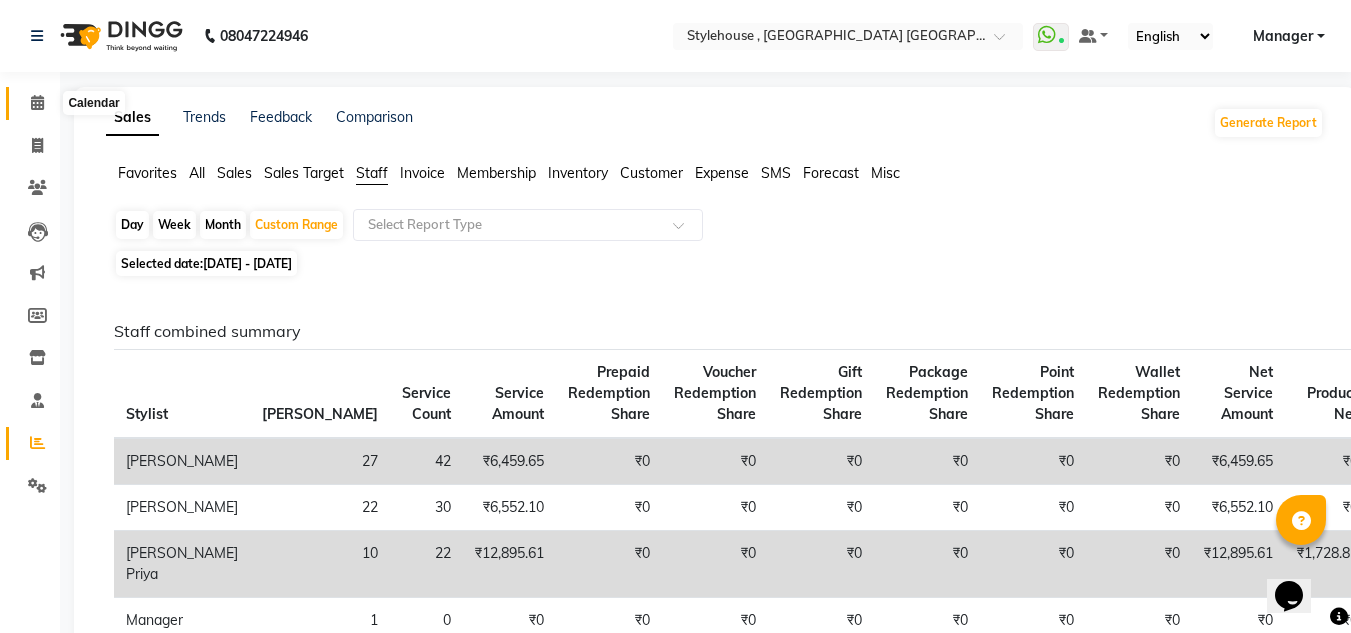 click 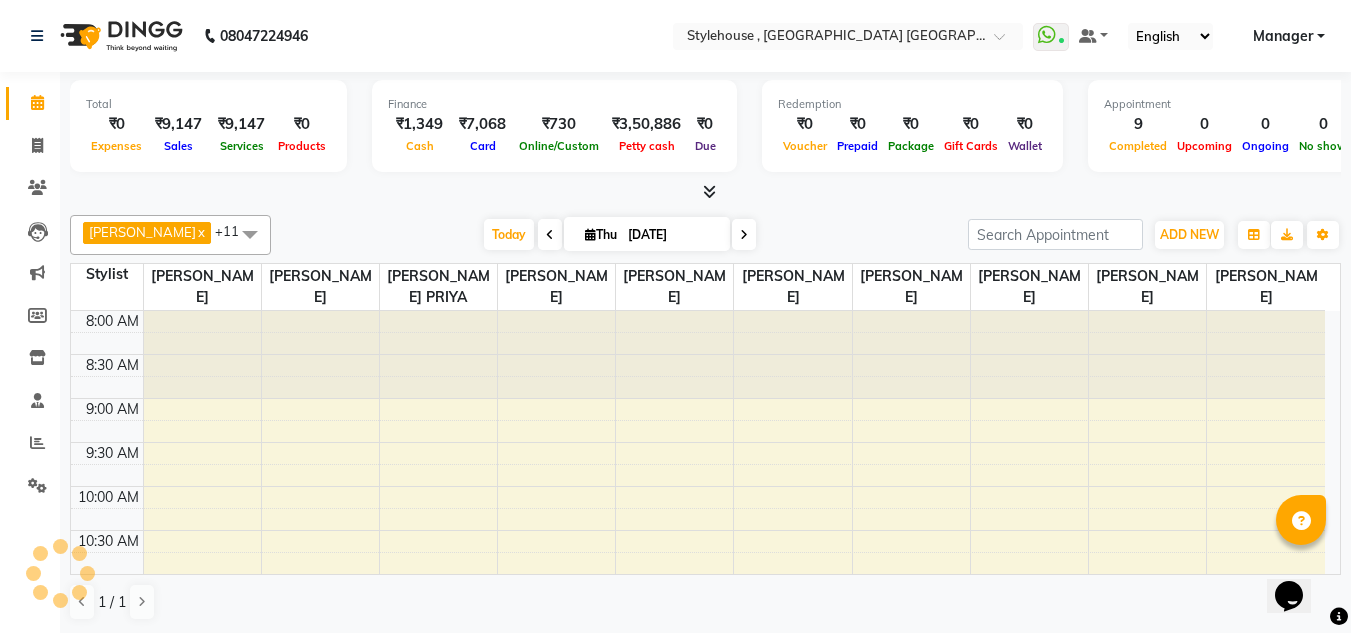 scroll, scrollTop: 0, scrollLeft: 0, axis: both 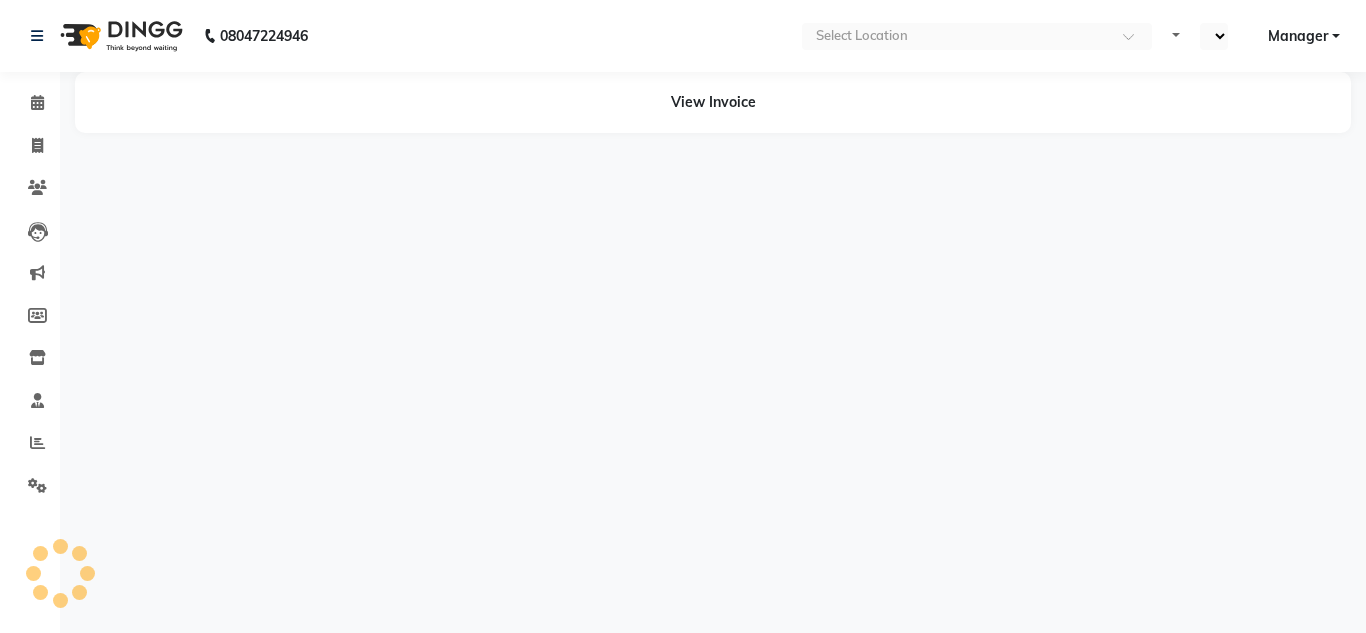 select on "en" 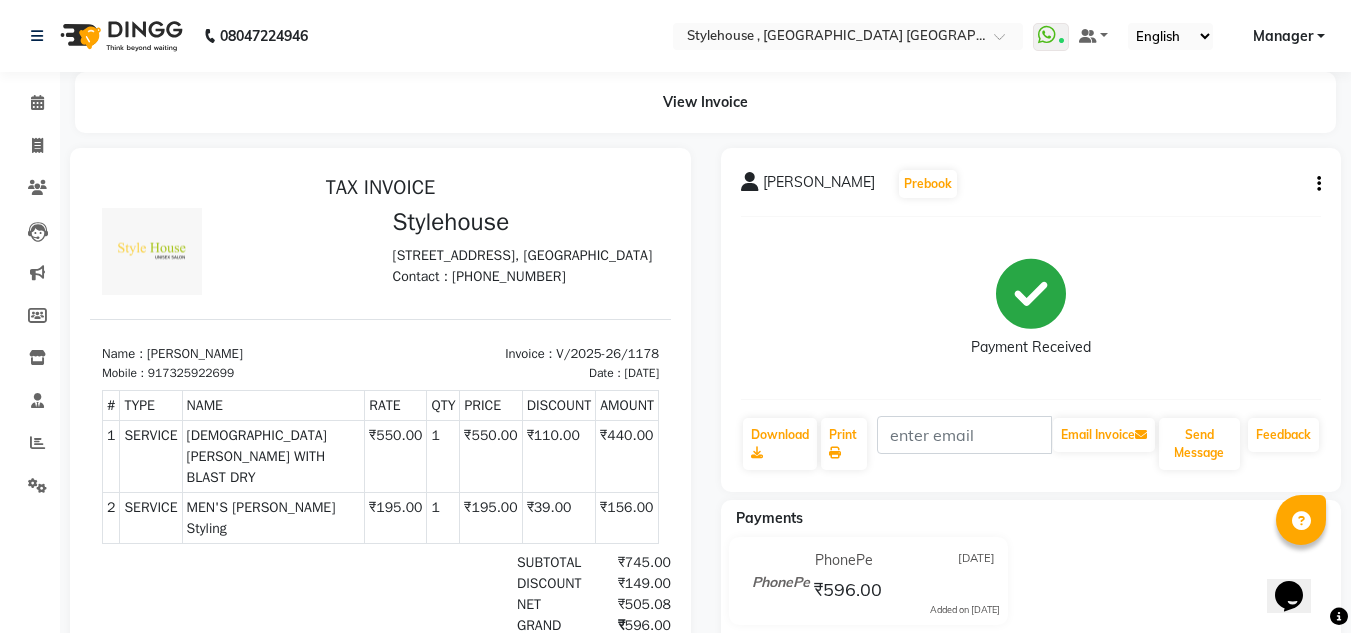 scroll, scrollTop: 0, scrollLeft: 0, axis: both 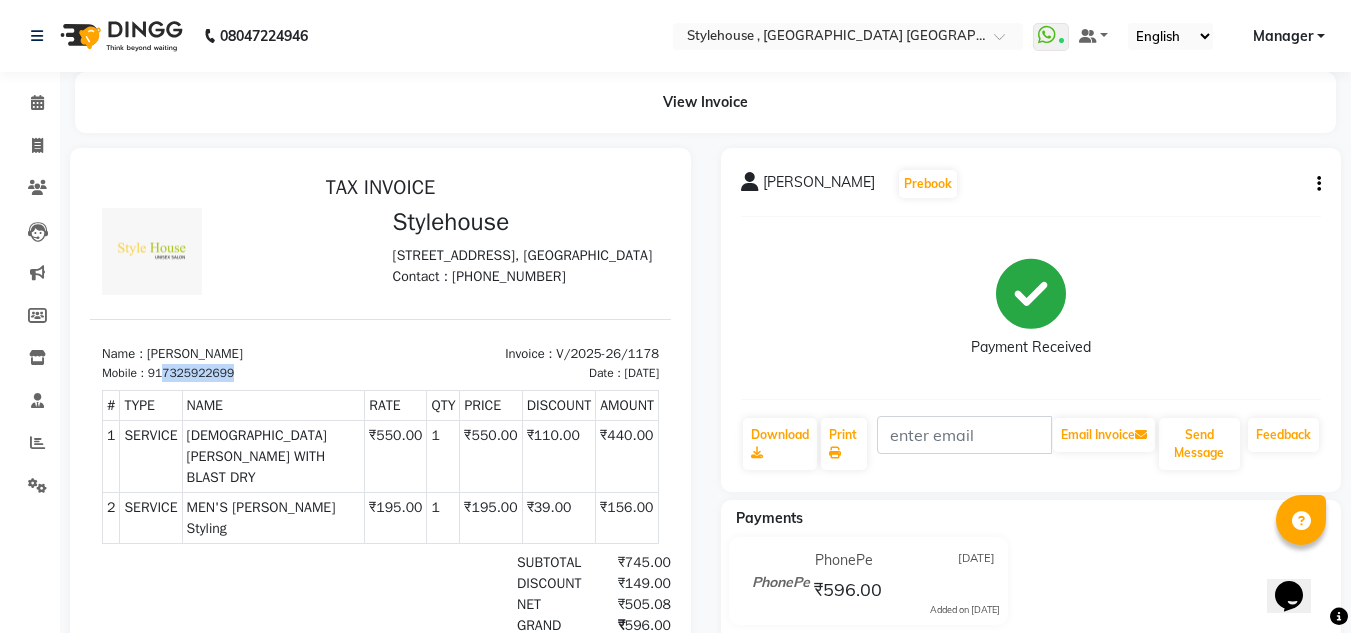 drag, startPoint x: 172, startPoint y: 406, endPoint x: 268, endPoint y: 406, distance: 96 